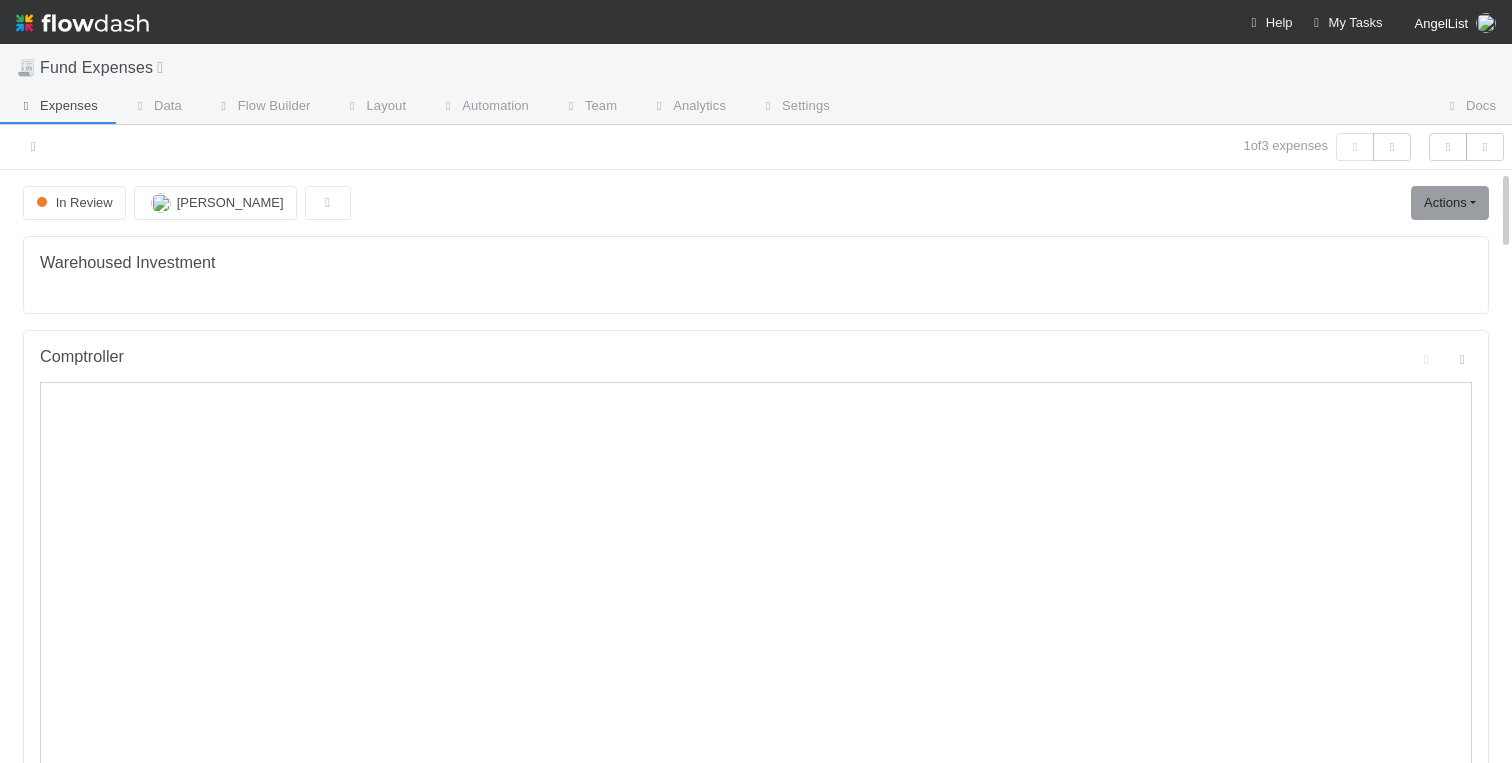 scroll, scrollTop: 0, scrollLeft: 0, axis: both 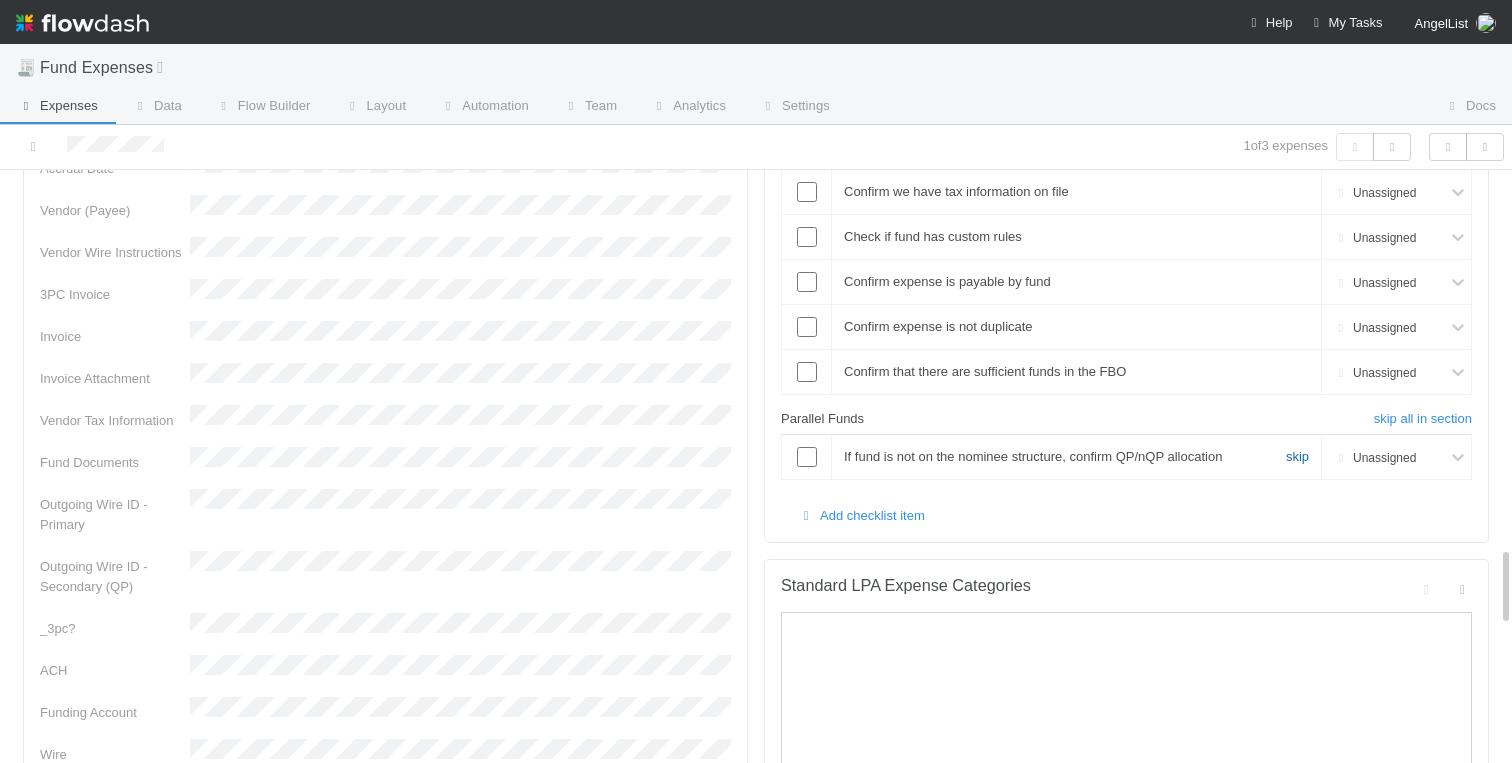 click on "skip" at bounding box center [1297, 456] 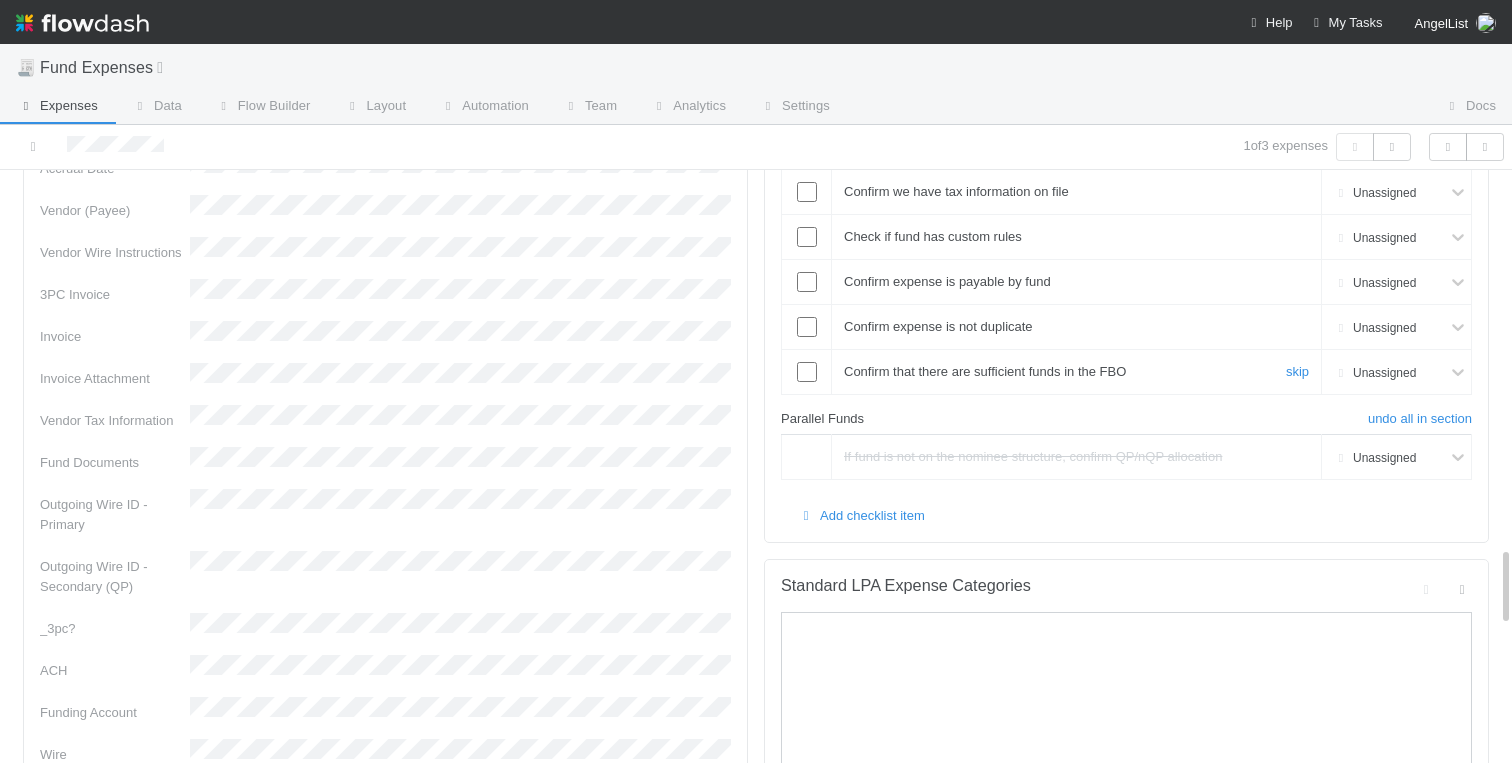 click at bounding box center [807, 372] 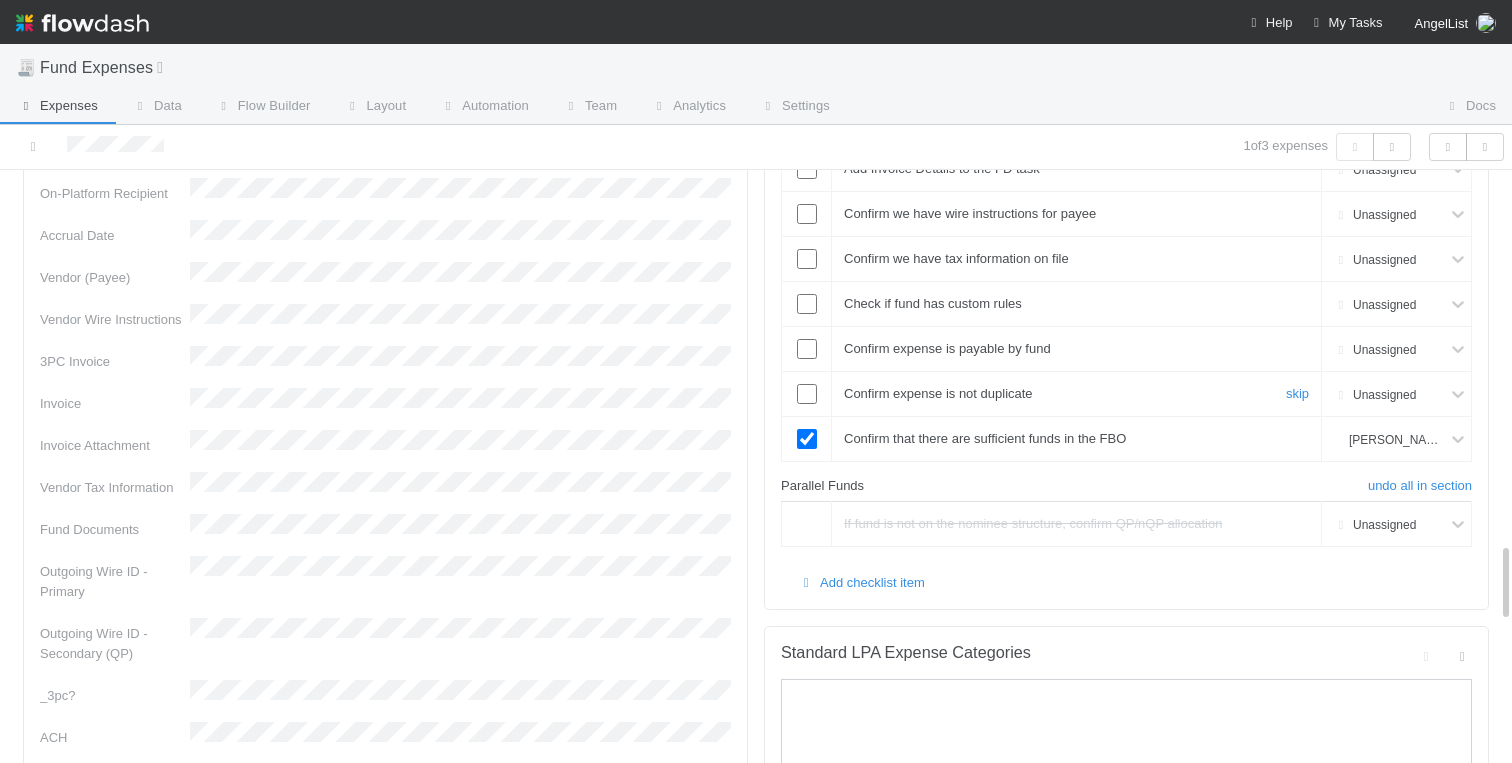 scroll, scrollTop: 2685, scrollLeft: 0, axis: vertical 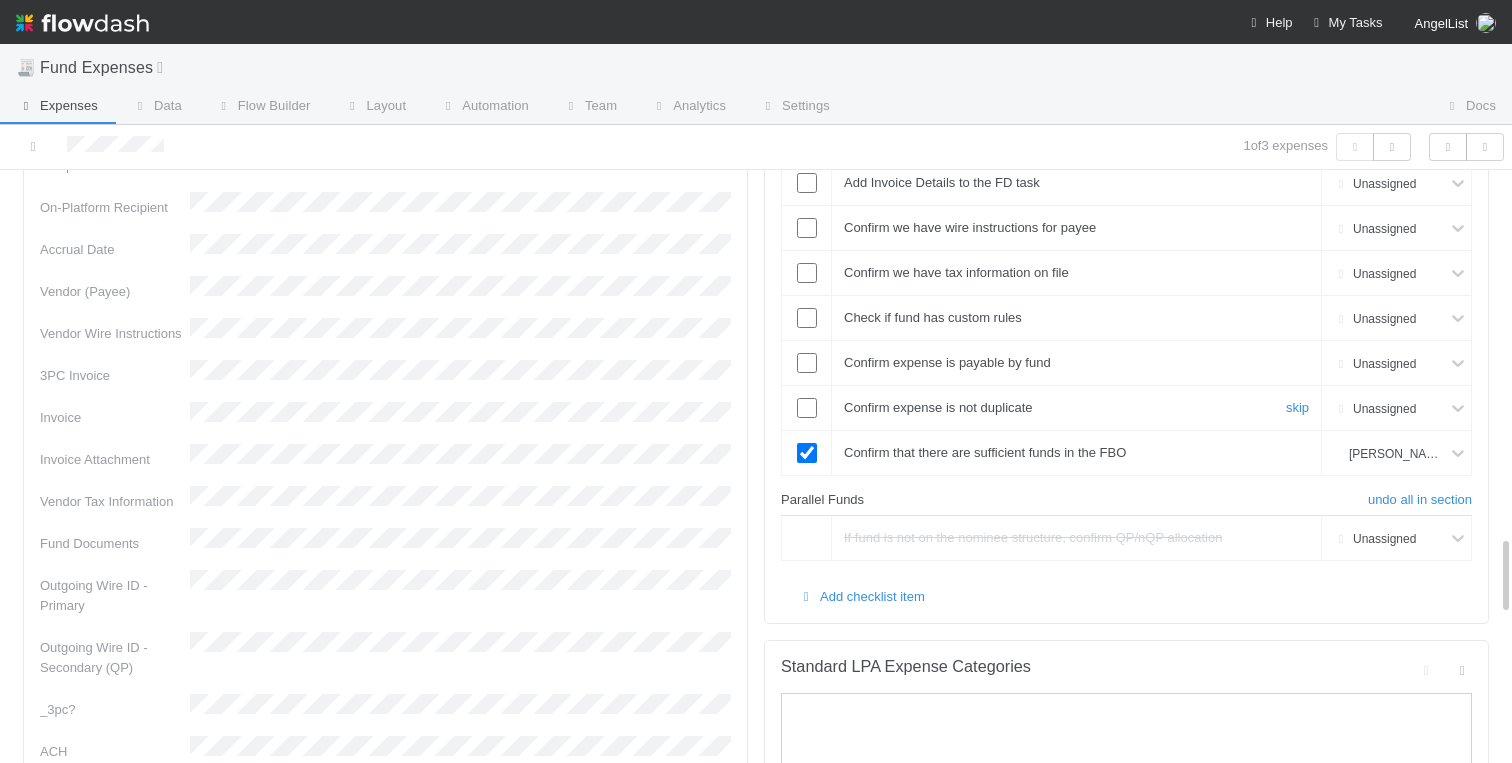 click at bounding box center (807, 408) 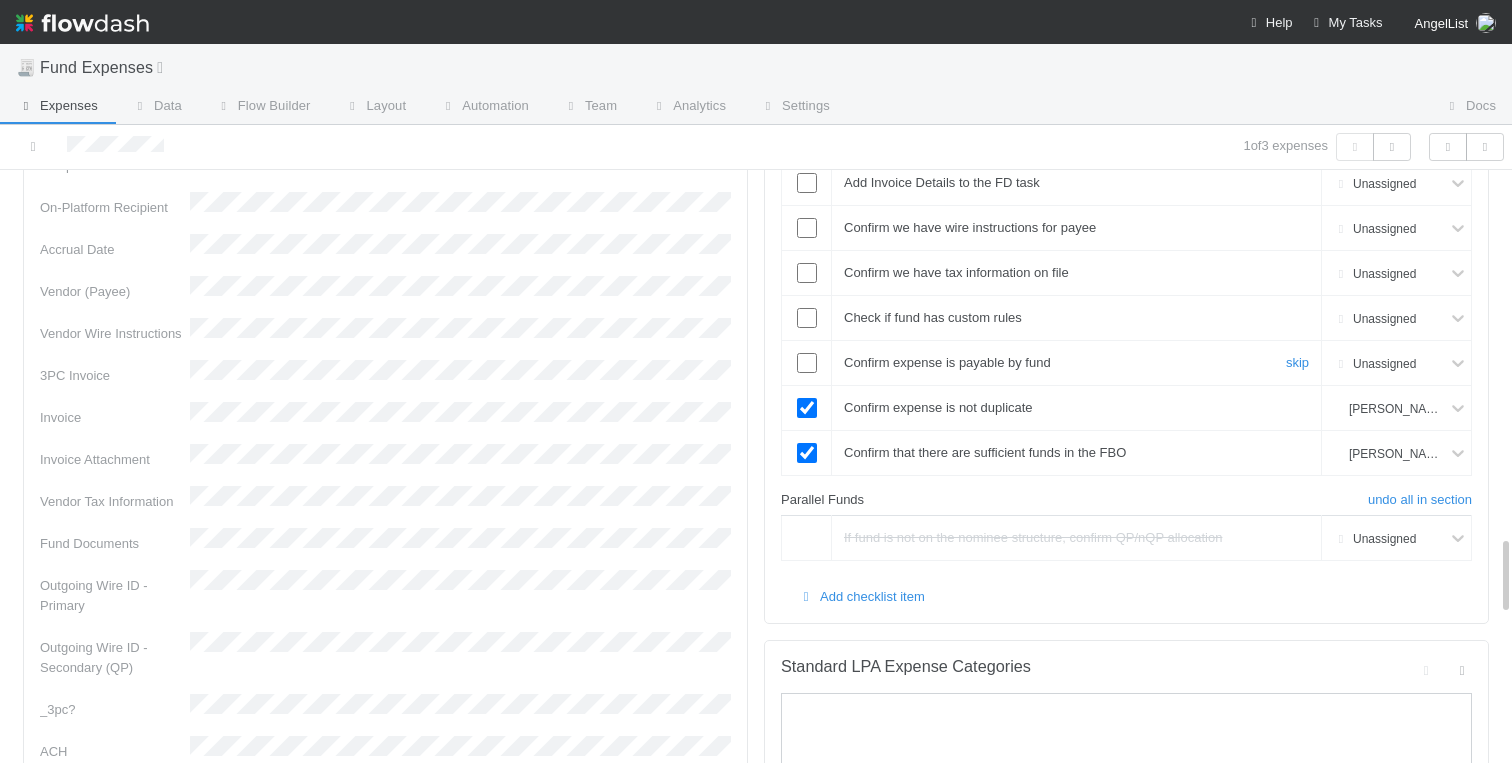 click at bounding box center [807, 363] 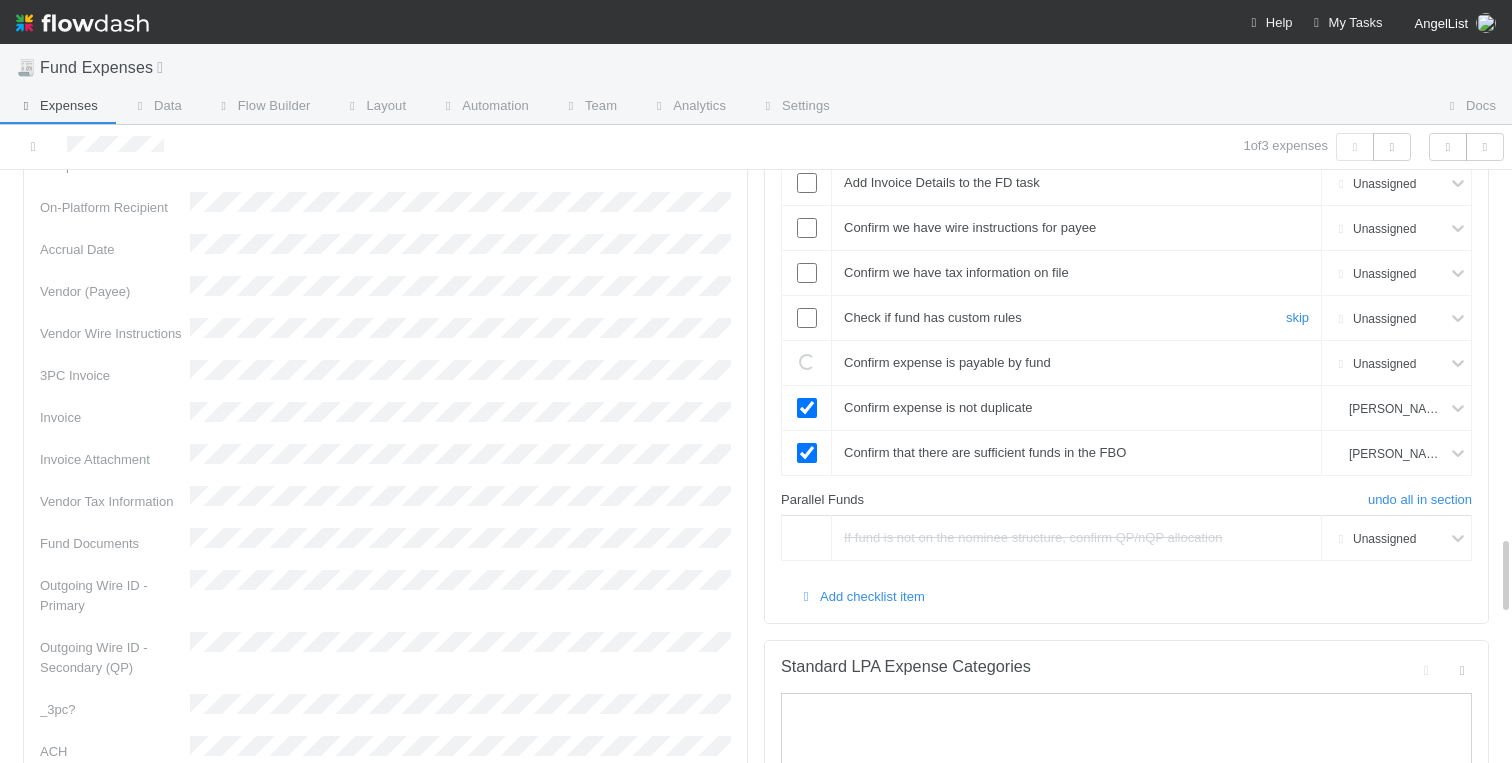 click at bounding box center (807, 318) 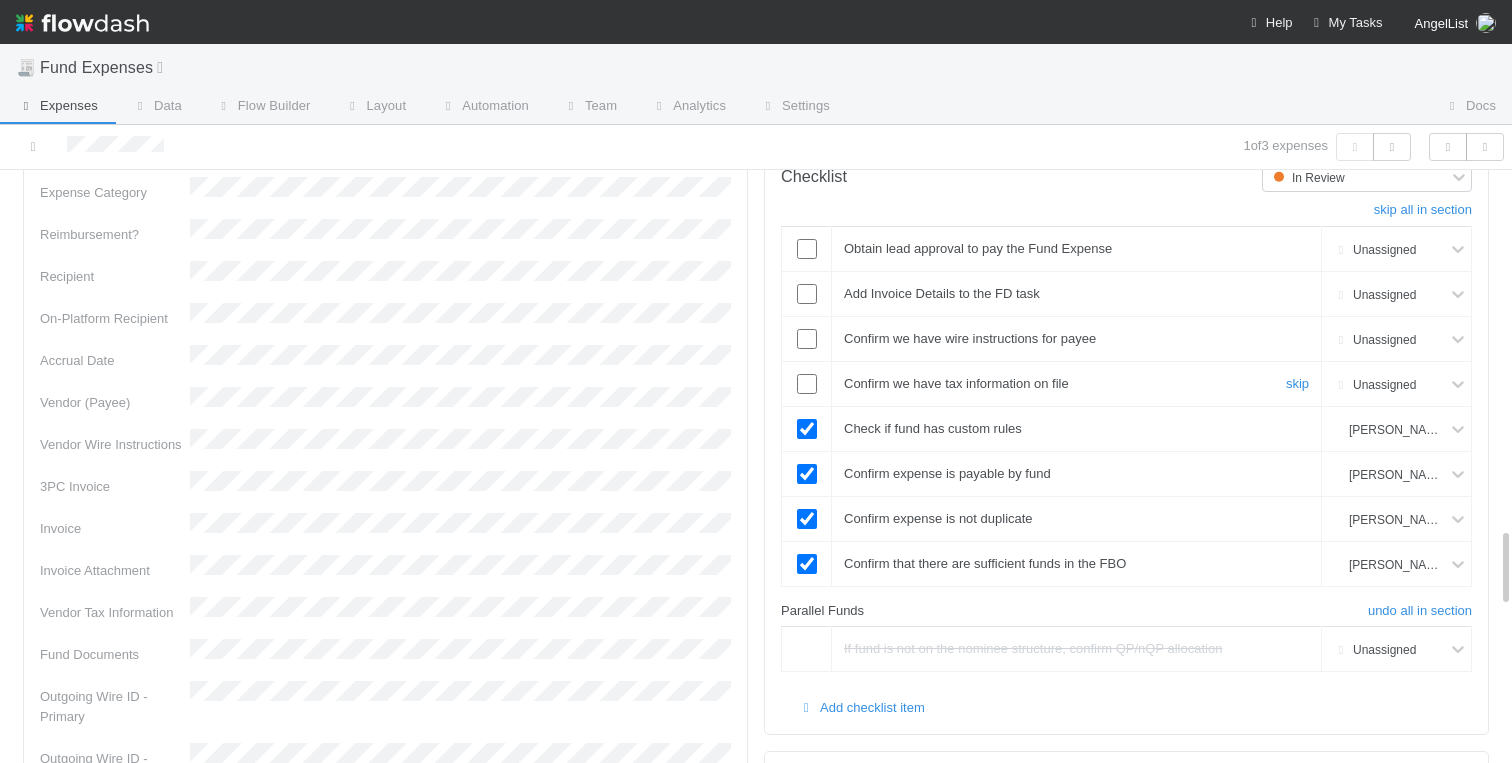 scroll, scrollTop: 2488, scrollLeft: 0, axis: vertical 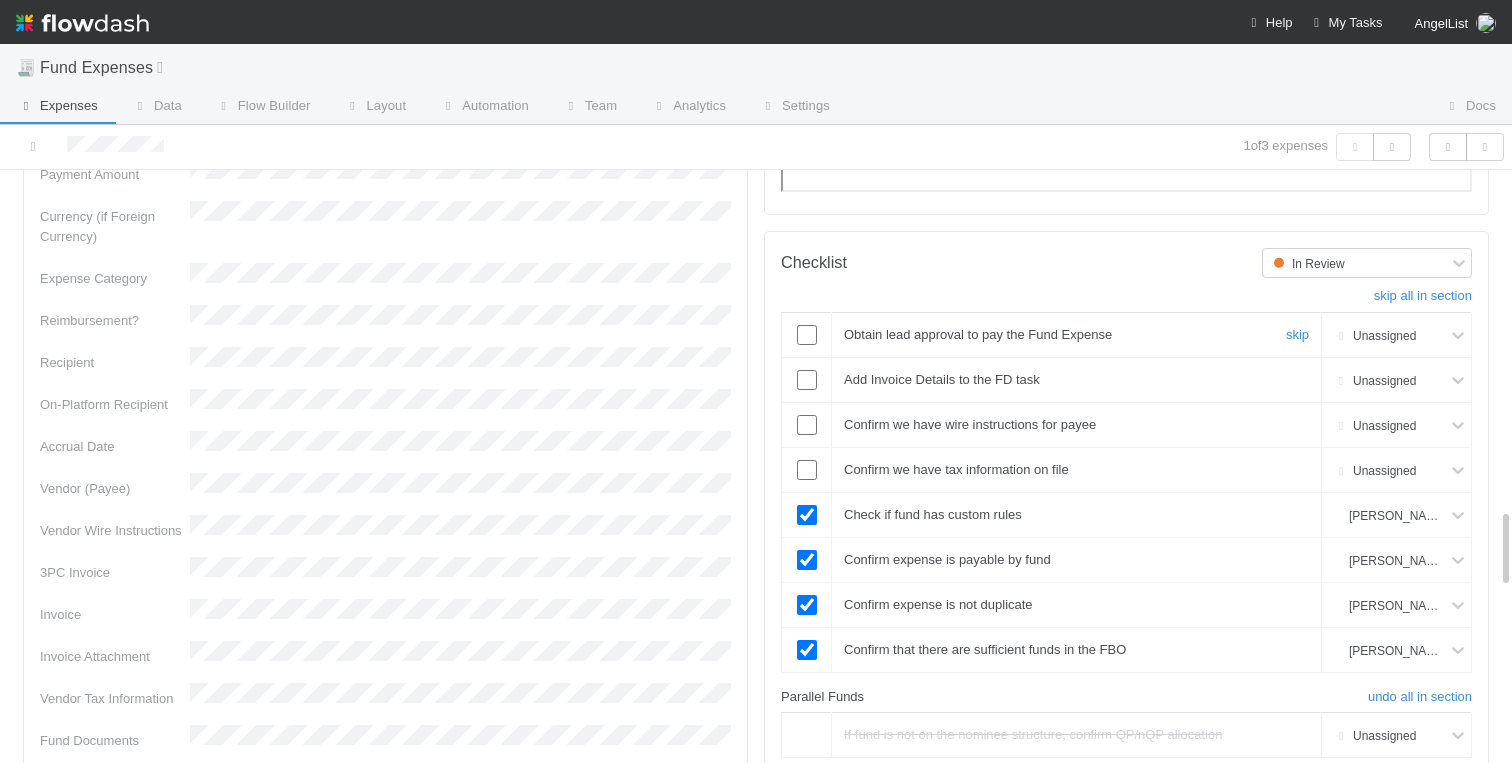 click at bounding box center [807, 335] 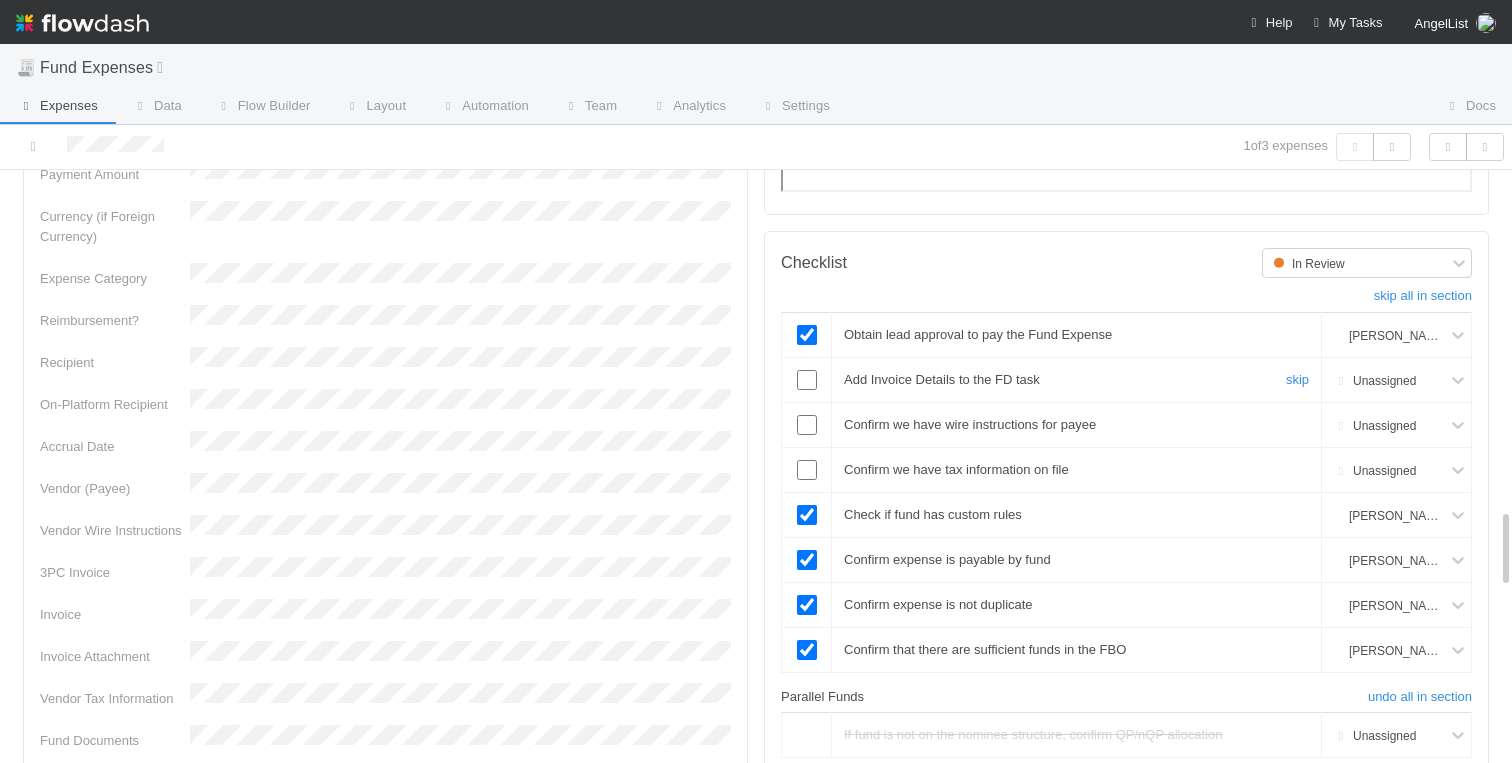 click at bounding box center [807, 380] 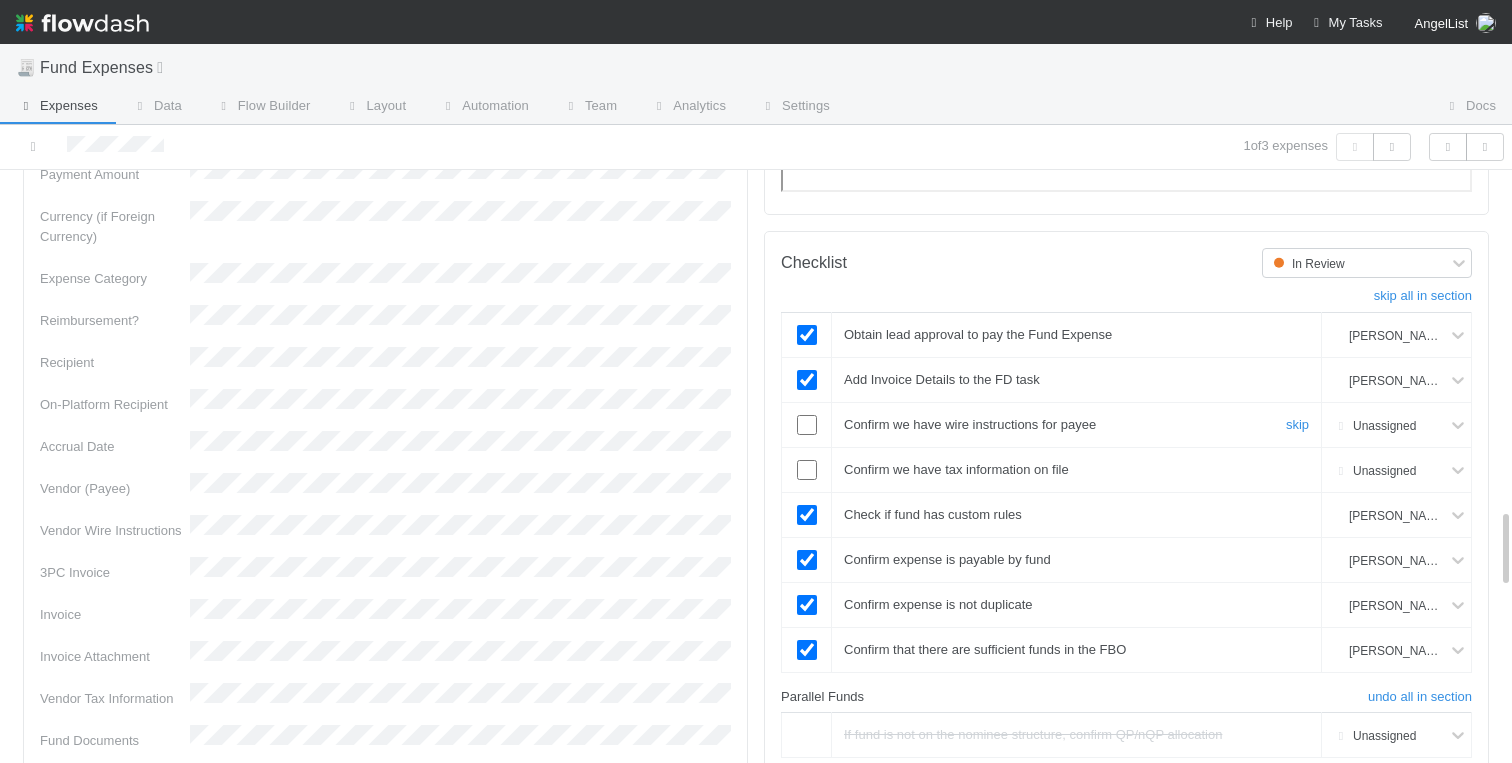click at bounding box center [807, 425] 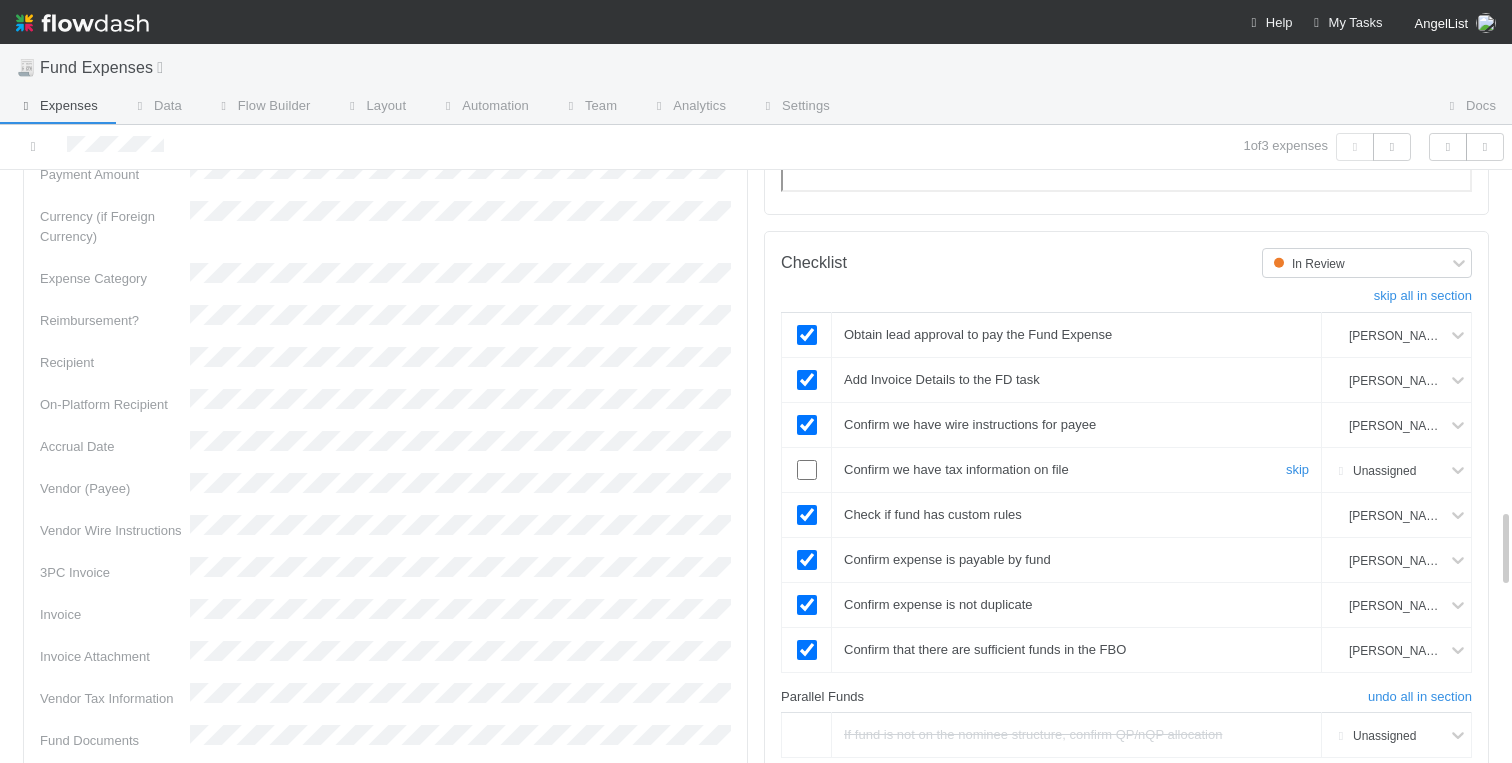 click at bounding box center [807, 470] 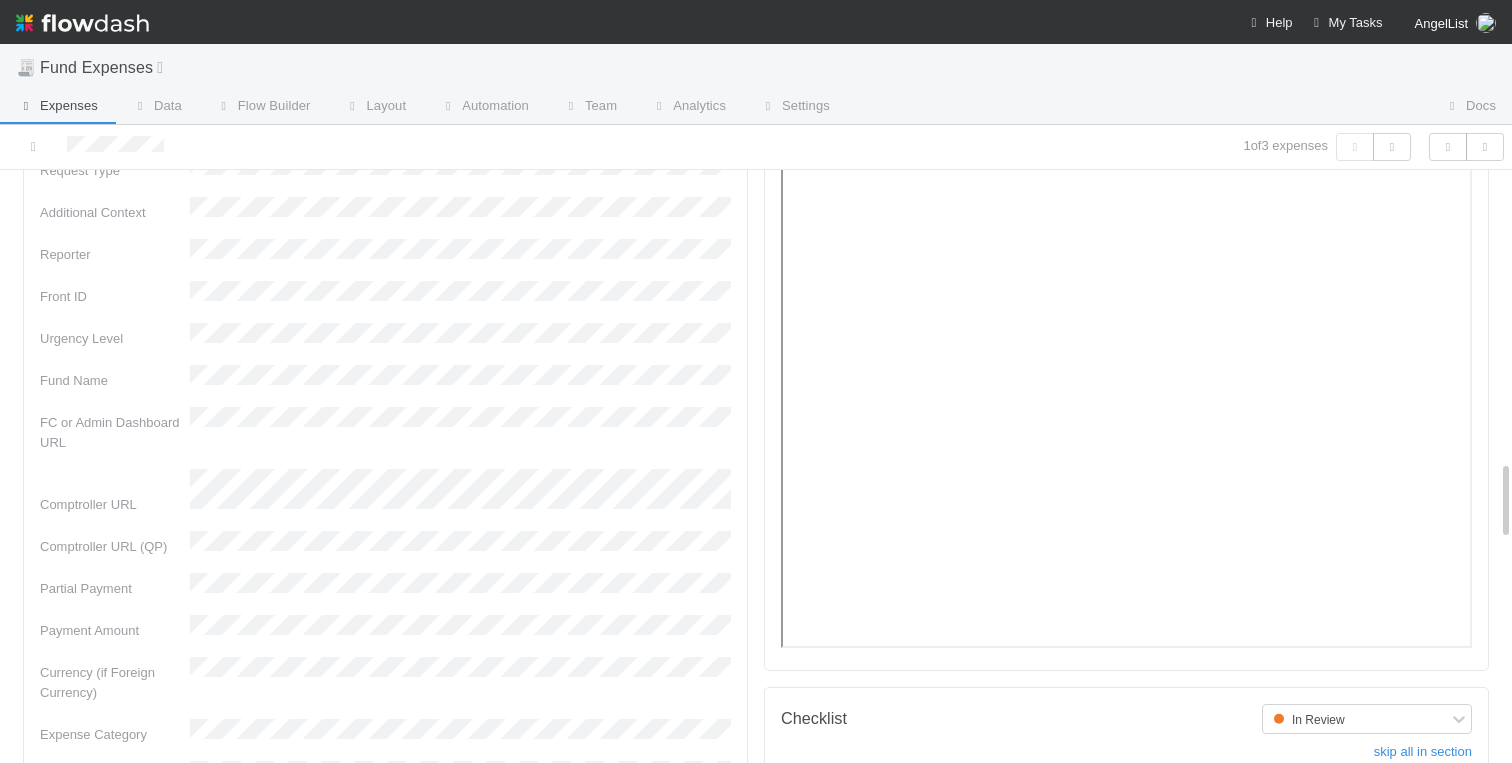 scroll, scrollTop: 1752, scrollLeft: 0, axis: vertical 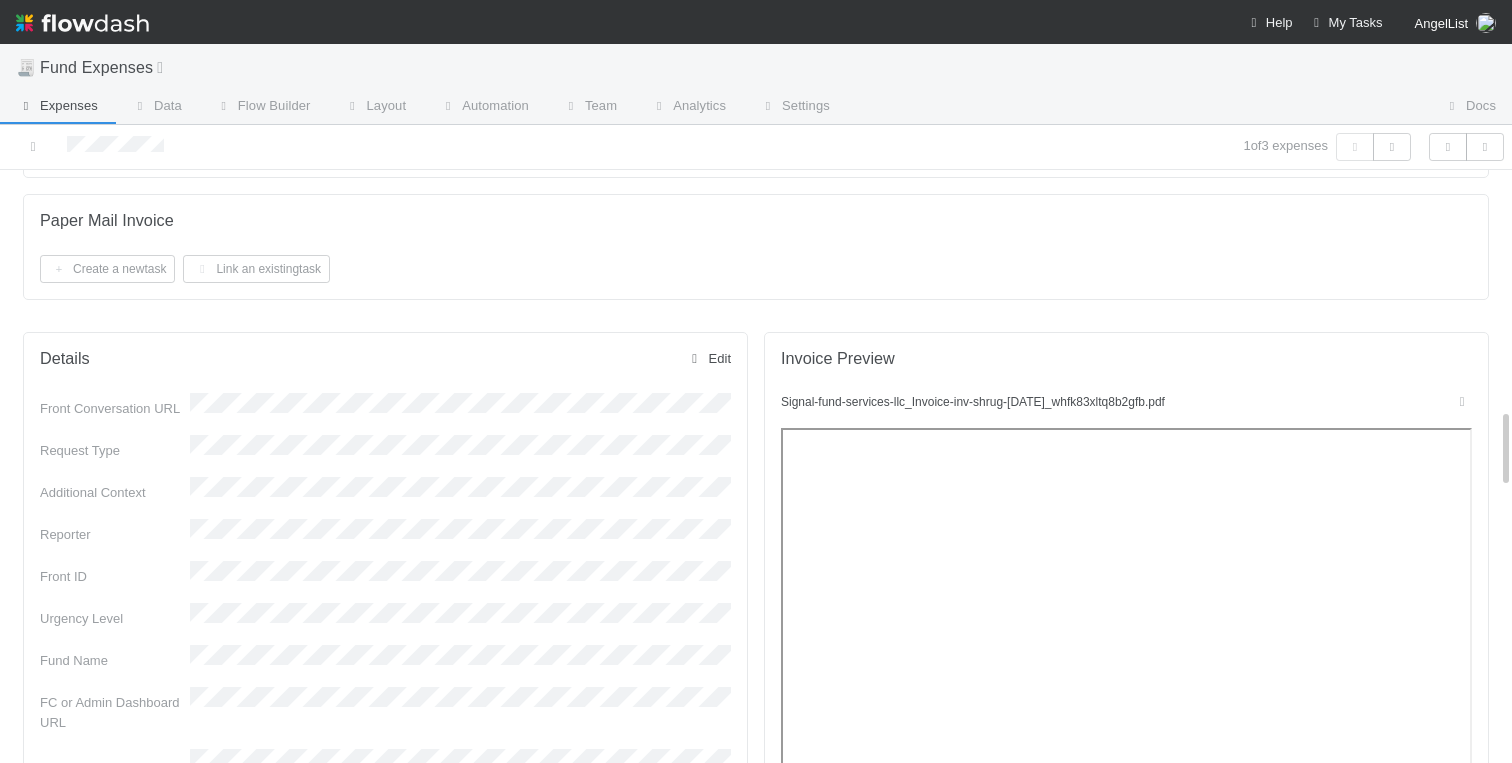 click on "Edit" at bounding box center (708, 358) 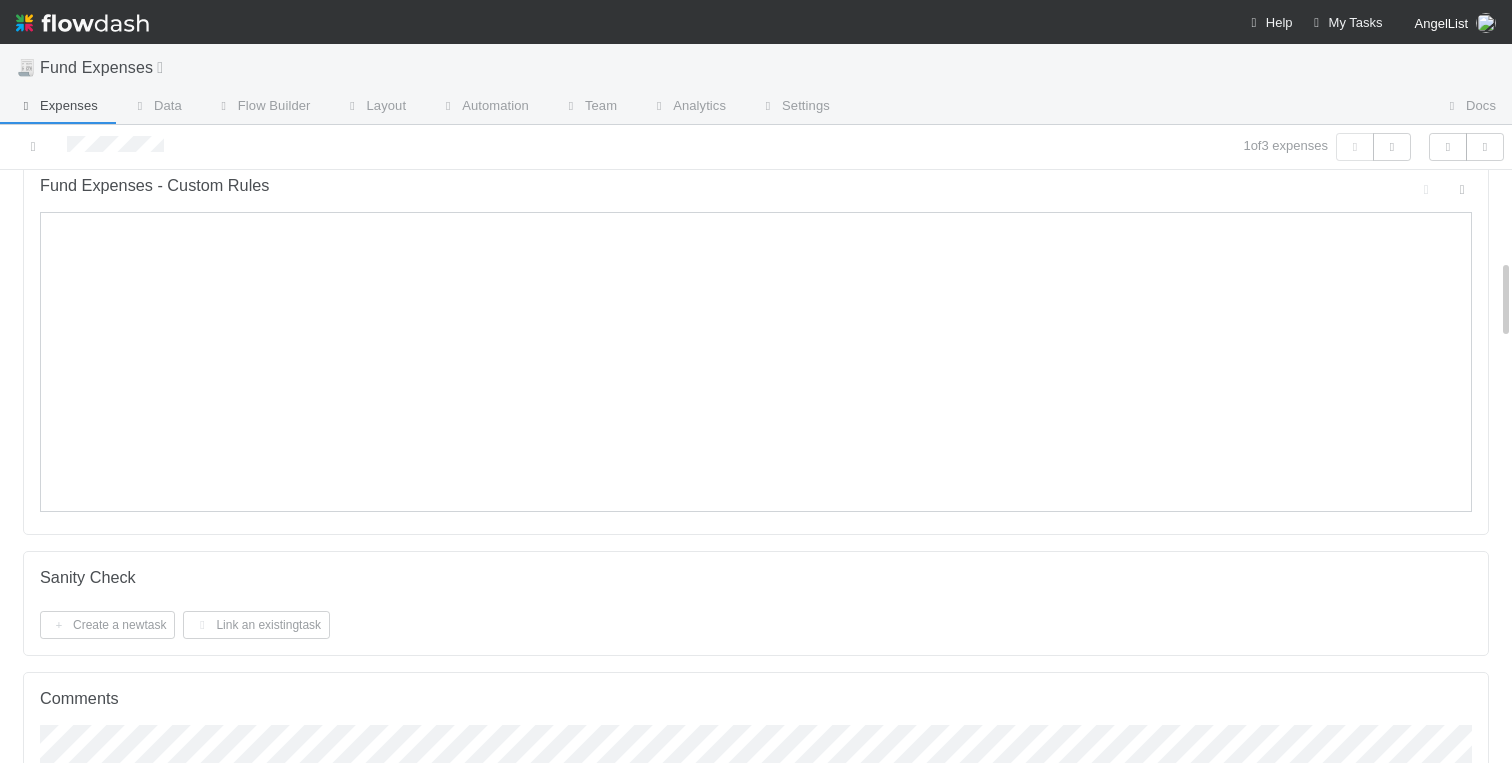 scroll, scrollTop: 0, scrollLeft: 0, axis: both 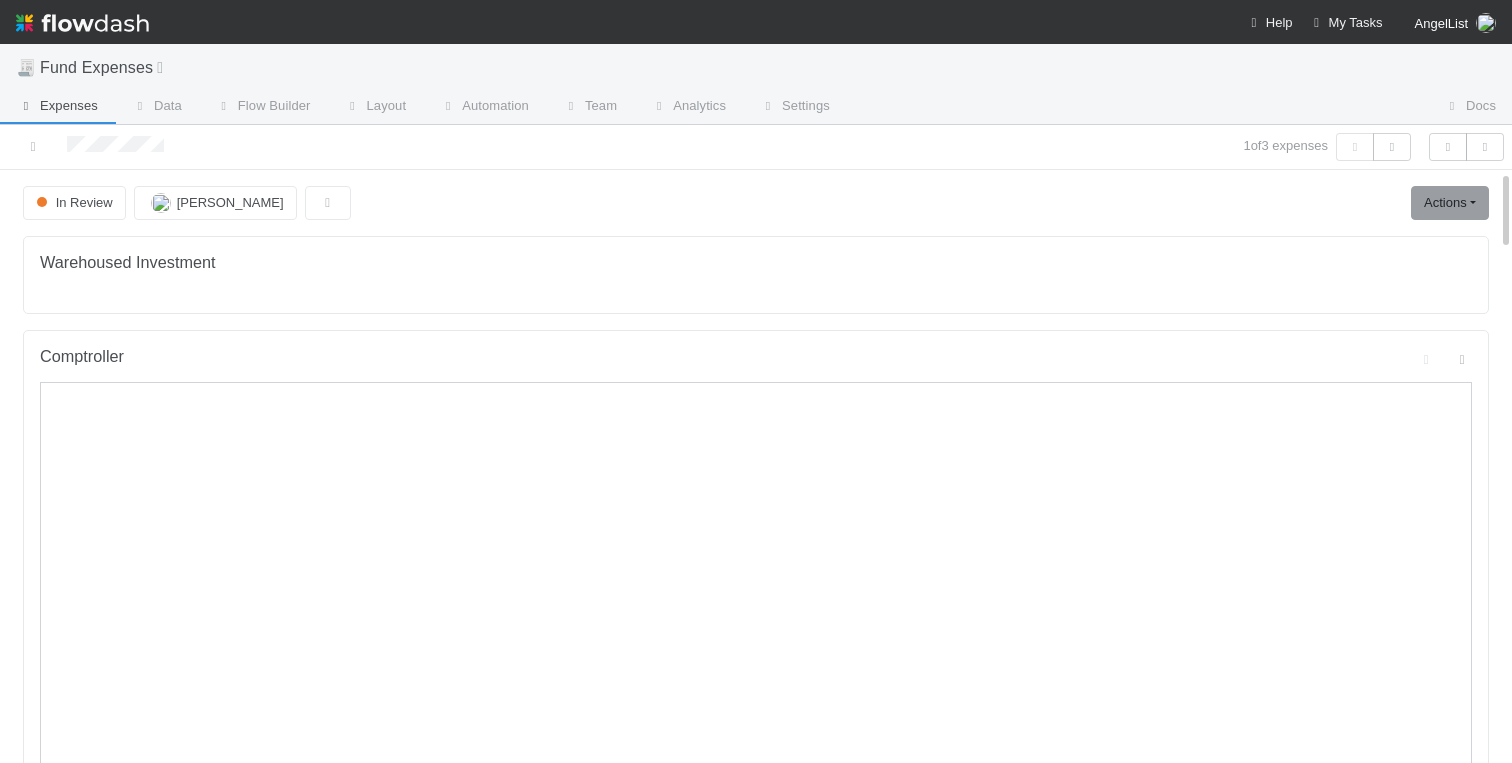 click on "Warehoused Investment   Comptroller Fund Expenses - Custom Rules Sanity Check    Create a new  task Link an existing  task Comments Attach files: Choose or drag and drop file(s) Add Comment Linked Workflow Tasks You do not have access to the   Belltower Administrative Fee Contributions   workflow. Paper Mail Invoice   Create a new  task Link an existing  task Details Save Cancel Front Conversation URL  Request Type  Additional Context  Reporter  Front ID  Urgency Level  Fund Name  FC or Admin Dashboard URL  Comptroller URL  Comptroller URL (QP)  Partial Payment  Payment Amount   Currency (if Foreign Currency)  Expense Category  Reimbursement?  Recipient  On-Platform Recipient  Accrual Date  Vendor (Payee)  Vendor Wire Instructions  3PC Invoice  Invoice   Invoice Attachment  Vendor Tax Information  Fund Documents  Outgoing Wire ID - Primary   Outgoing Wire ID - Secondary (QP)   _3pc?  ACH  Funding Account  Wire  Incoming Wire ID (3PC)  MP Fees Paid via TPC  Created On Legal Launchpad Ticket  OC Ticket" at bounding box center [756, 2511] 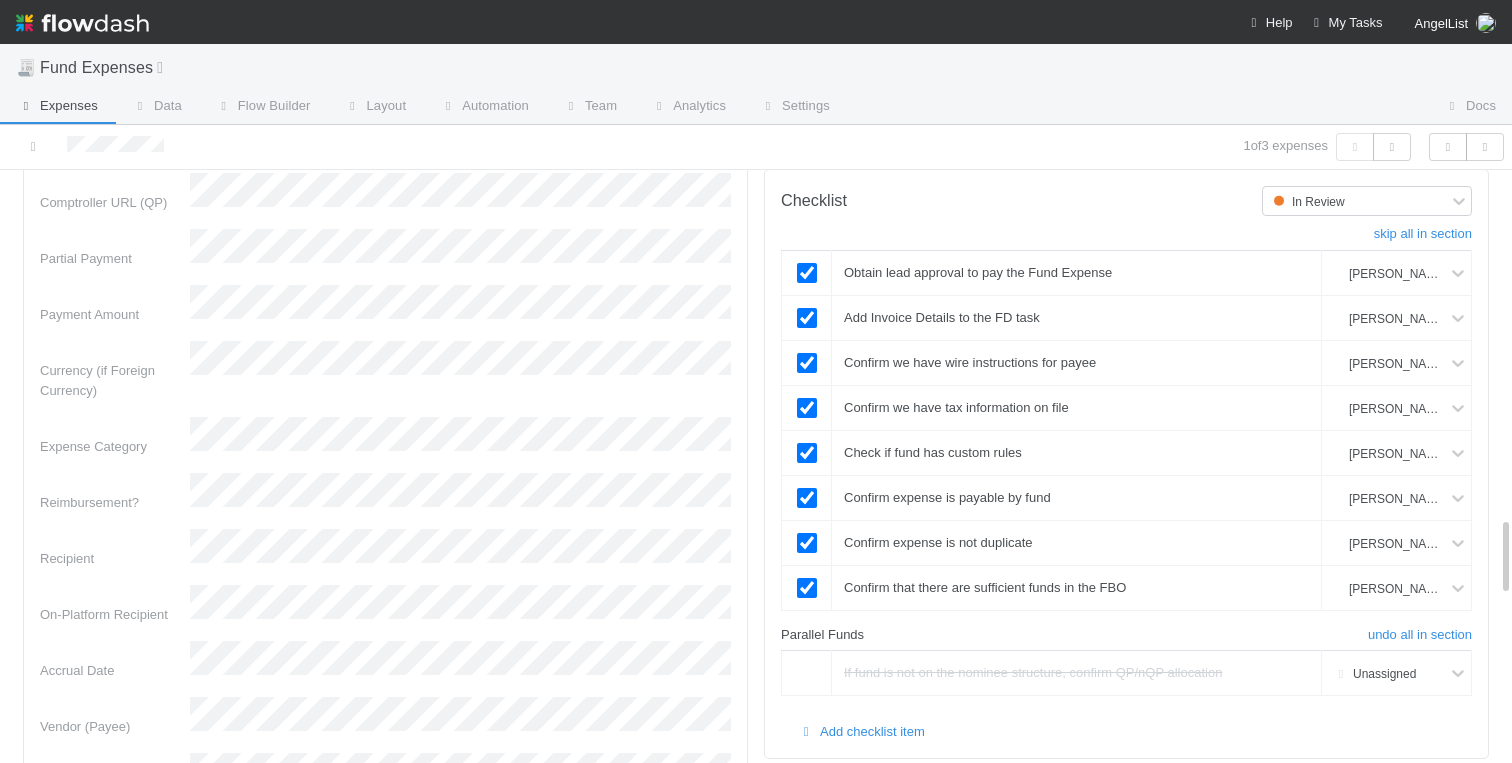 scroll, scrollTop: 2566, scrollLeft: 0, axis: vertical 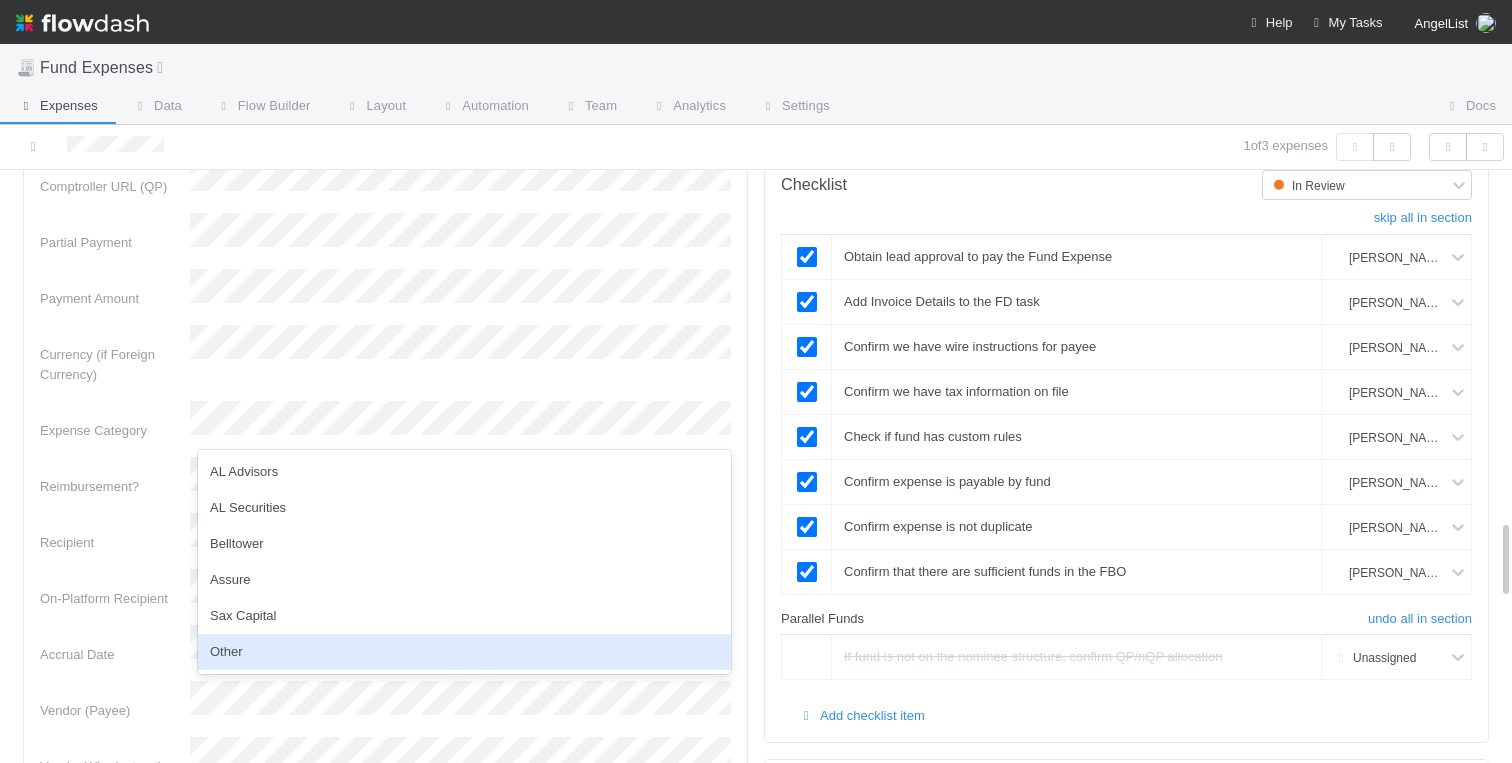 click on "Other" at bounding box center (464, 652) 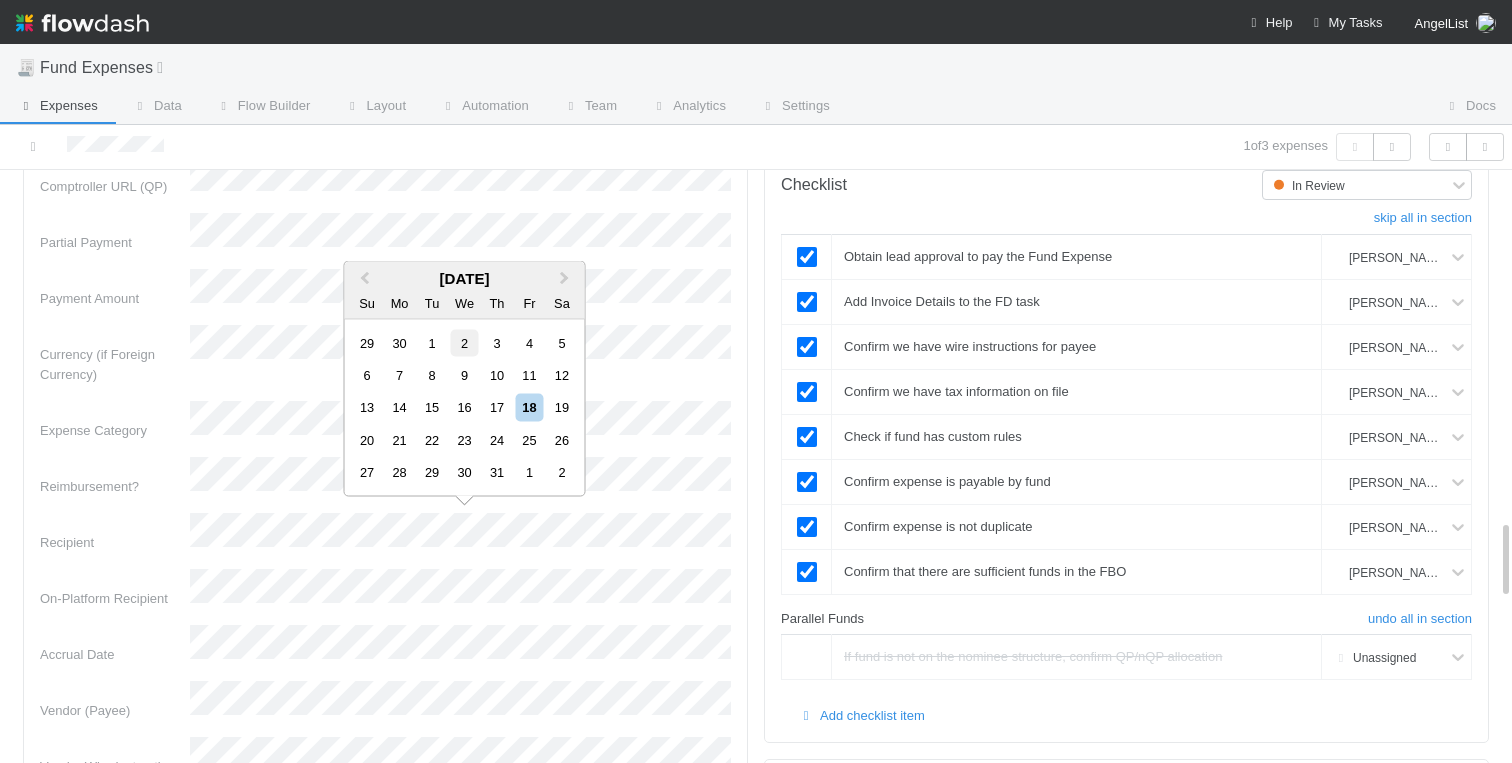click on "2" at bounding box center (464, 342) 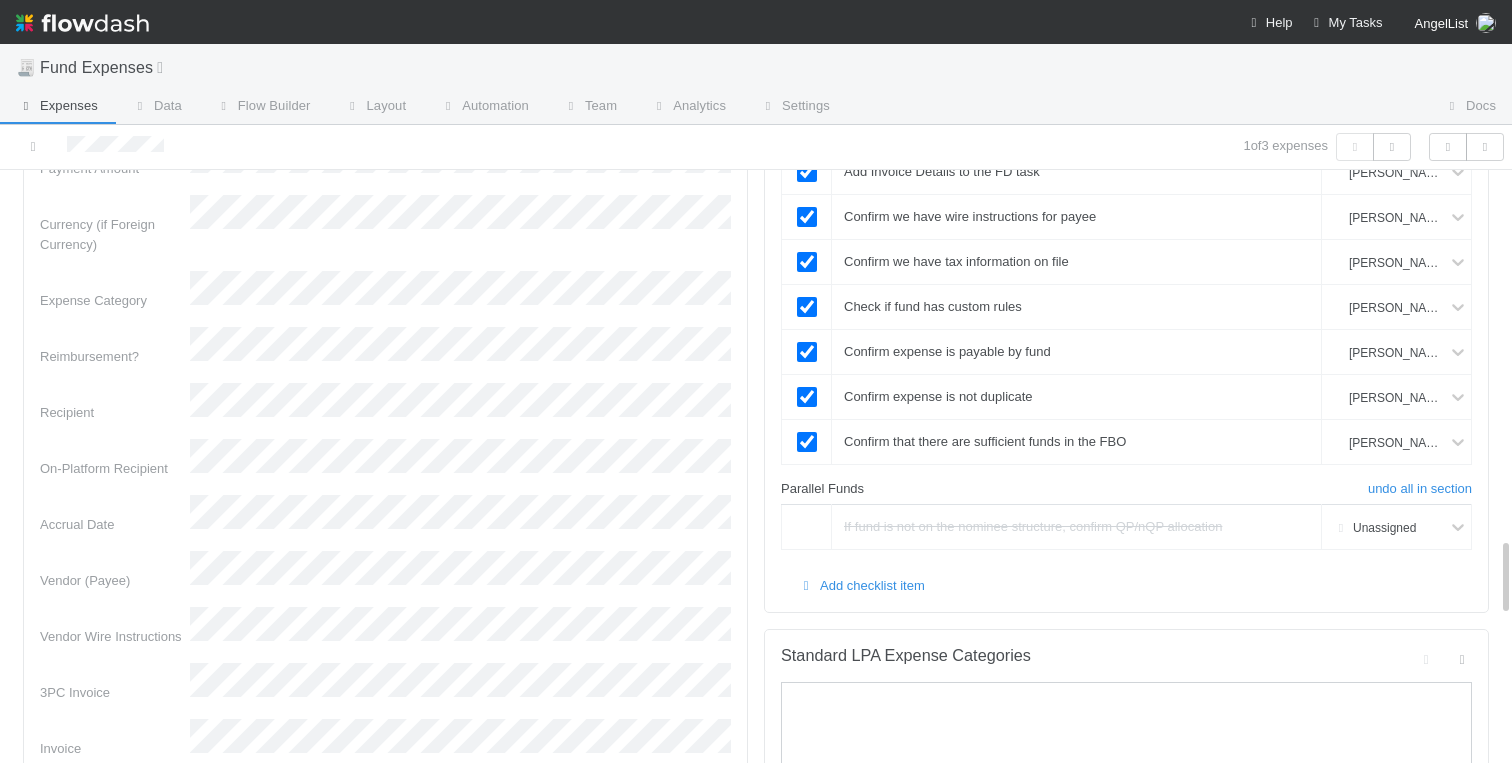 scroll, scrollTop: 2726, scrollLeft: 0, axis: vertical 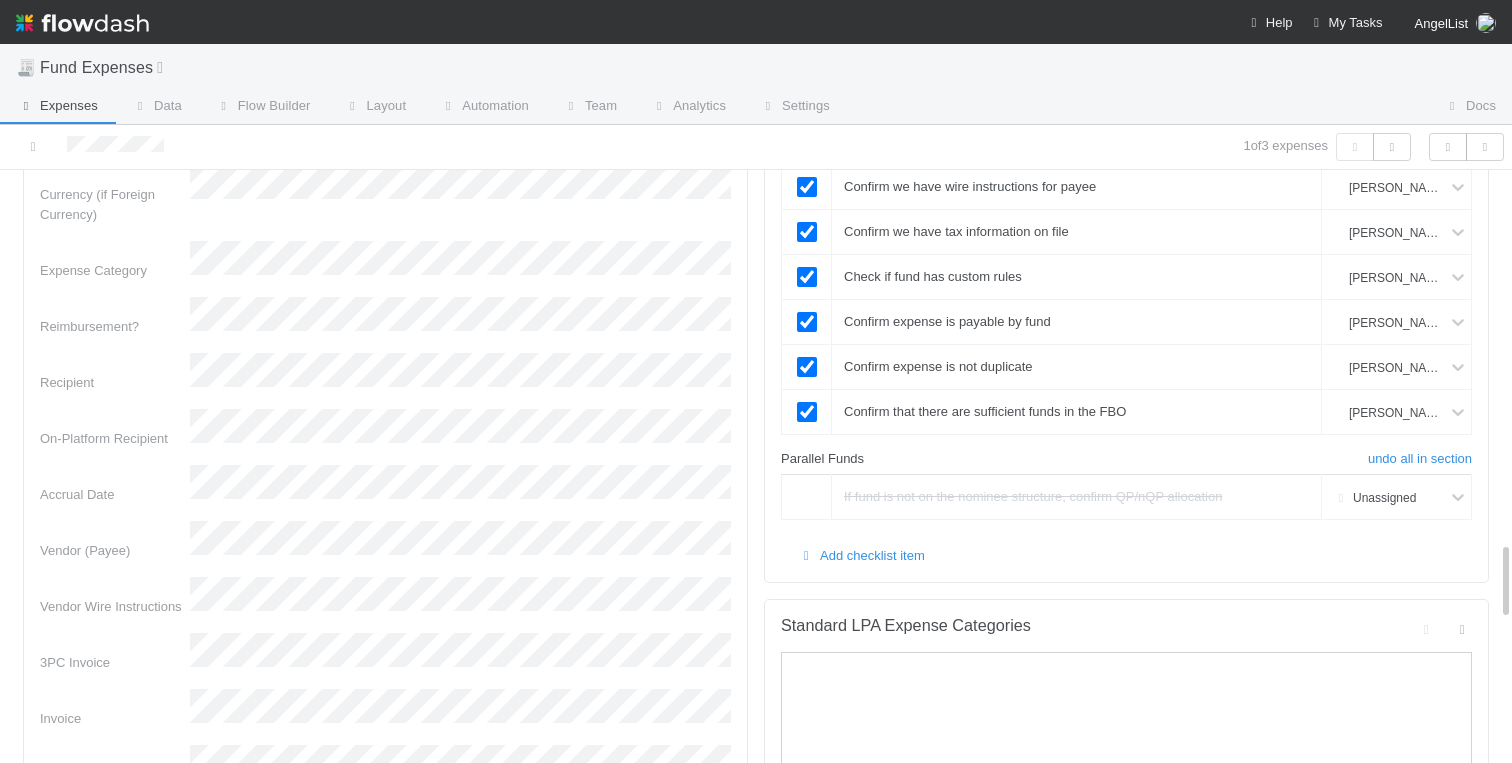 click on "Vendor (Payee)" at bounding box center [385, 541] 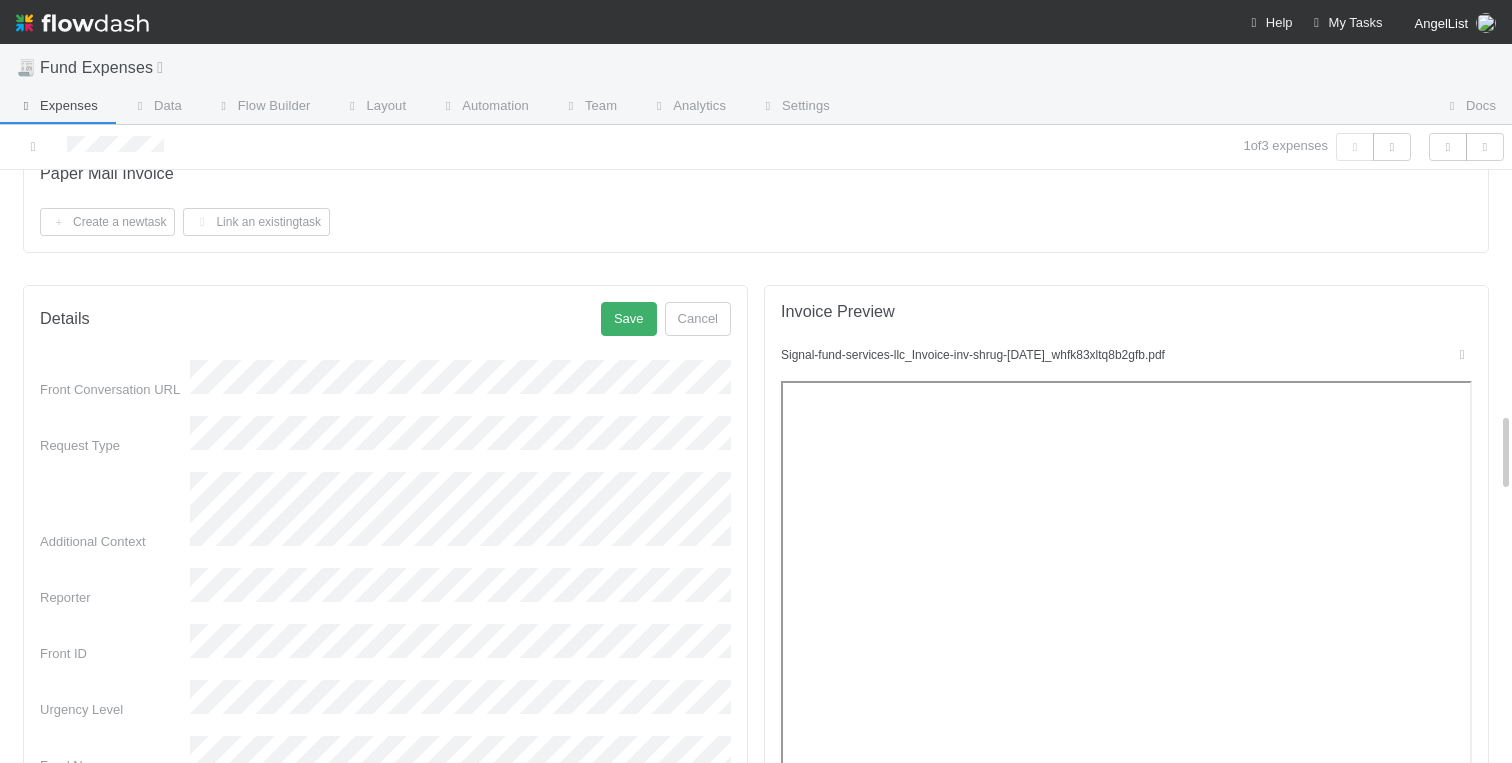 scroll, scrollTop: 1780, scrollLeft: 0, axis: vertical 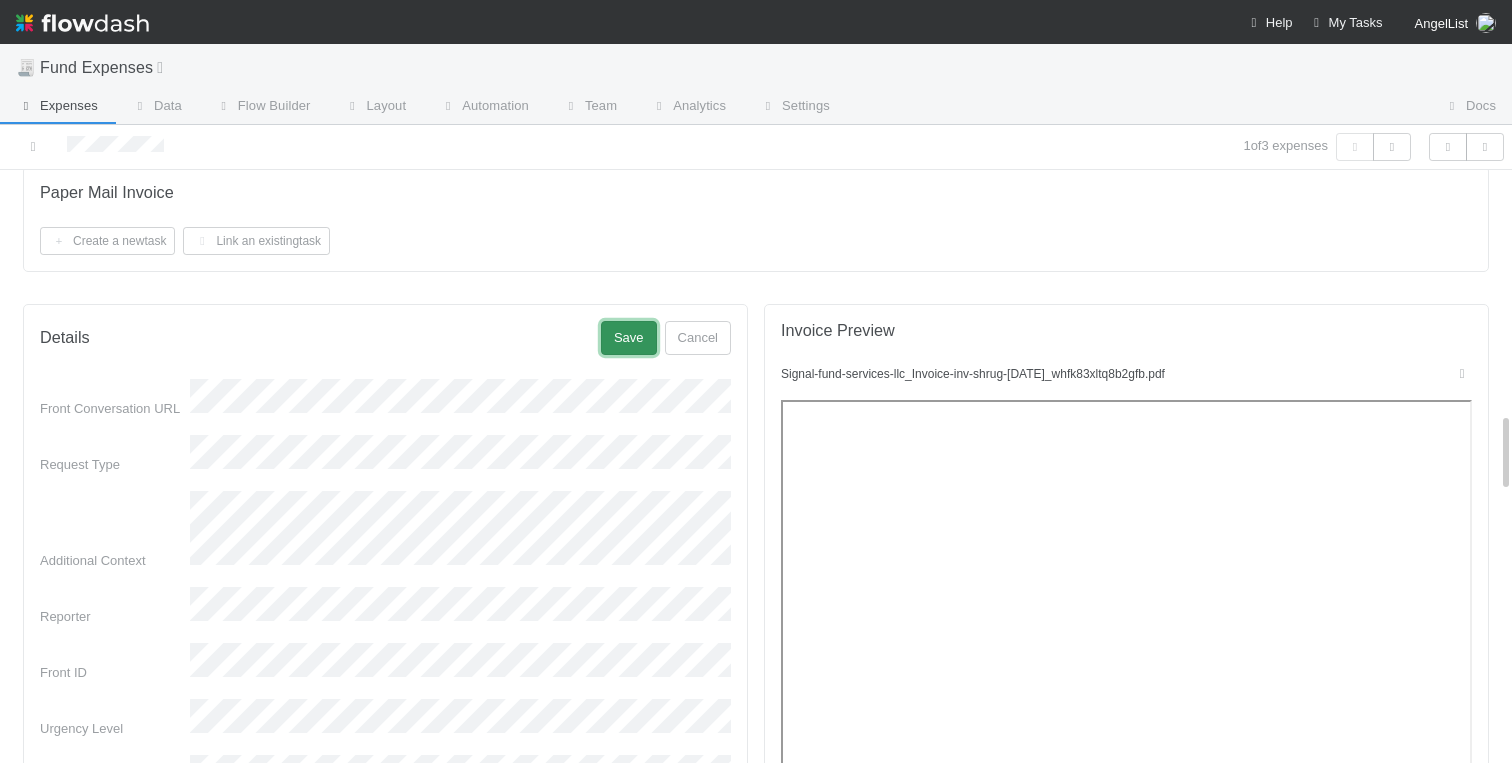 click on "Save" at bounding box center (629, 338) 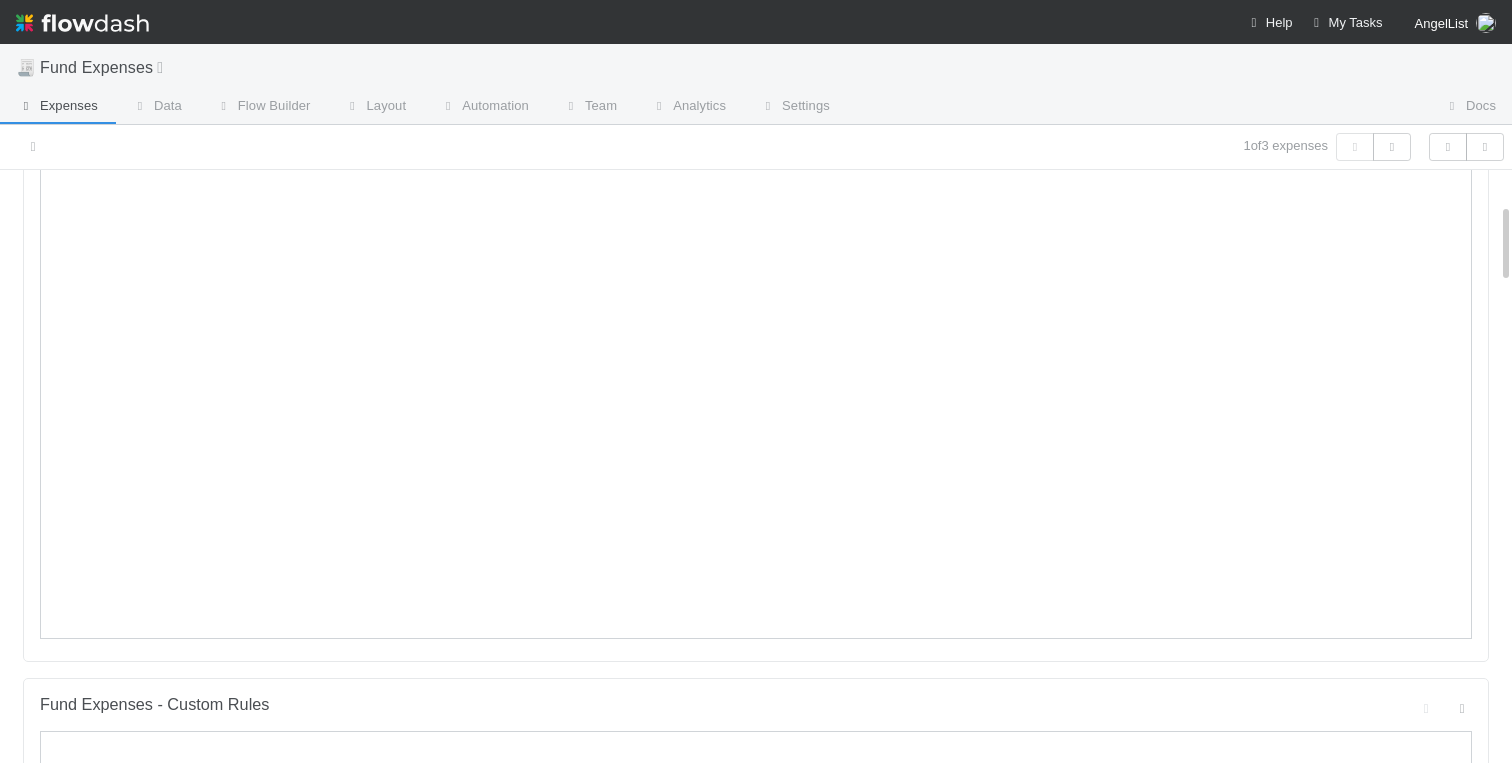 scroll, scrollTop: 0, scrollLeft: 0, axis: both 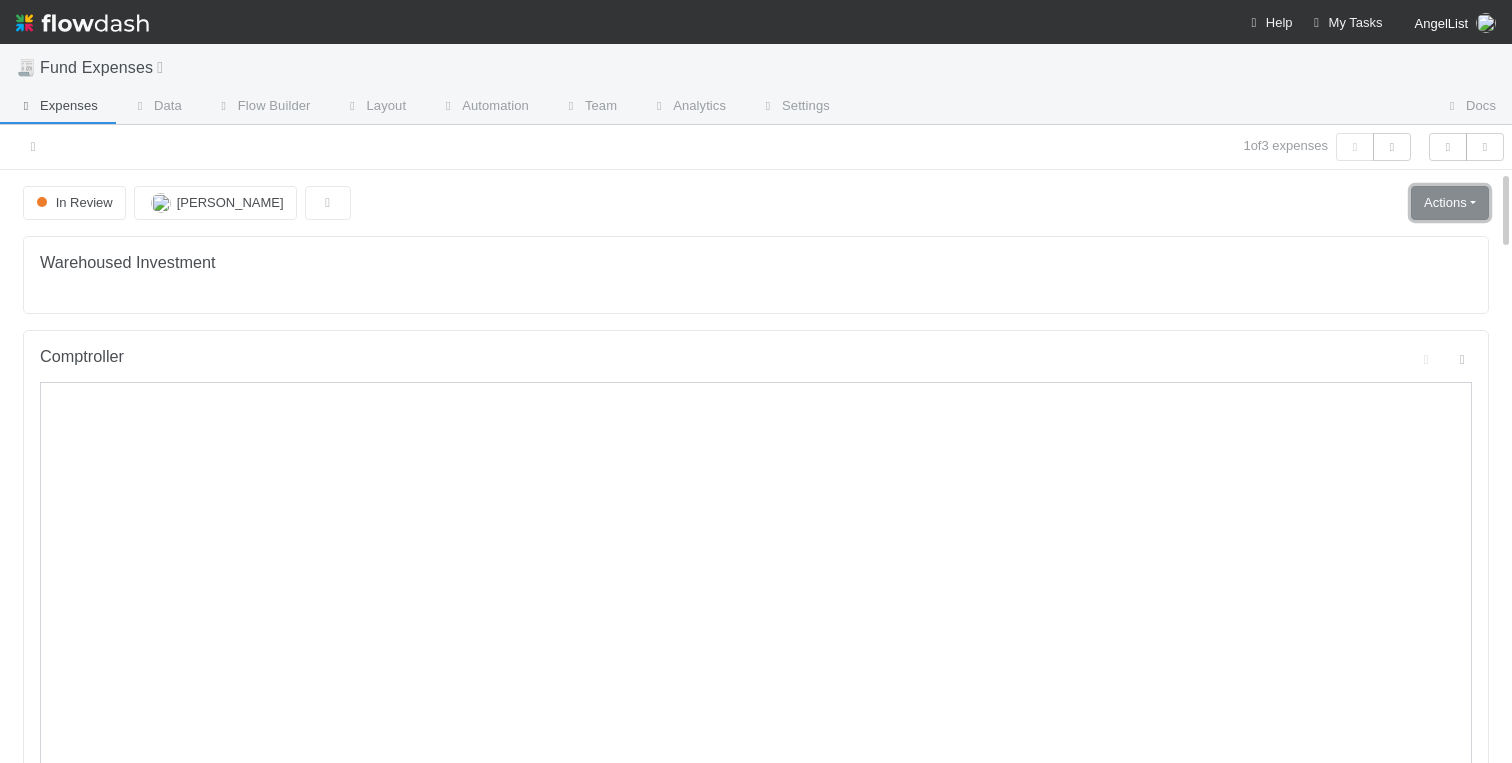 click on "Actions" at bounding box center [1450, 203] 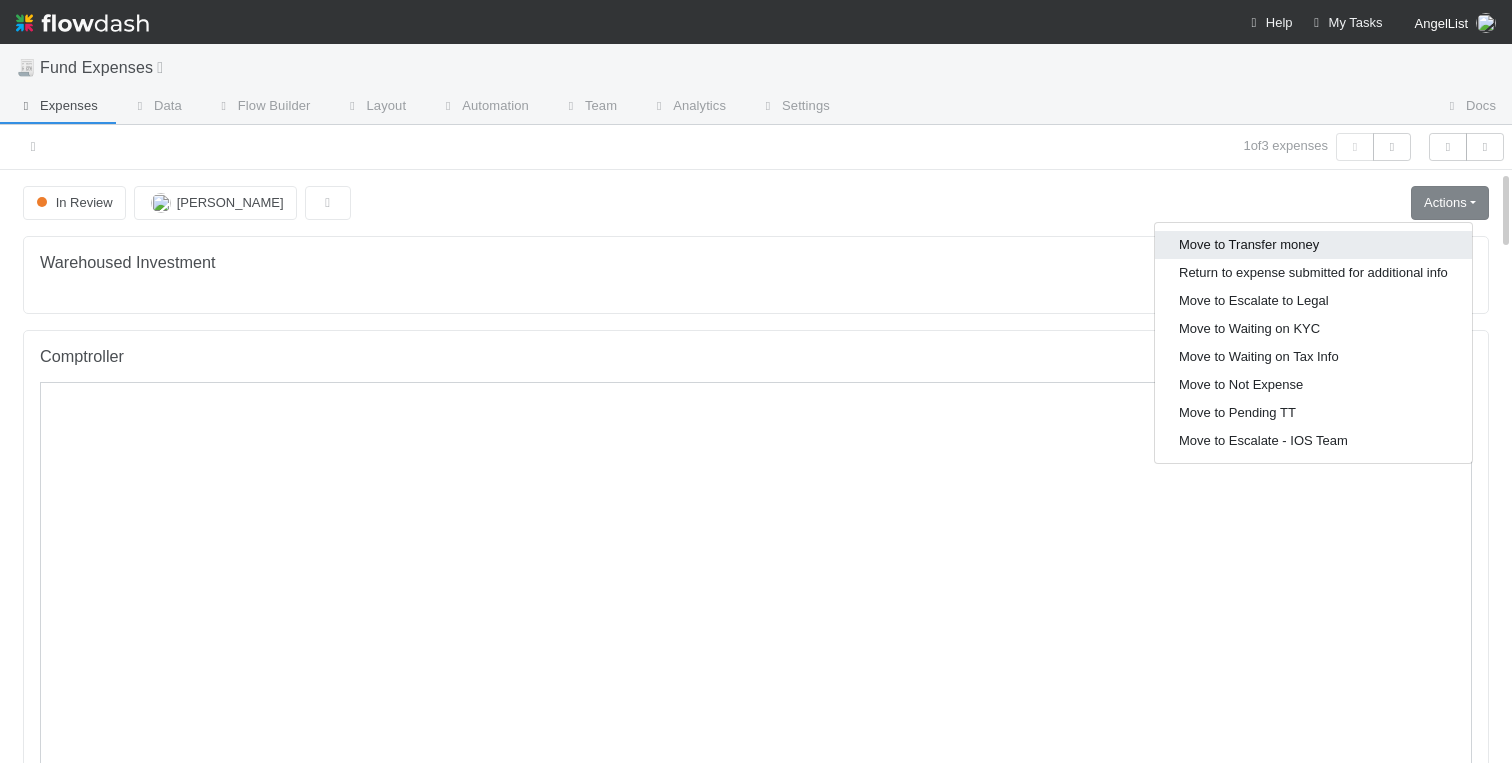 click on "Move to Transfer money" at bounding box center [1313, 245] 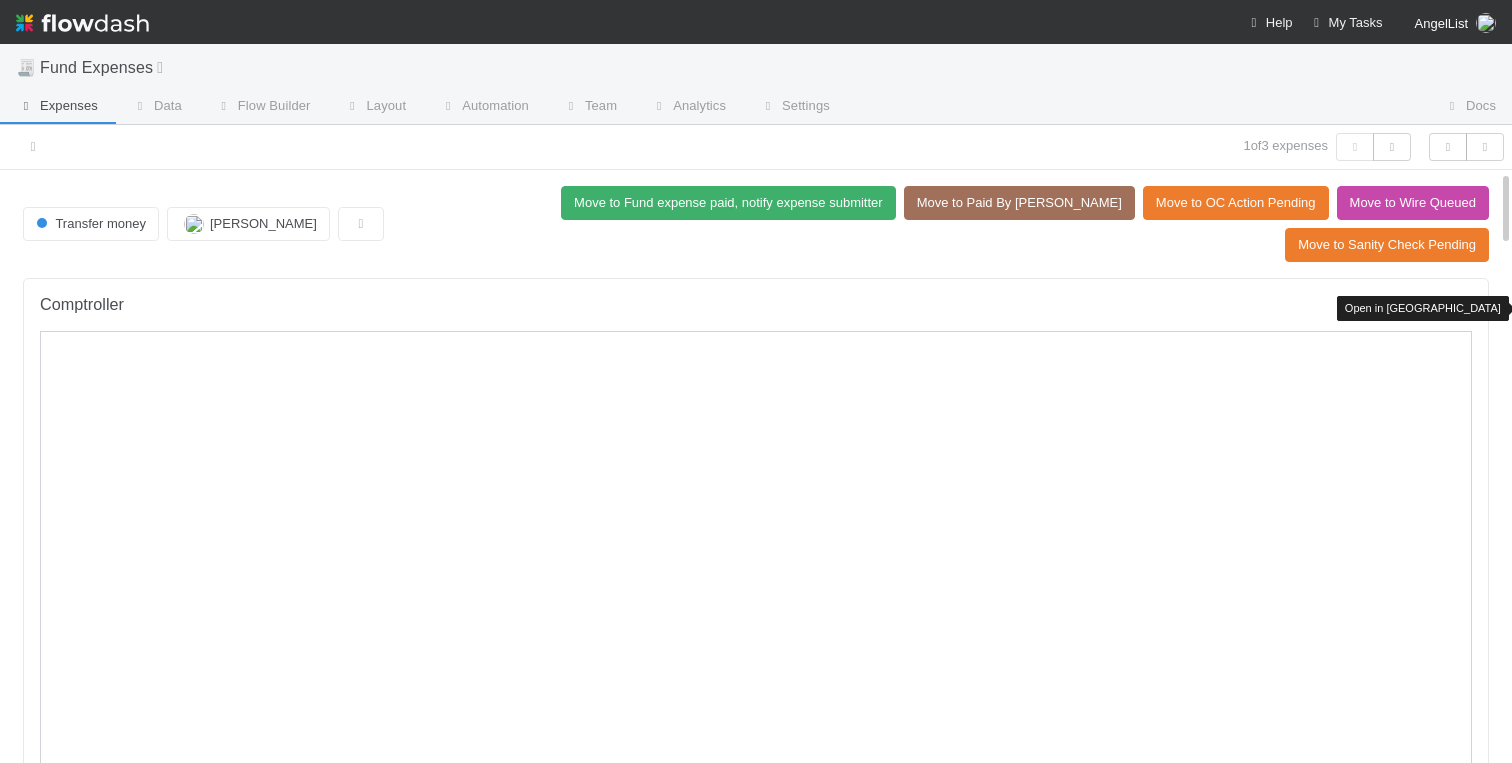 click at bounding box center (1462, 308) 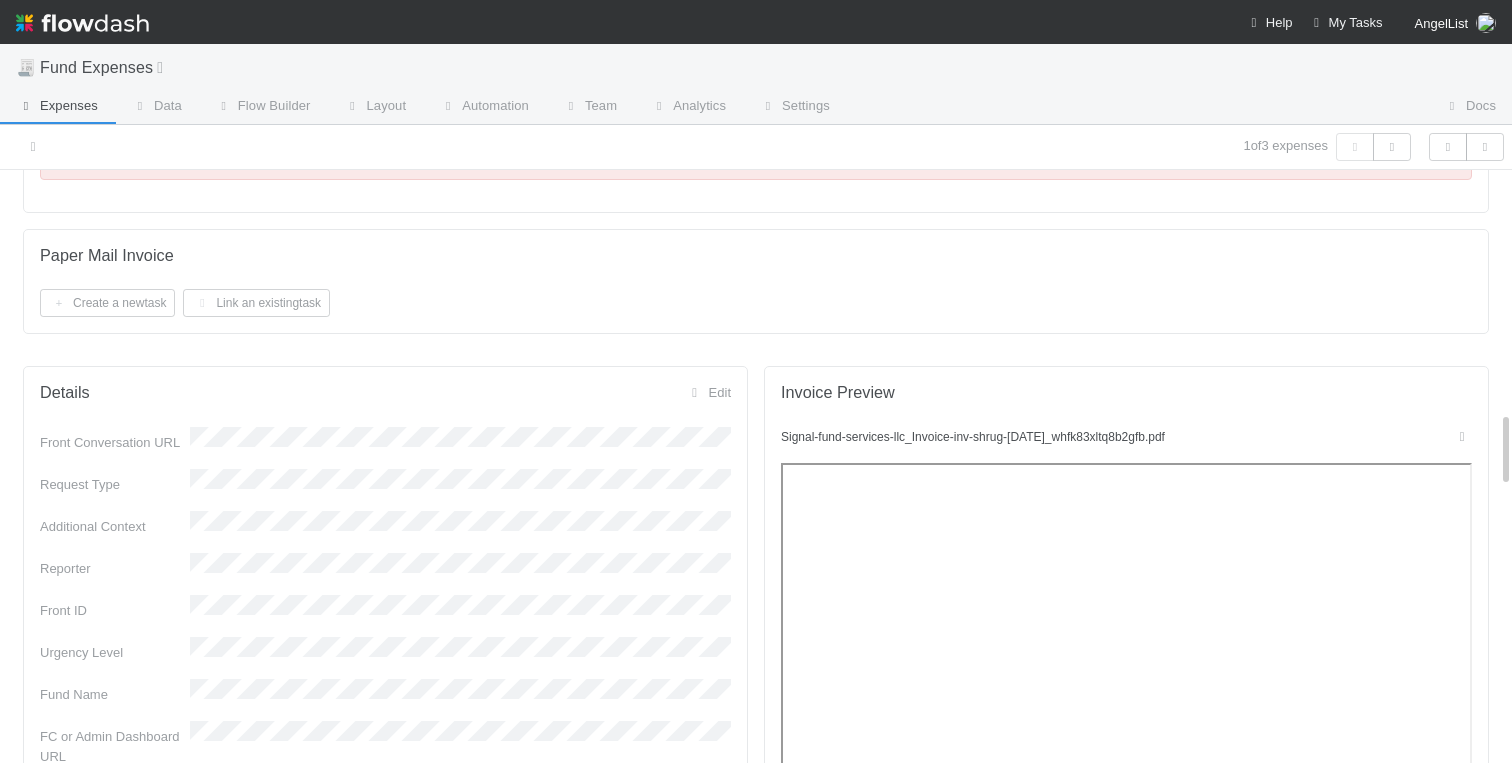 scroll, scrollTop: 1871, scrollLeft: 0, axis: vertical 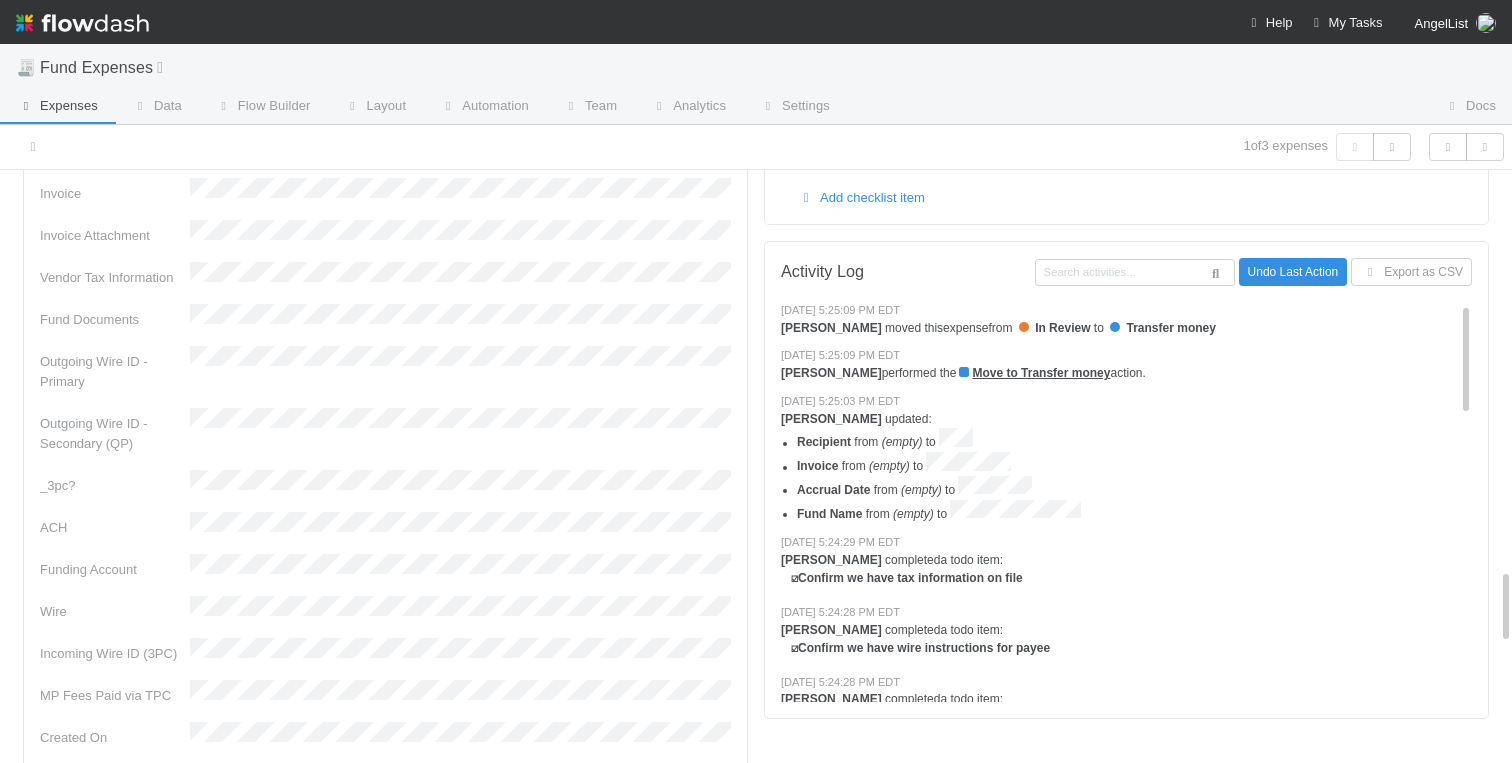 click on "Invoice Preview Signal-fund-services-llc_Invoice-inv-shrug-jul_whfk83xltq8b2gfb.pdf  Checklist    Transfer money In Comptroller  skip all in section Record Expense   Unassigned Reimbursements: Mark as Reimbursement in CPT Unassigned Save Invoice Unassigned Add Front Link  Unassigned Transfer Funds Unassigned Record Outgoing Wire Number(s) Unassigned Add checklist item Activity Log Undo Last Action Export as CSV 7/18/25, 5:25:09 PM EDT Charlotte Mas   moved this  expense  from     In Review   to     Transfer money 7/18/25, 5:25:09 PM EDT Charlotte Mas  performed the  Move to Transfer money  action. 7/18/25, 5:25:03 PM EDT Charlotte Mas   updated: Recipient   from   (empty)   to   Invoice    from   (empty)   to   Accrual Date   from   (empty)   to   Fund Name   from   (empty)   to   7/18/25, 5:24:29 PM EDT Charlotte Mas   completed  a todo item: ☑  Confirm we have tax information on file  7/18/25, 5:24:28 PM EDT Charlotte Mas   completed  a todo item: ☑  Confirm we have wire instructions for payee   ☑" at bounding box center (1126, 546) 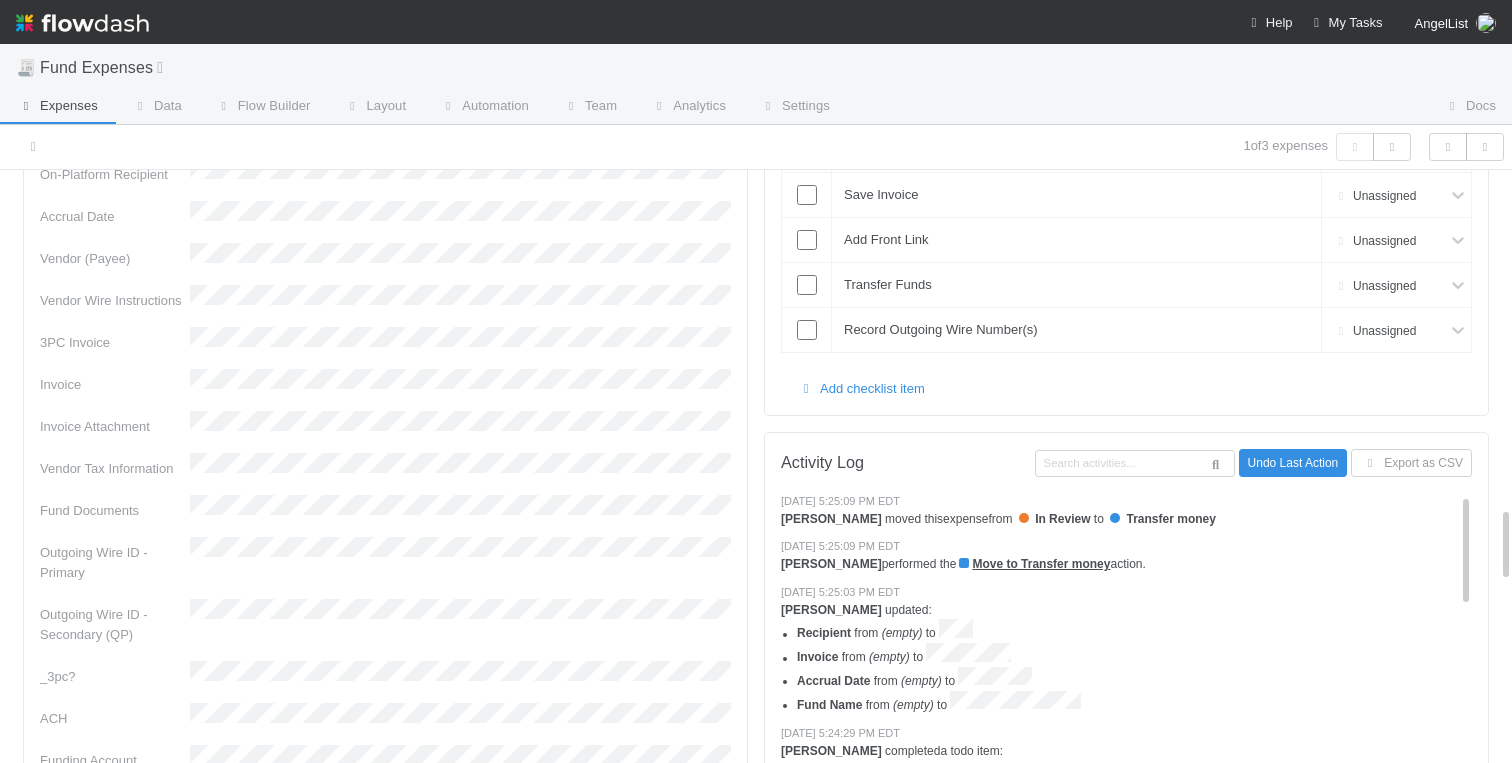 scroll, scrollTop: 2550, scrollLeft: 0, axis: vertical 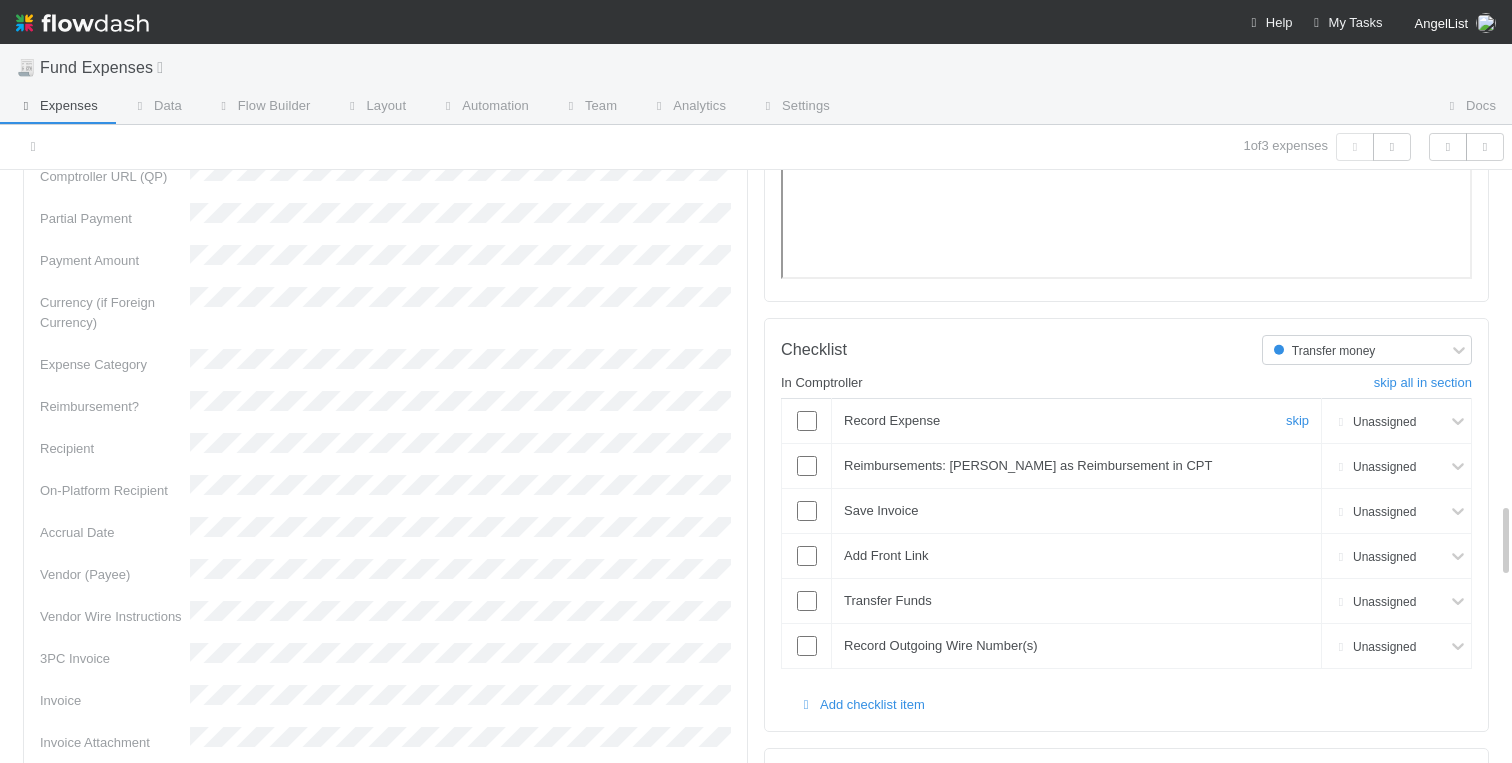click at bounding box center [807, 421] 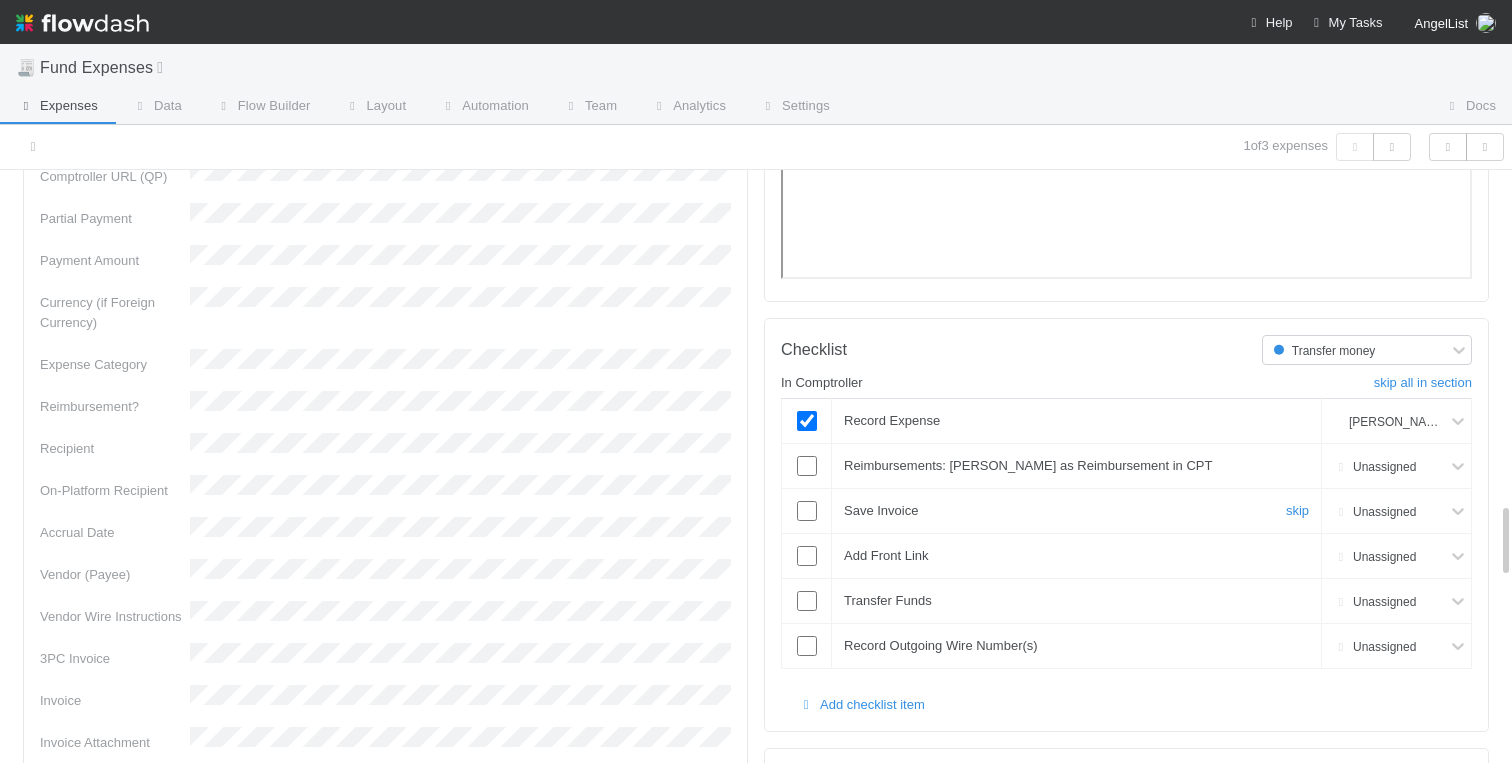 click at bounding box center (807, 511) 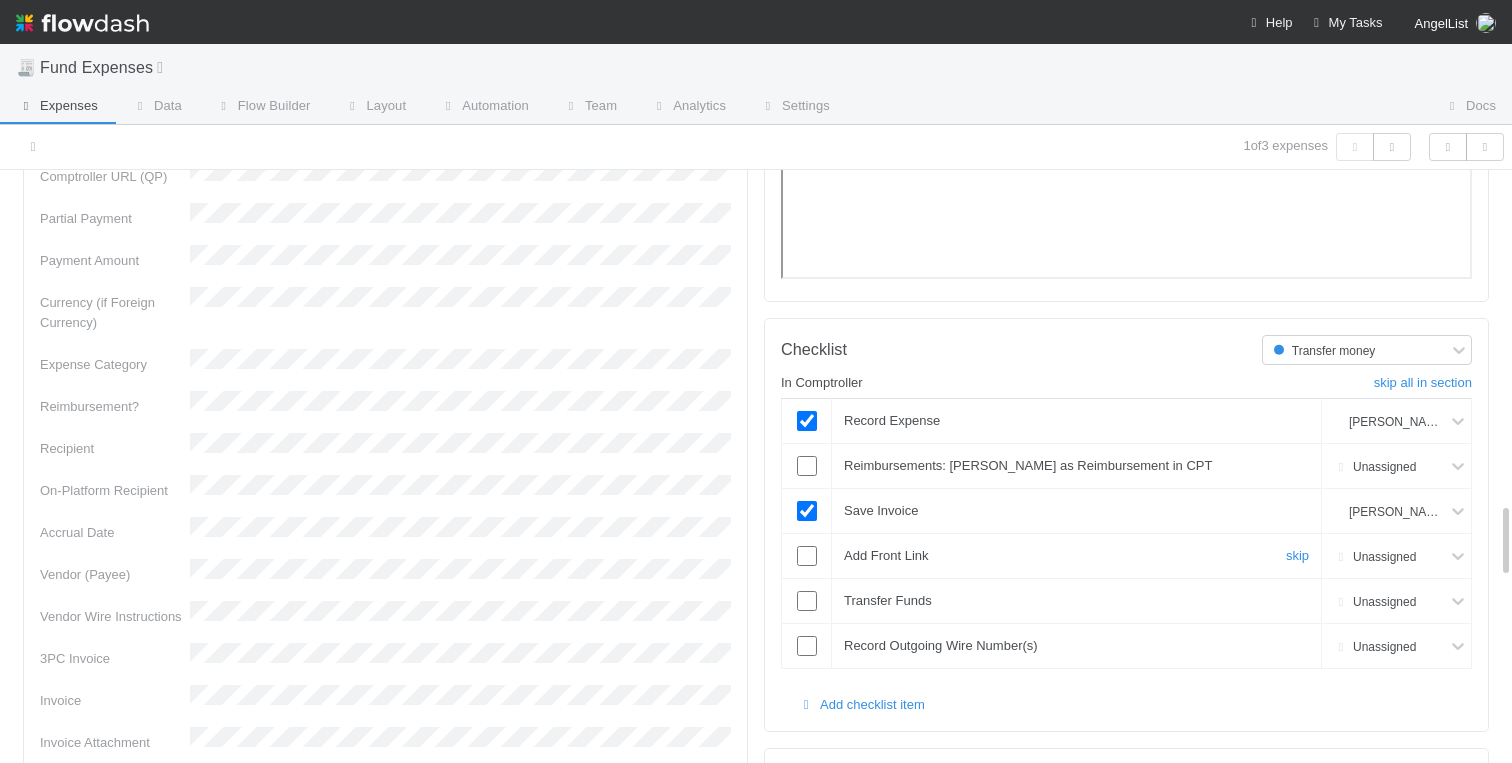 click at bounding box center (807, 556) 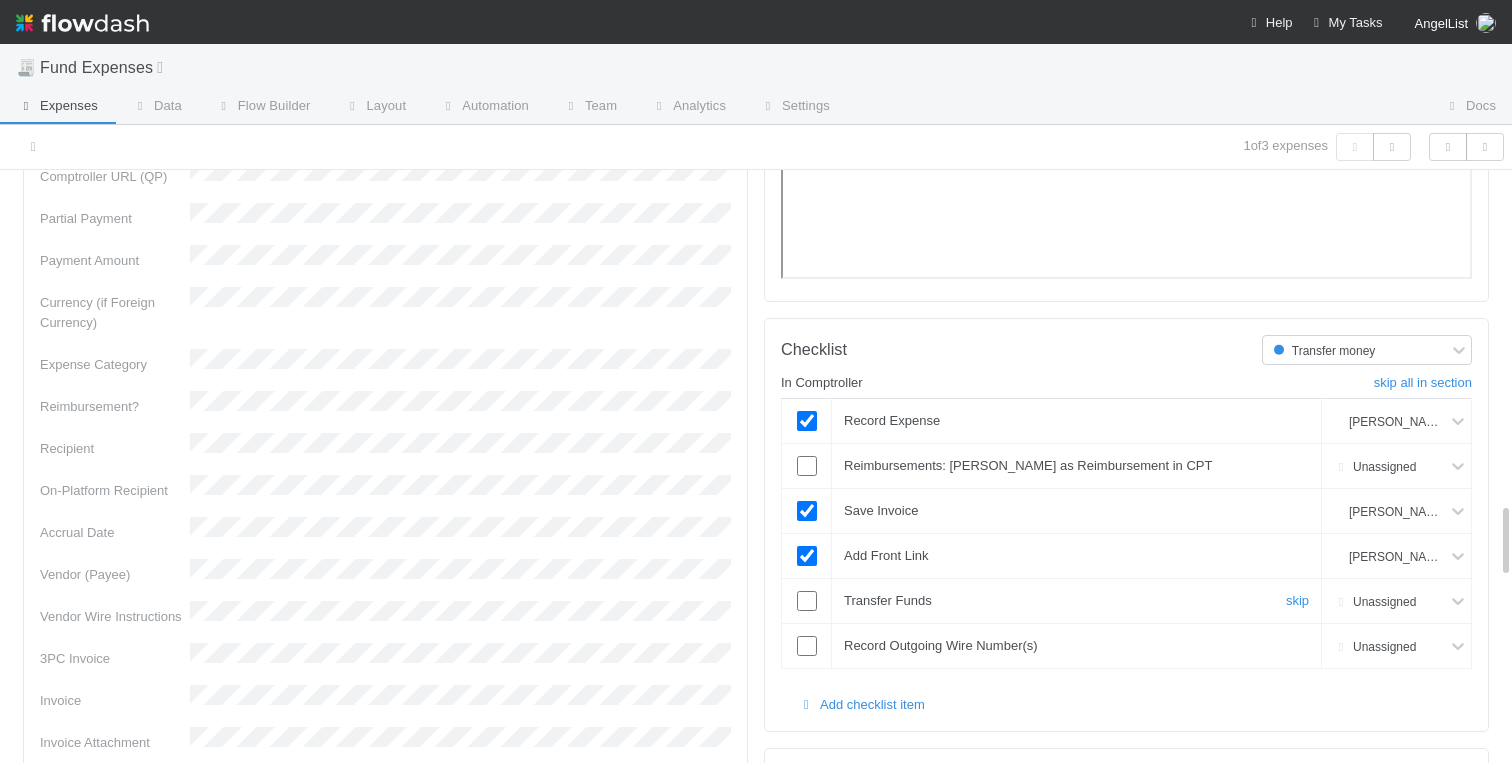 click at bounding box center (807, 601) 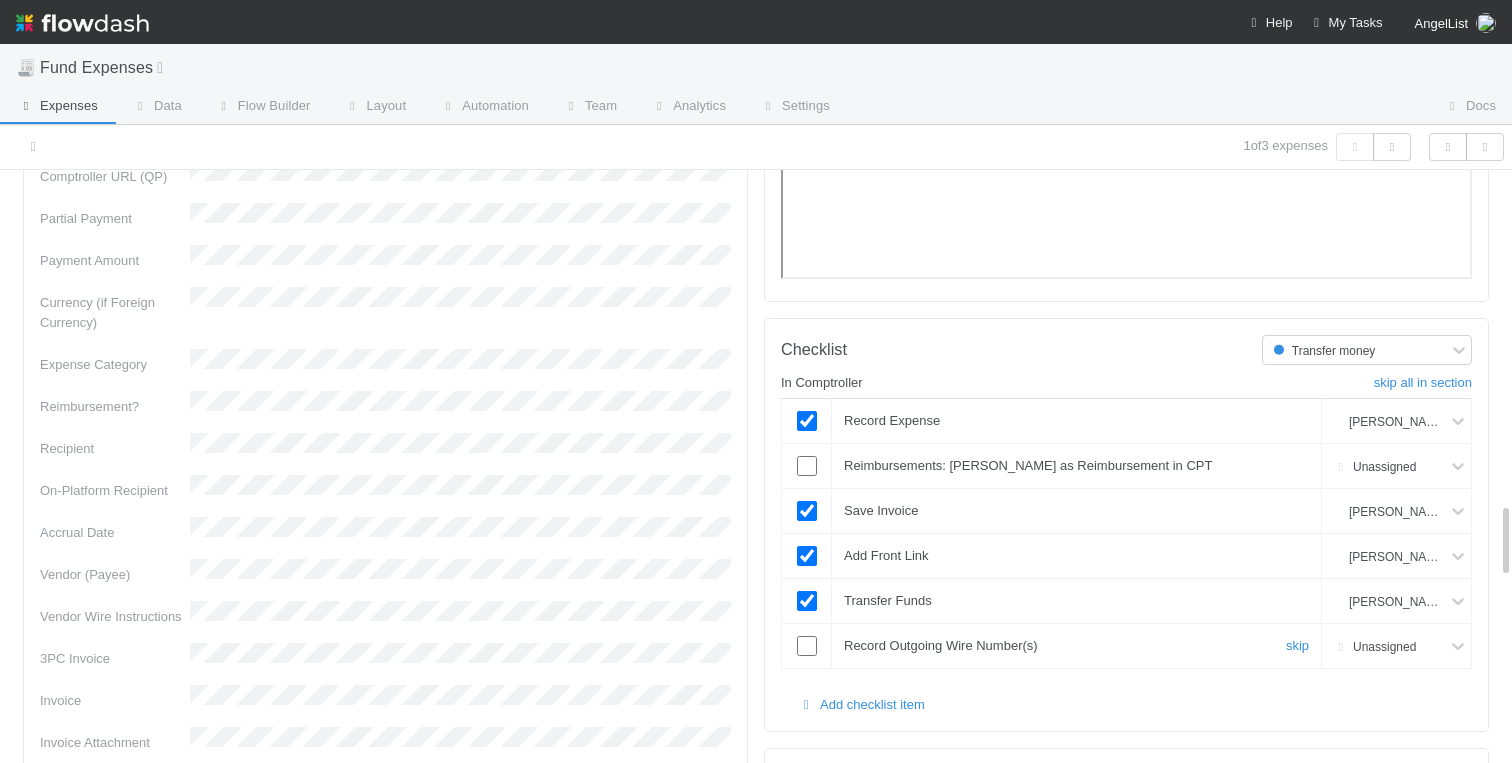 click at bounding box center [807, 646] 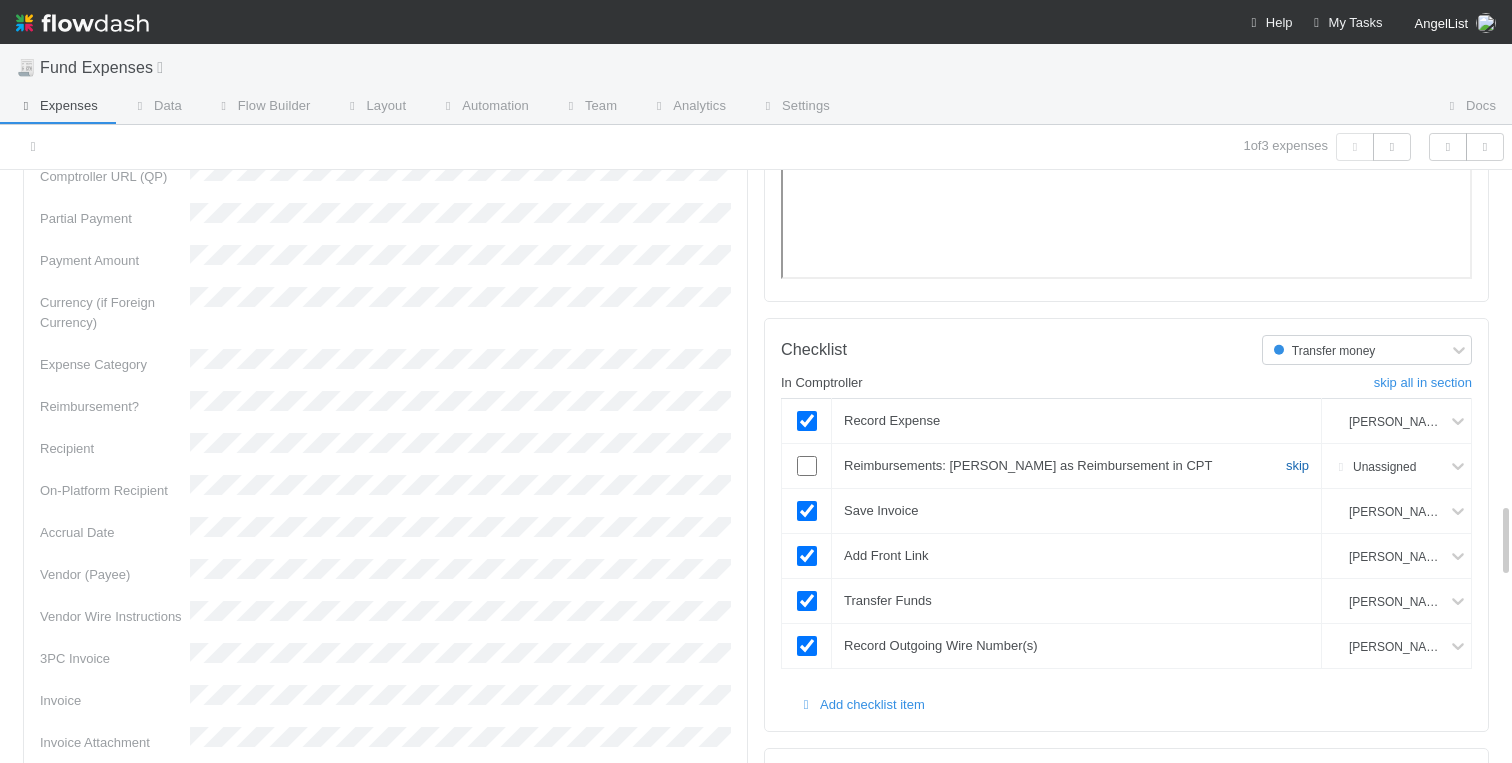 click on "skip" at bounding box center [1297, 465] 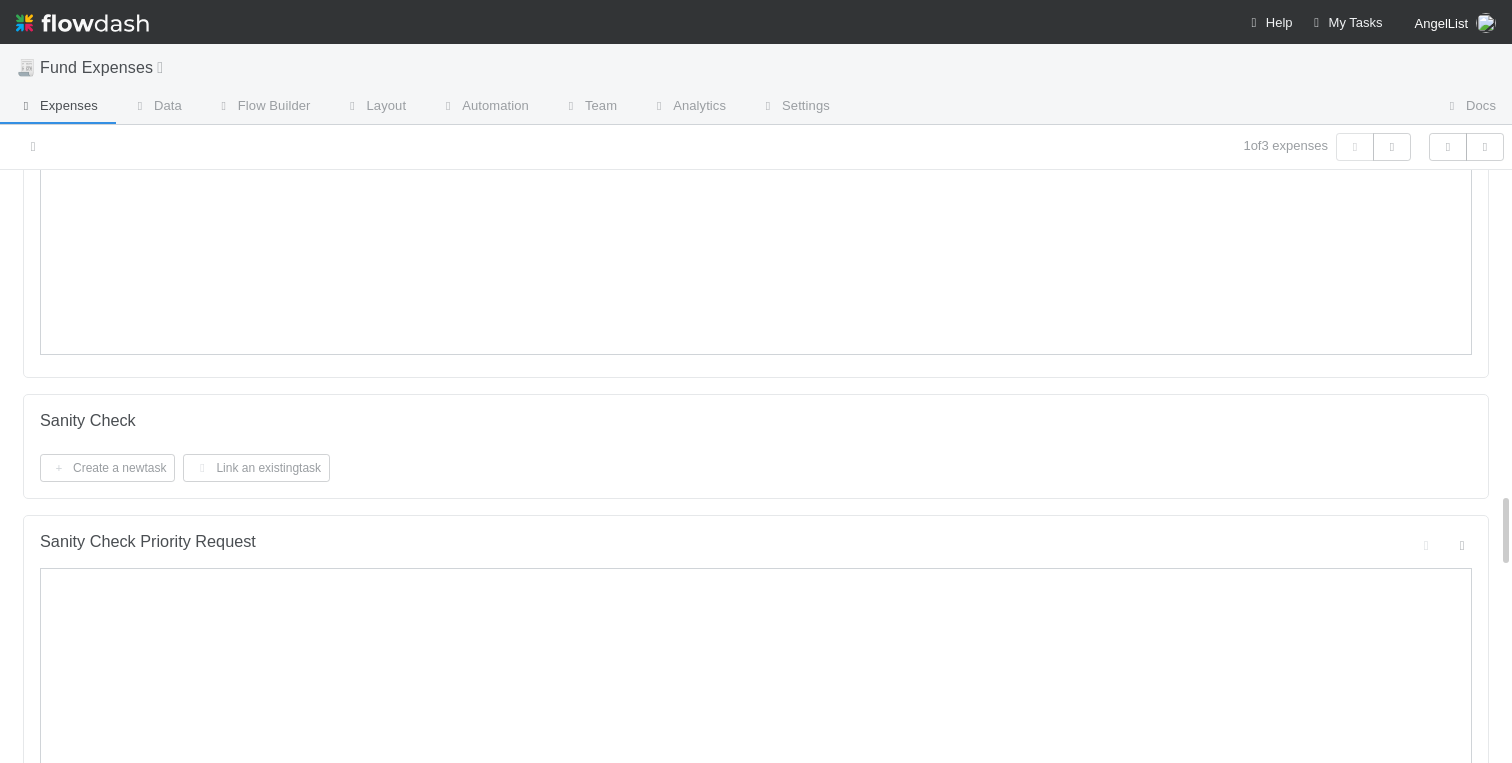 scroll, scrollTop: 0, scrollLeft: 0, axis: both 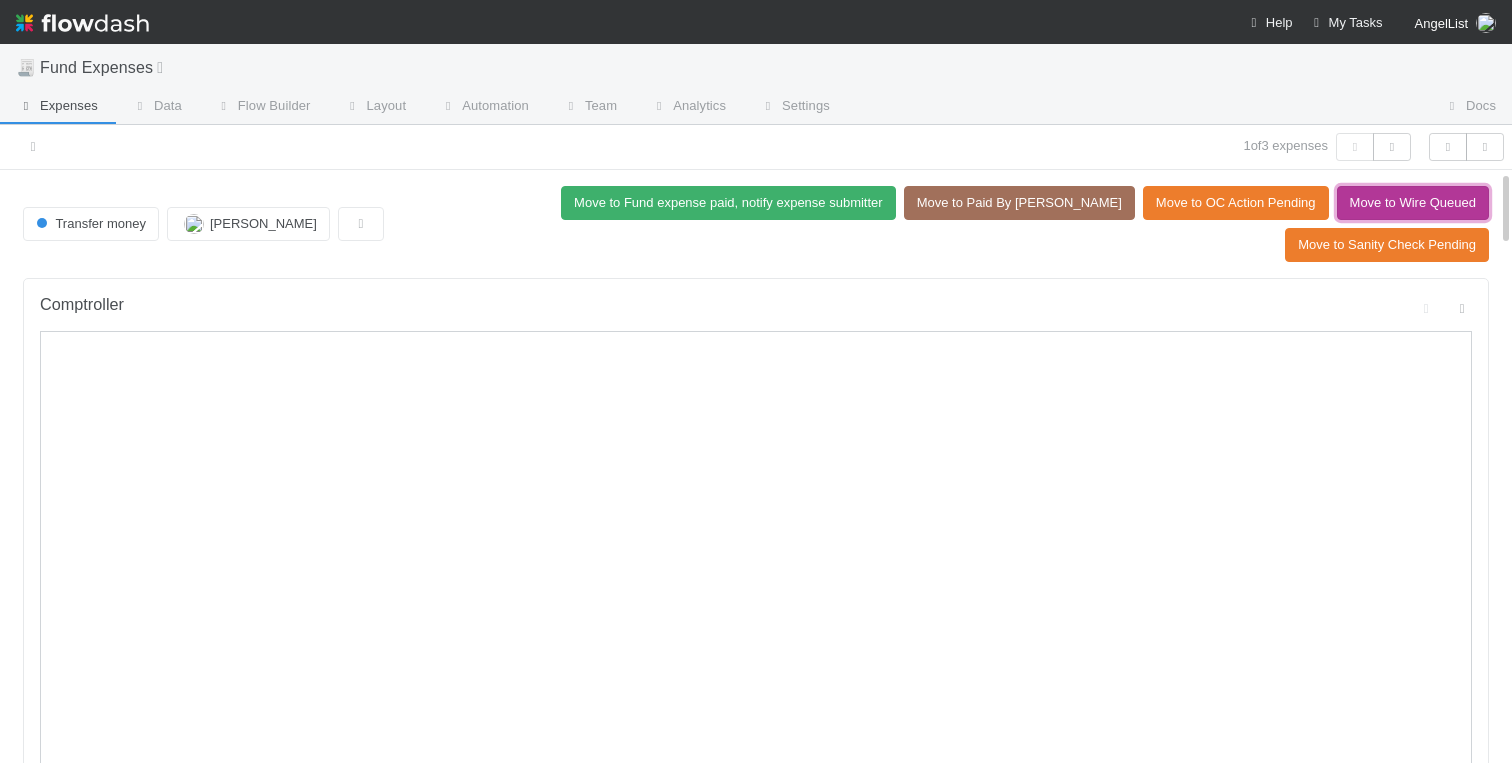 click on "Move to Wire Queued" at bounding box center [1413, 203] 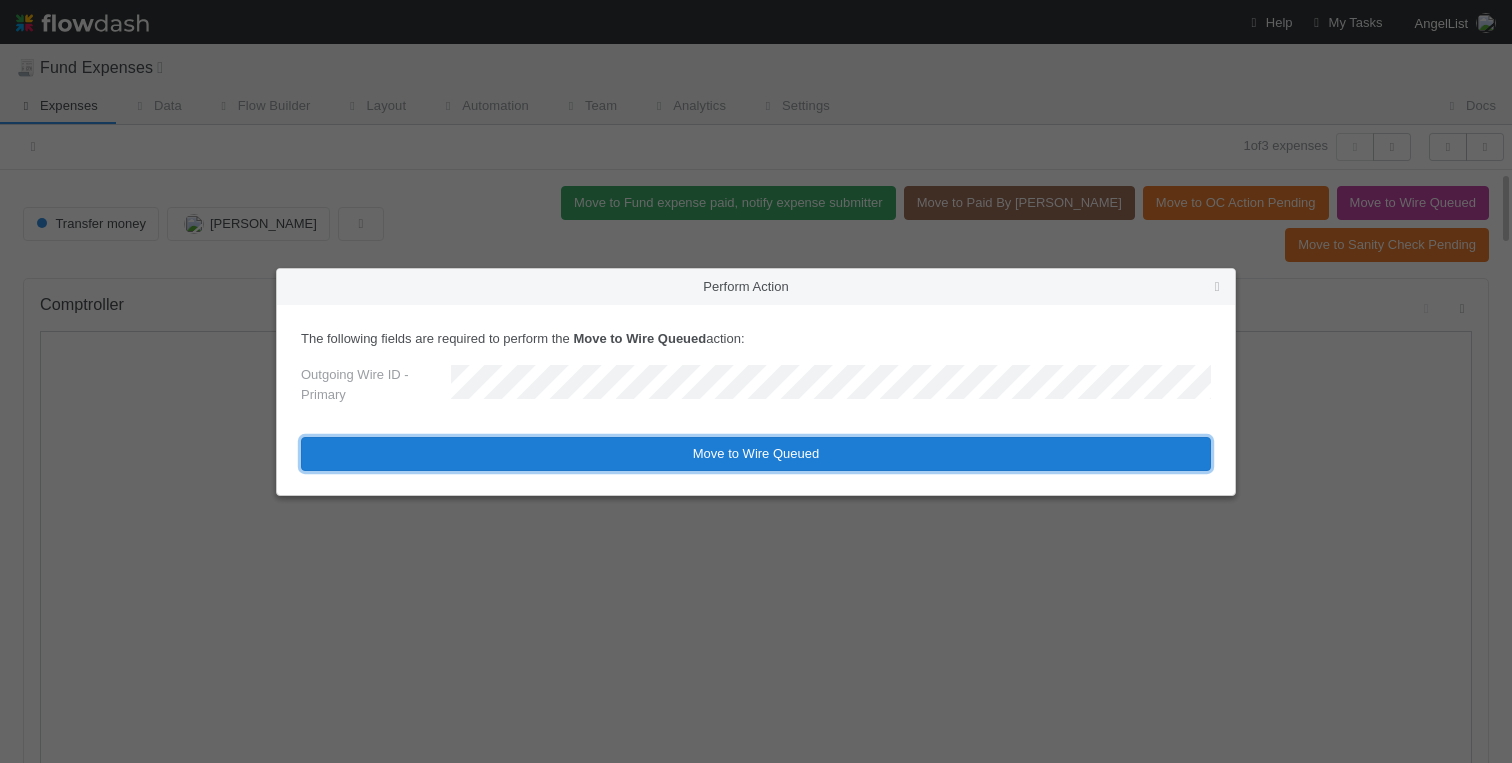 click on "Move to Wire Queued" at bounding box center (756, 454) 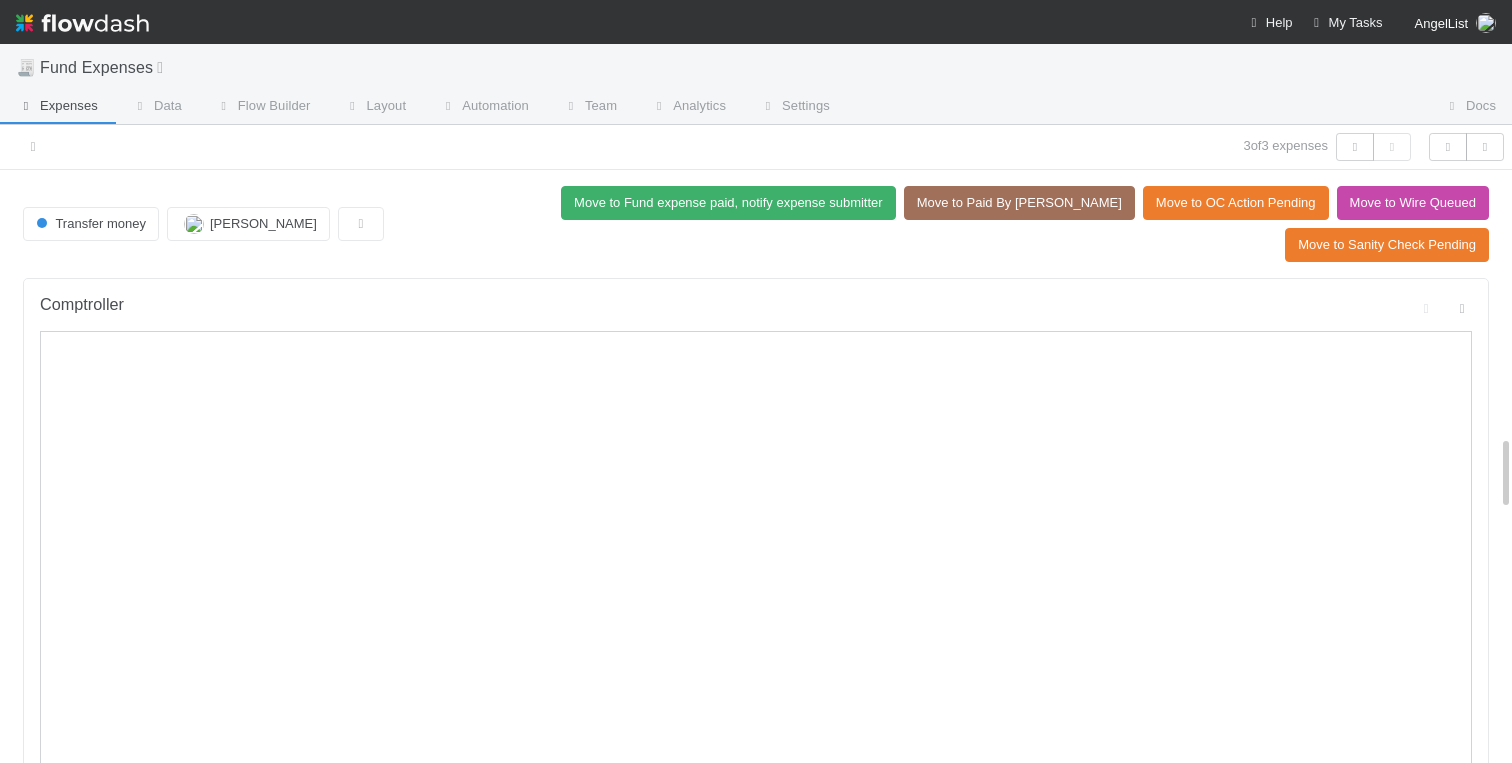 scroll, scrollTop: 0, scrollLeft: 0, axis: both 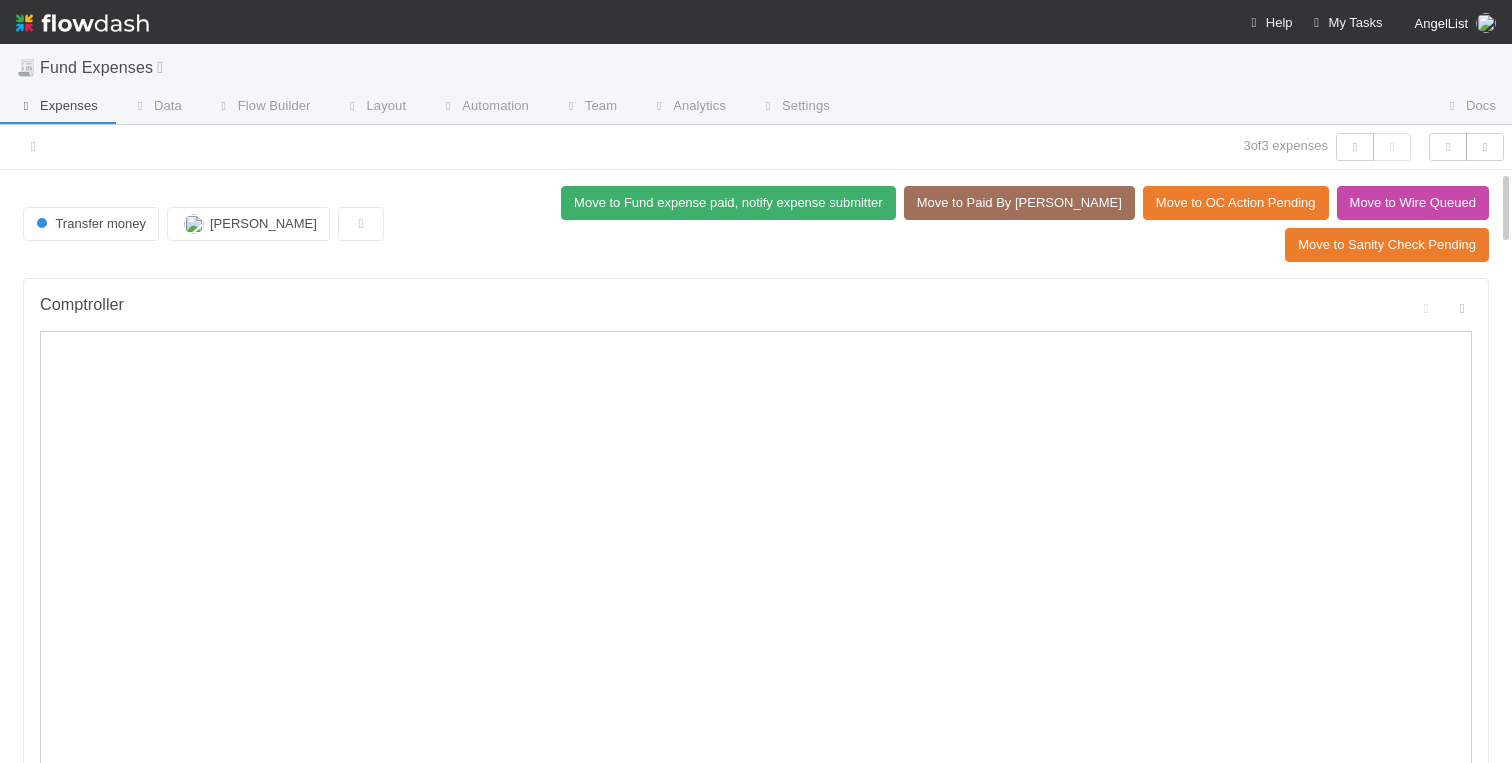click on "Transfer money [PERSON_NAME] Move to Fund expense paid, notify expense submitter Move to Paid By [PERSON_NAME]  Move to OC Action Pending Move to Wire Queued Move to Sanity Check Pending  Comptroller Sanity Check    Create a new  task Link an existing  task Sanity Check Priority Request Comments Attach files: Choose or drag and drop file(s) Add Comment Linked Workflow Tasks You do not have access to the   Belltower Administrative Fee Contributions   workflow. Paper Mail Invoice   Create a new  task Link an existing  task Details Edit Front Conversation URL  Request Type  Additional Context  Reporter  Front ID  Urgency Level  Fund Name  FC or Admin Dashboard URL  Comptroller URL  Comptroller URL (QP)  Partial Payment  Payment Amount   Currency (if Foreign Currency)  Expense Category  Reimbursement?  Recipient  On-Platform Recipient  Accrual Date  Vendor (Payee)  Vendor Wire Instructions  3PC Invoice  Invoice   Invoice Attachment  Vendor Tax Information  Fund Documents  Outgoing Wire ID - Primary   _3pc?  ACH  Wire" at bounding box center [756, 2606] 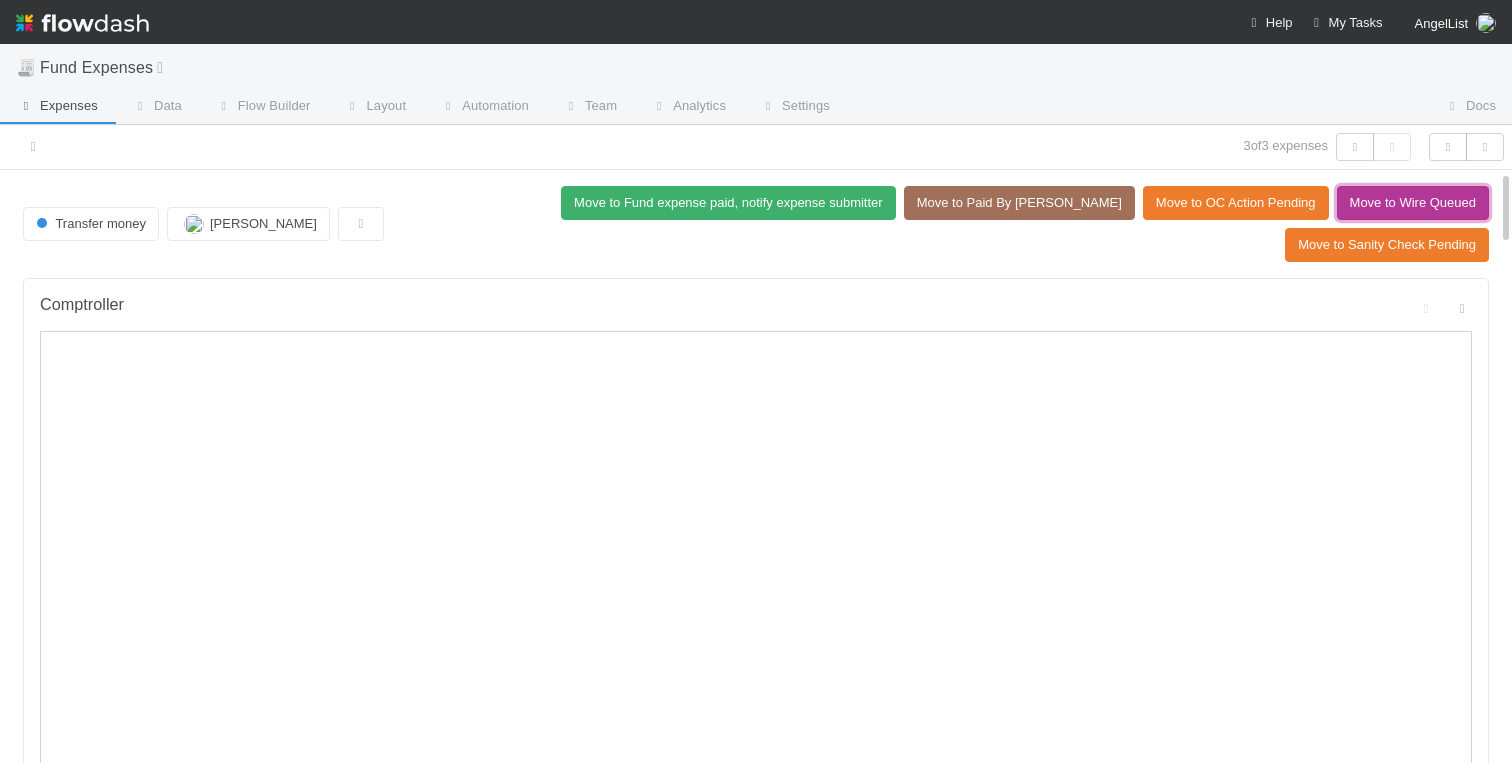 click on "Move to Wire Queued" at bounding box center (1413, 203) 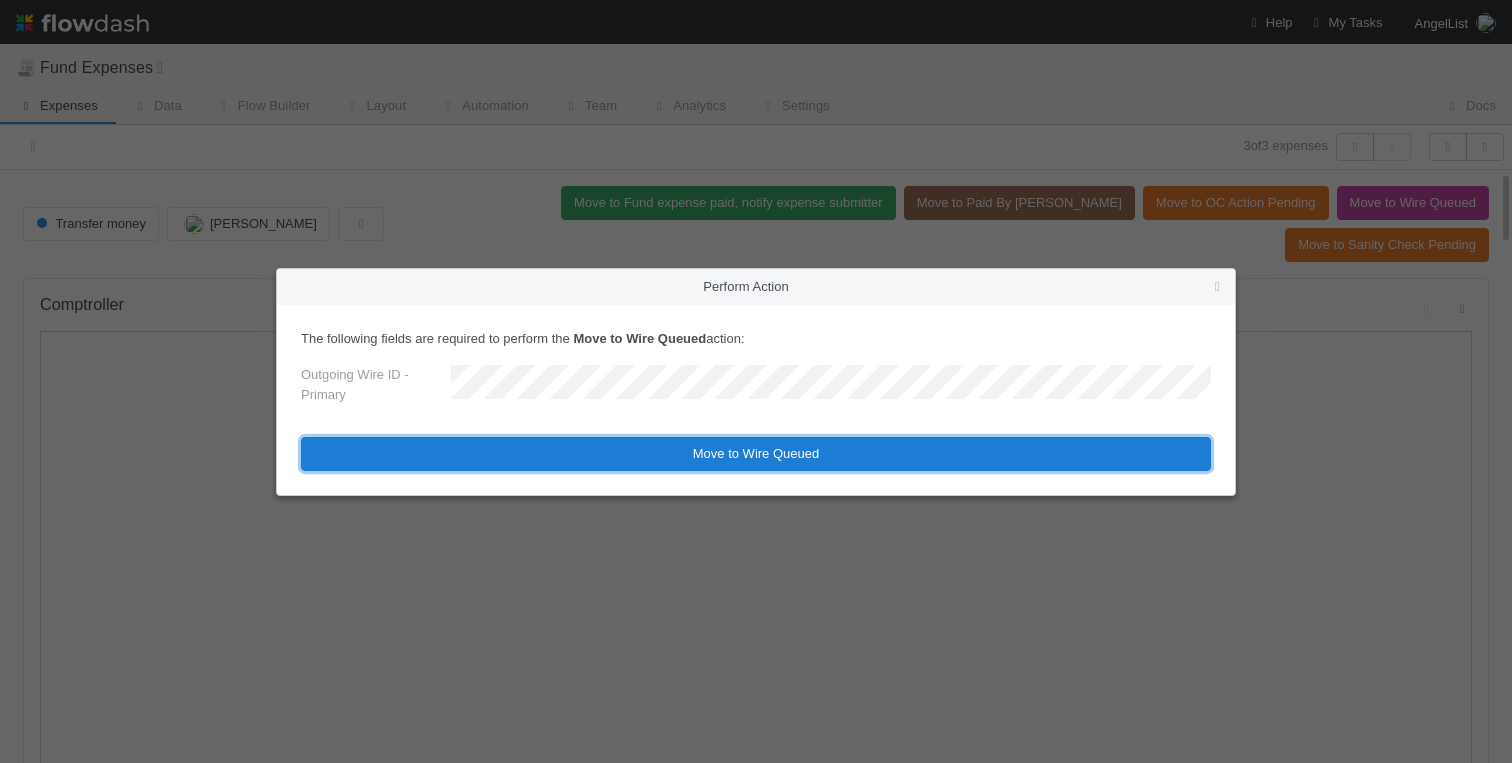 click on "Move to Wire Queued" at bounding box center [756, 454] 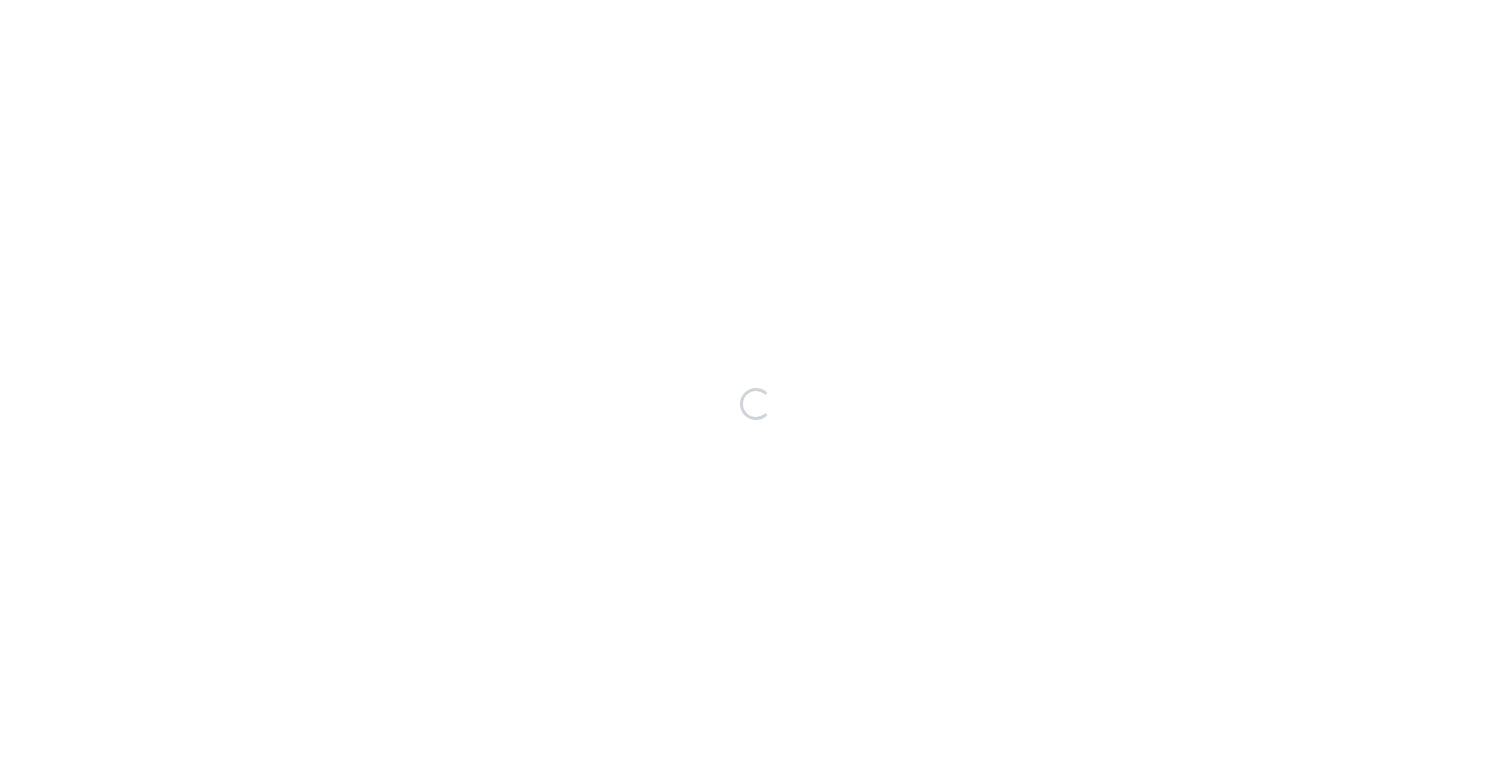 scroll, scrollTop: 0, scrollLeft: 0, axis: both 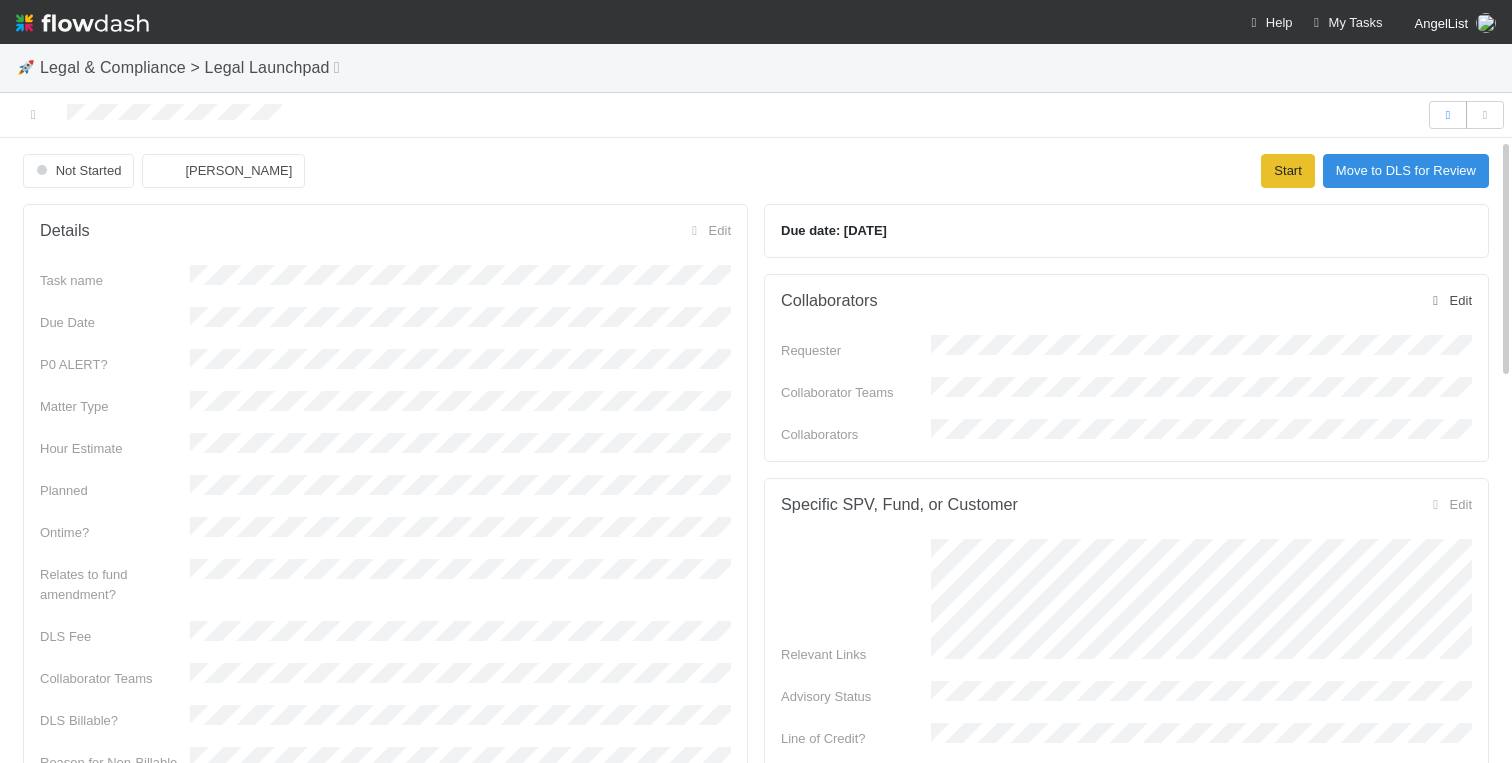 click on "Edit" at bounding box center [1449, 300] 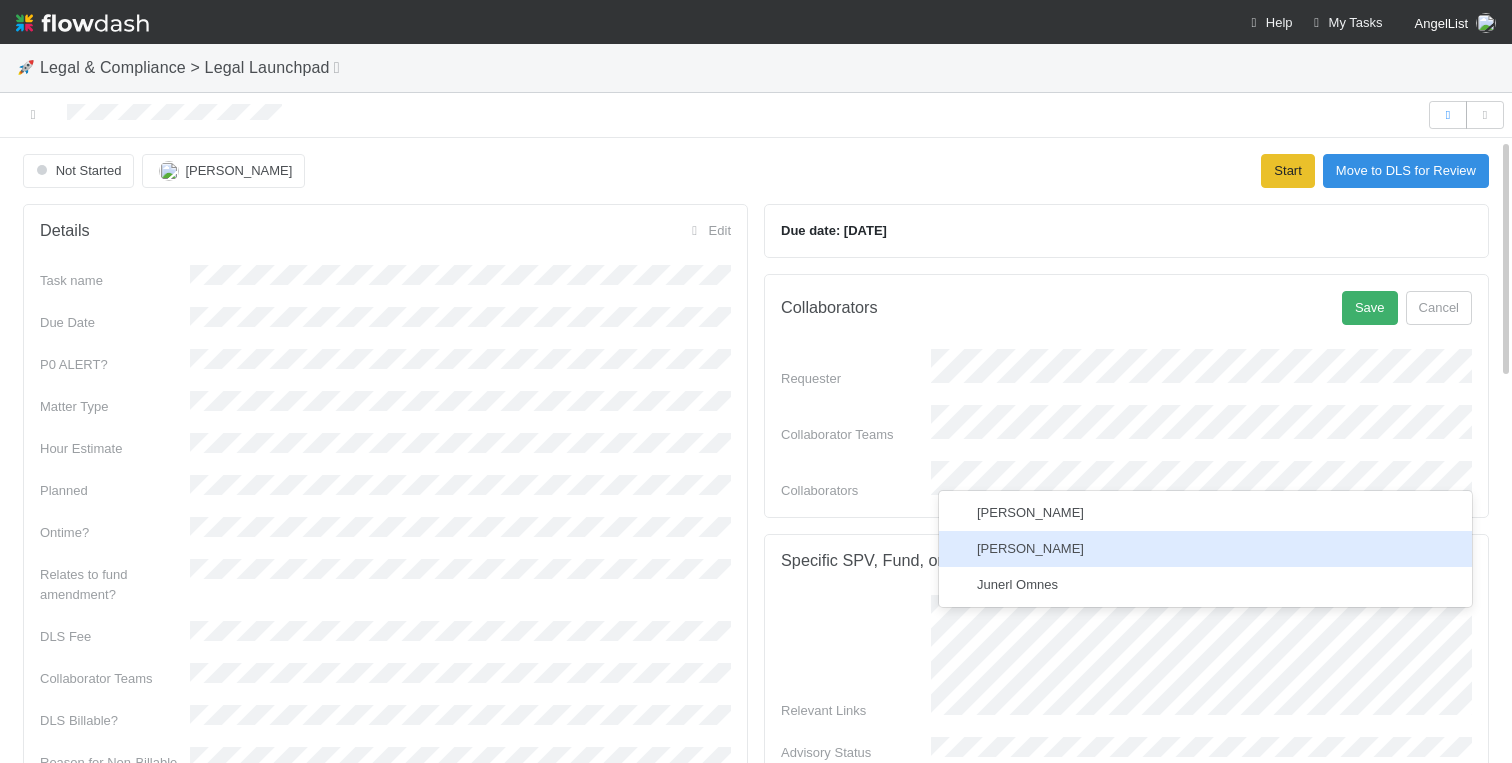 click on "Jun Yoon" at bounding box center [1030, 548] 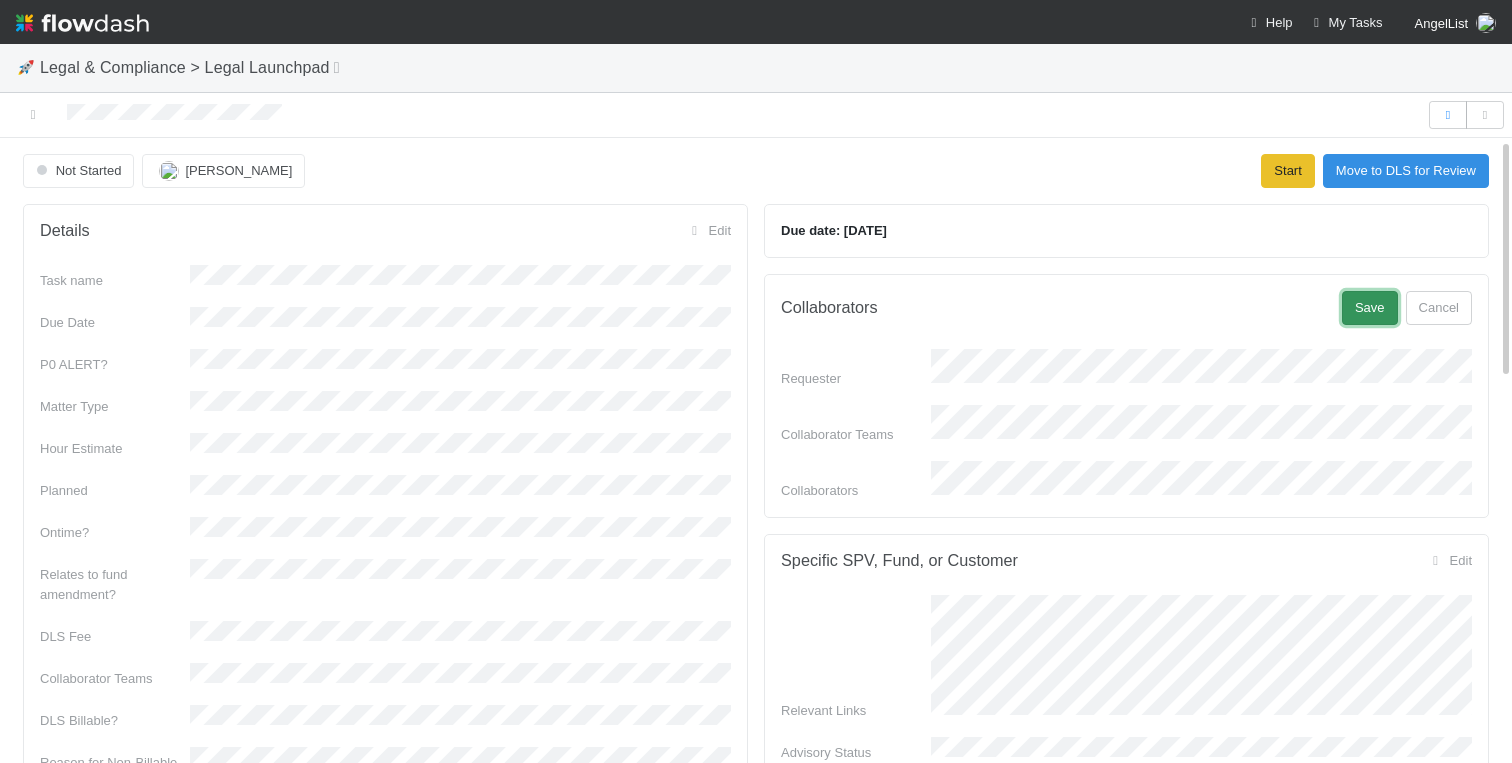 click on "Save" at bounding box center (1370, 308) 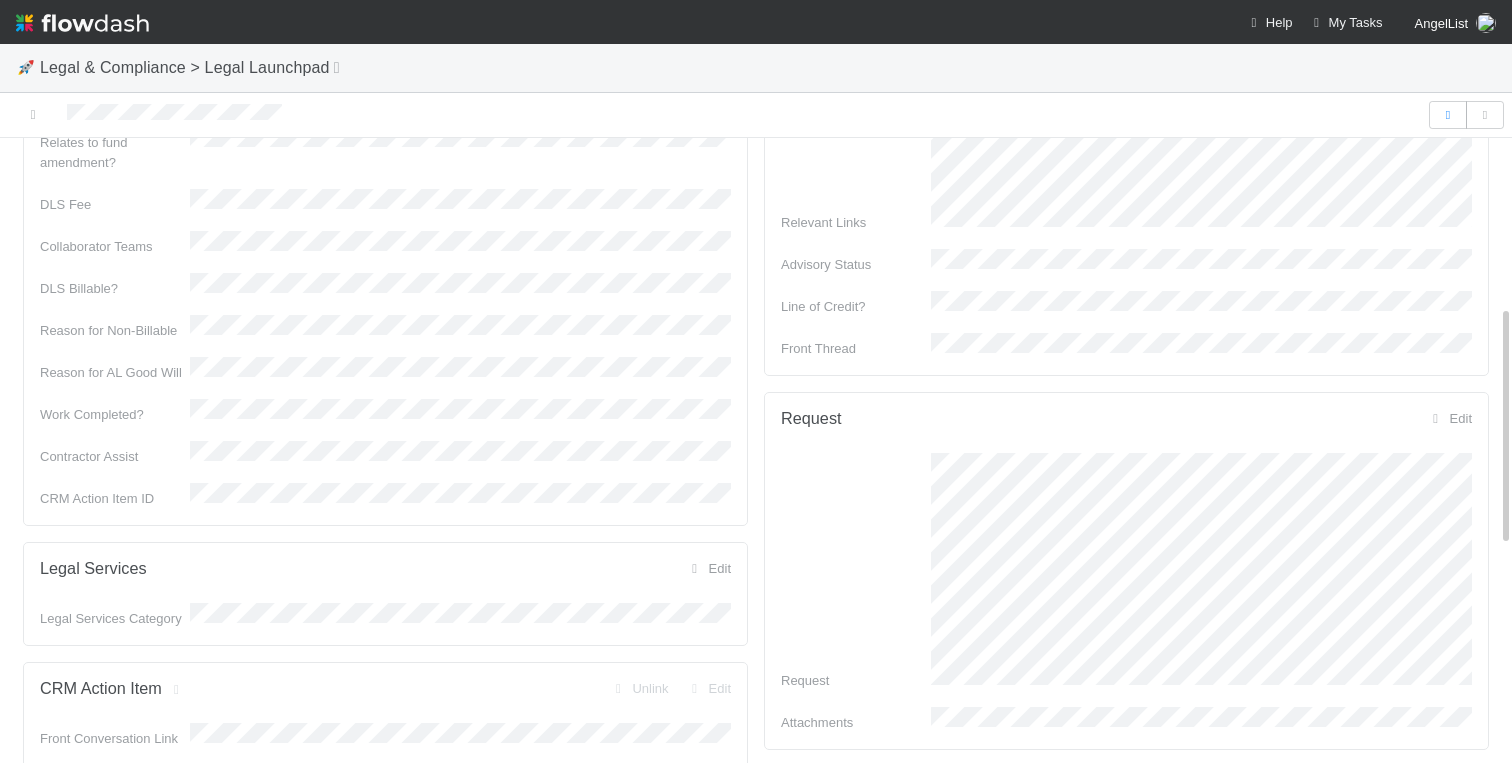 scroll, scrollTop: 0, scrollLeft: 0, axis: both 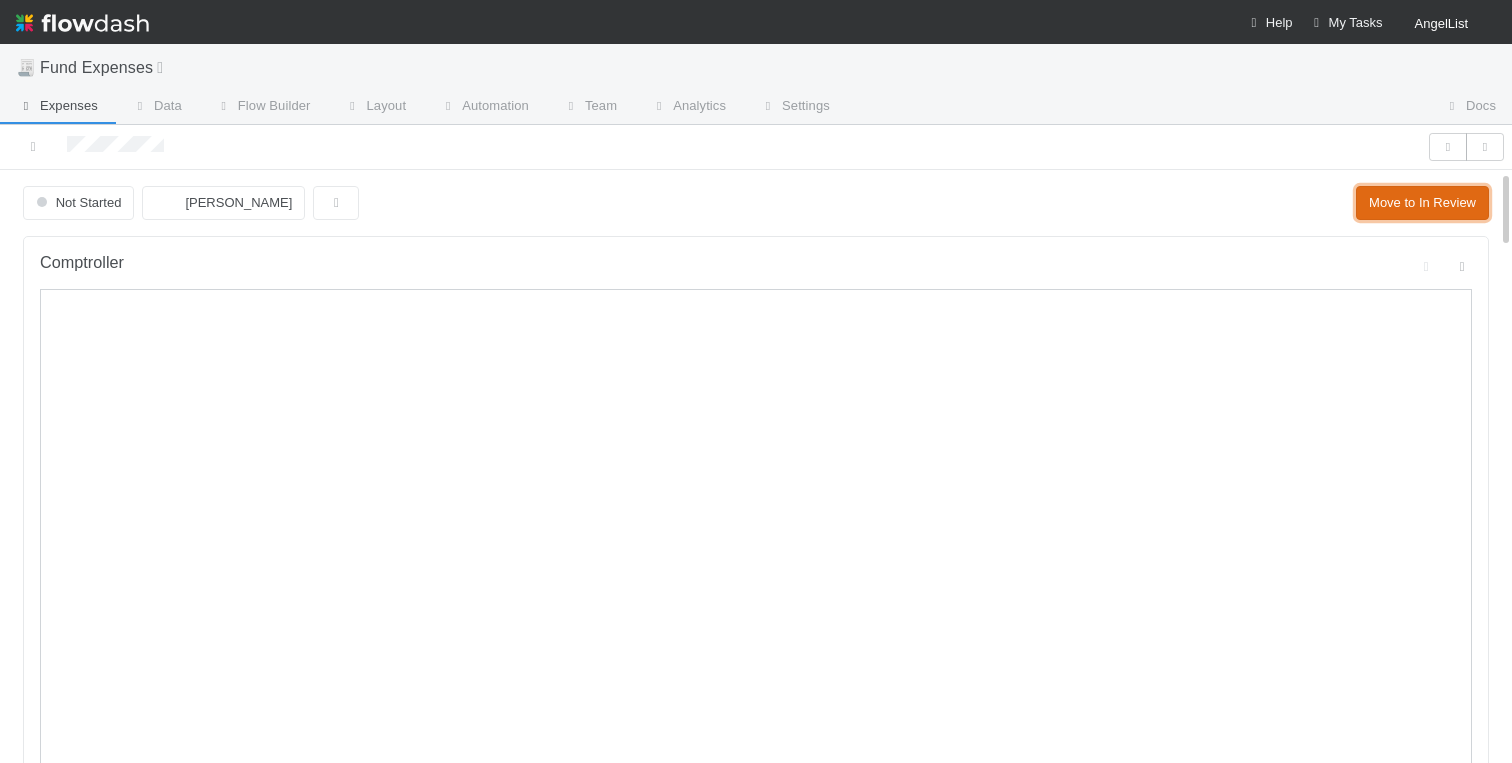 click on "Move to In Review" at bounding box center [1422, 203] 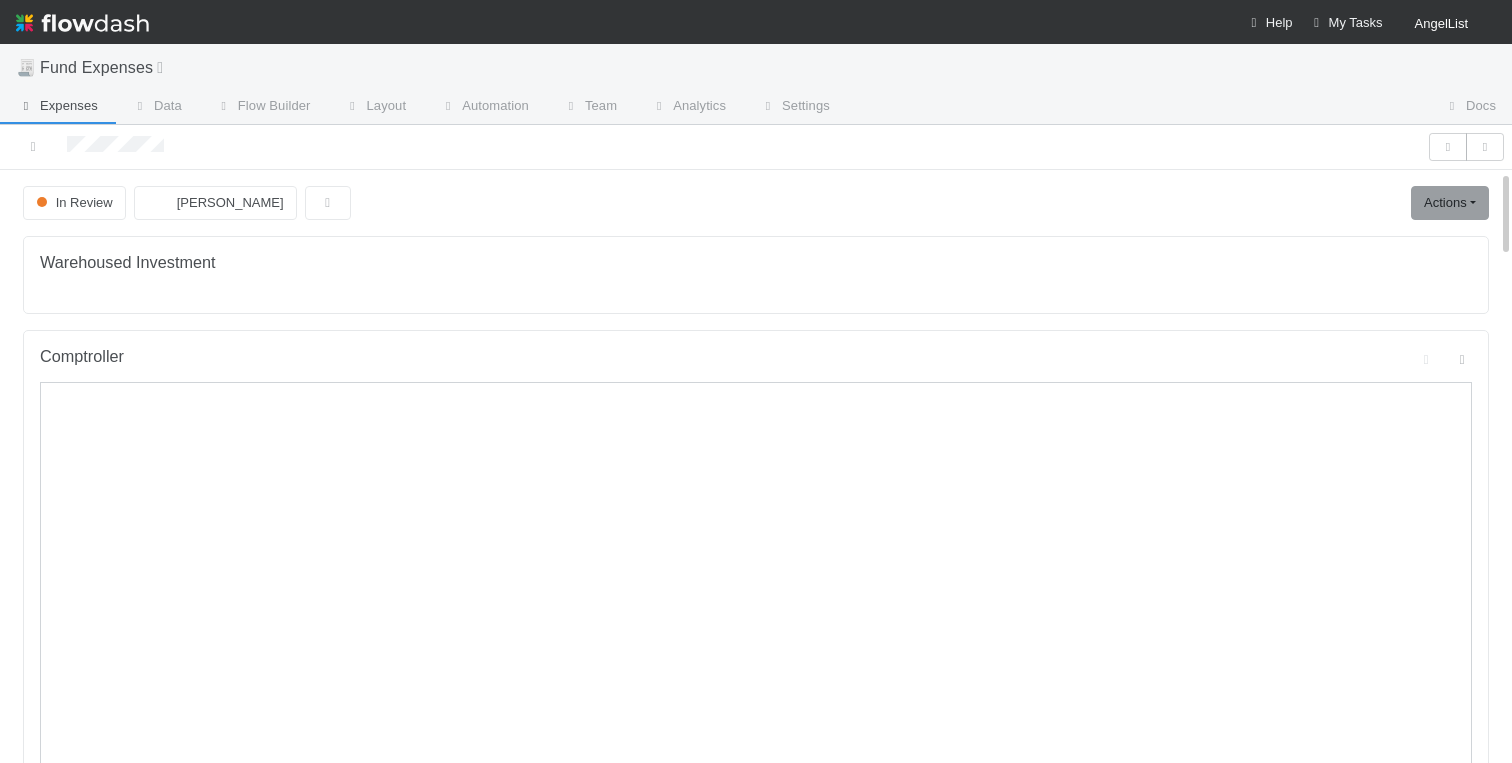 click on "Warehoused Investment   Comptroller Fund Expenses - Custom Rules Sanity Check    Create a new  task Link an existing  task Comments Attach files: Choose or drag and drop file(s) Add Comment Linked Workflow Tasks You do not have access to the   Belltower Administrative Fee Contributions   workflow. Paper Mail Invoice   Create a new  task Link an existing  task" at bounding box center [756, 1152] 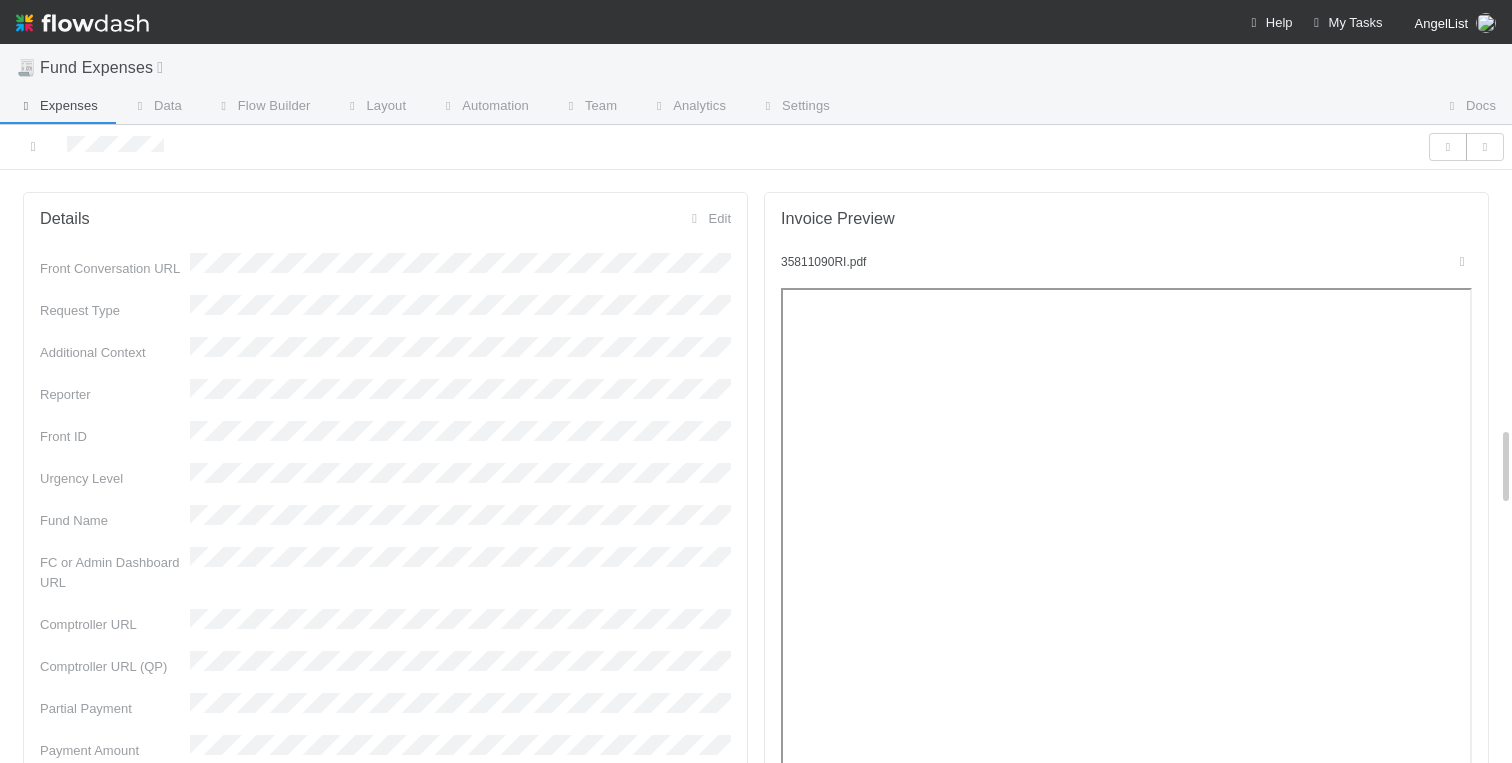 scroll, scrollTop: 1840, scrollLeft: 0, axis: vertical 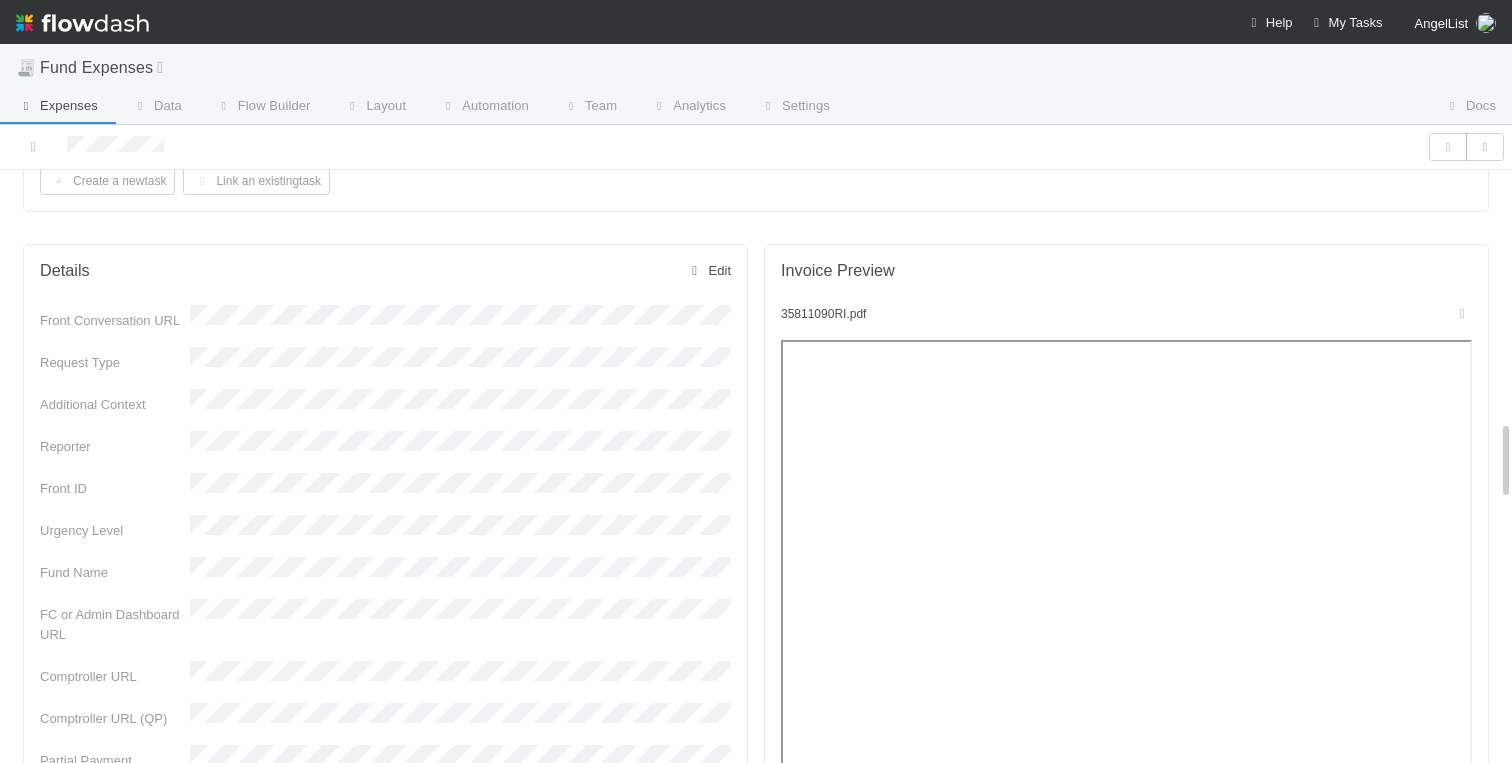 click on "Edit" at bounding box center (708, 270) 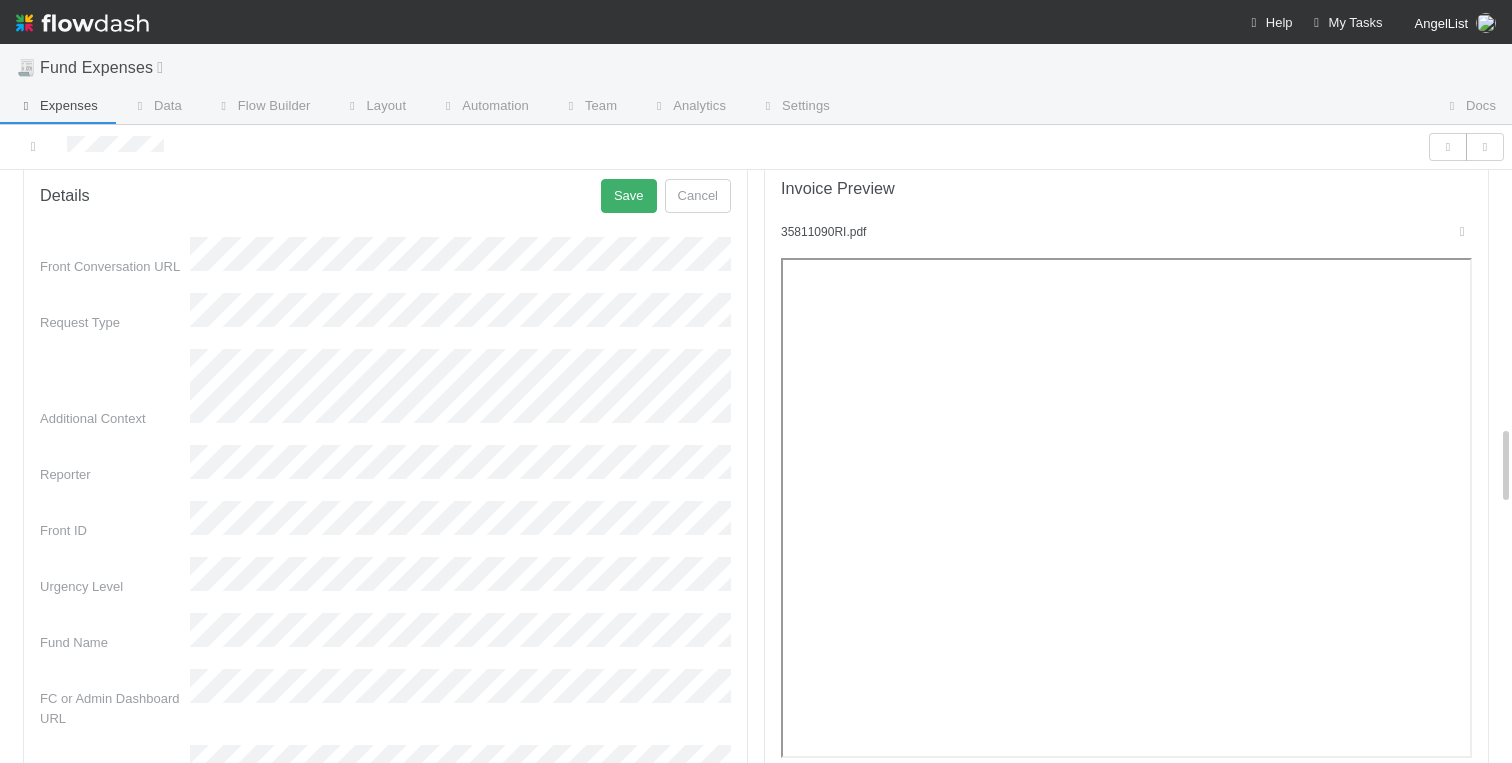 scroll, scrollTop: 1964, scrollLeft: 0, axis: vertical 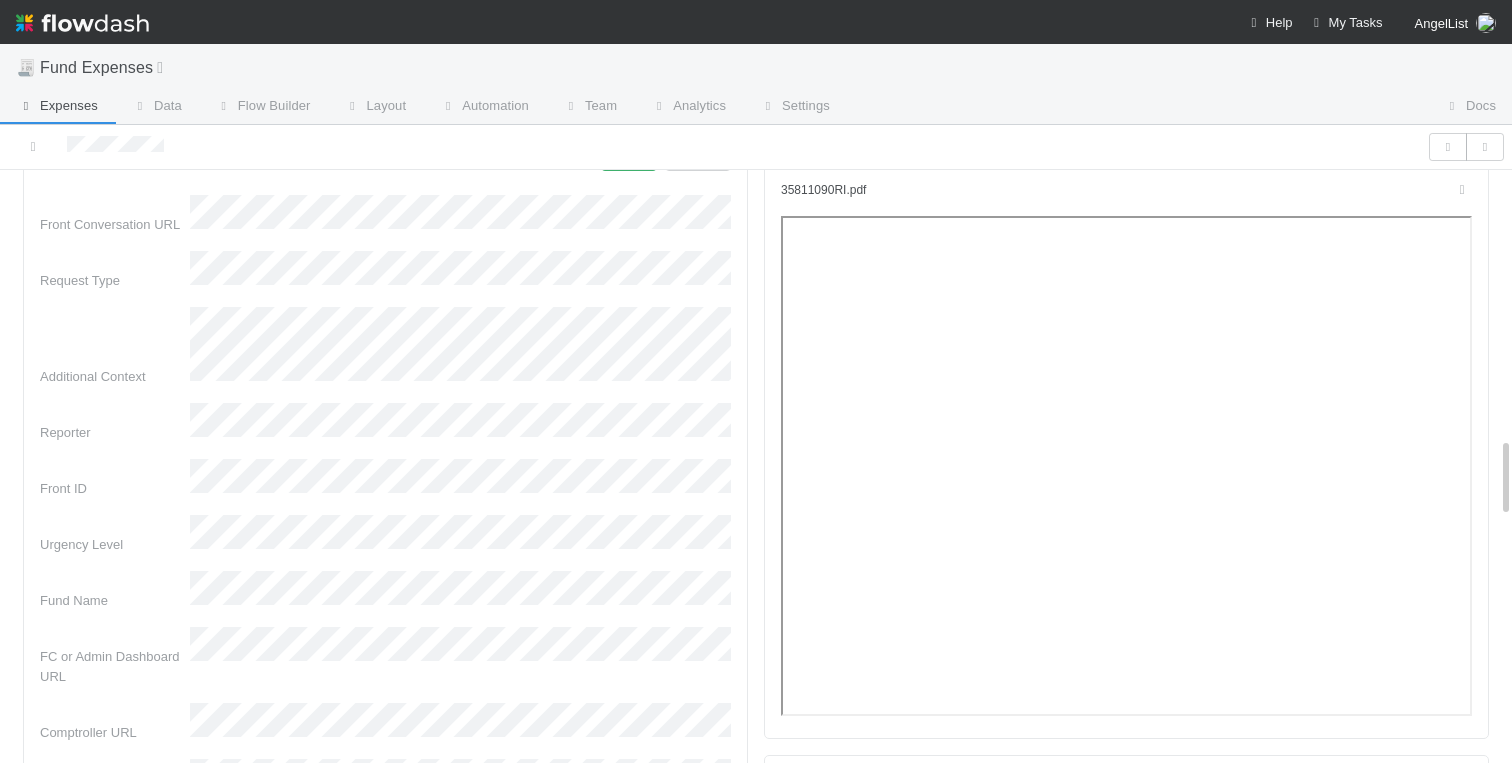 click on "Front Conversation URL  Request Type  Additional Context  Reporter  Front ID  Urgency Level  Fund Name  FC or Admin Dashboard URL  Comptroller URL  Comptroller URL (QP)  Partial Payment  Payment Amount   Currency (if Foreign Currency)  Expense Category  Reimbursement?  Recipient  On-Platform Recipient  Accrual Date  Vendor (Payee)  Vendor Wire Instructions  3PC Invoice  Invoice   Invoice Attachment  Vendor Tax Information  Fund Documents  Outgoing Wire ID - Primary   Outgoing Wire ID - Secondary (QP)   _3pc?  ACH  Funding Account  Wire  Incoming Wire ID (3PC)  MP Fees Paid via TPC  Created On Legal Launchpad Ticket  OC Ticket  Notes for Banking  Non-standard review   Expense Definition & Special Rules  Treasury Transfer Request  test field  Sanity Check Notes  Special Rules / Context  IOS Owner Slack ID   Altius Support  Create Invoice" at bounding box center (385, 1492) 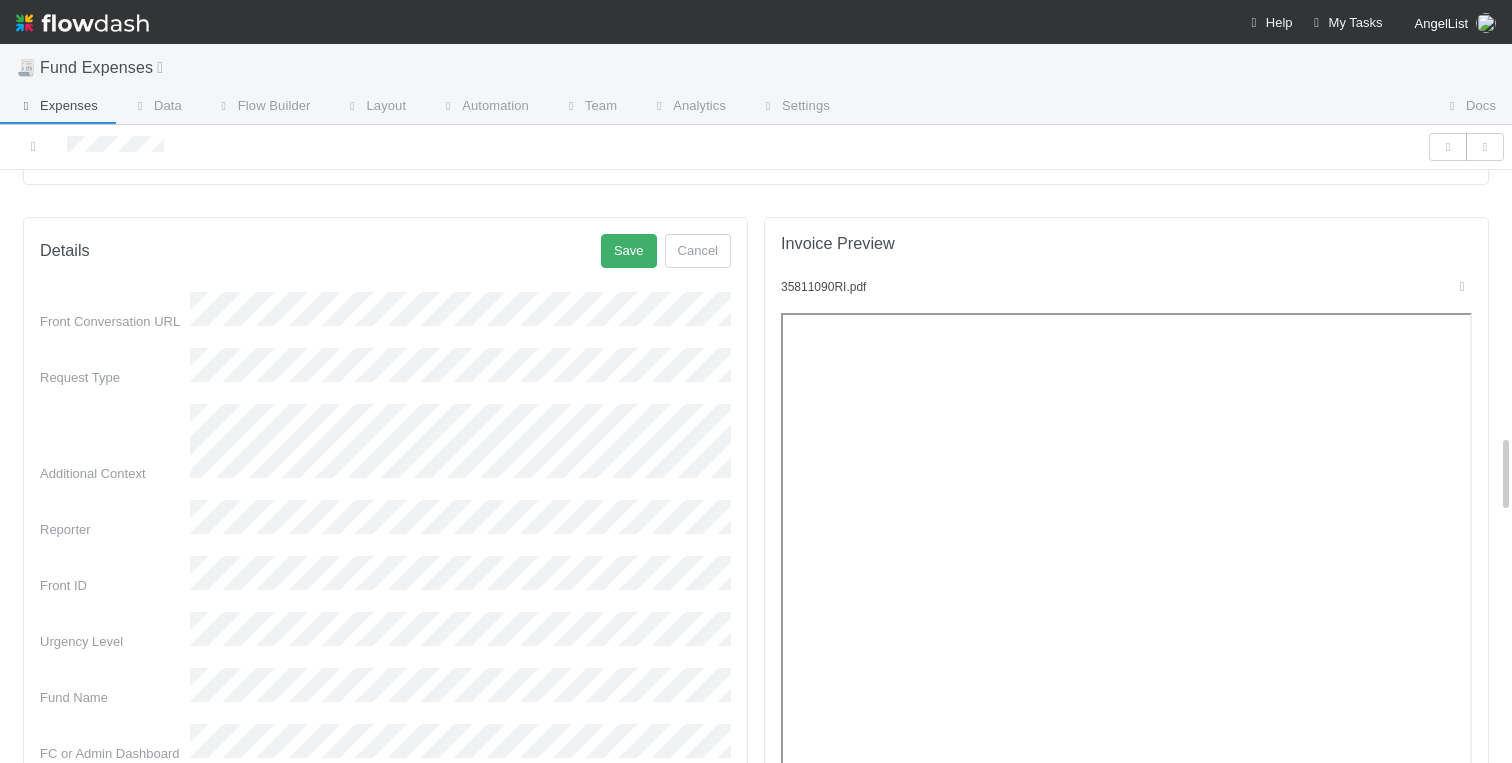 scroll, scrollTop: 1857, scrollLeft: 0, axis: vertical 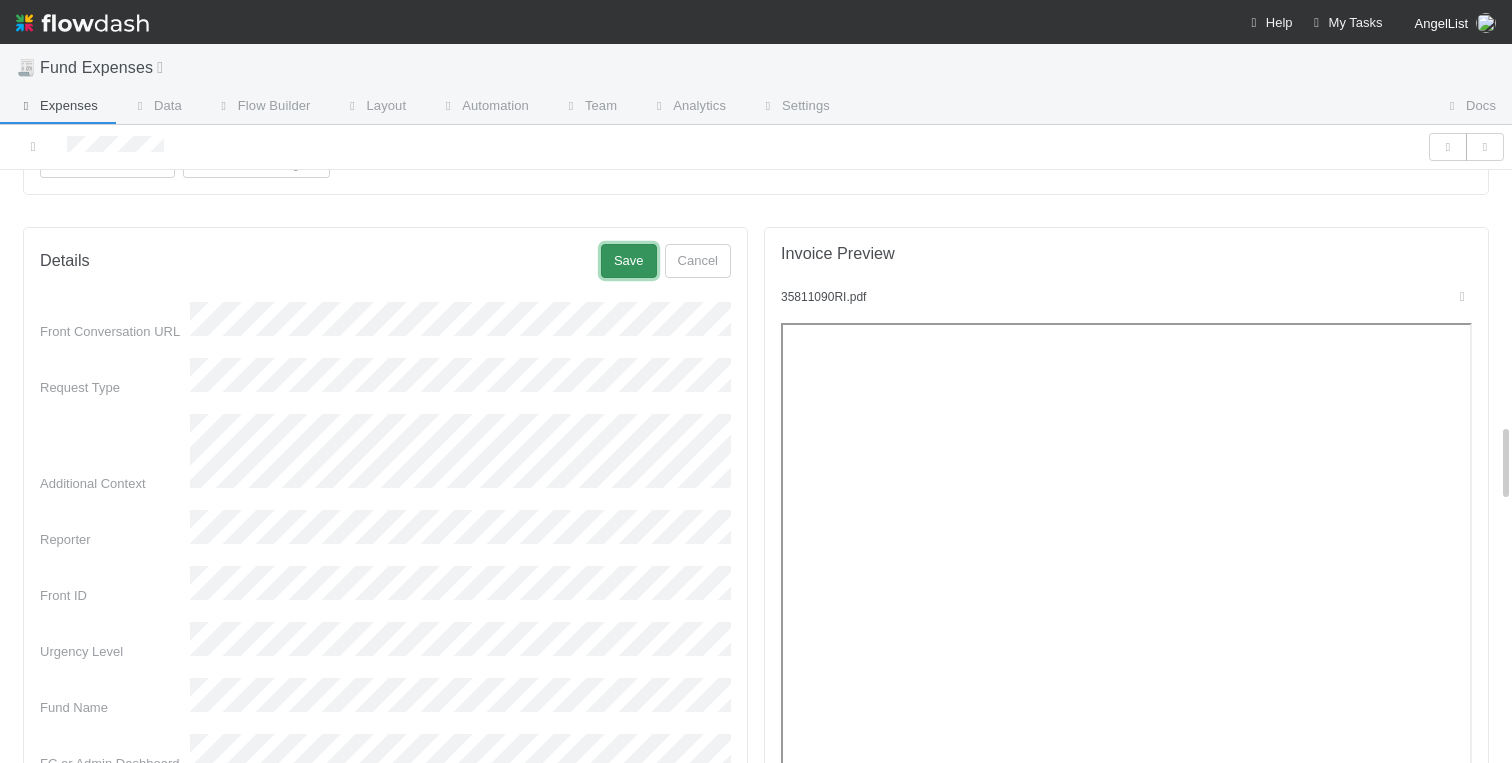 click on "Save" at bounding box center [629, 261] 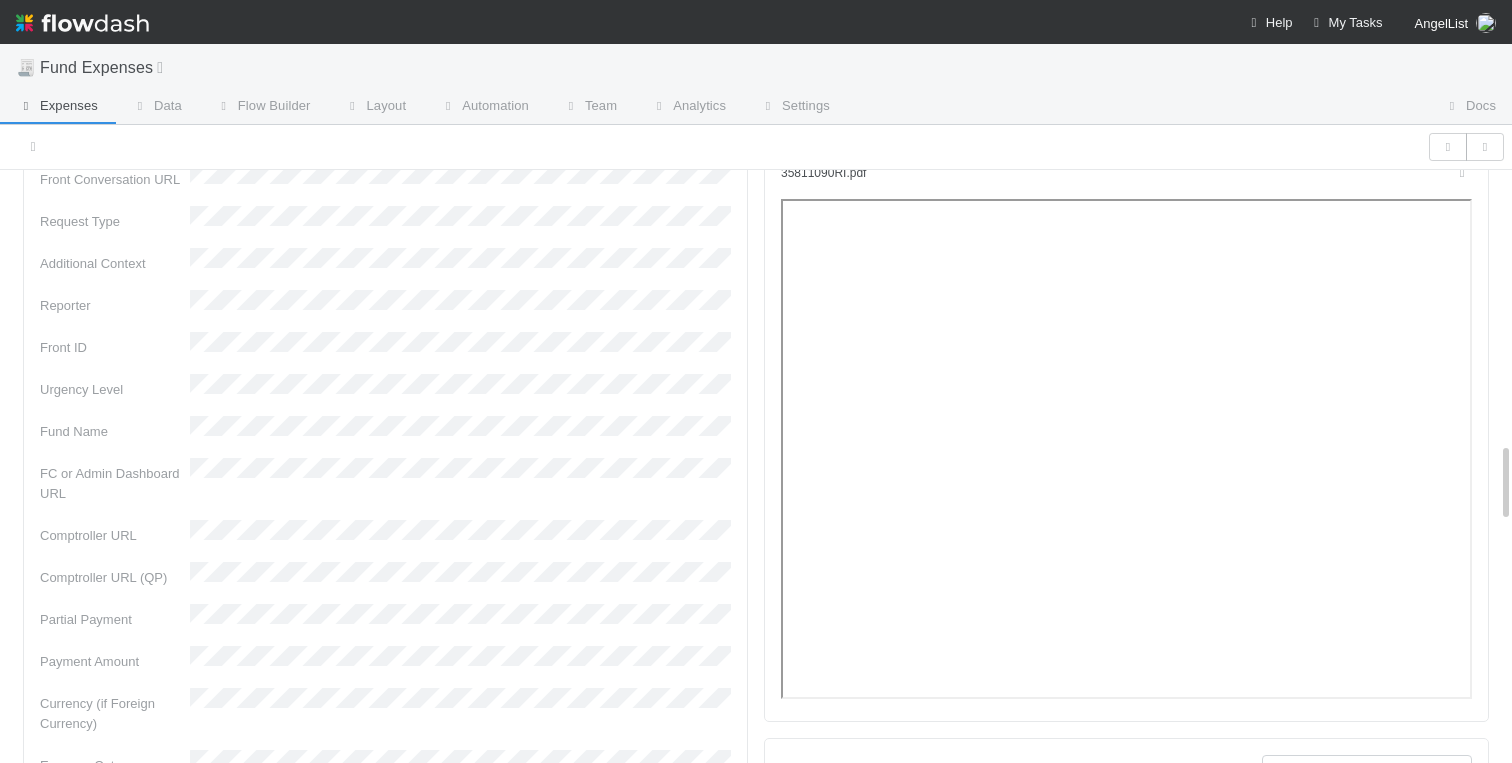 scroll, scrollTop: 1977, scrollLeft: 0, axis: vertical 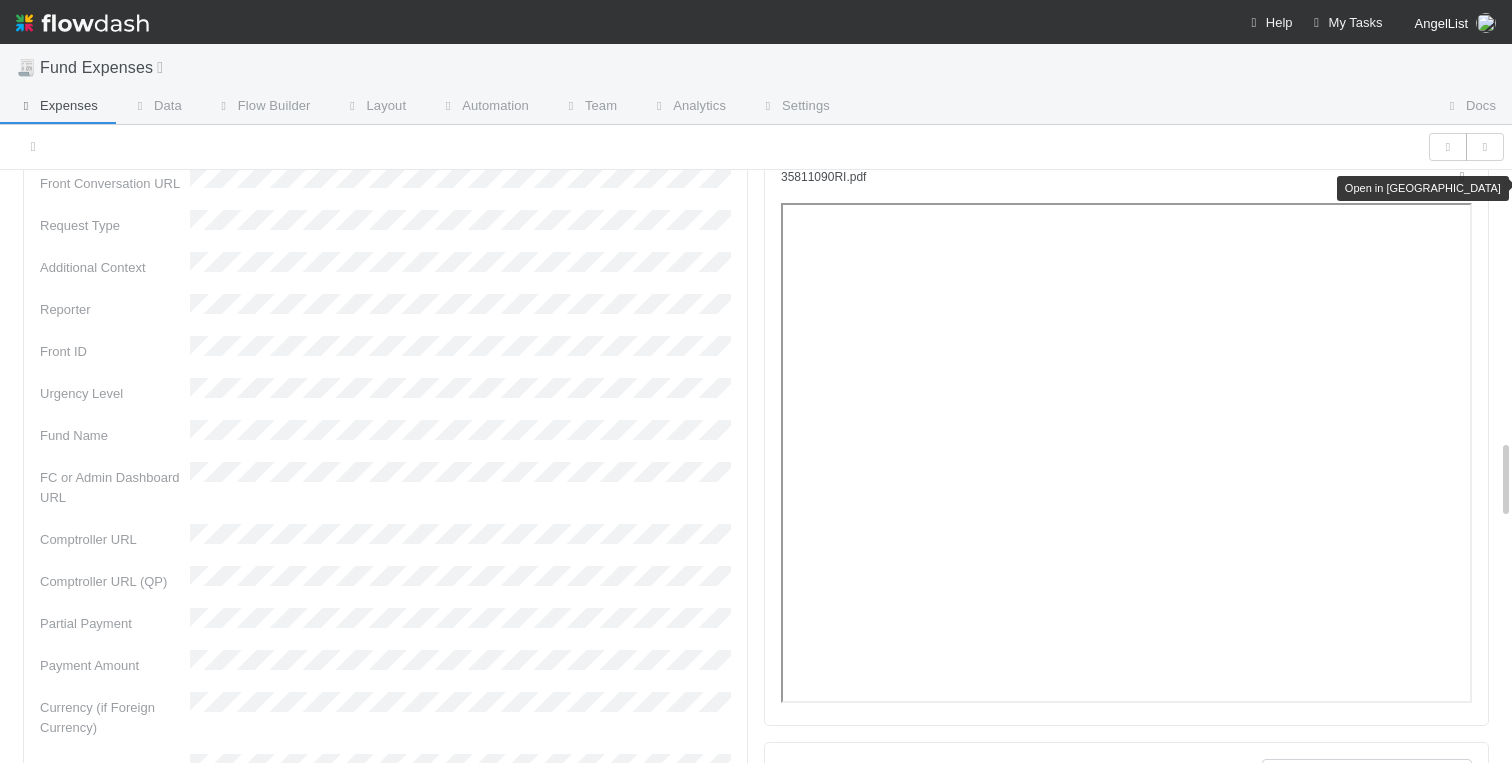 click at bounding box center (1462, 176) 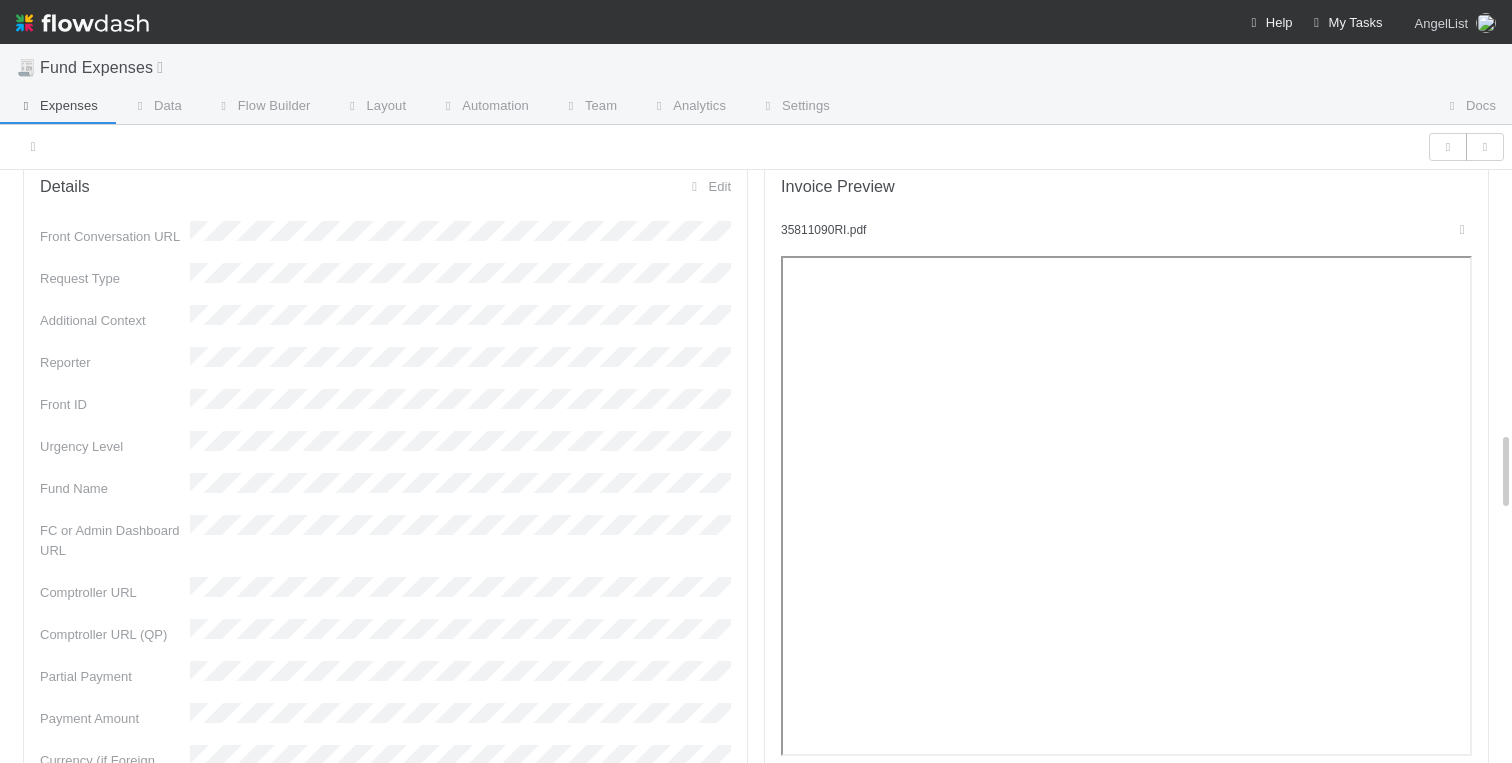 scroll, scrollTop: 1907, scrollLeft: 0, axis: vertical 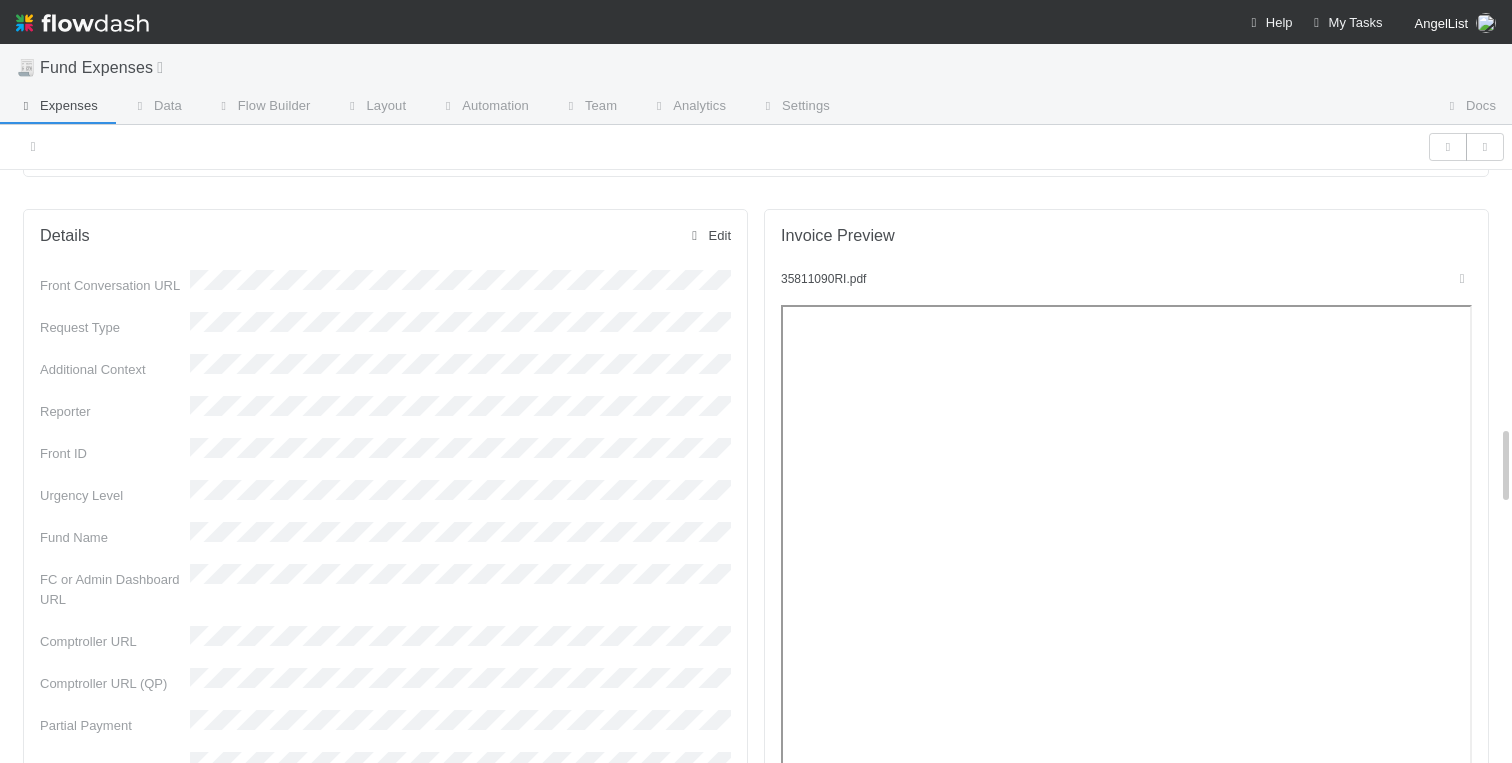 click on "Edit" at bounding box center [708, 235] 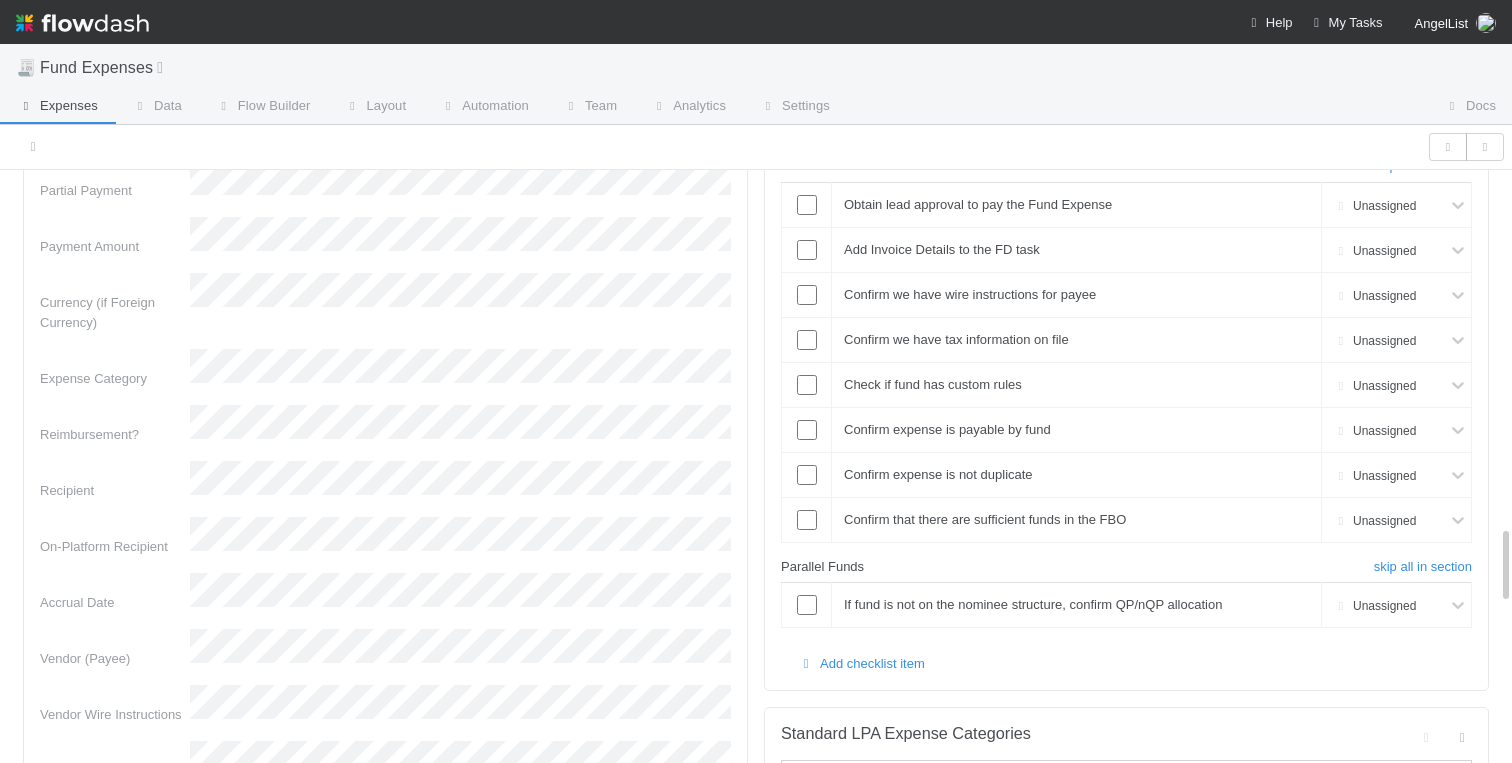 scroll, scrollTop: 2645, scrollLeft: 0, axis: vertical 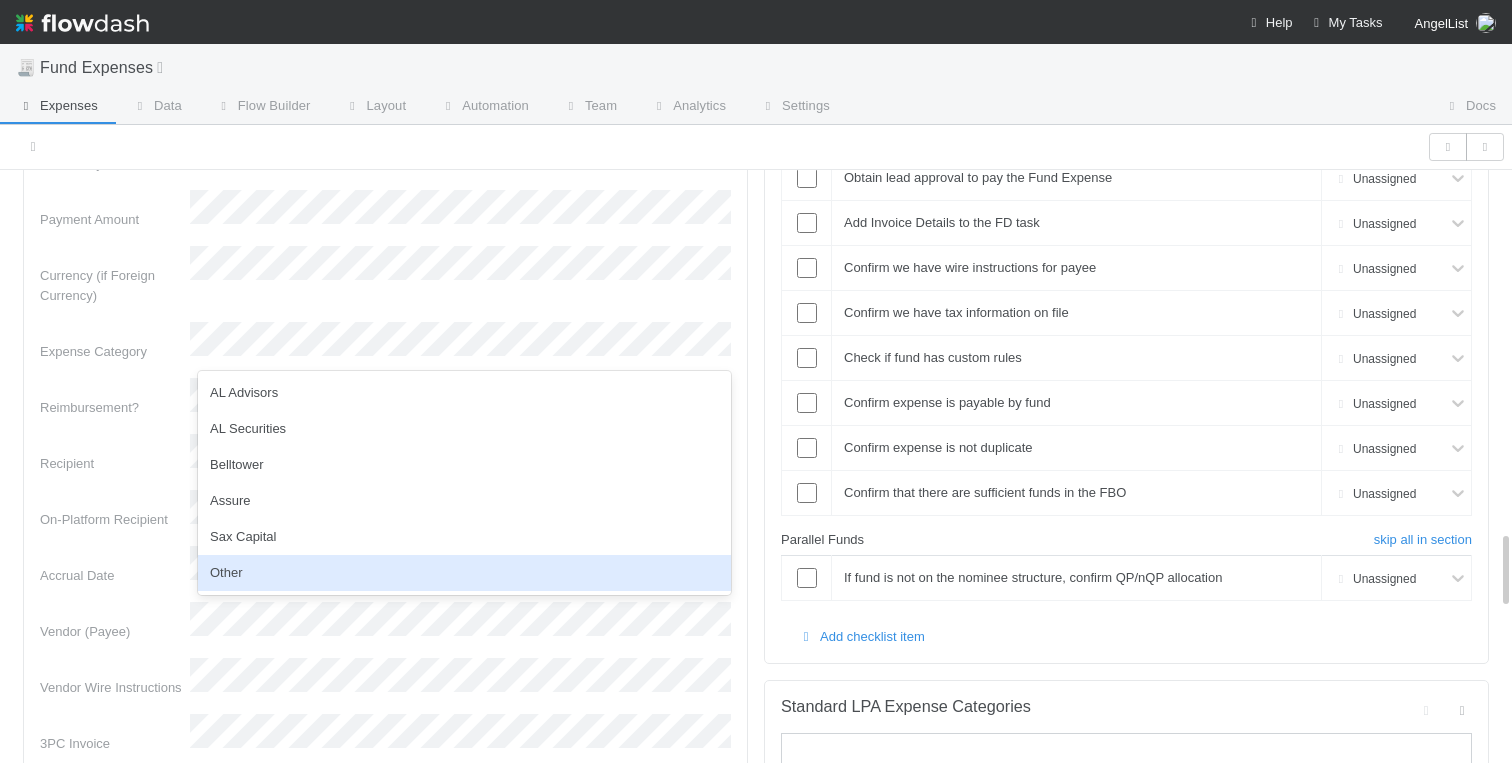 click on "Other" at bounding box center [464, 573] 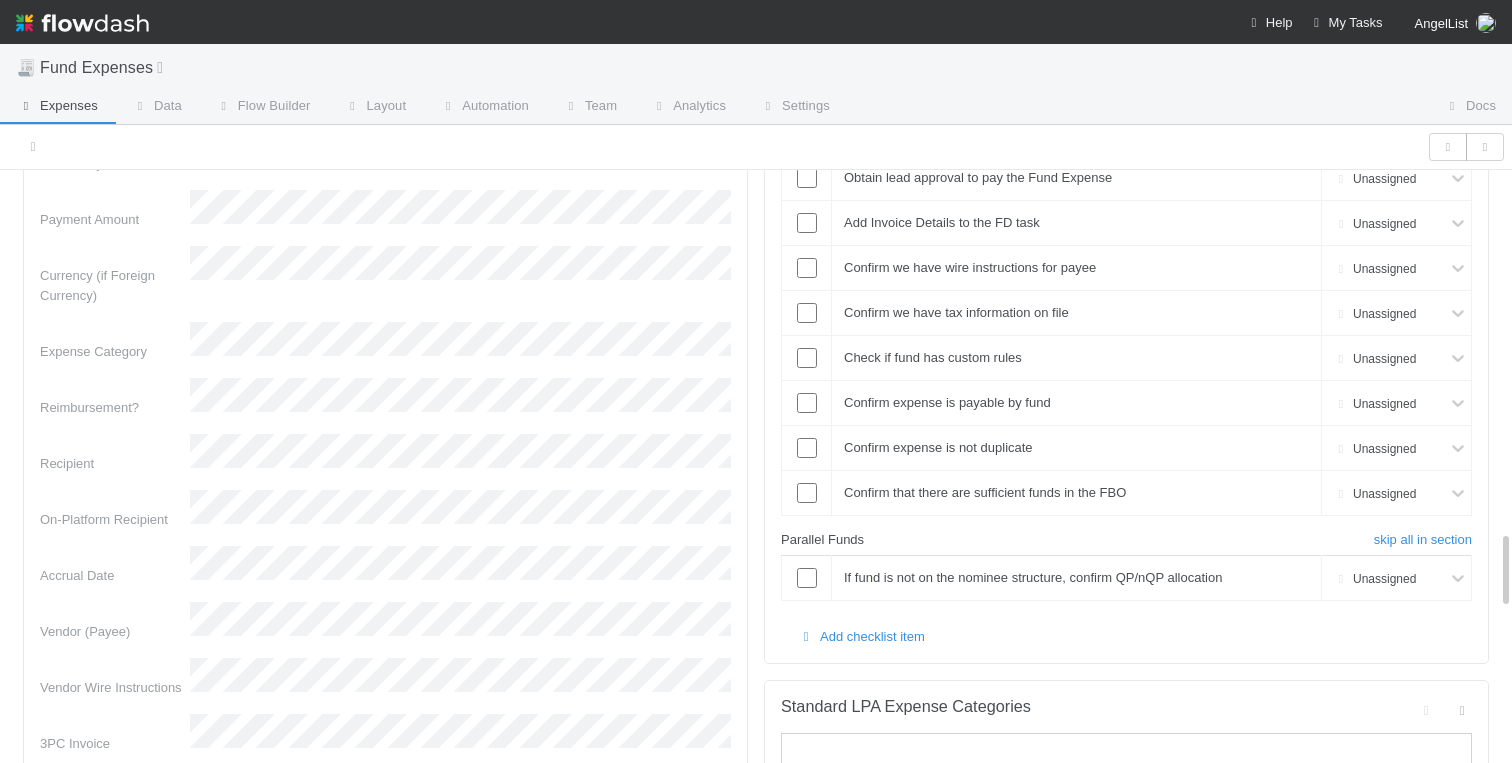 scroll, scrollTop: 2664, scrollLeft: 0, axis: vertical 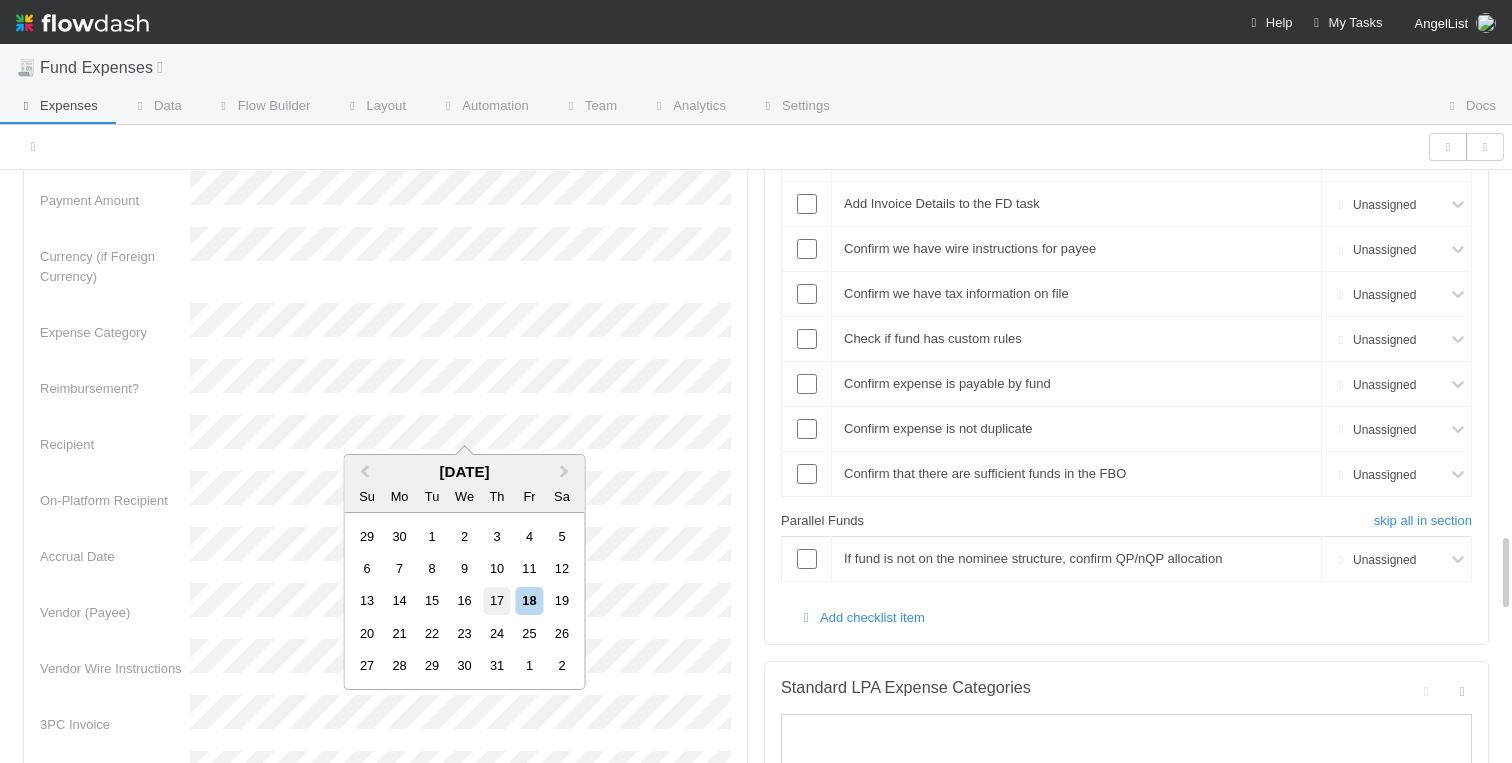 click on "17" at bounding box center (496, 600) 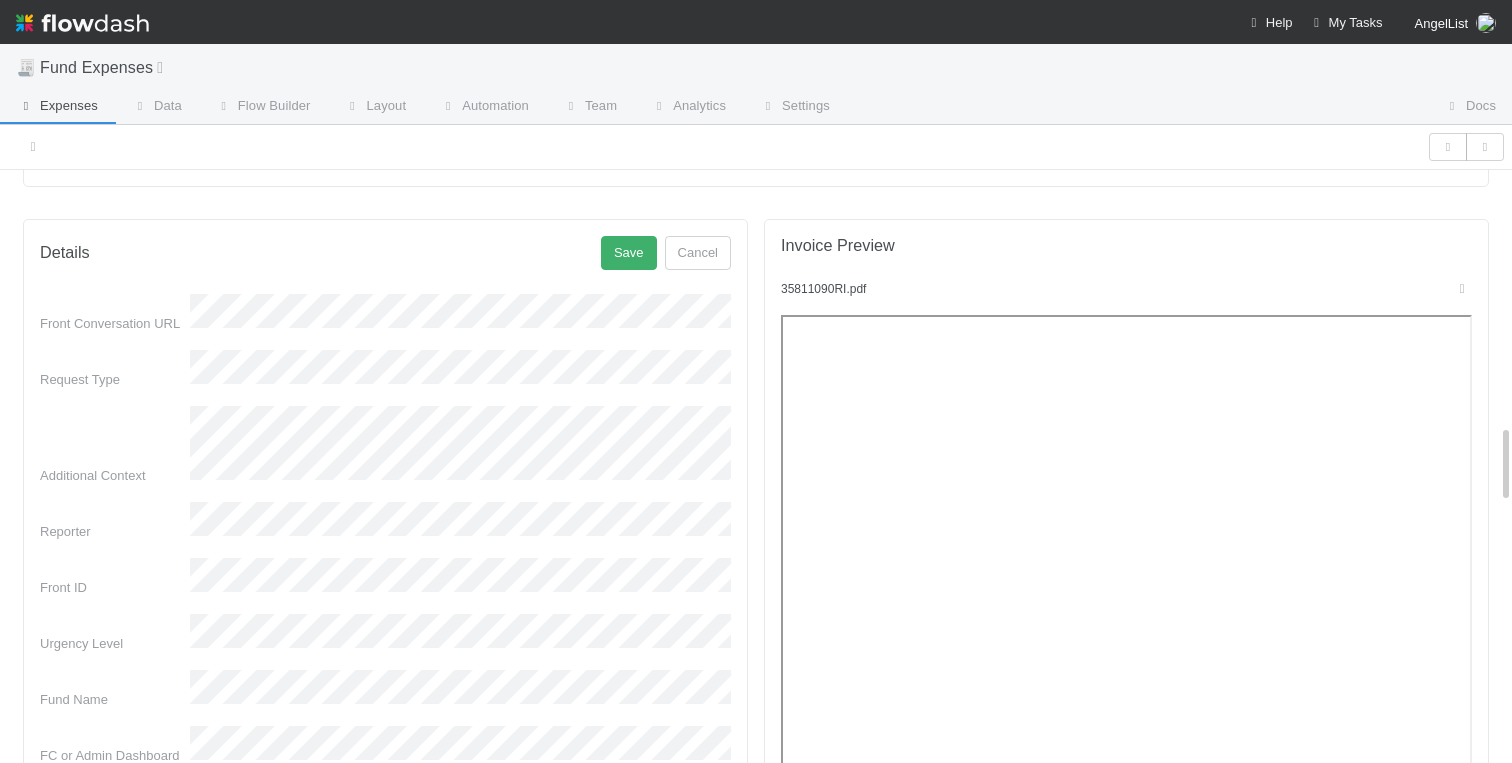 scroll, scrollTop: 1864, scrollLeft: 0, axis: vertical 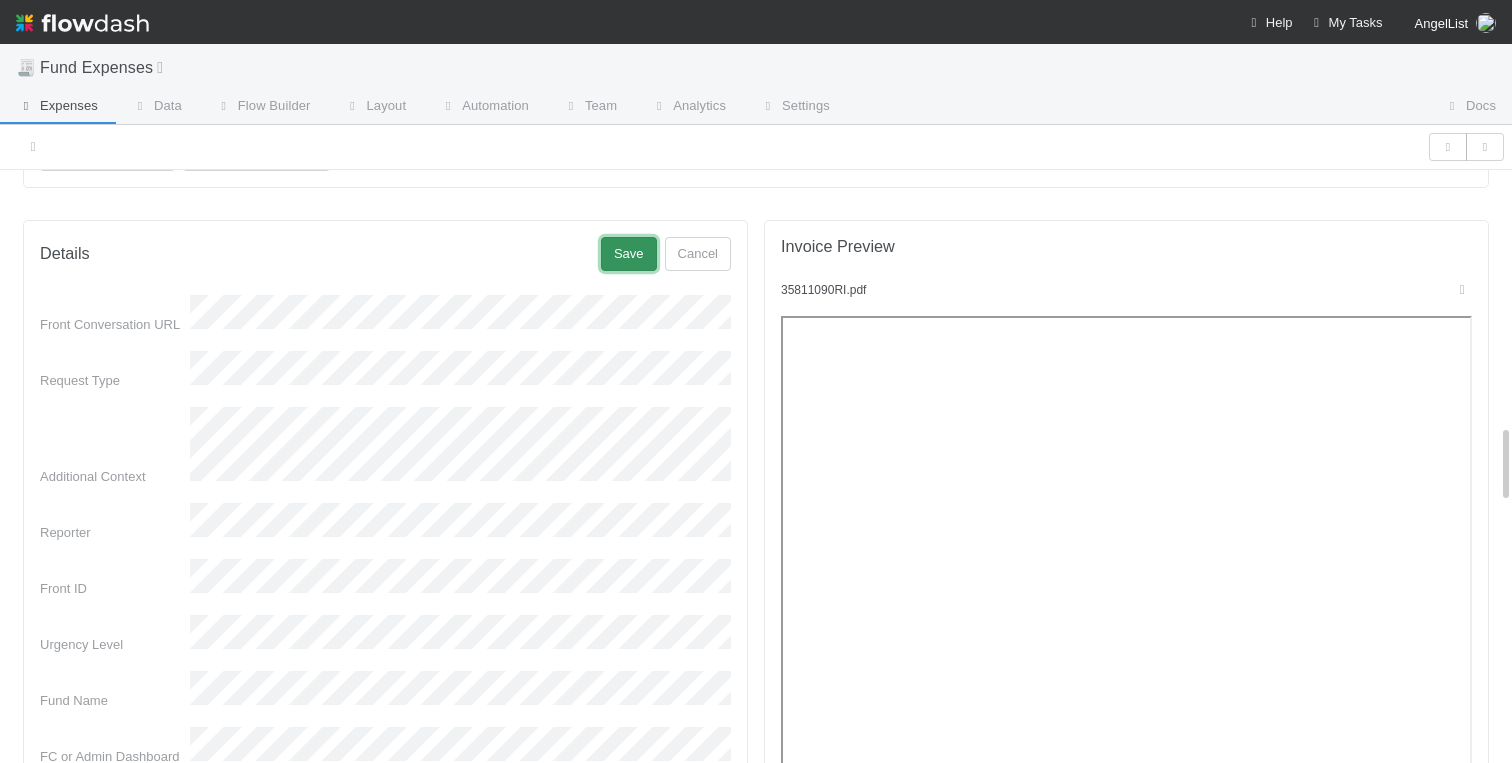 click on "Save" at bounding box center (629, 254) 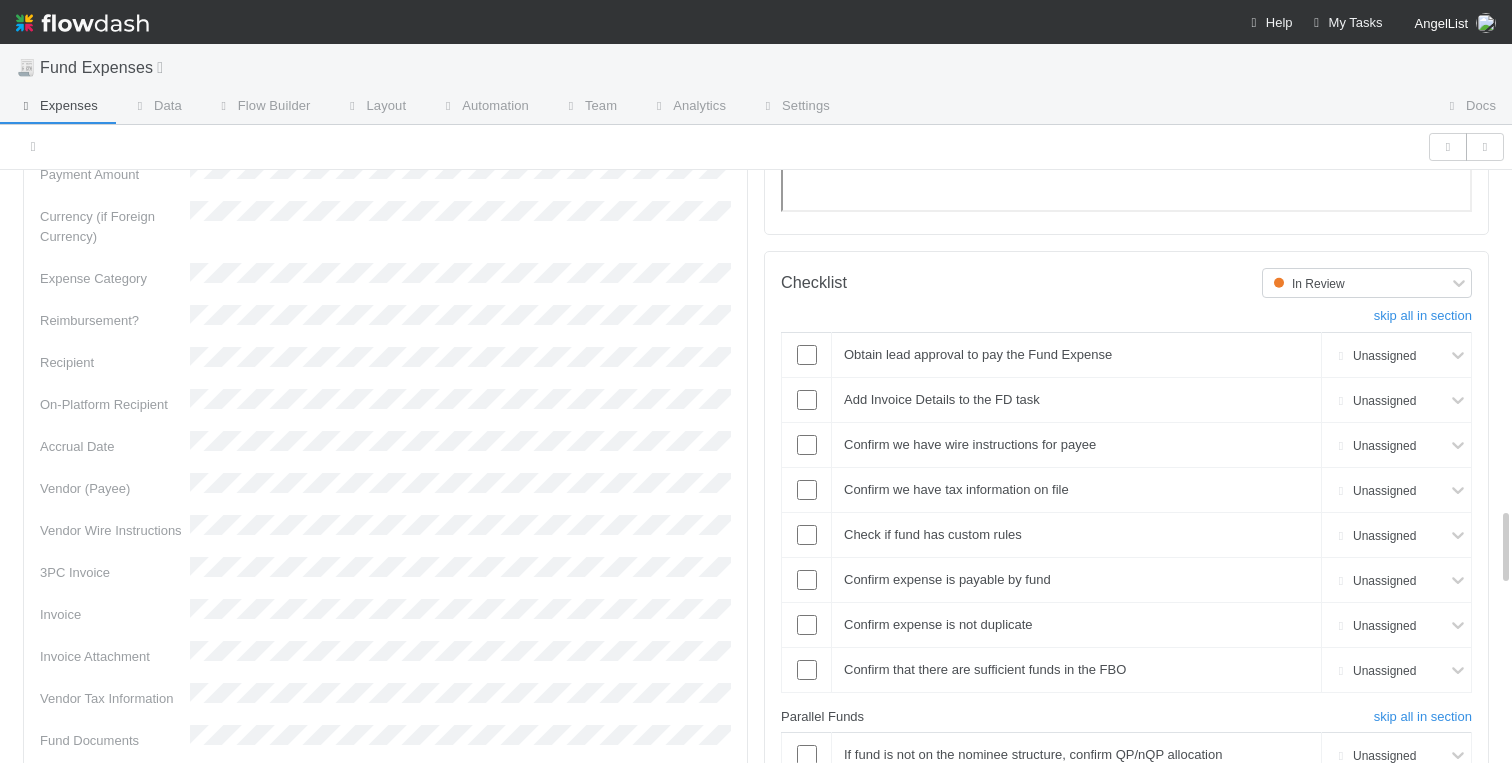 scroll, scrollTop: 2488, scrollLeft: 0, axis: vertical 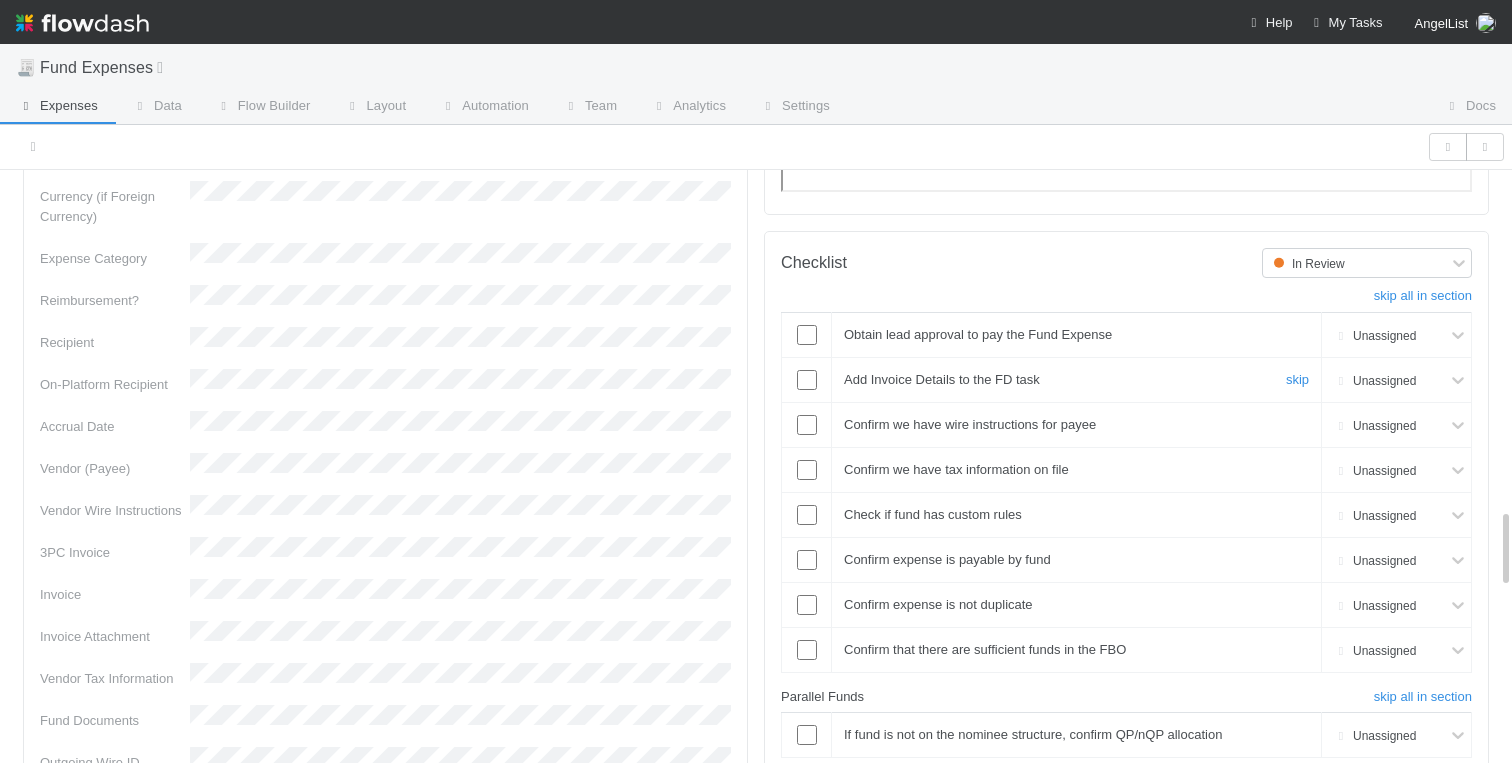click at bounding box center [807, 380] 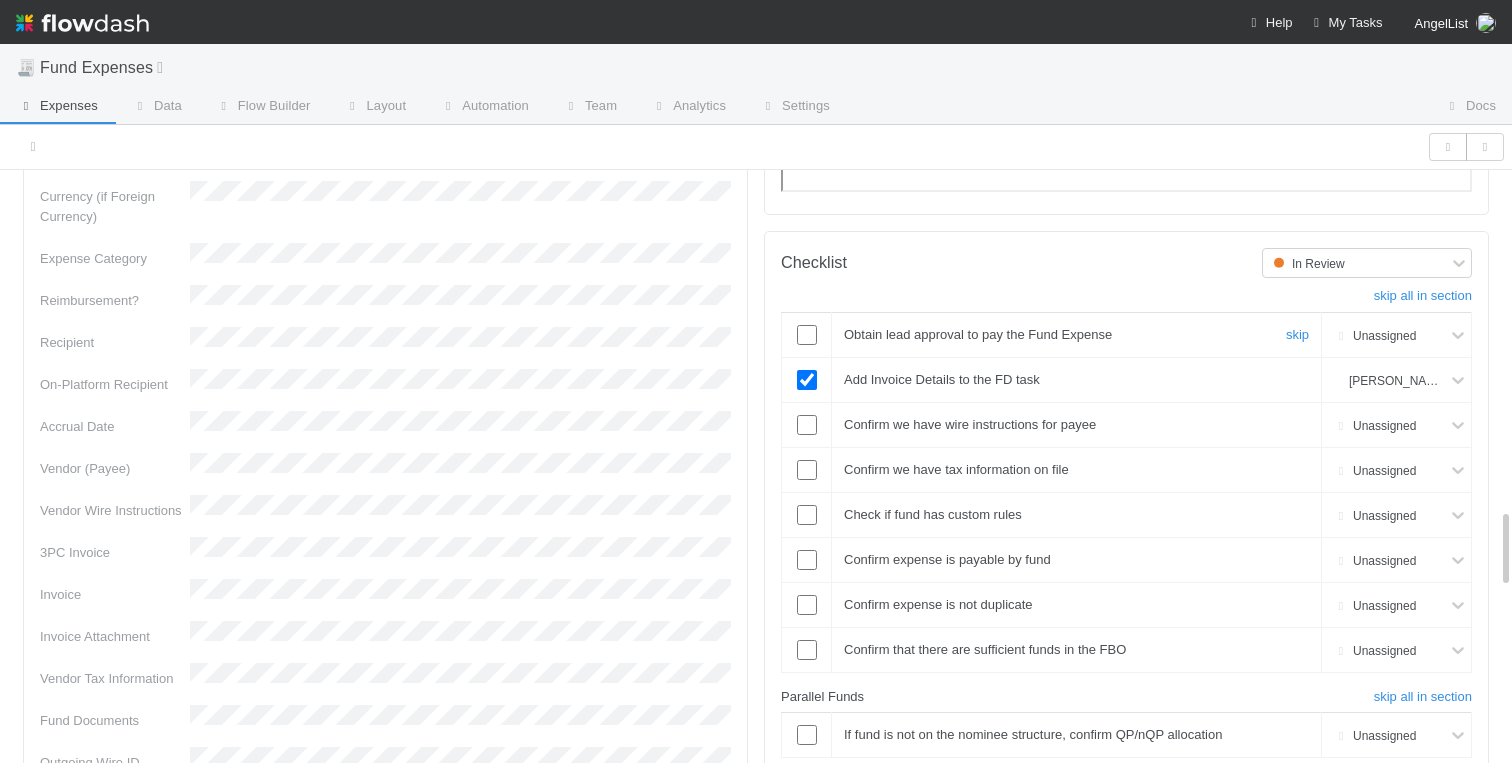 click at bounding box center [807, 335] 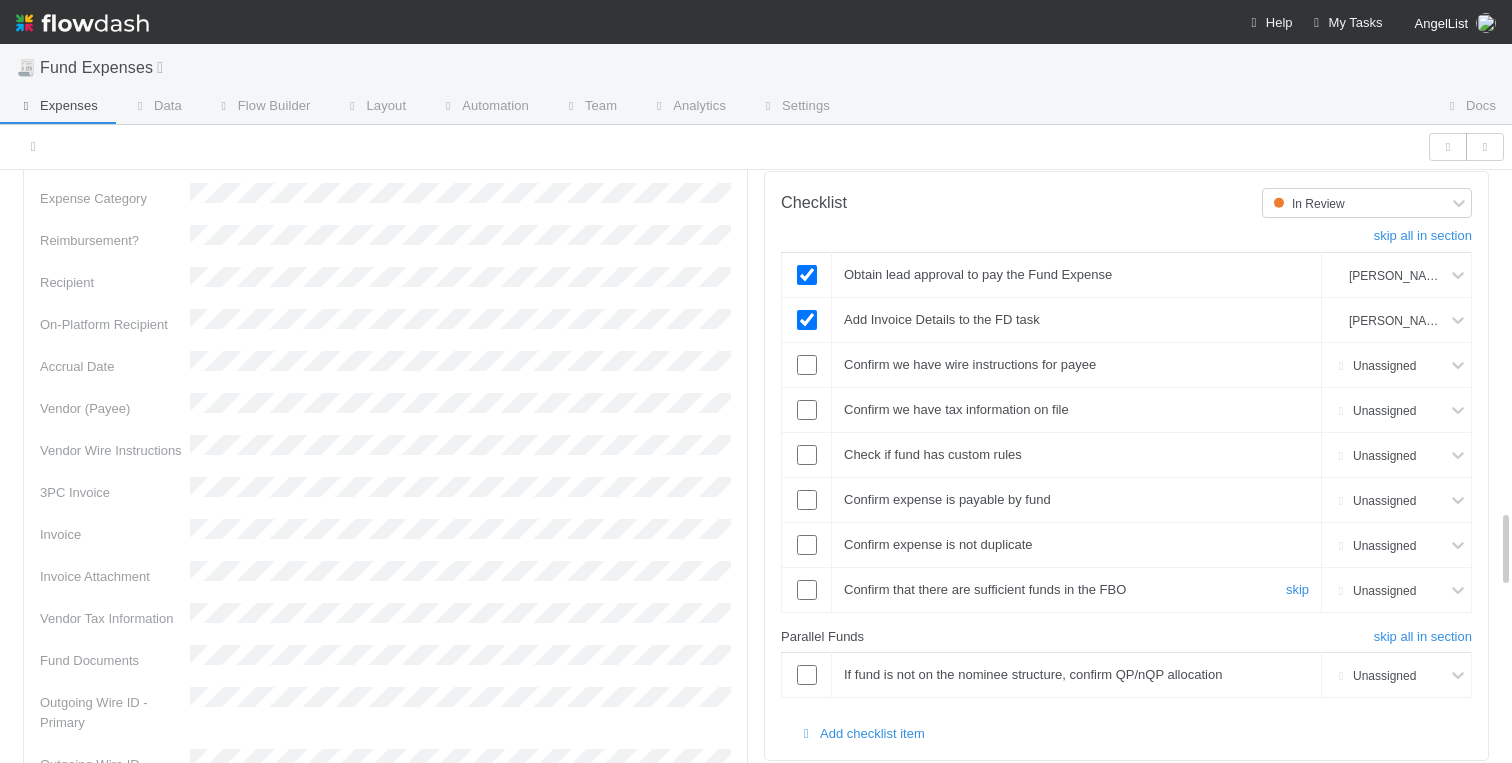 scroll, scrollTop: 2557, scrollLeft: 0, axis: vertical 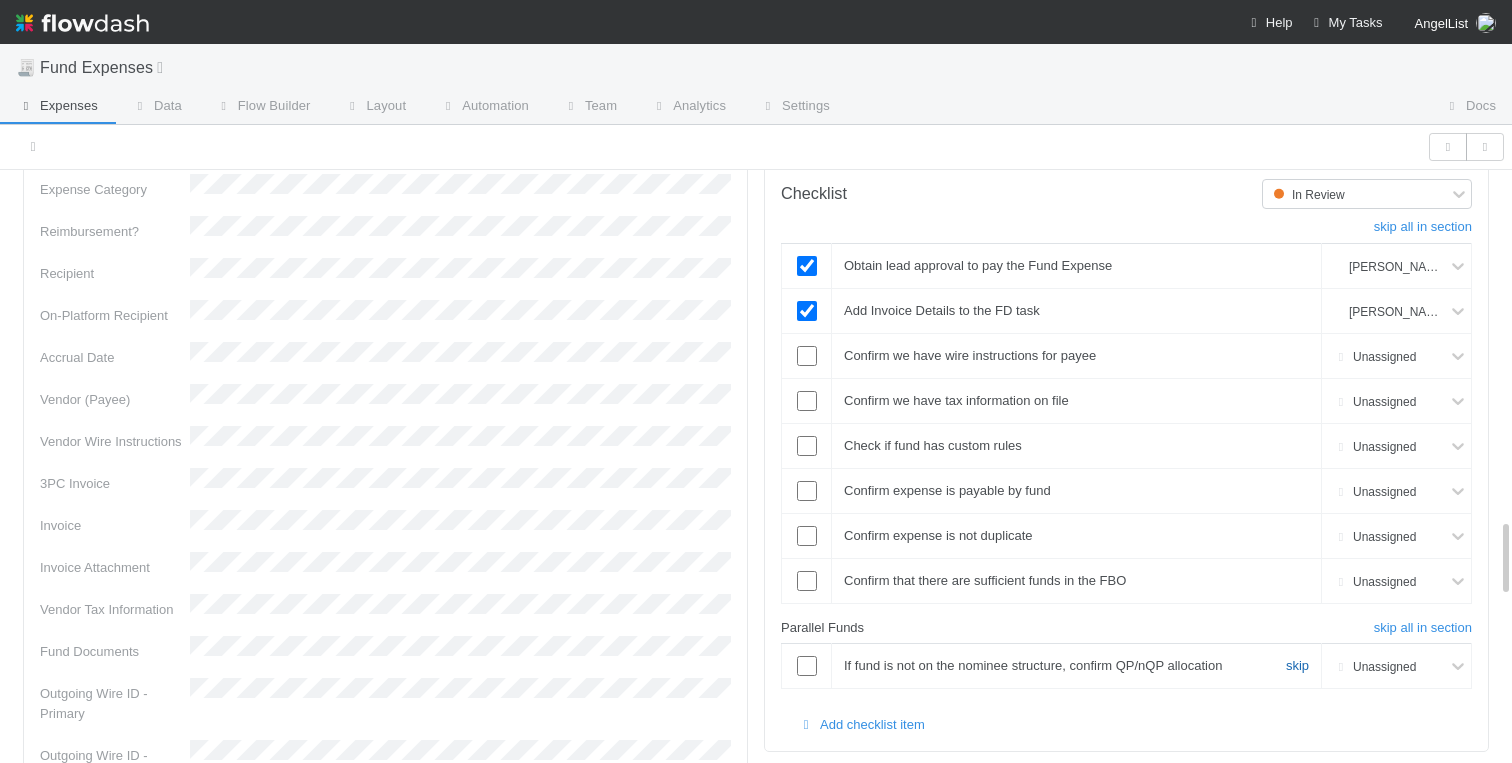 click on "skip" at bounding box center [1297, 665] 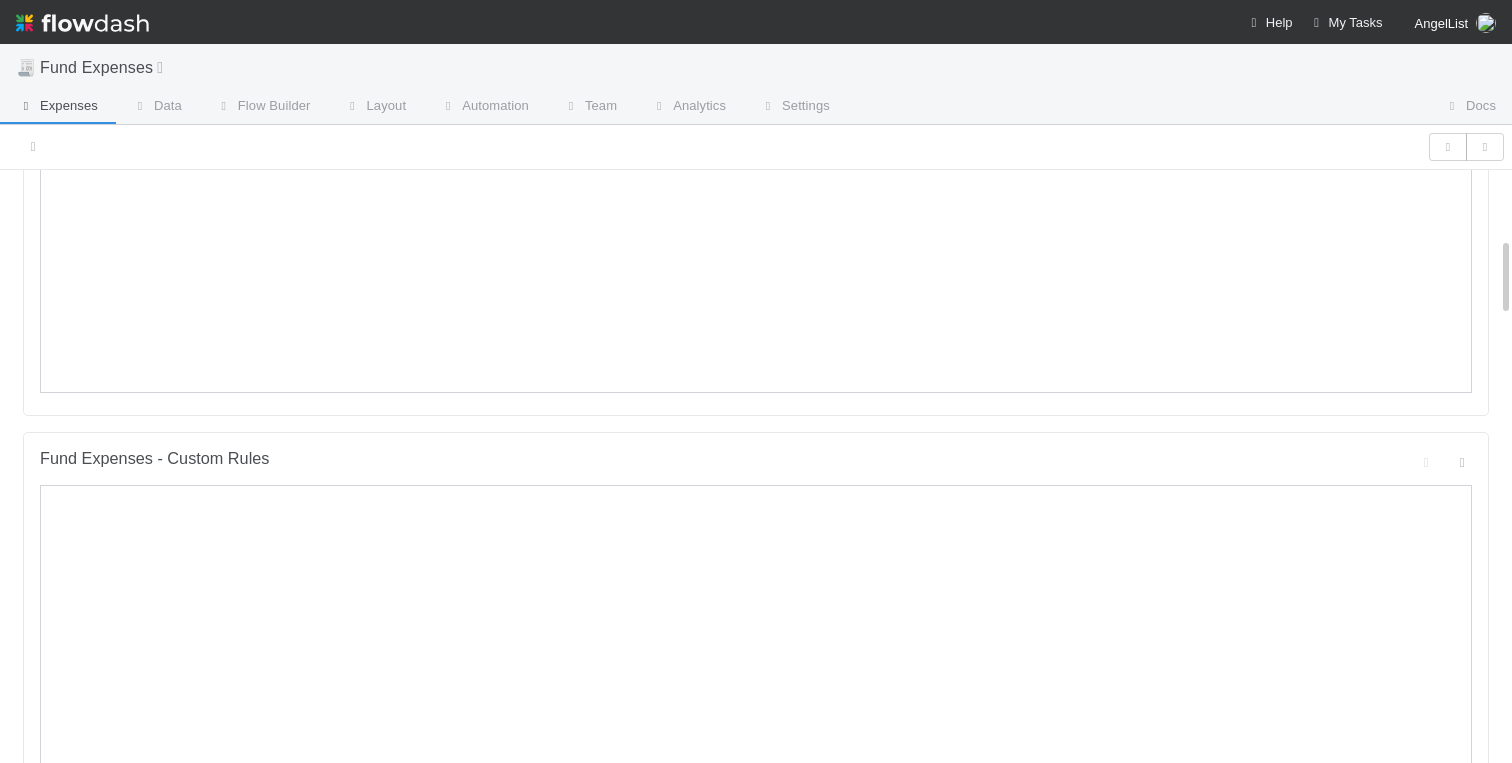 scroll, scrollTop: 0, scrollLeft: 0, axis: both 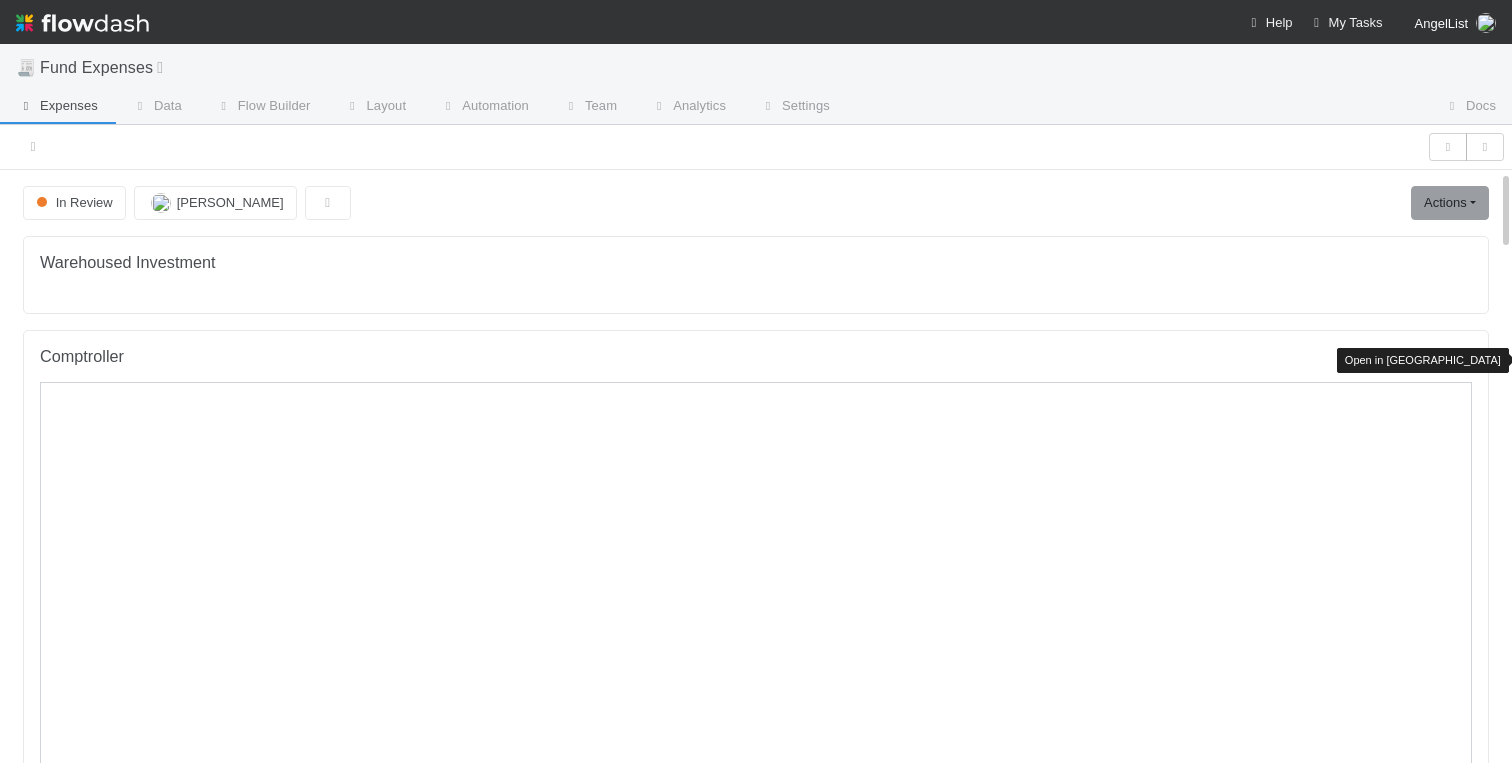 click at bounding box center (1462, 359) 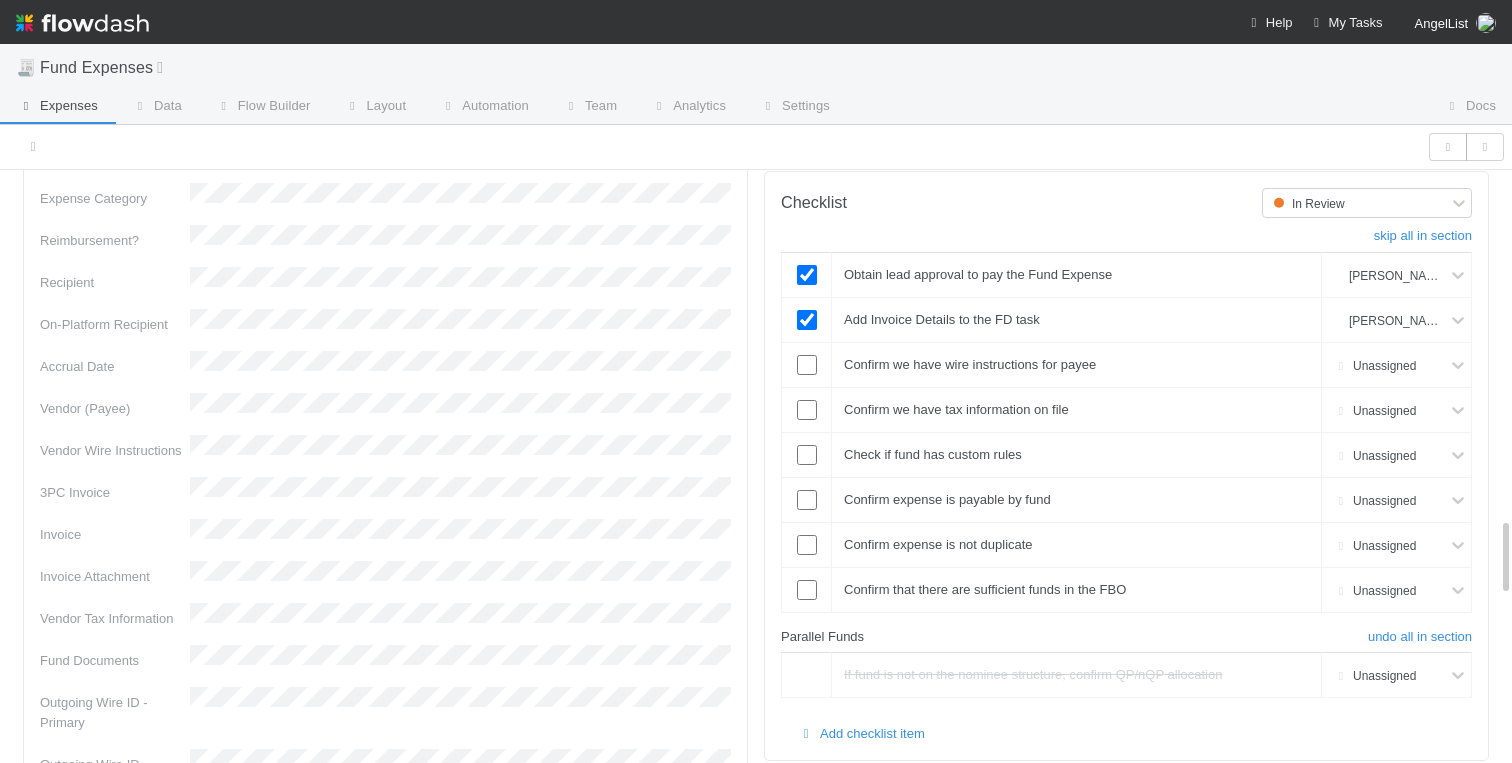 scroll, scrollTop: 2549, scrollLeft: 0, axis: vertical 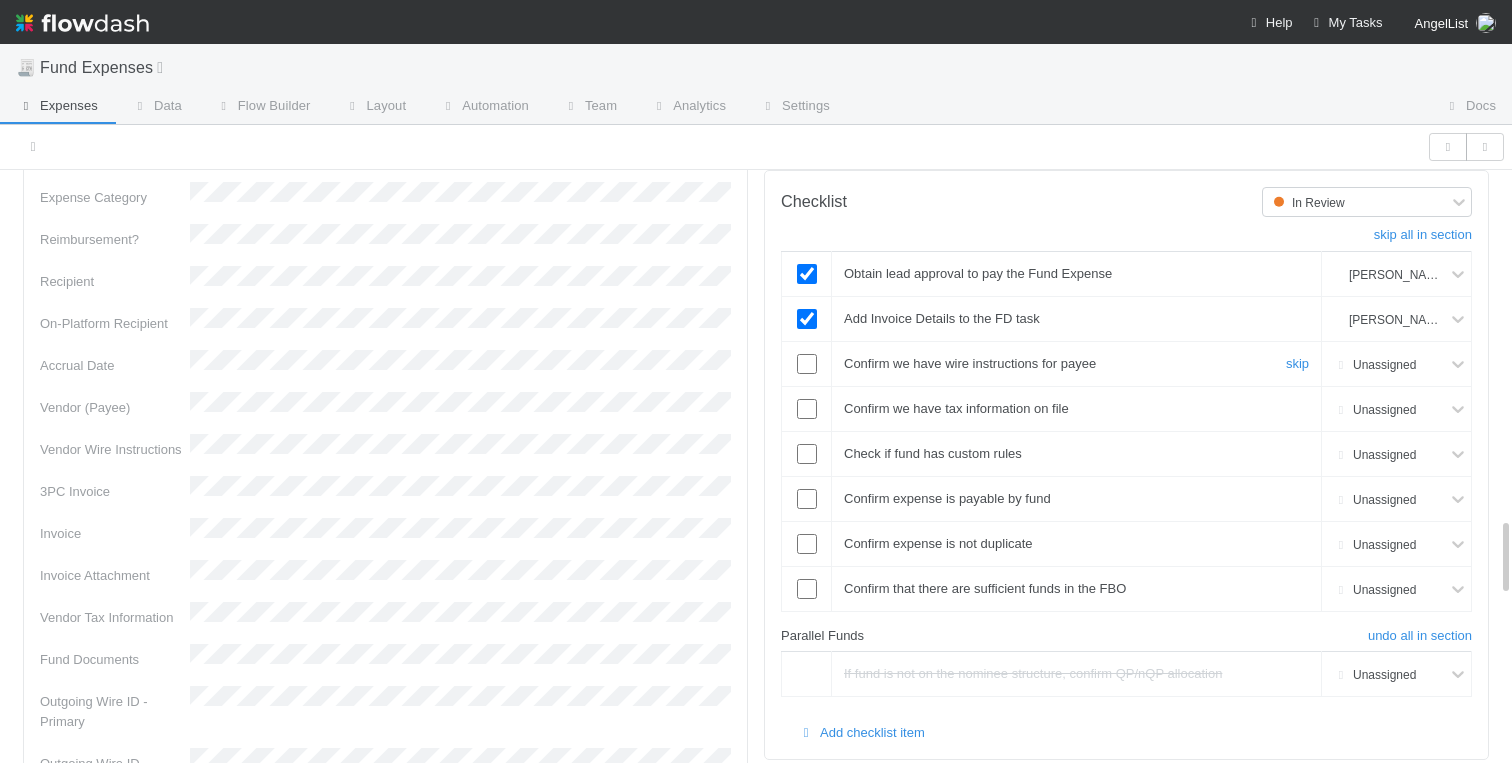 click at bounding box center (807, 364) 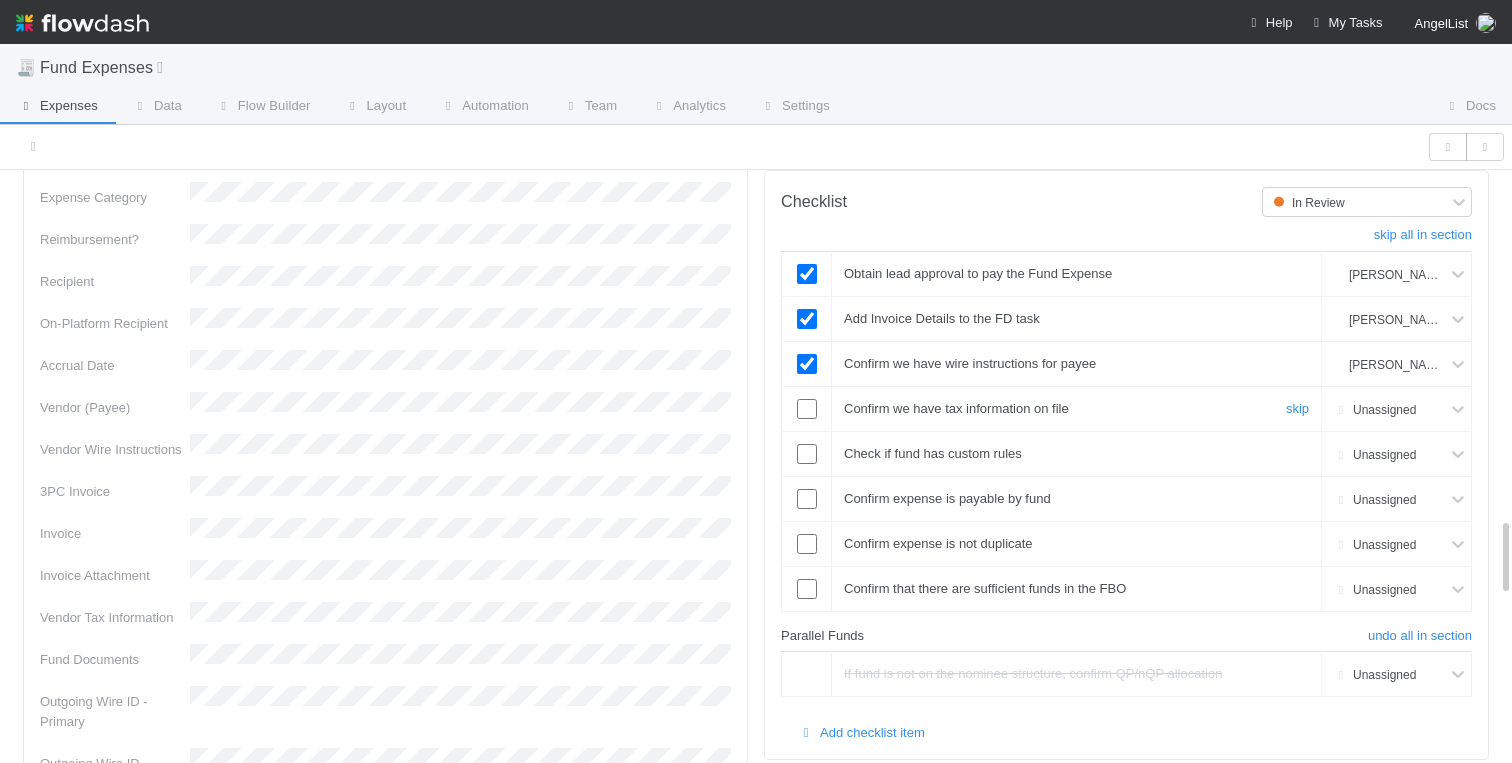 click at bounding box center (807, 409) 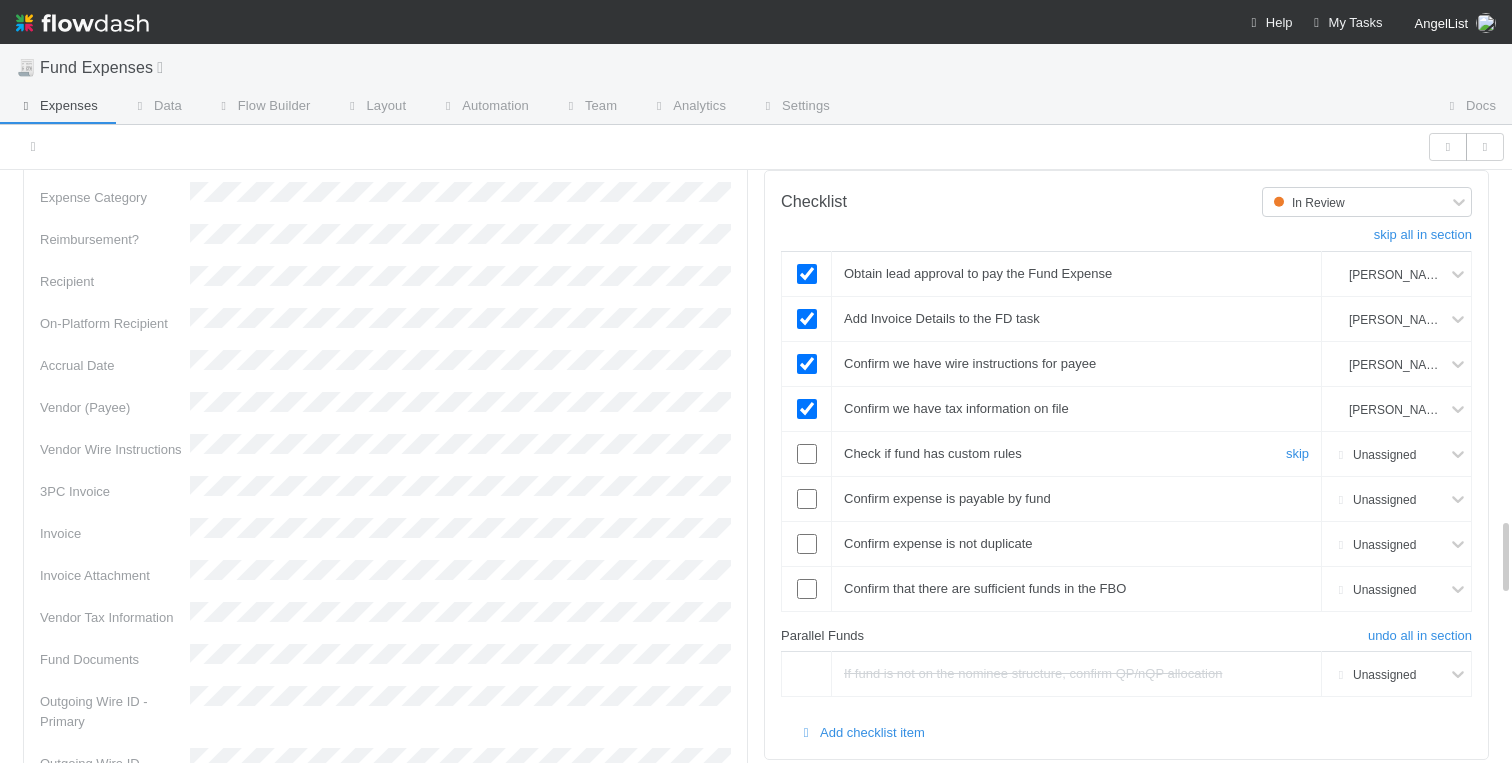 click at bounding box center [807, 454] 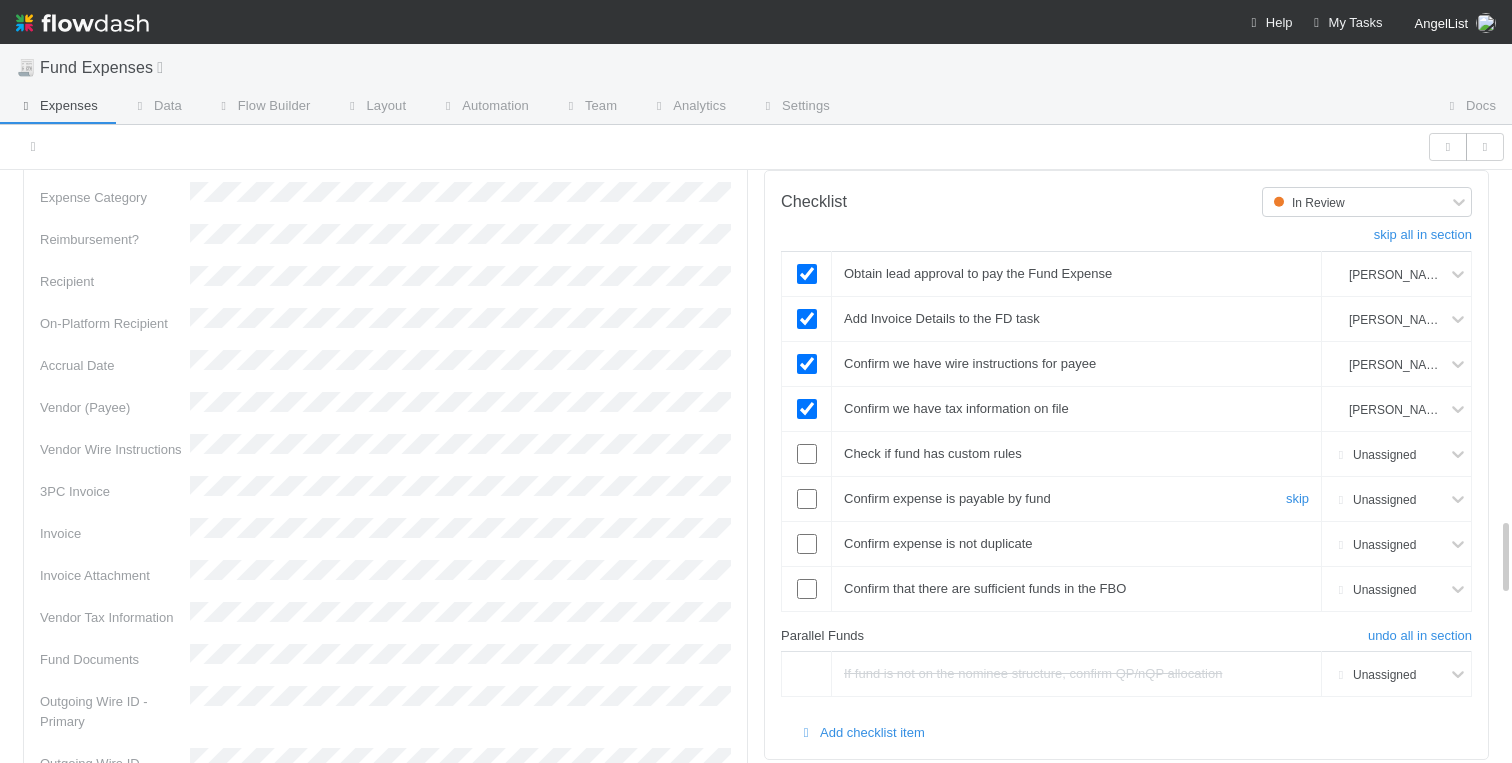 click at bounding box center [807, 499] 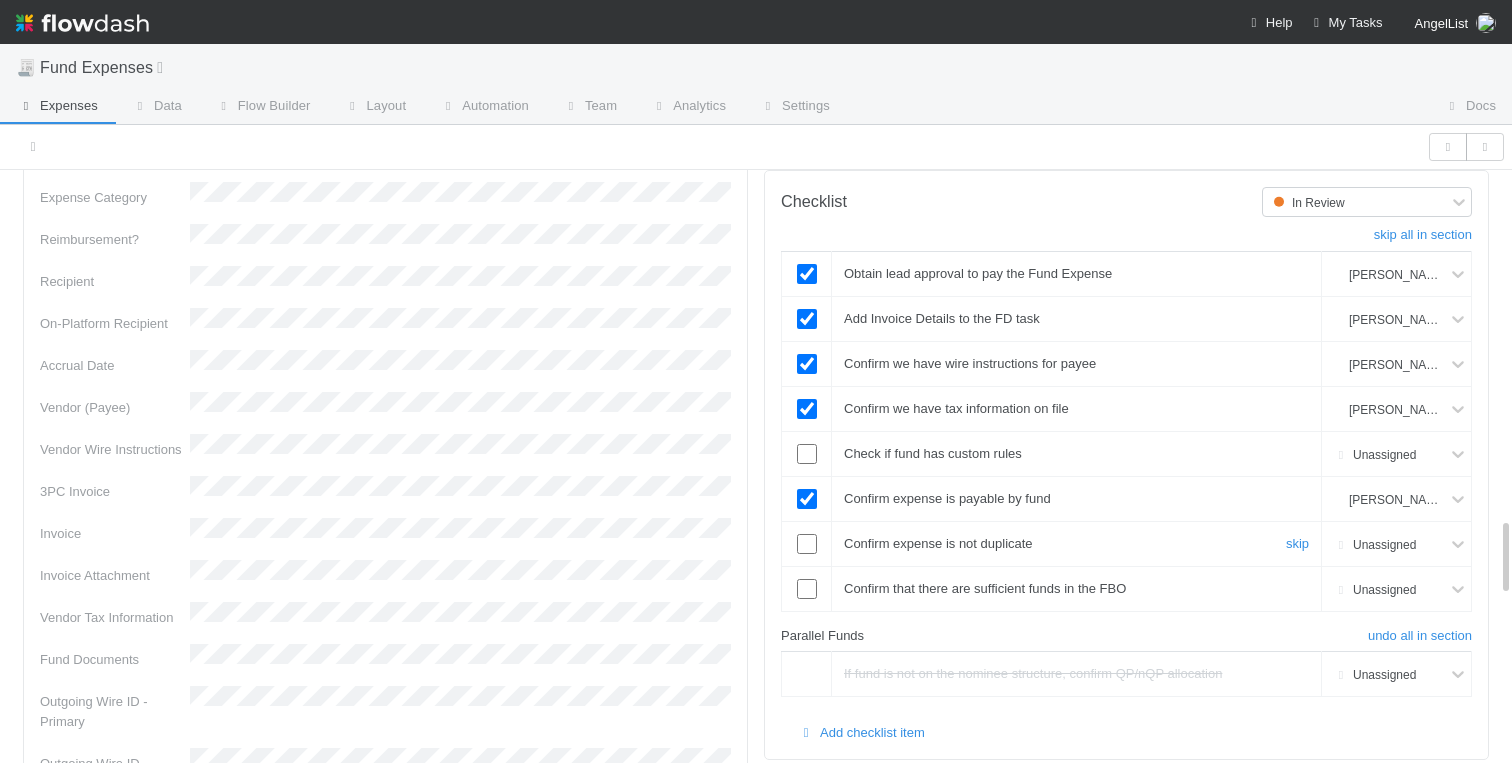 click at bounding box center (807, 544) 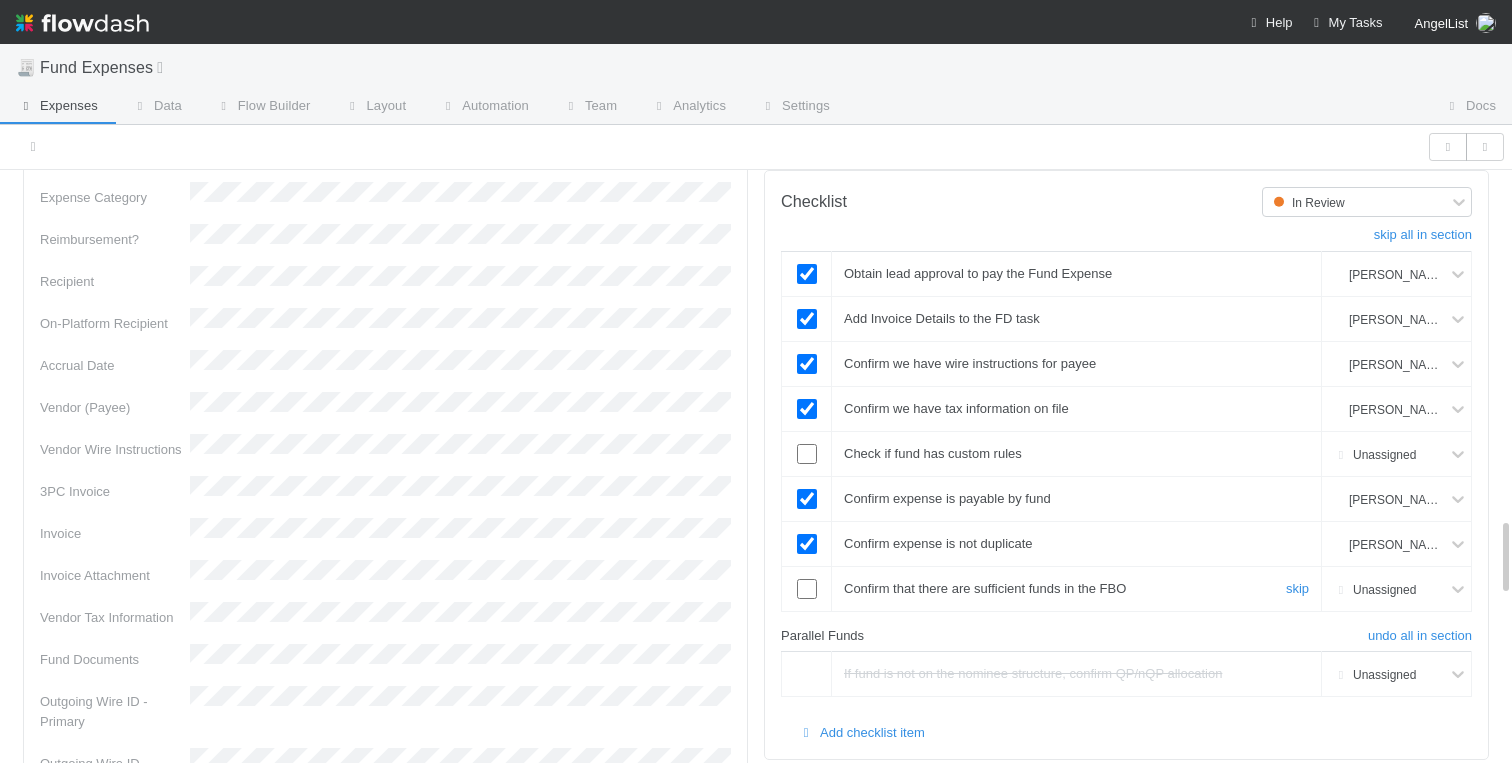 click at bounding box center [807, 589] 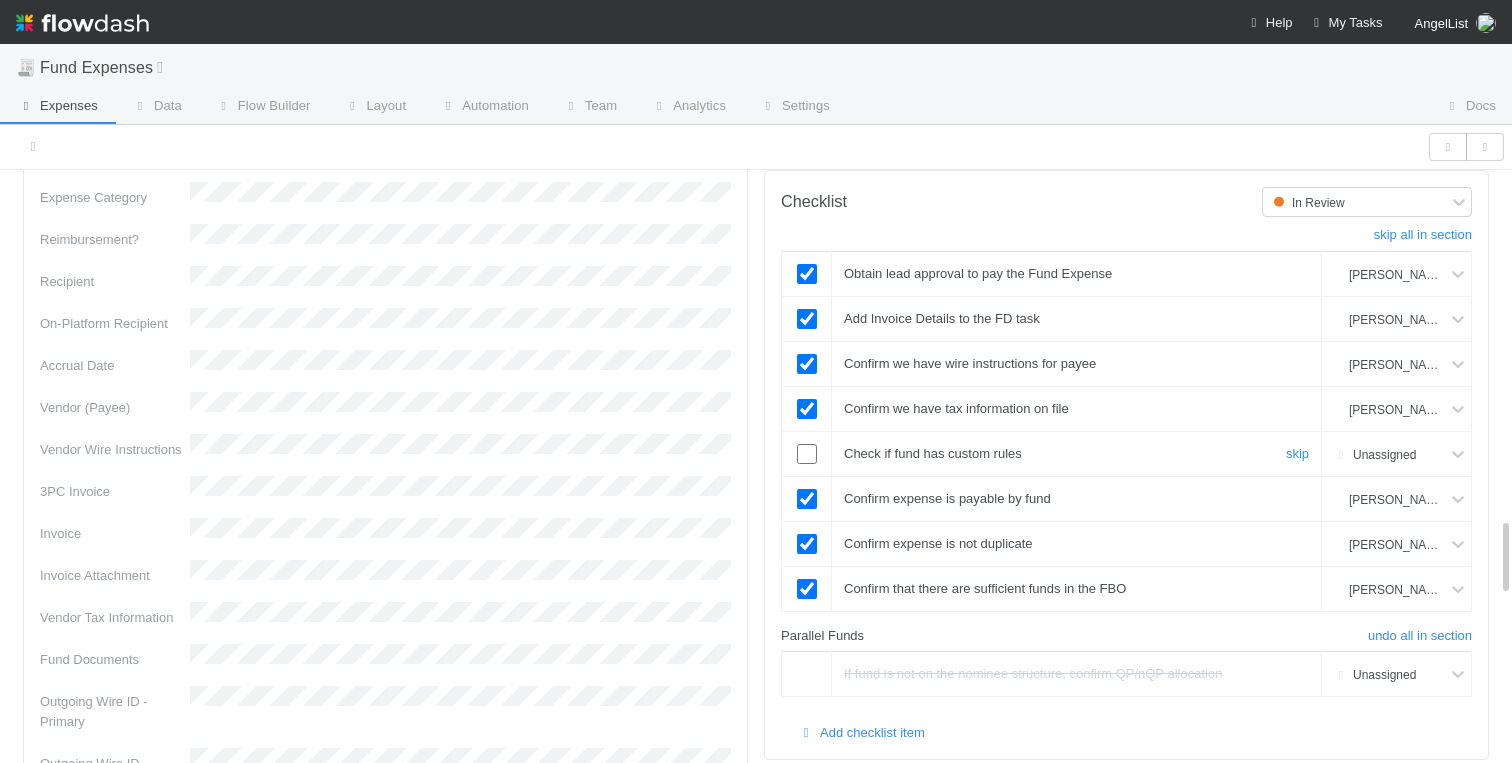 click at bounding box center (807, 454) 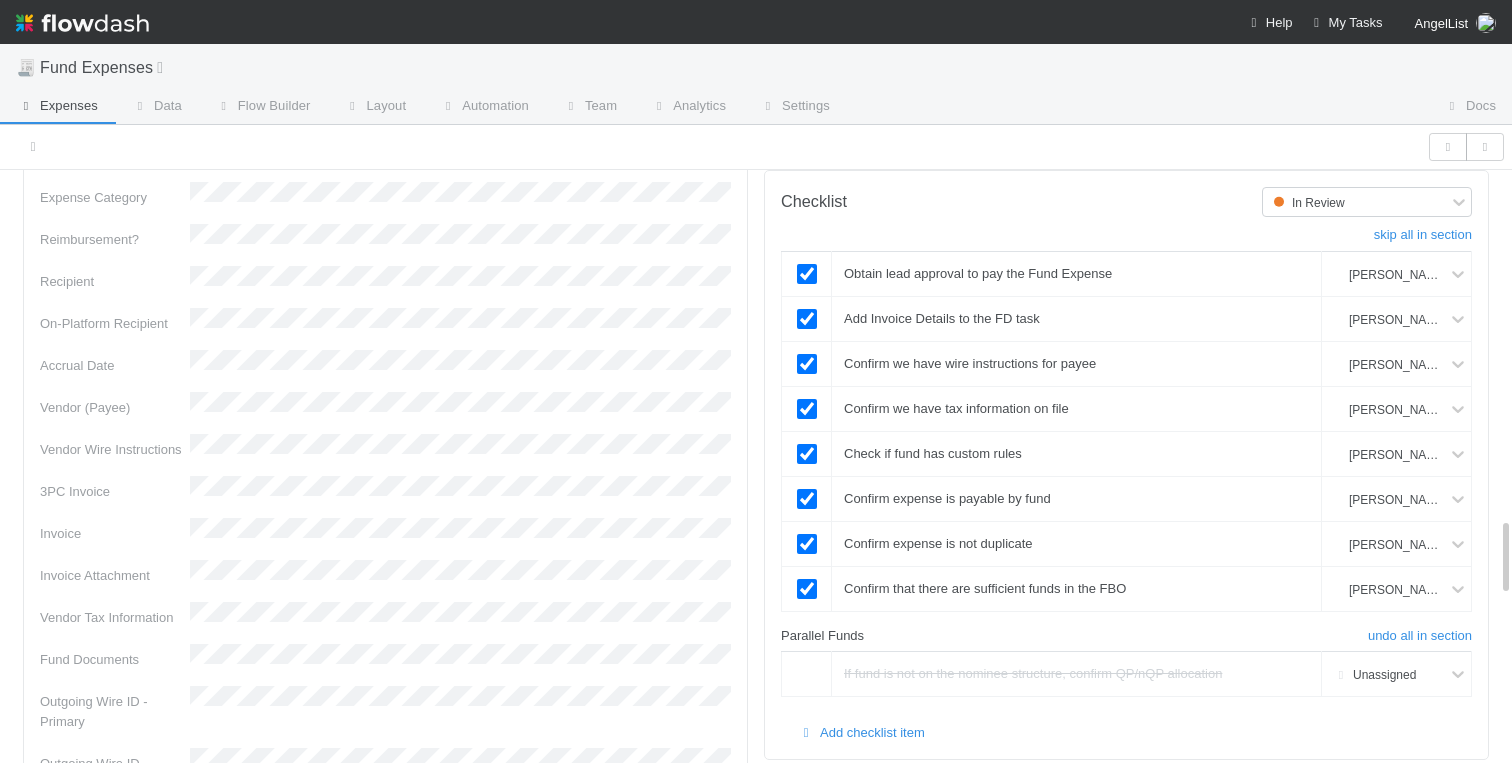 click on "Details Edit Front Conversation URL  Request Type  Additional Context  Reporter  Front ID  Urgency Level  Fund Name  FC or Admin Dashboard URL  Comptroller URL  Comptroller URL (QP)  Partial Payment  Payment Amount   Currency (if Foreign Currency)  Expense Category  Reimbursement?  Recipient  On-Platform Recipient  Accrual Date  Vendor (Payee)  Vendor Wire Instructions  3PC Invoice  Invoice   Invoice Attachment  Vendor Tax Information  Fund Documents  Outgoing Wire ID - Primary   Outgoing Wire ID - Secondary (QP)   _3pc?  ACH  Funding Account  Wire  Incoming Wire ID (3PC)  MP Fees Paid via TPC  Created On Legal Launchpad Ticket  OC Ticket  Notes for Banking  Non-standard review   Expense Definition & Special Rules  Treasury Transfer Request  test field  Sanity Check Notes  Special Rules / Context  IOS Owner Slack ID   Altius Support  Create Invoice" at bounding box center (385, 592) 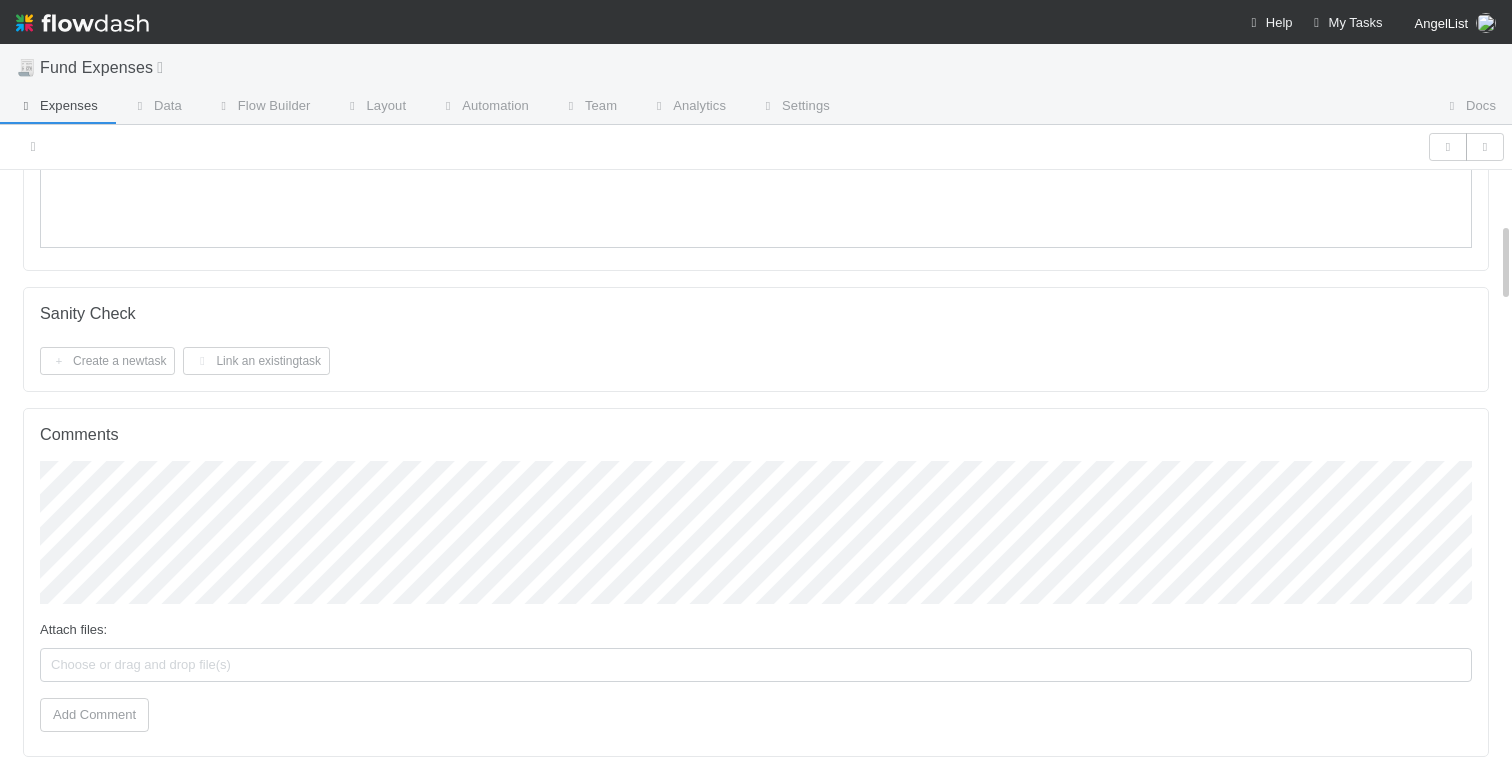 scroll, scrollTop: 0, scrollLeft: 0, axis: both 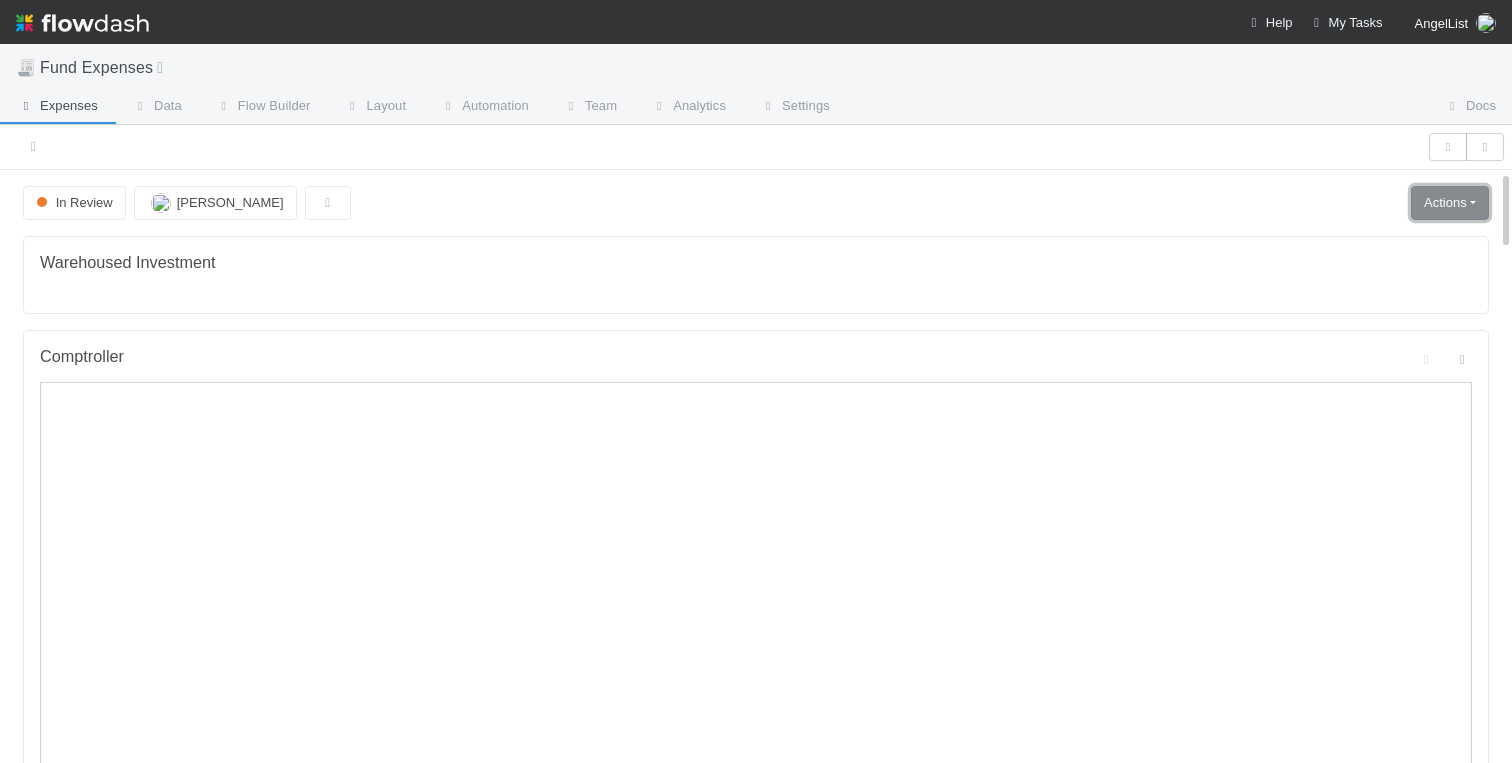 click on "Actions" at bounding box center [1450, 203] 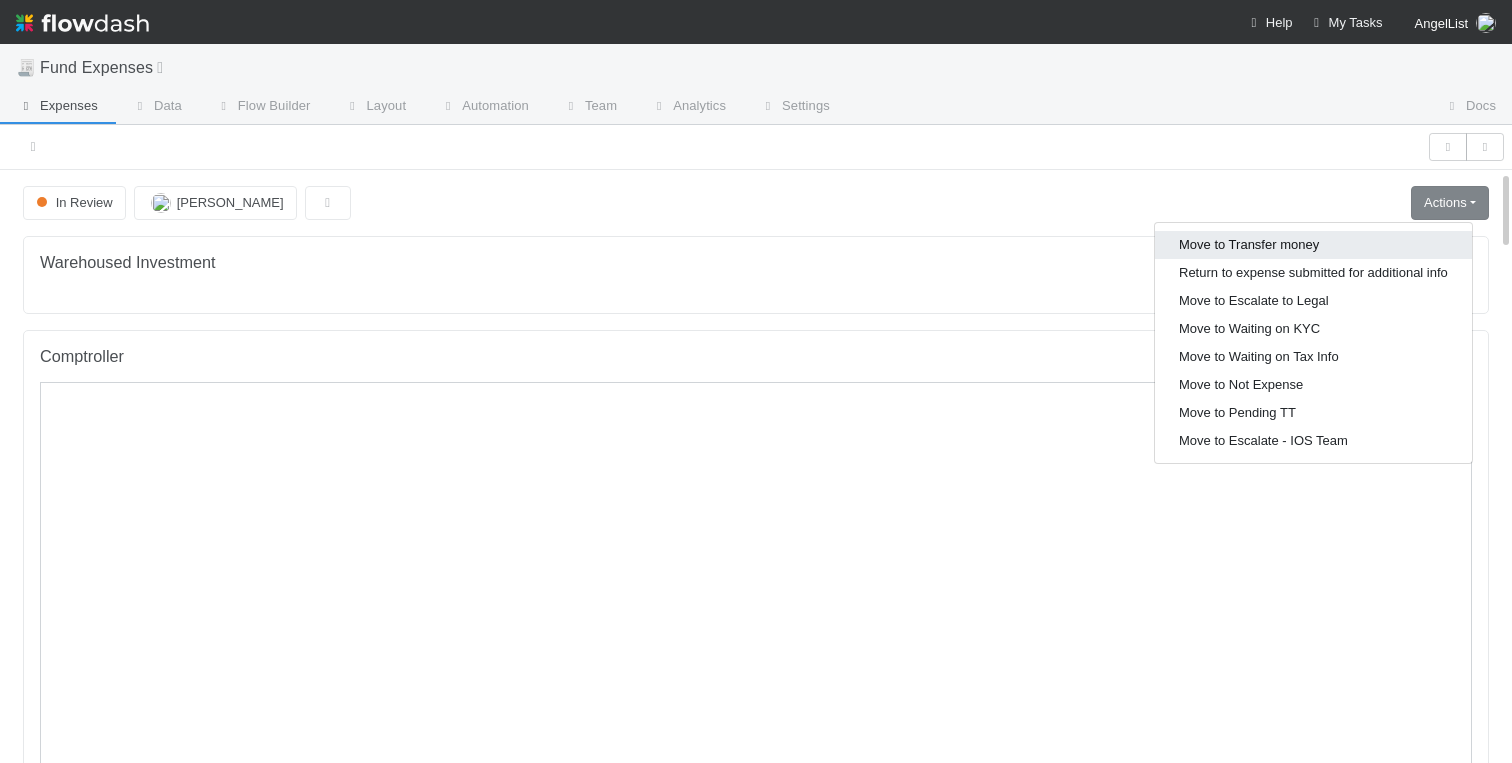 click on "Move to Transfer money" at bounding box center (1313, 245) 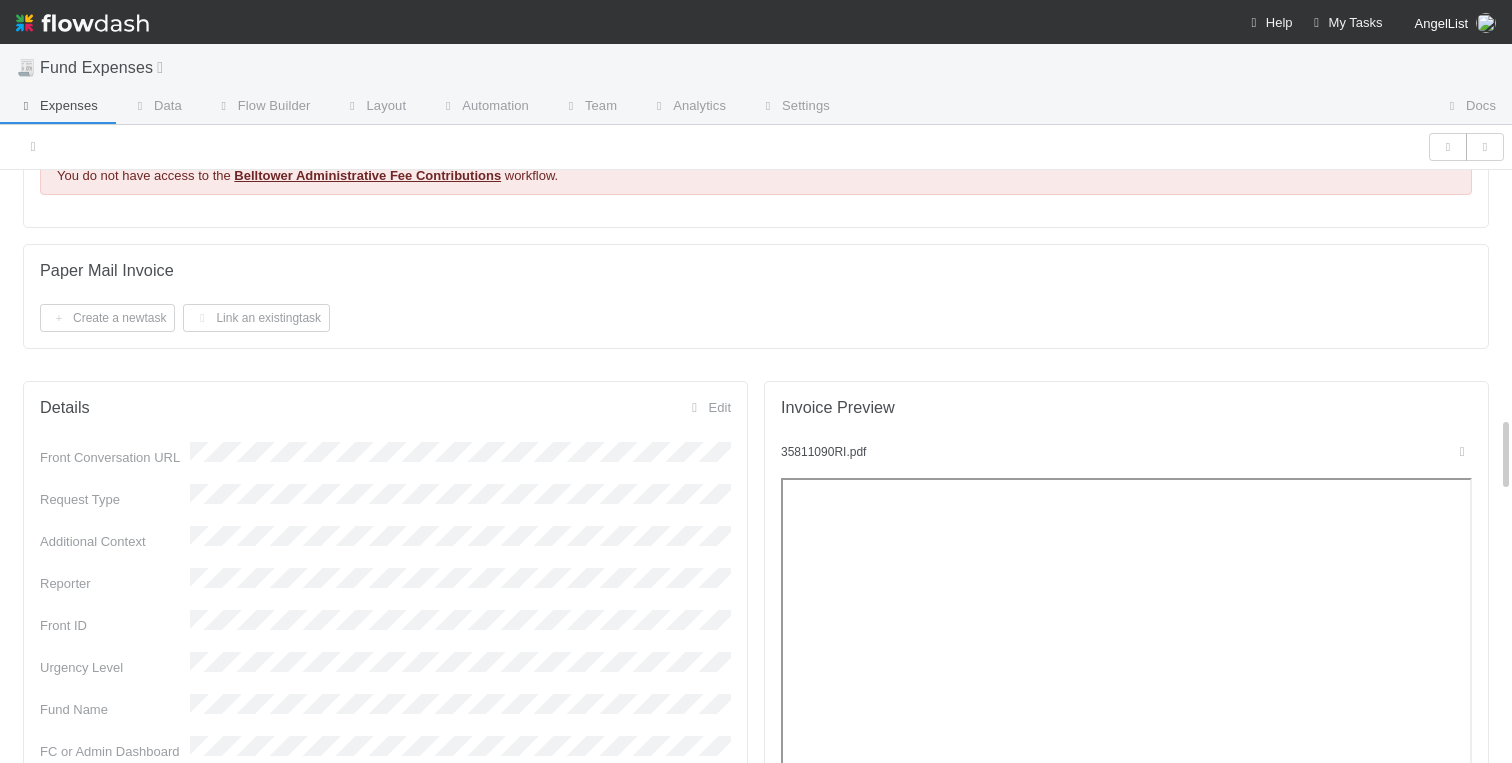 scroll, scrollTop: 1925, scrollLeft: 0, axis: vertical 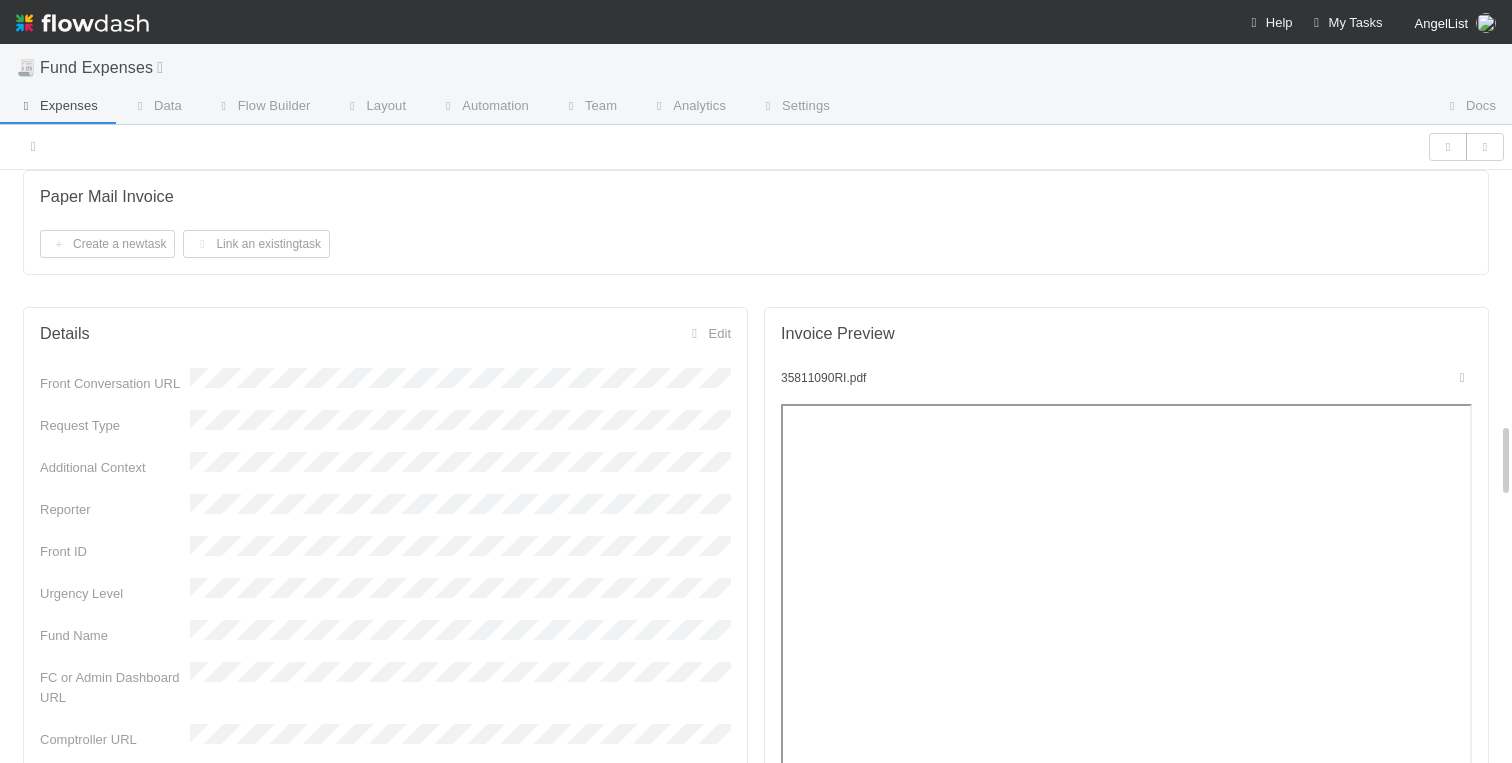 click on "Front Conversation URL" at bounding box center [385, 381] 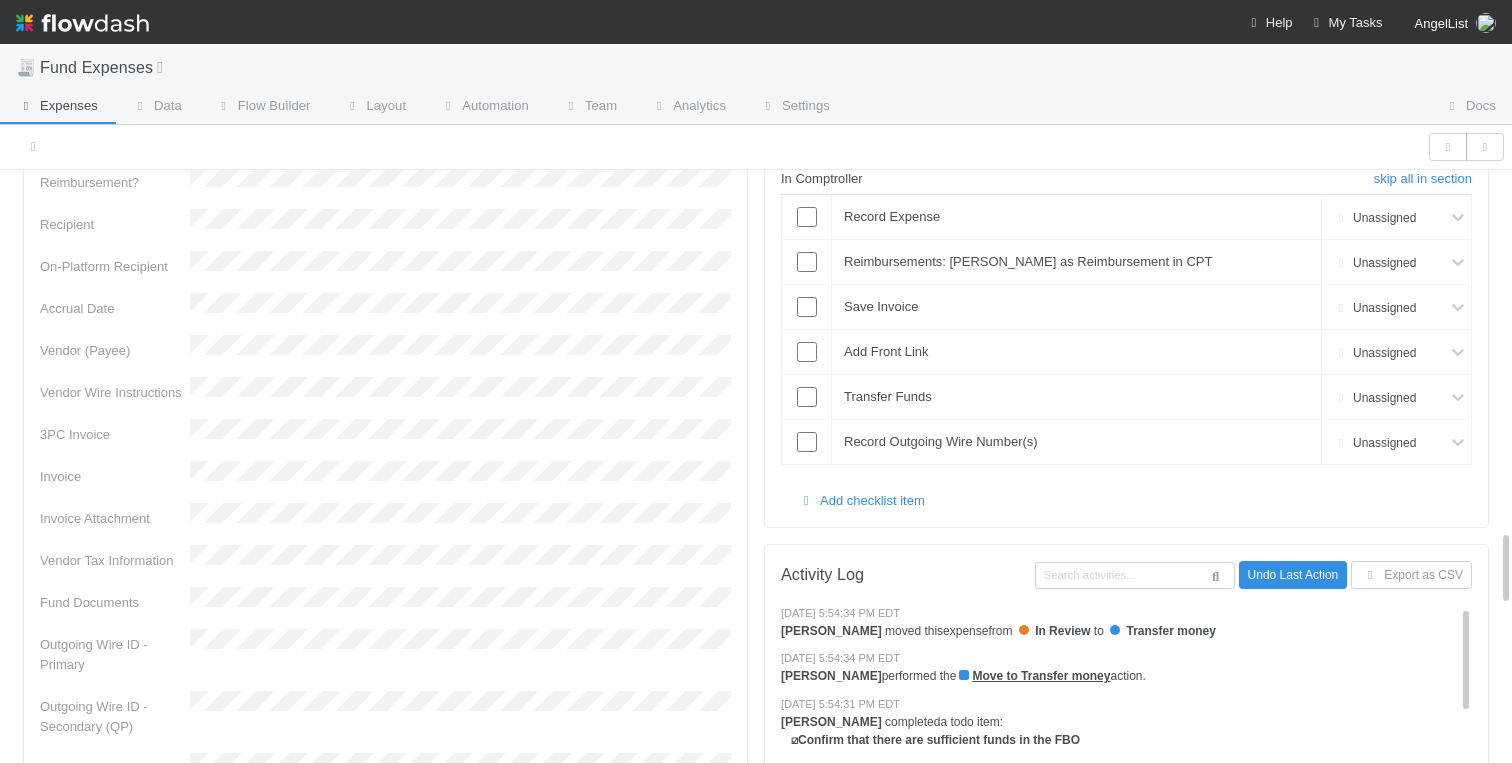 scroll, scrollTop: 2745, scrollLeft: 0, axis: vertical 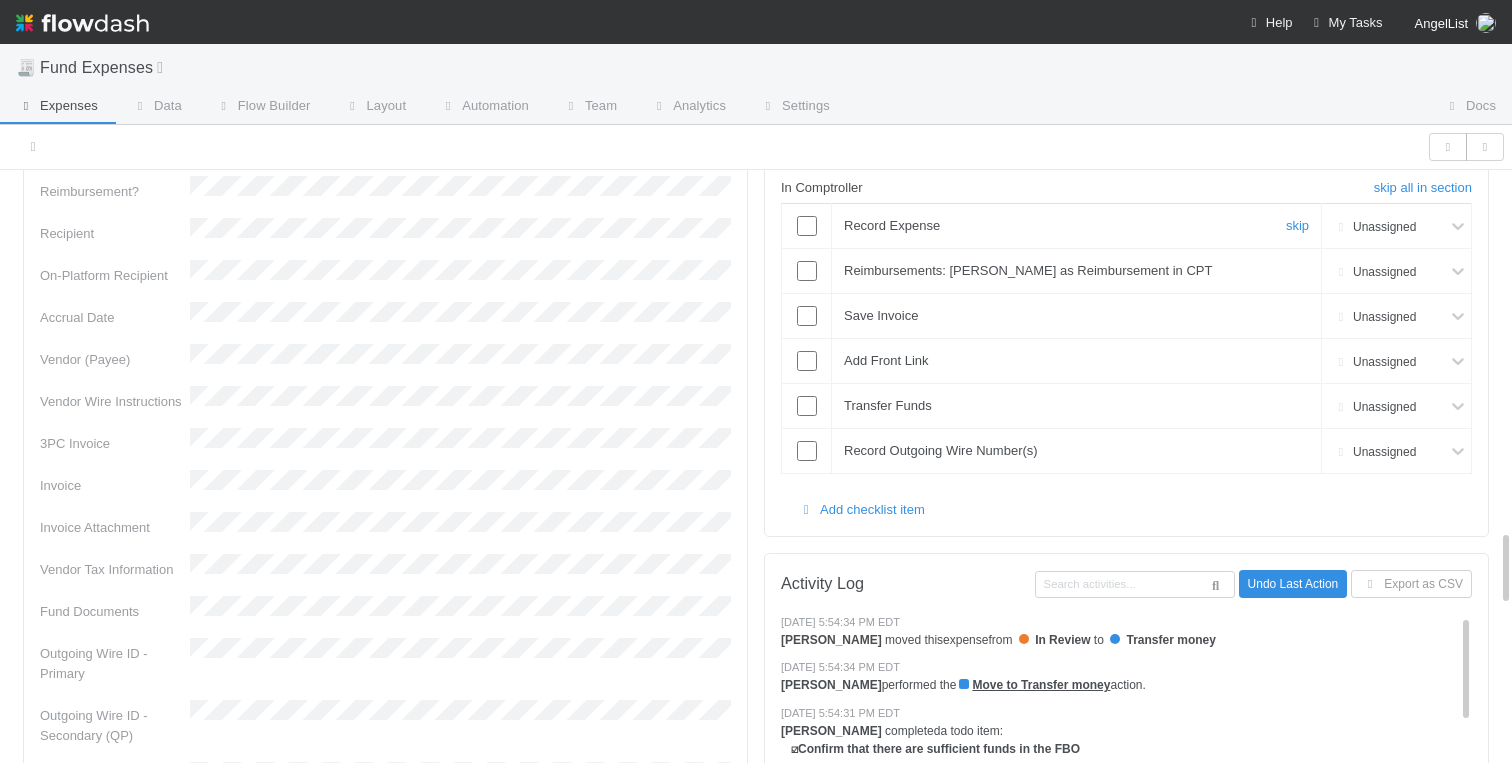 click at bounding box center (807, 226) 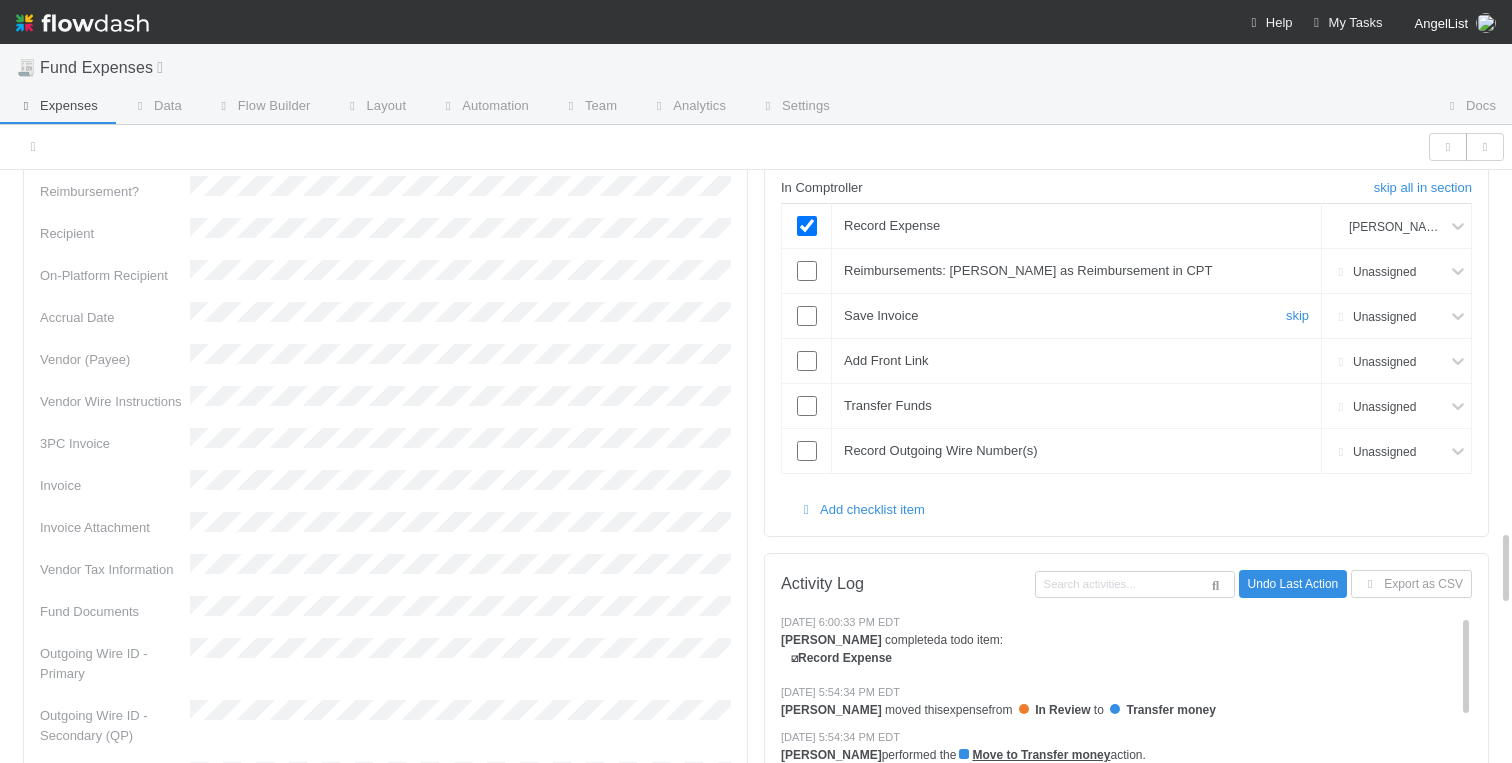 click at bounding box center (807, 316) 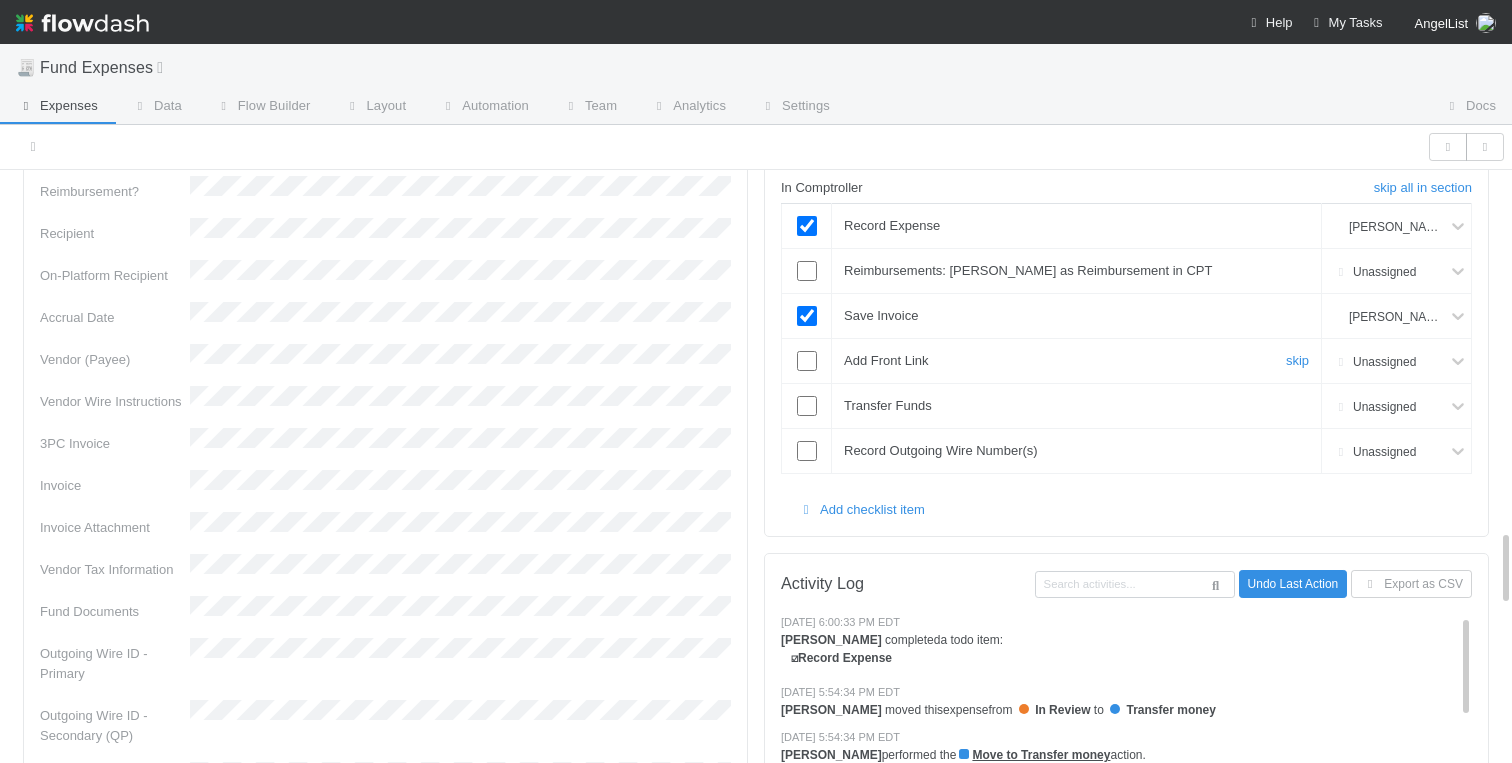 click at bounding box center (807, 361) 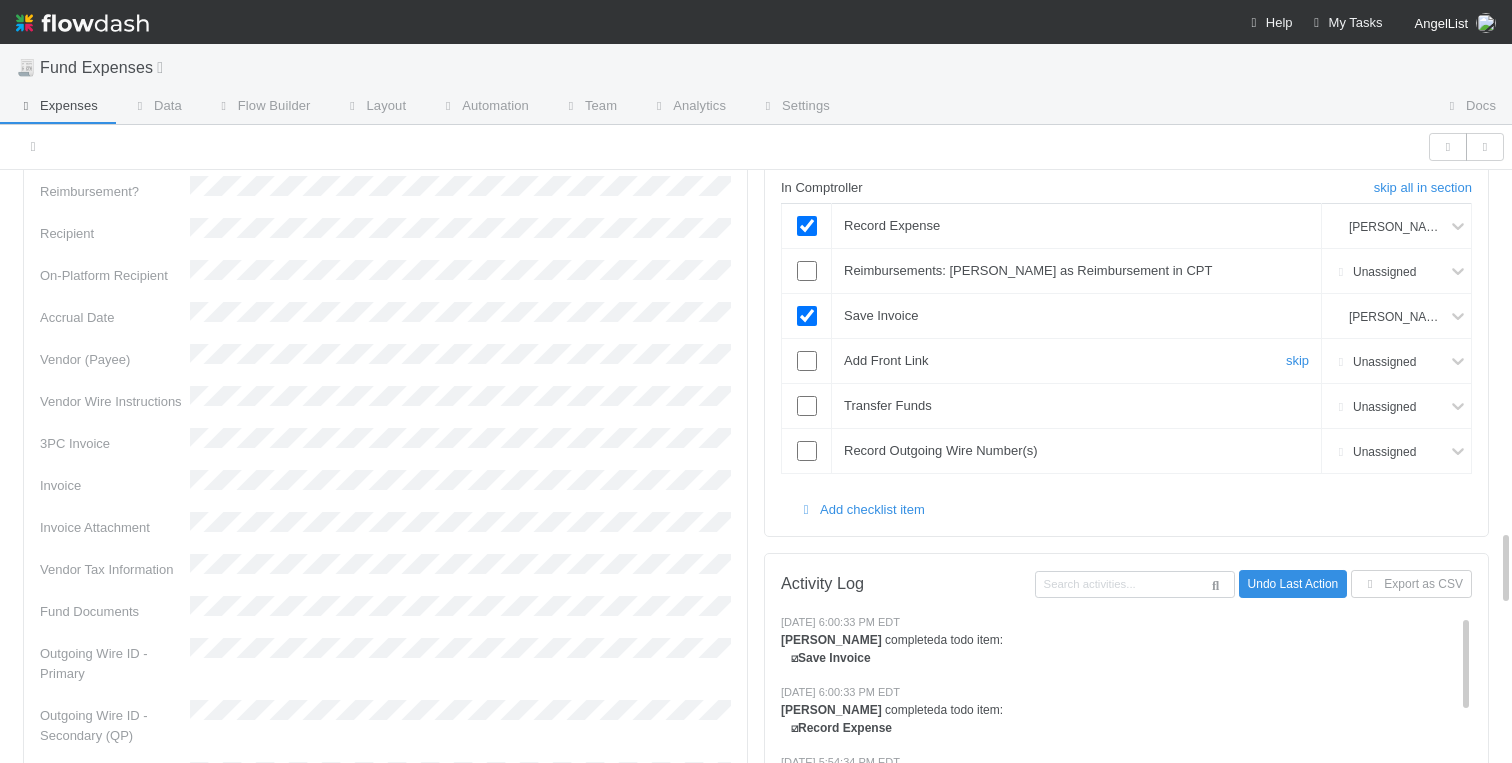 click at bounding box center [807, 361] 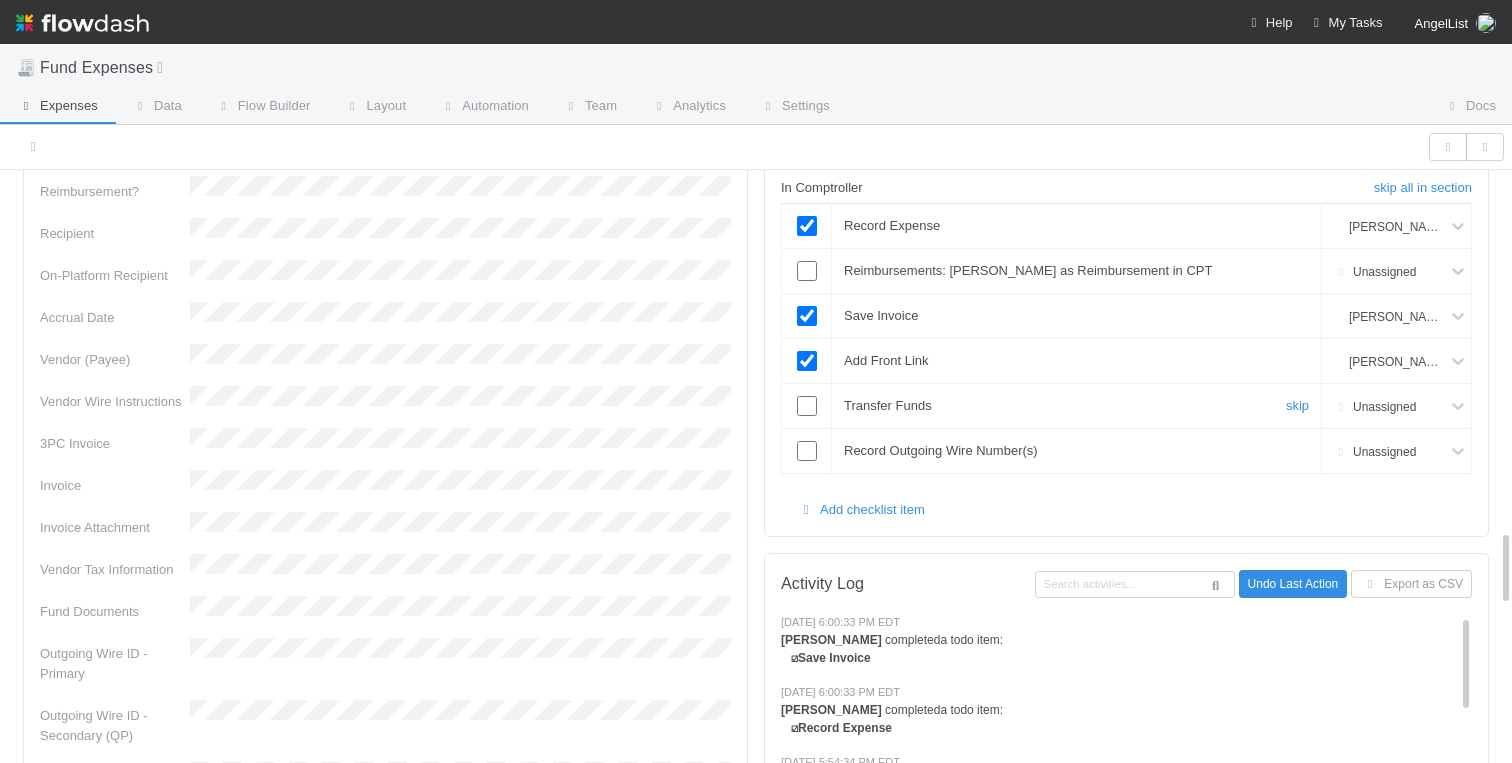 click at bounding box center (807, 406) 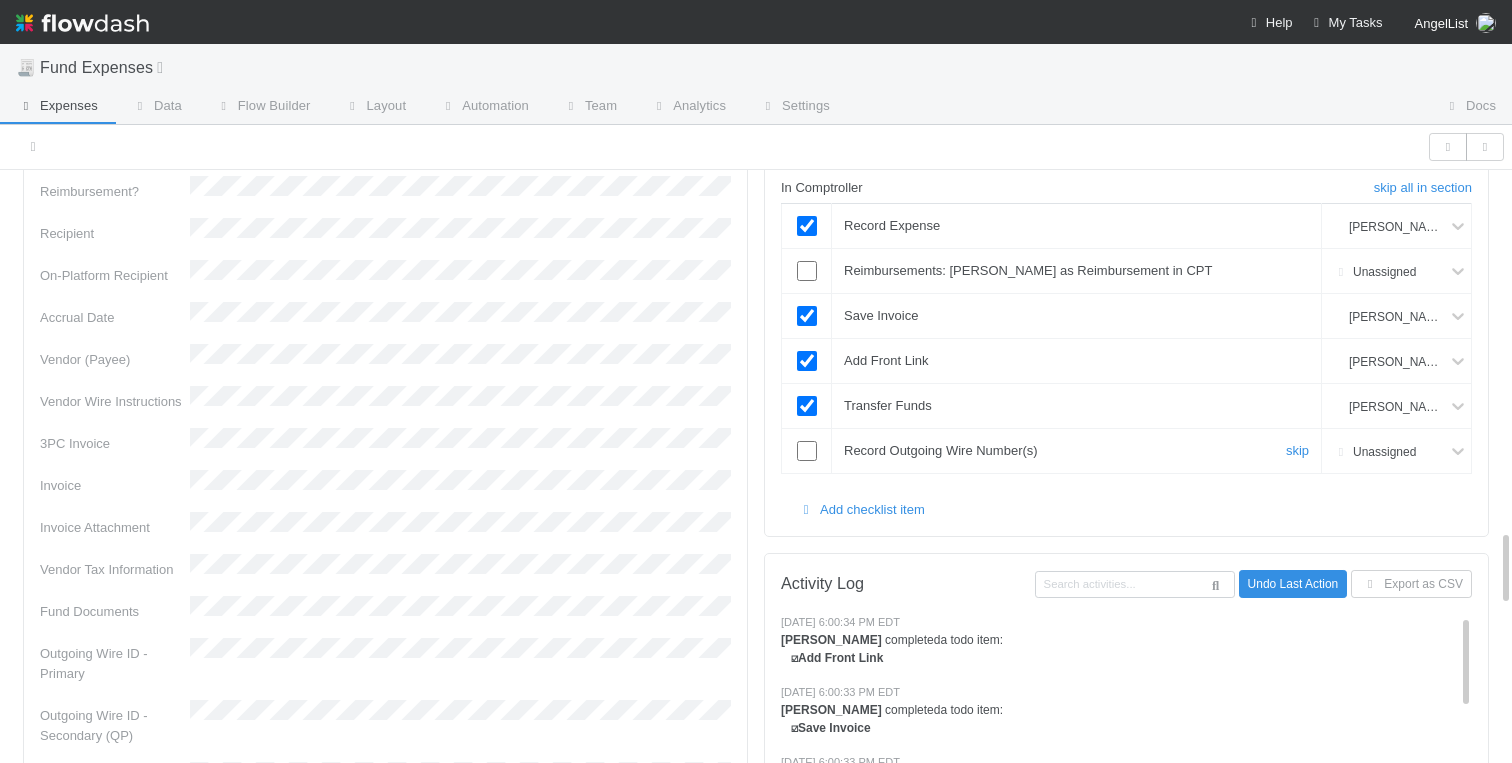 click at bounding box center [807, 451] 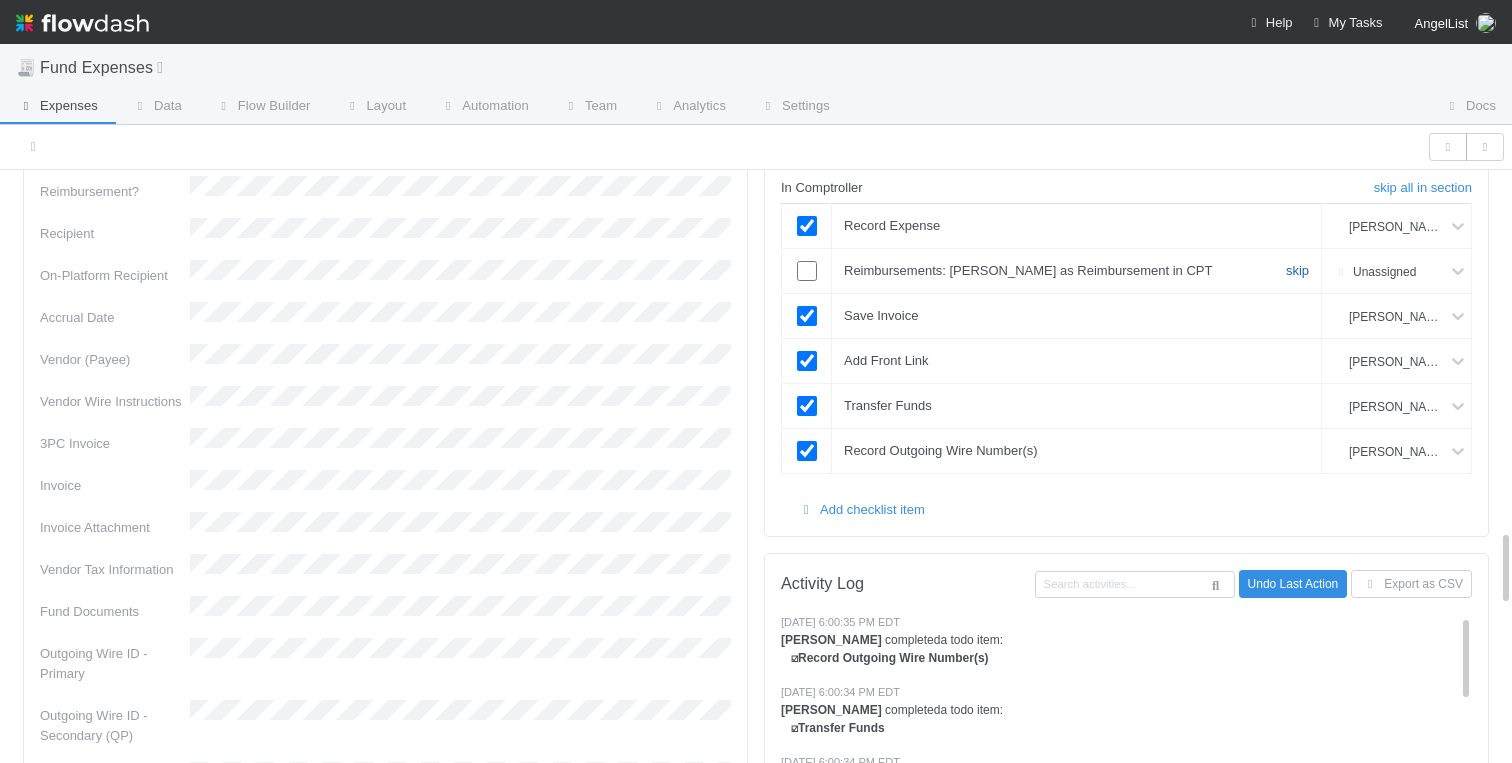click on "skip" at bounding box center (1297, 270) 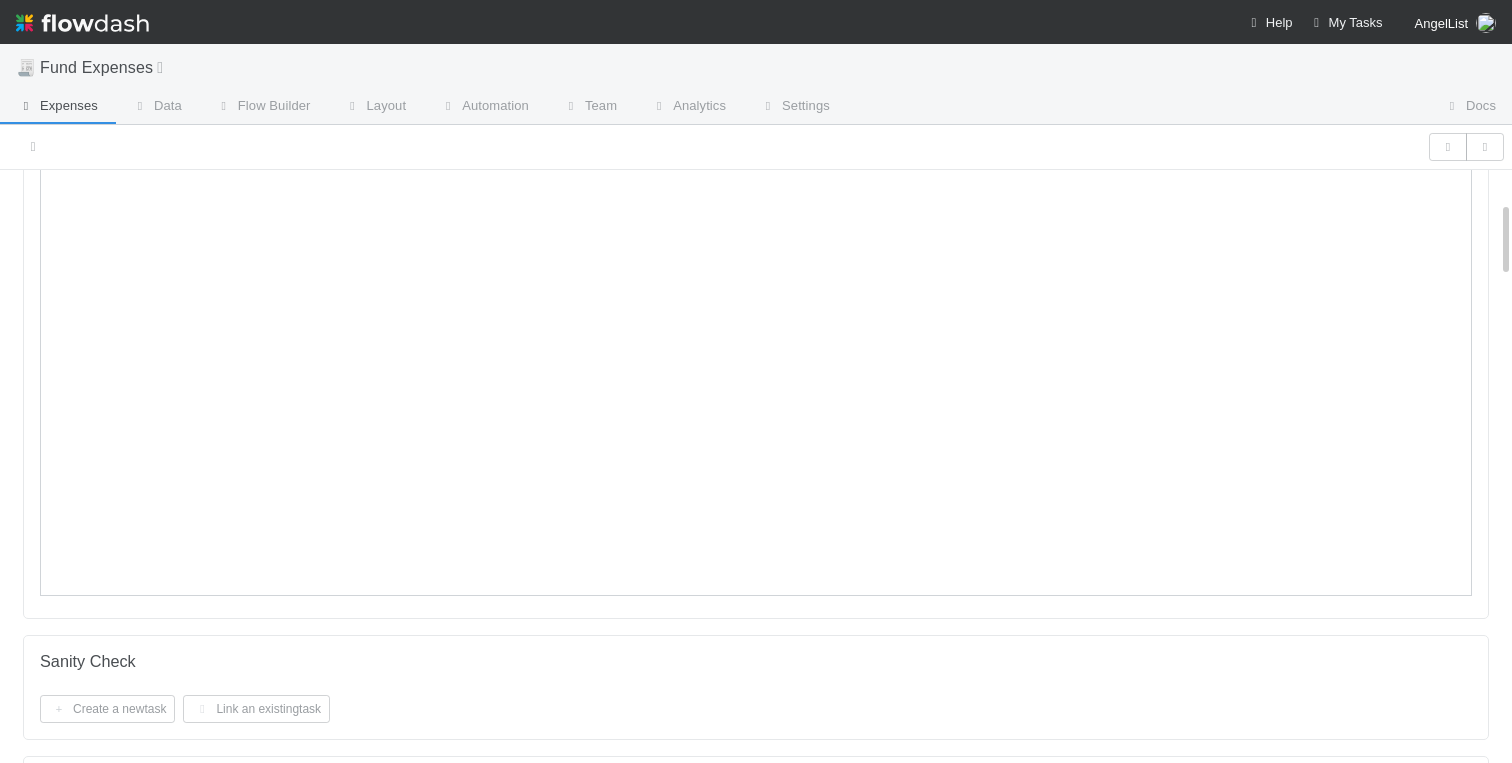 scroll, scrollTop: 0, scrollLeft: 0, axis: both 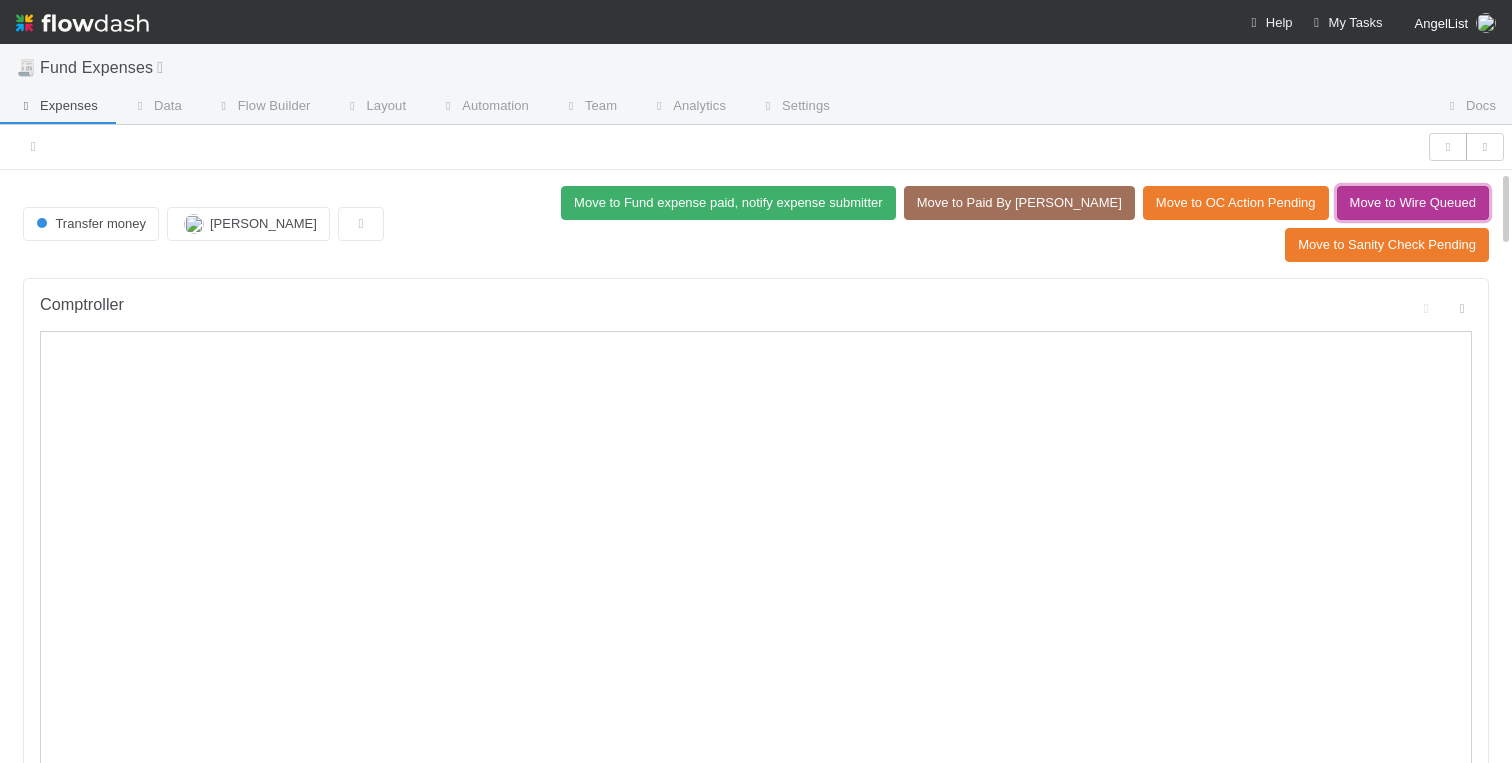 click on "Move to Wire Queued" at bounding box center [1413, 203] 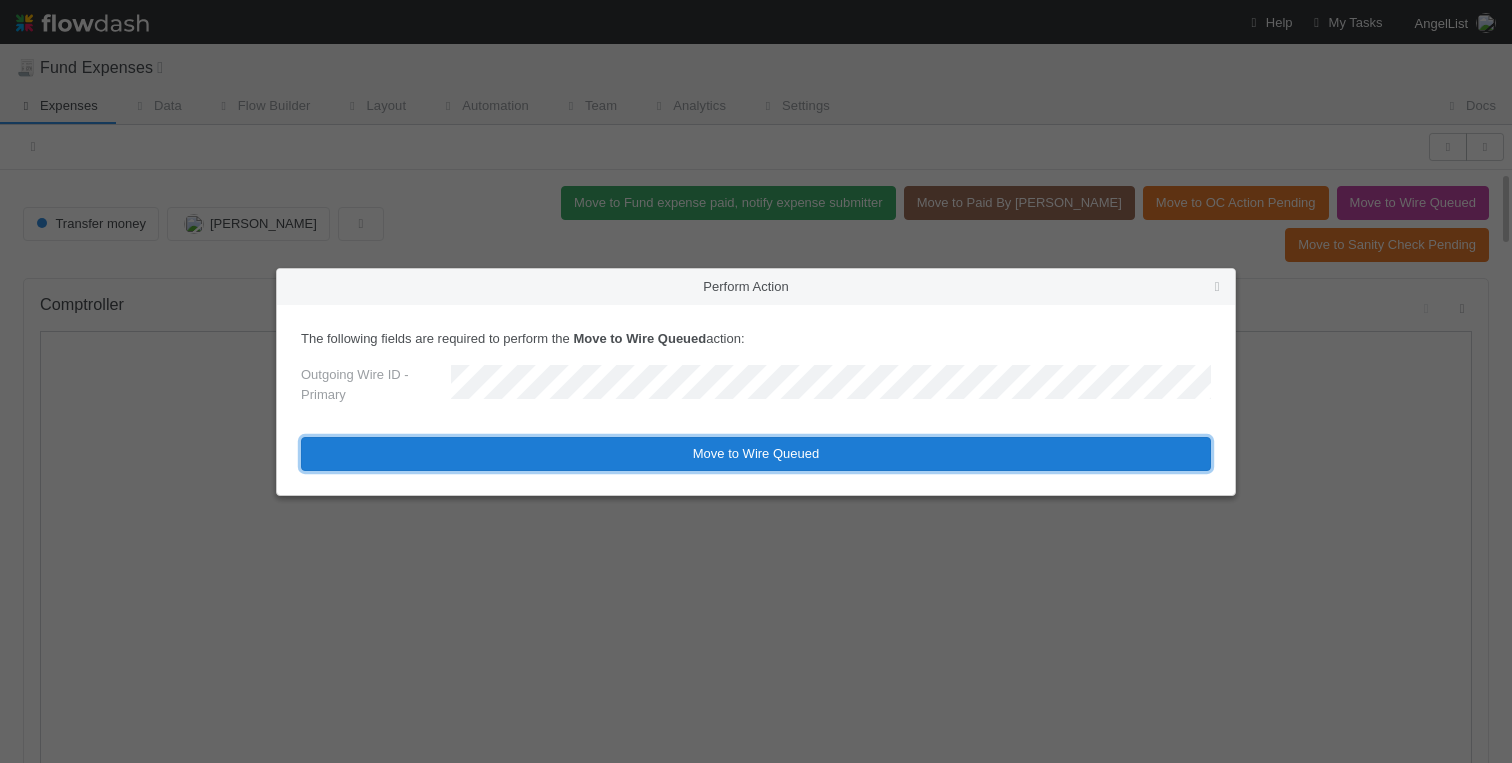 click on "Move to Wire Queued" at bounding box center (756, 454) 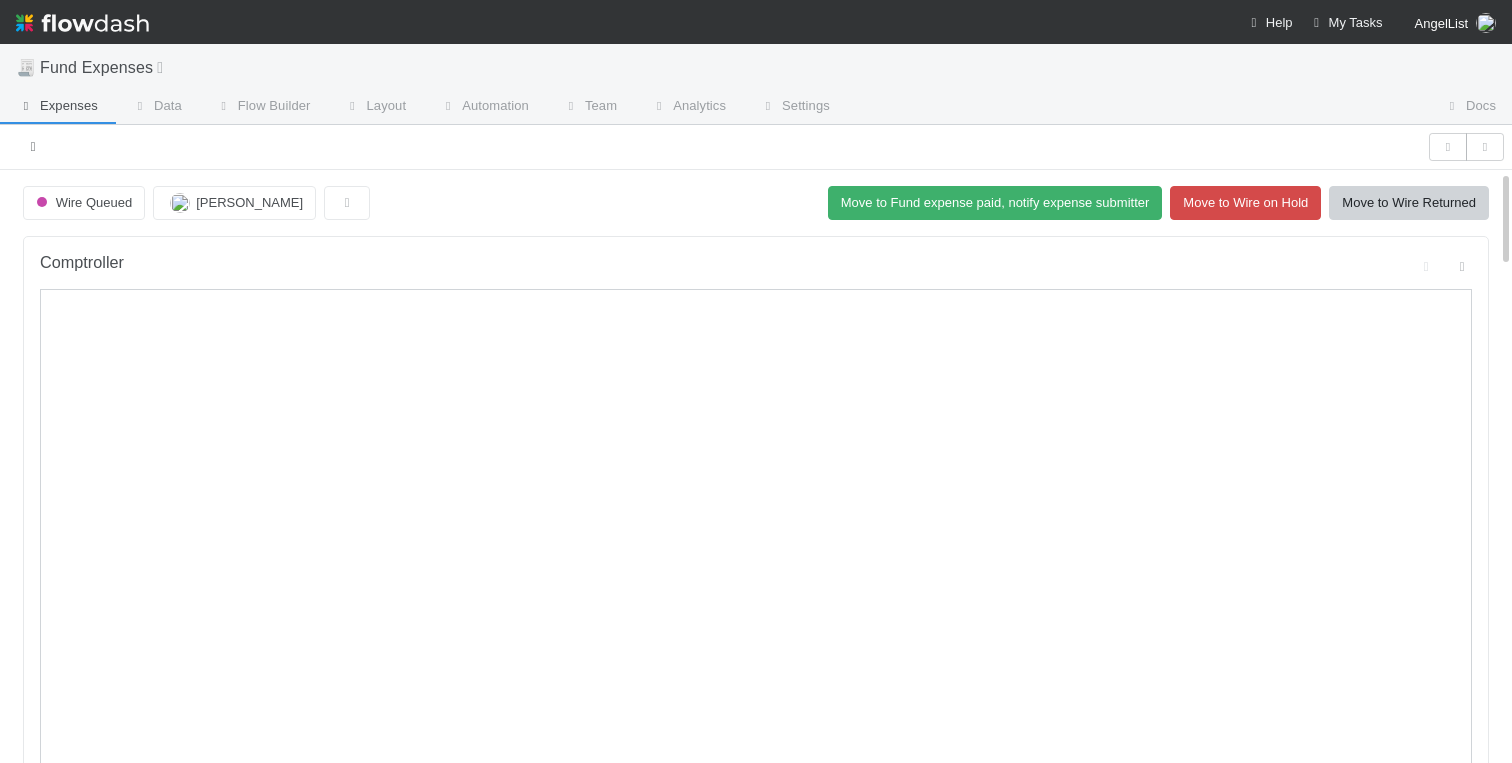 click at bounding box center [33, 146] 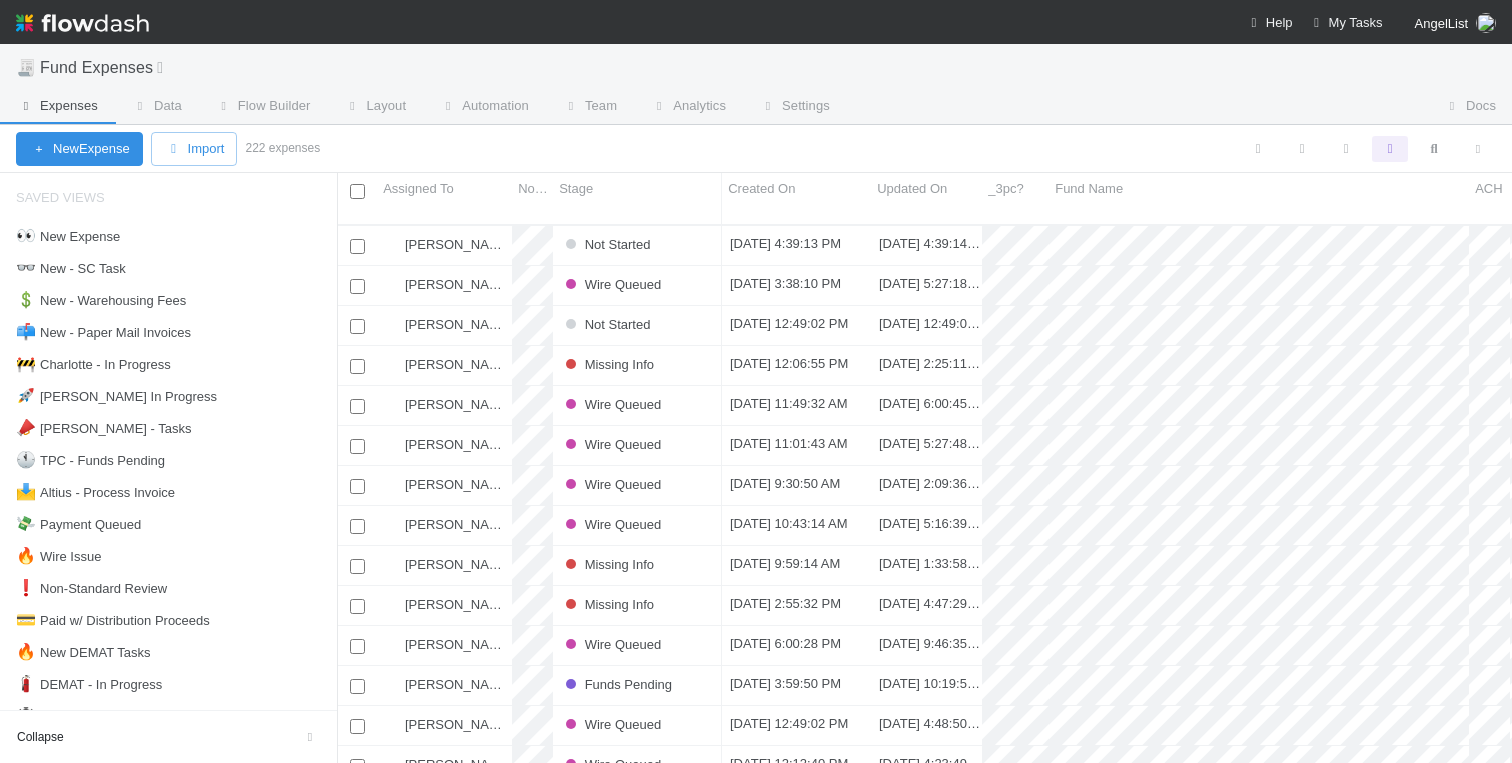 scroll, scrollTop: 0, scrollLeft: 1, axis: horizontal 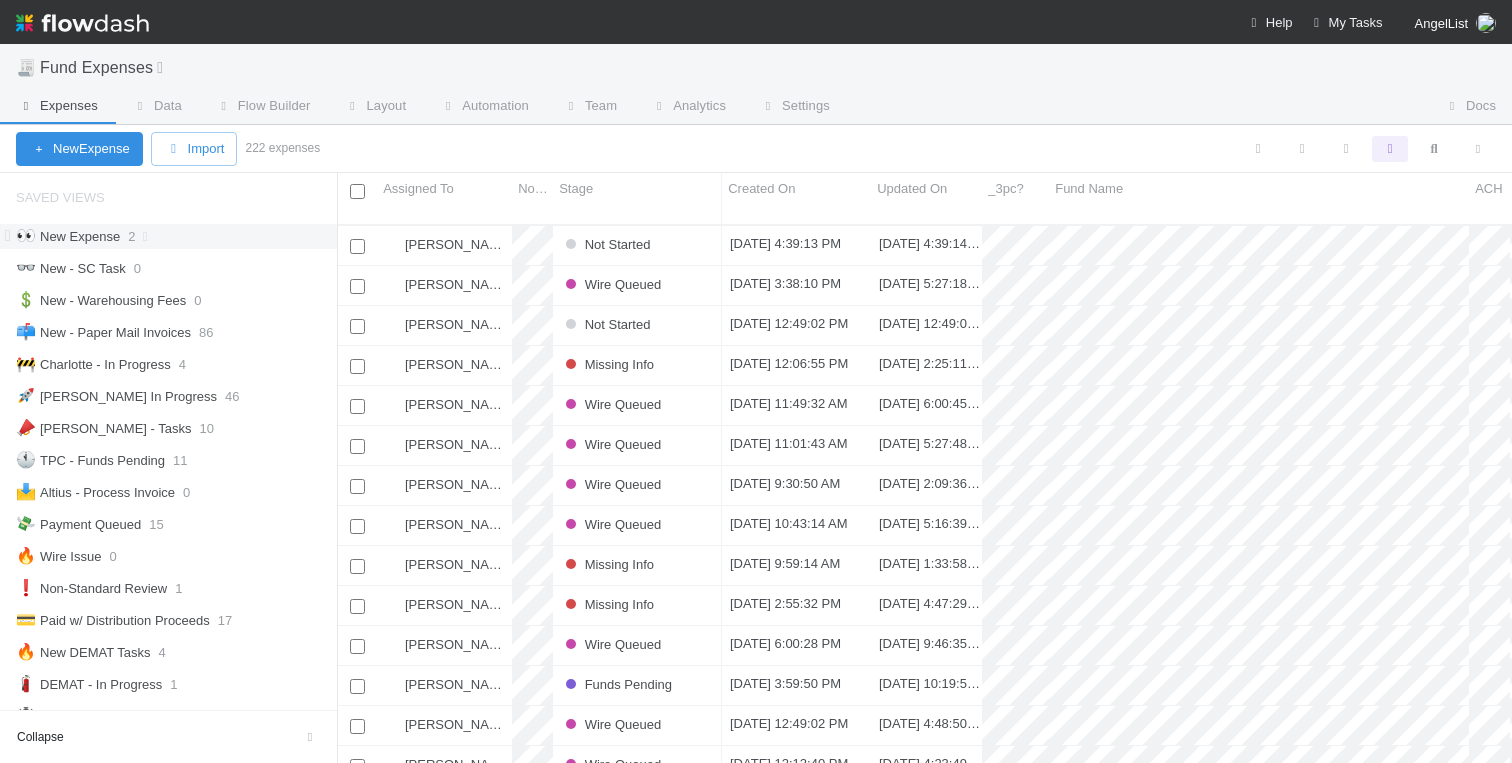 click on "👀 New Expense" at bounding box center (68, 236) 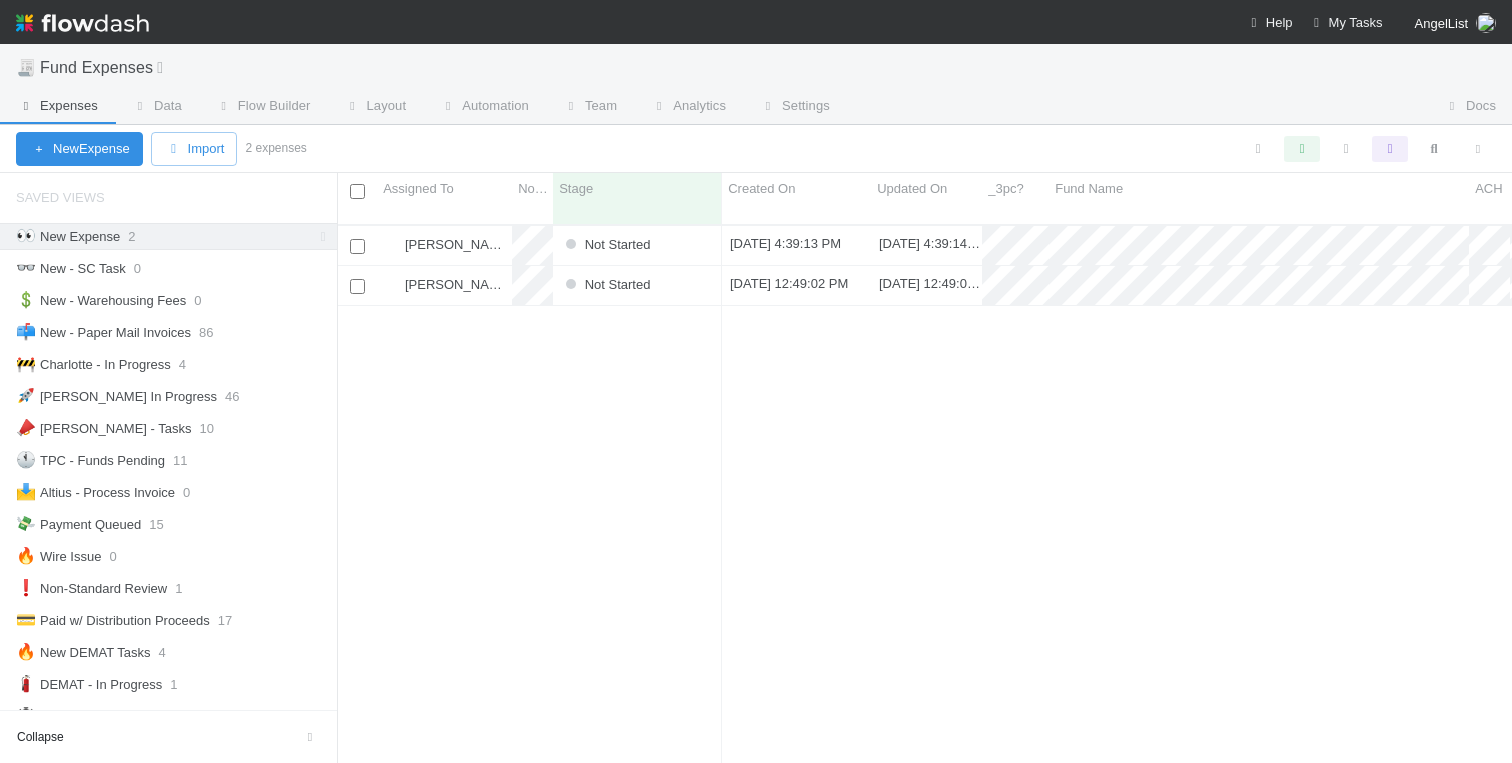 scroll, scrollTop: 0, scrollLeft: 1, axis: horizontal 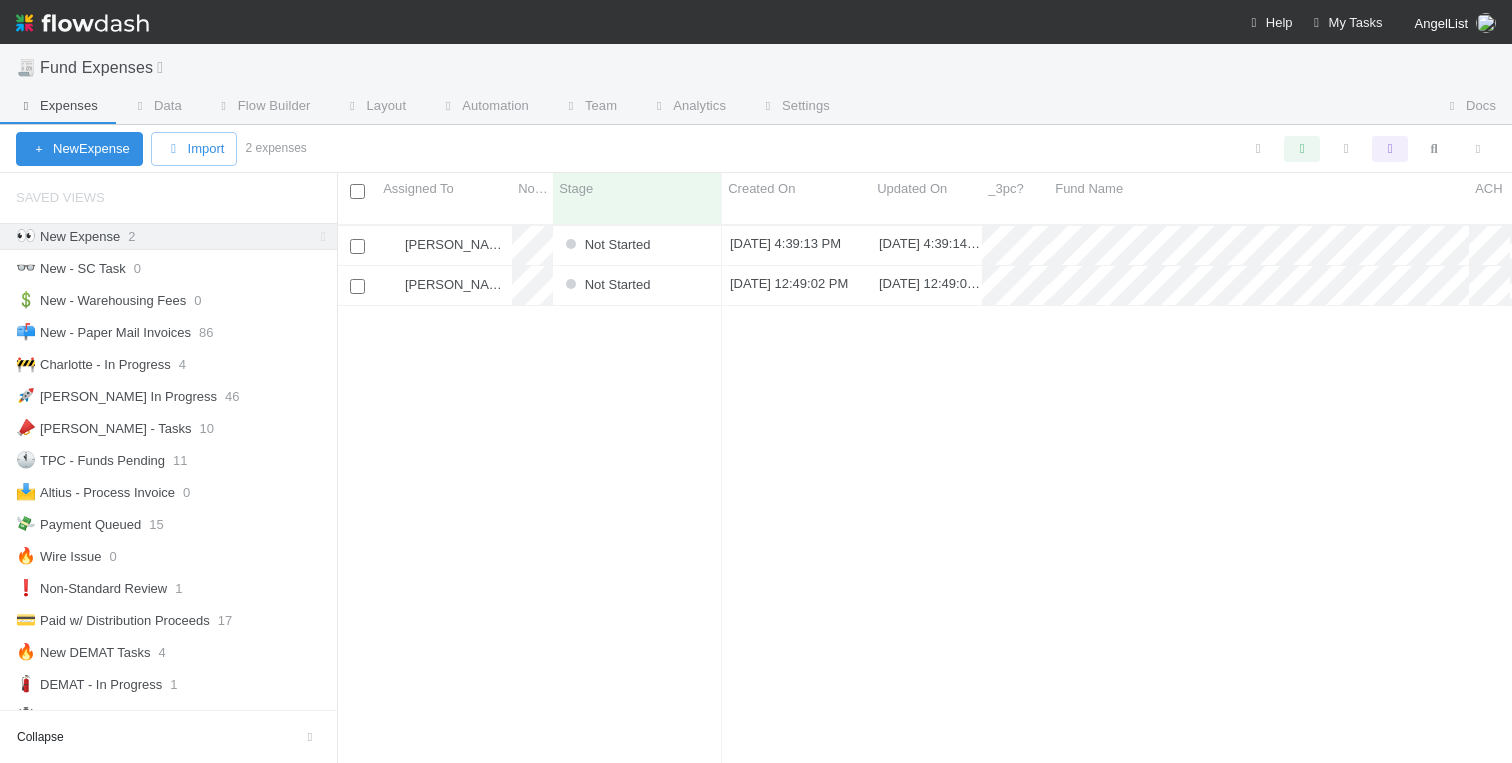 click on "Roger Jennette    Not Started 7/18/25, 4:39:13 PM 7/18/25, 4:39:14 PM 0 0 0 0 0 0 0 0 0 0 Charlotte Mas   Not Started 7/18/25, 12:49:02 PM 7/18/25, 12:49:03 PM 0 0 0 0 0 0 0 0 0 0" at bounding box center [924, 502] 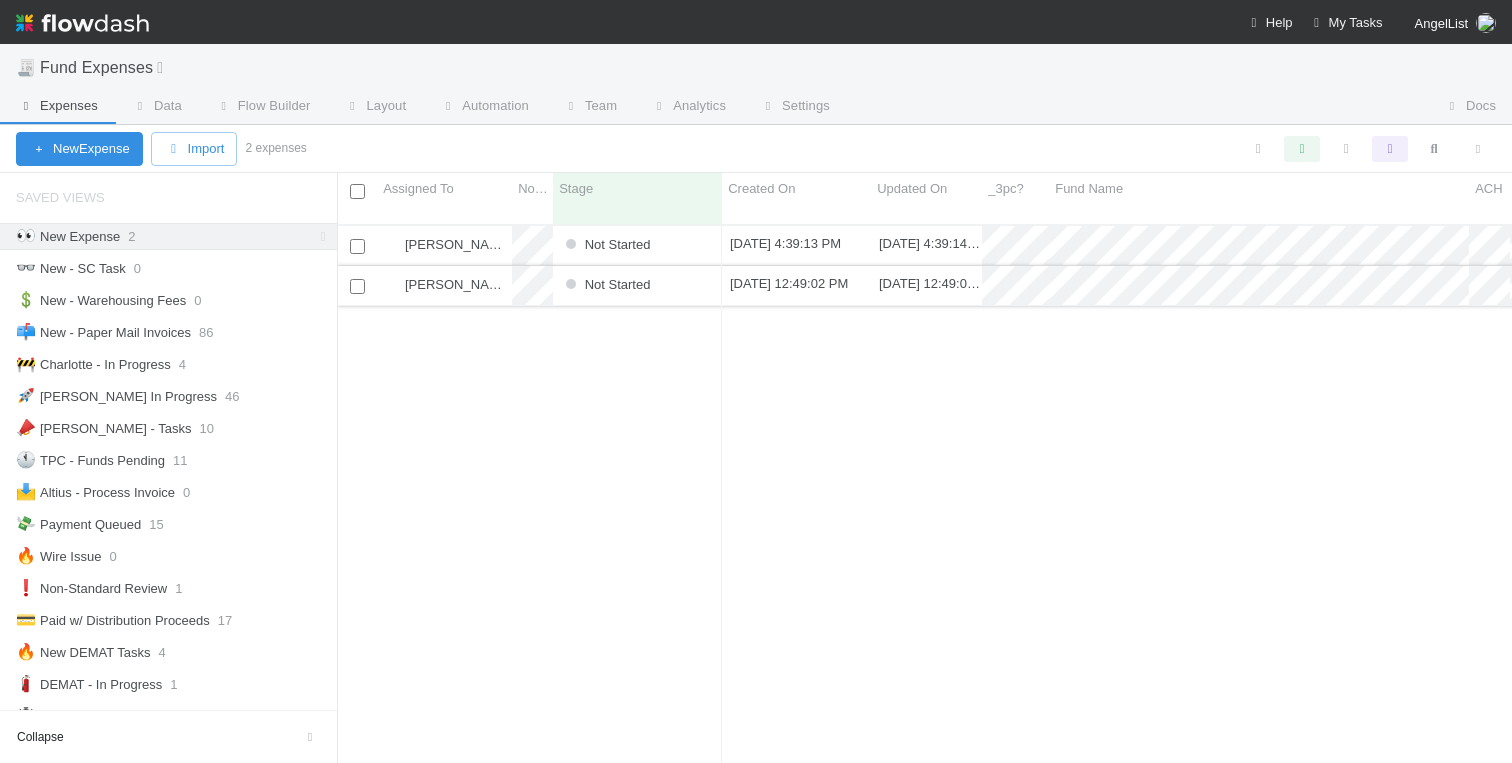 click on "Not Started" at bounding box center (637, 285) 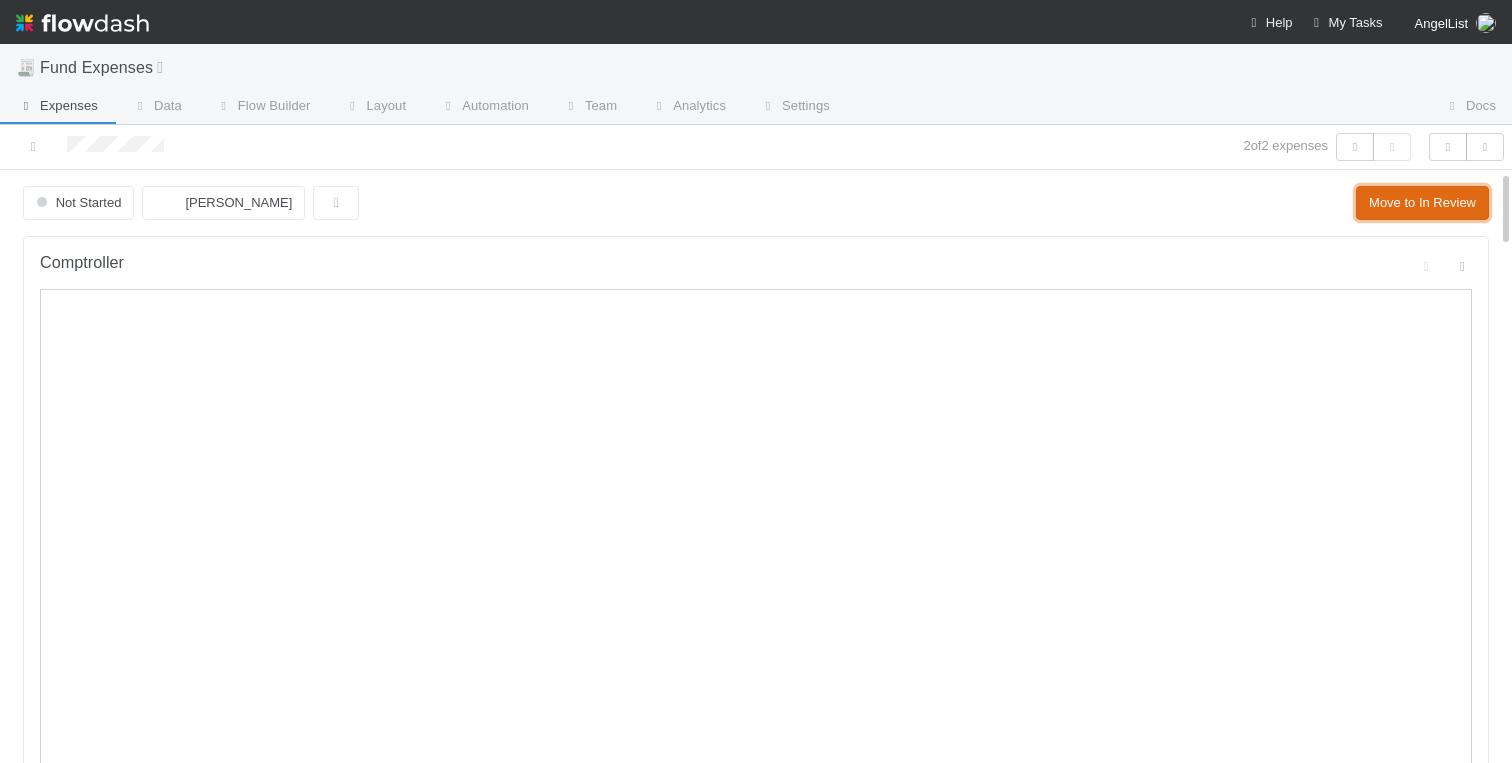 click on "Move to In Review" at bounding box center (1422, 203) 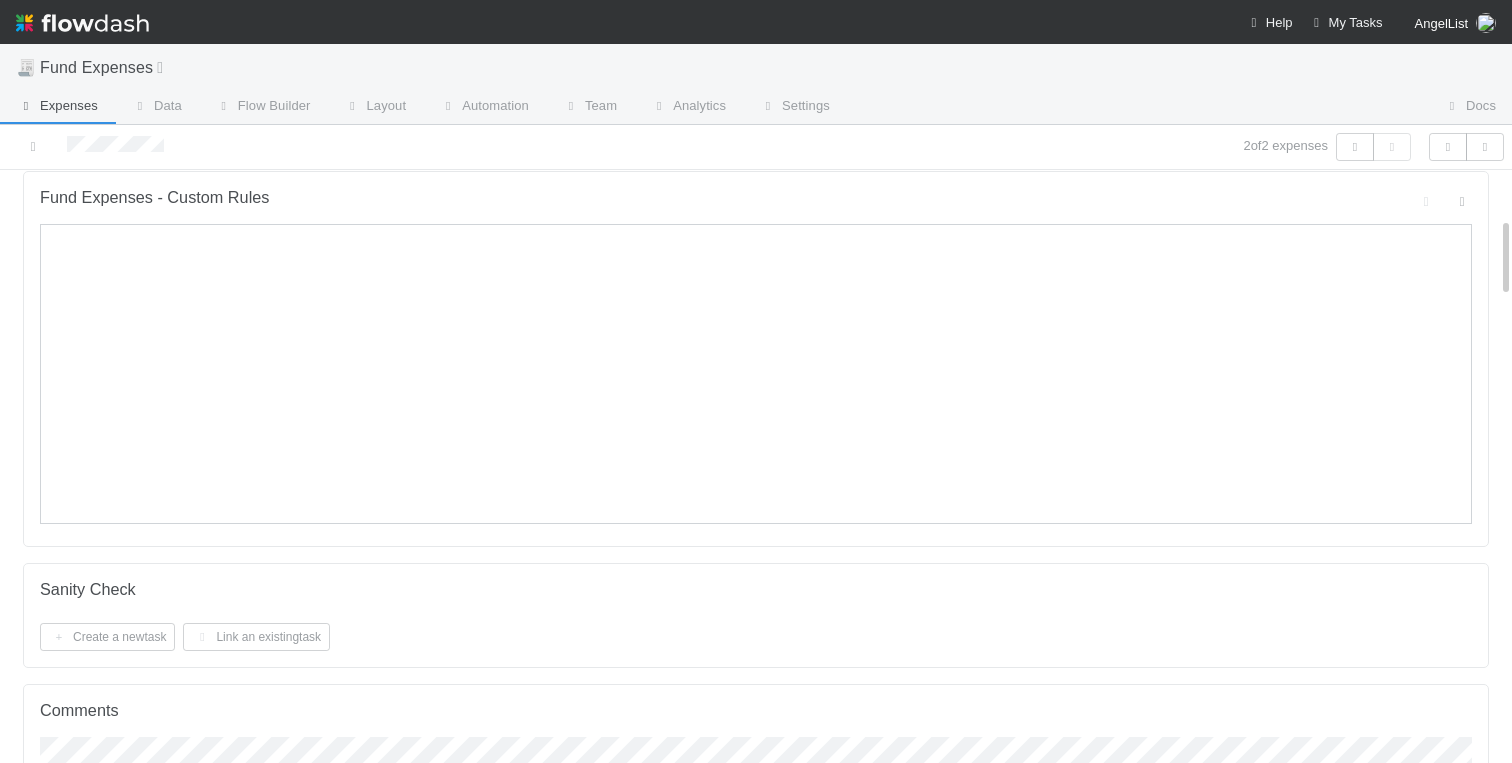 scroll, scrollTop: 0, scrollLeft: 0, axis: both 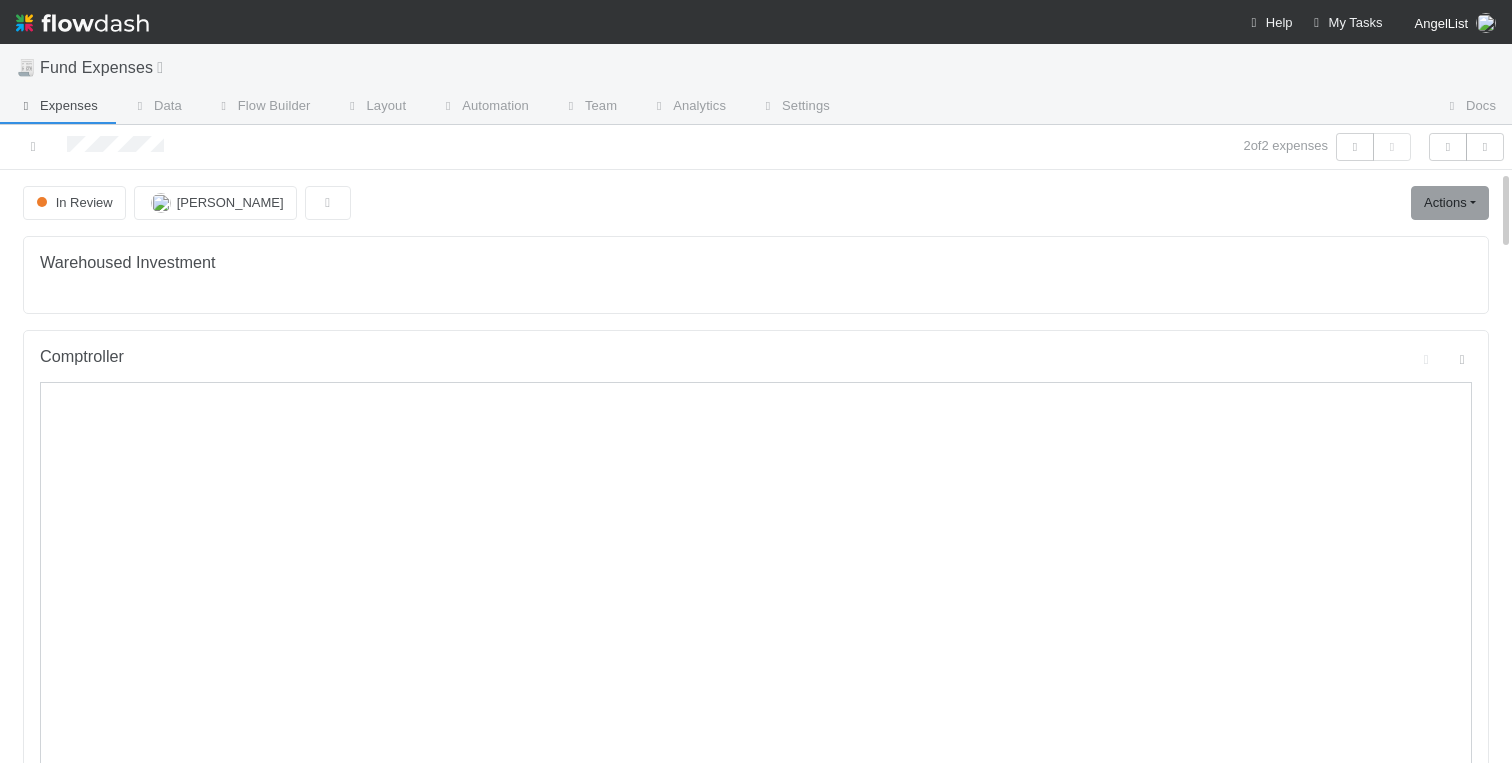 click on "Warehoused Investment   Comptroller Fund Expenses - Custom Rules Sanity Check    Create a new  task Link an existing  task Comments Attach files: Choose or drag and drop file(s) Add Comment Linked Workflow Tasks You do not have access to the   Belltower Administrative Fee Contributions   workflow. Paper Mail Invoice   Create a new  task Link an existing  task" at bounding box center [756, 1152] 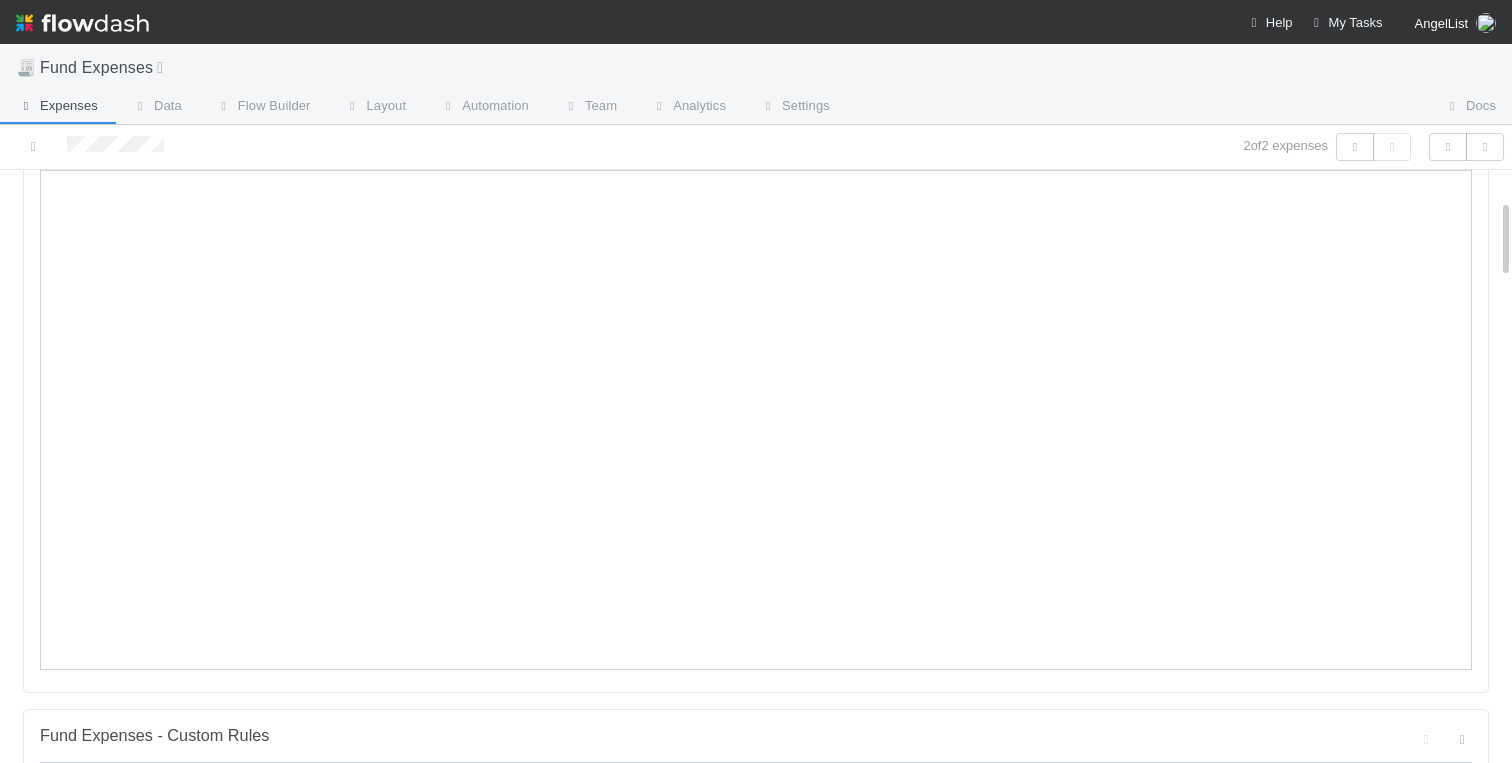 click on "Warehoused Investment   Comptroller Fund Expenses - Custom Rules Sanity Check    Create a new  task Link an existing  task Comments Attach files: Choose or drag and drop file(s) Add Comment Linked Workflow Tasks You do not have access to the   Belltower Administrative Fee Contributions   workflow. Paper Mail Invoice   Create a new  task Link an existing  task Details Edit Front Conversation URL  Request Type  Additional Context  Reporter  Front ID  Urgency Level  Fund Name  FC or Admin Dashboard URL  Comptroller URL  Comptroller URL (QP)  Partial Payment  Payment Amount   Currency (if Foreign Currency)  Expense Category  Reimbursement?  Recipient  On-Platform Recipient  Accrual Date  Vendor (Payee)  Vendor Wire Instructions  3PC Invoice  Invoice   Invoice Attachment  Vendor Tax Information  Fund Documents  Outgoing Wire ID - Primary   Outgoing Wire ID - Secondary (QP)   _3pc?  ACH  Funding Account  Wire  Incoming Wire ID (3PC)  MP Fees Paid via TPC  Created On Legal Launchpad Ticket  OC Ticket  test field" at bounding box center (756, 2168) 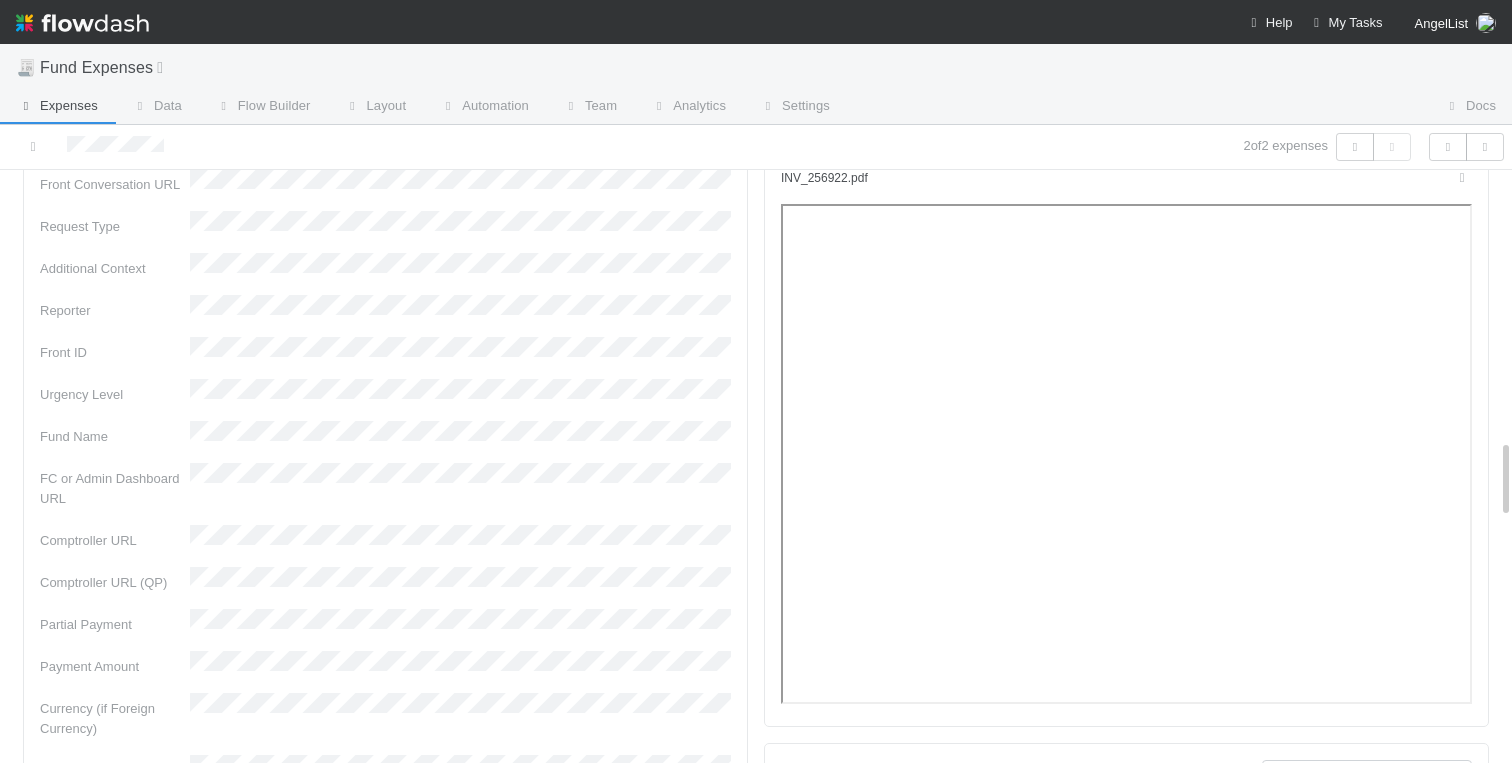 scroll, scrollTop: 1922, scrollLeft: 0, axis: vertical 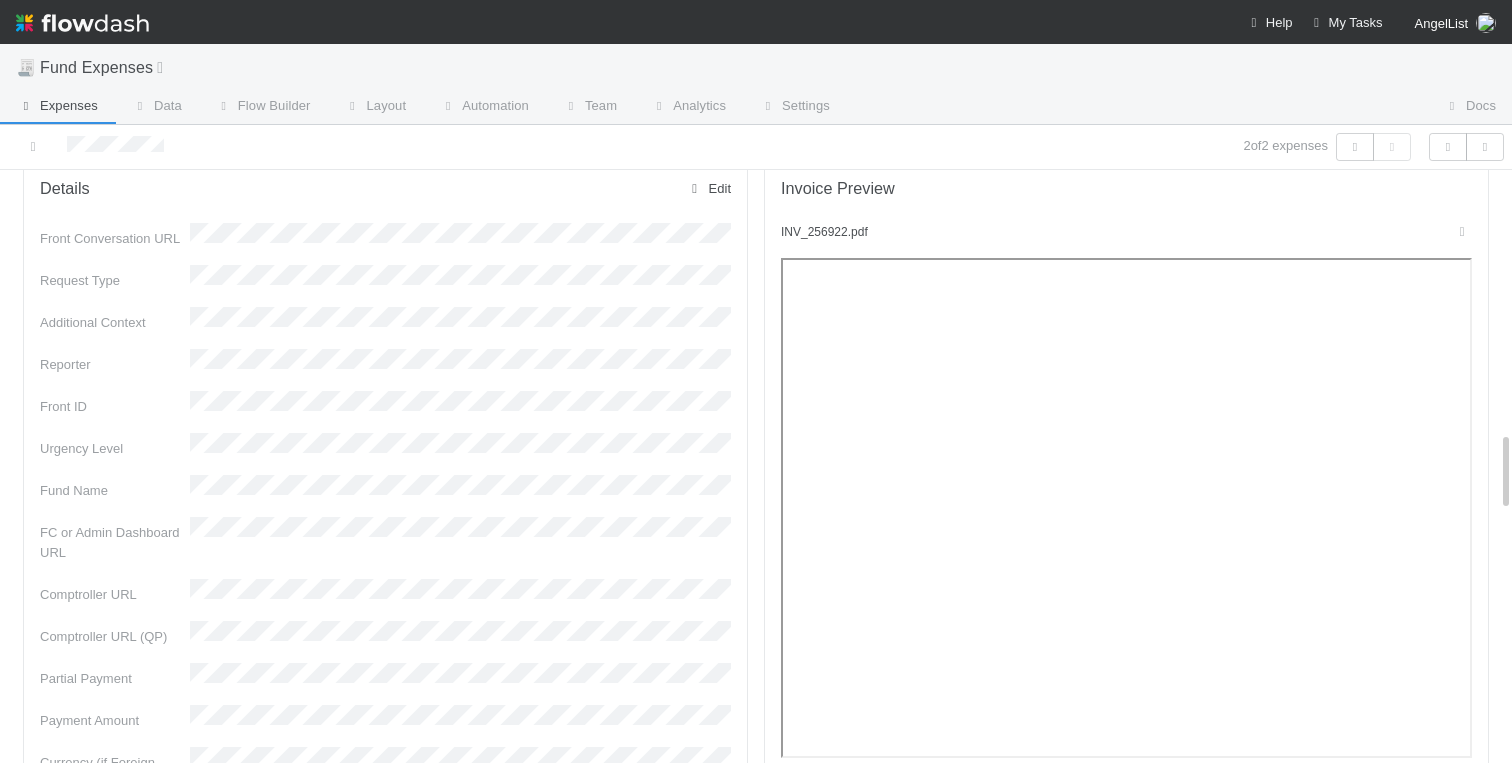click on "Edit" at bounding box center [708, 188] 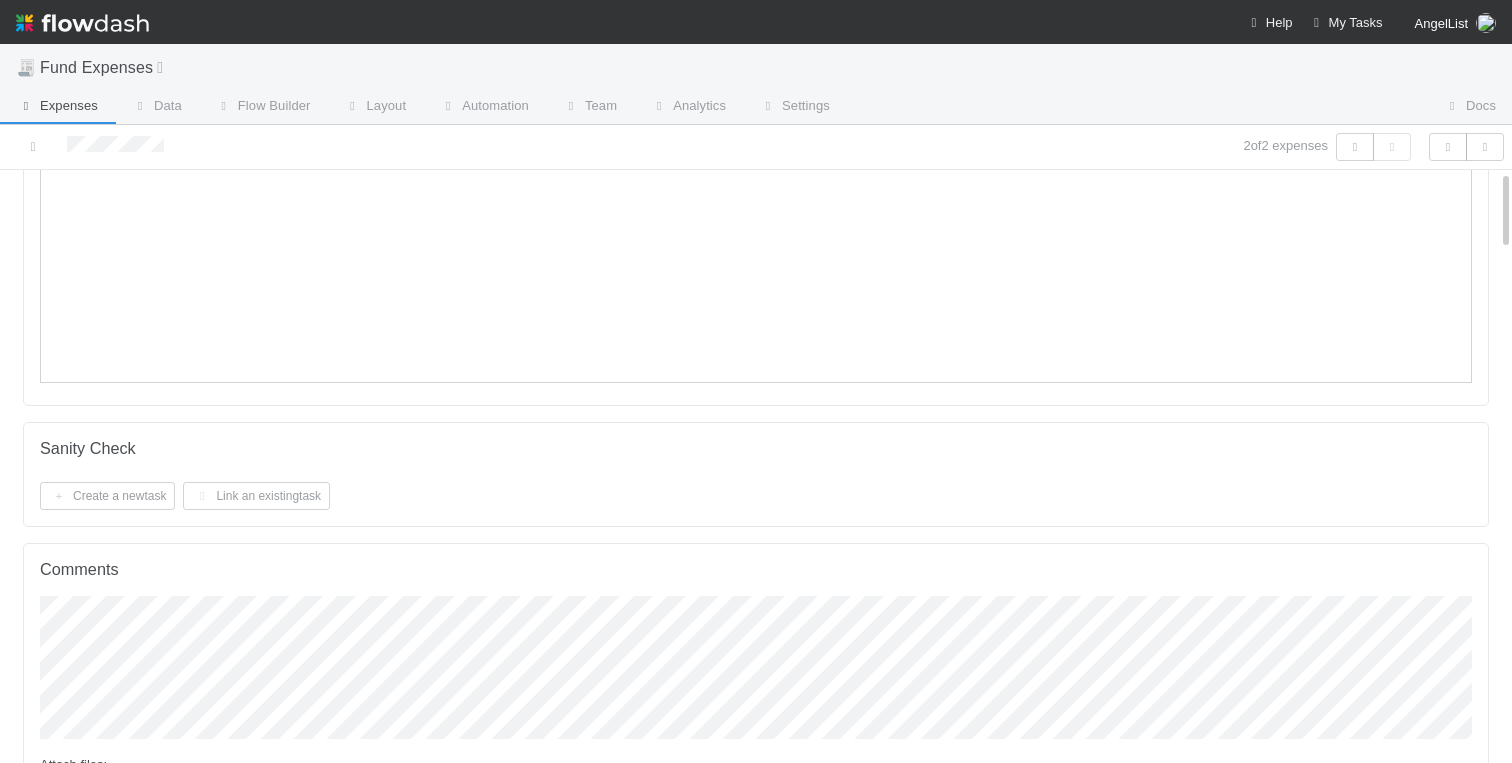 scroll, scrollTop: 0, scrollLeft: 0, axis: both 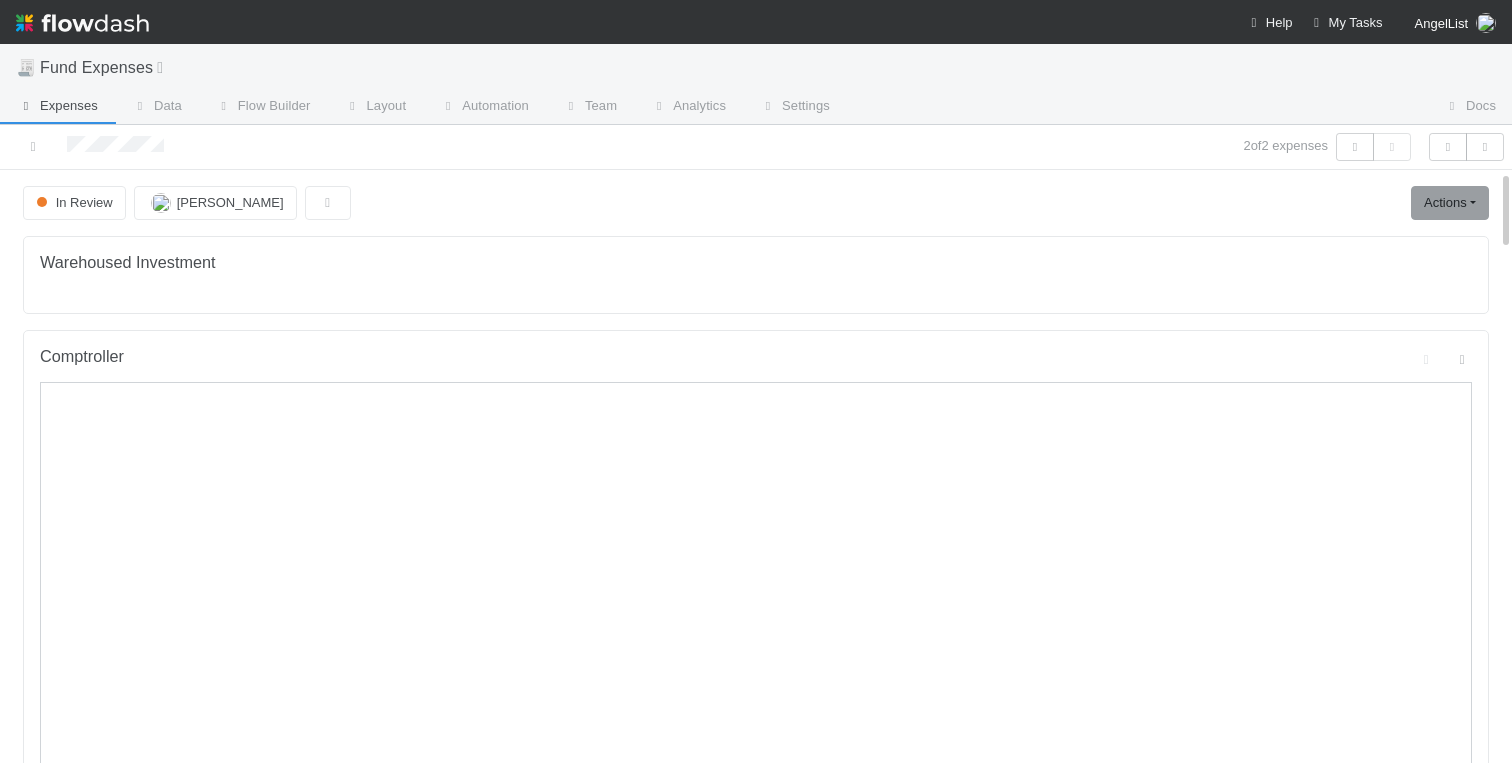 click on "Warehoused Investment   Comptroller Fund Expenses - Custom Rules Sanity Check    Create a new  task Link an existing  task Comments Attach files: Choose or drag and drop file(s) Add Comment Linked Workflow Tasks You do not have access to the   Belltower Administrative Fee Contributions   workflow. Paper Mail Invoice   Create a new  task Link an existing  task Details Save Cancel Front Conversation URL  Request Type  Additional Context  Reporter  Front ID  Urgency Level  Fund Name  FC or Admin Dashboard URL  Comptroller URL  Comptroller URL (QP)  Partial Payment  Payment Amount   Currency (if Foreign Currency)  Expense Category  Reimbursement?  Recipient  On-Platform Recipient  Accrual Date  Vendor (Payee)  Vendor Wire Instructions  3PC Invoice  Invoice   Invoice Attachment  Vendor Tax Information  Fund Documents  Outgoing Wire ID - Primary   Outgoing Wire ID - Secondary (QP)   _3pc?  ACH  Funding Account  Wire  Incoming Wire ID (3PC)  MP Fees Paid via TPC  Created On Legal Launchpad Ticket  OC Ticket" at bounding box center [756, 2511] 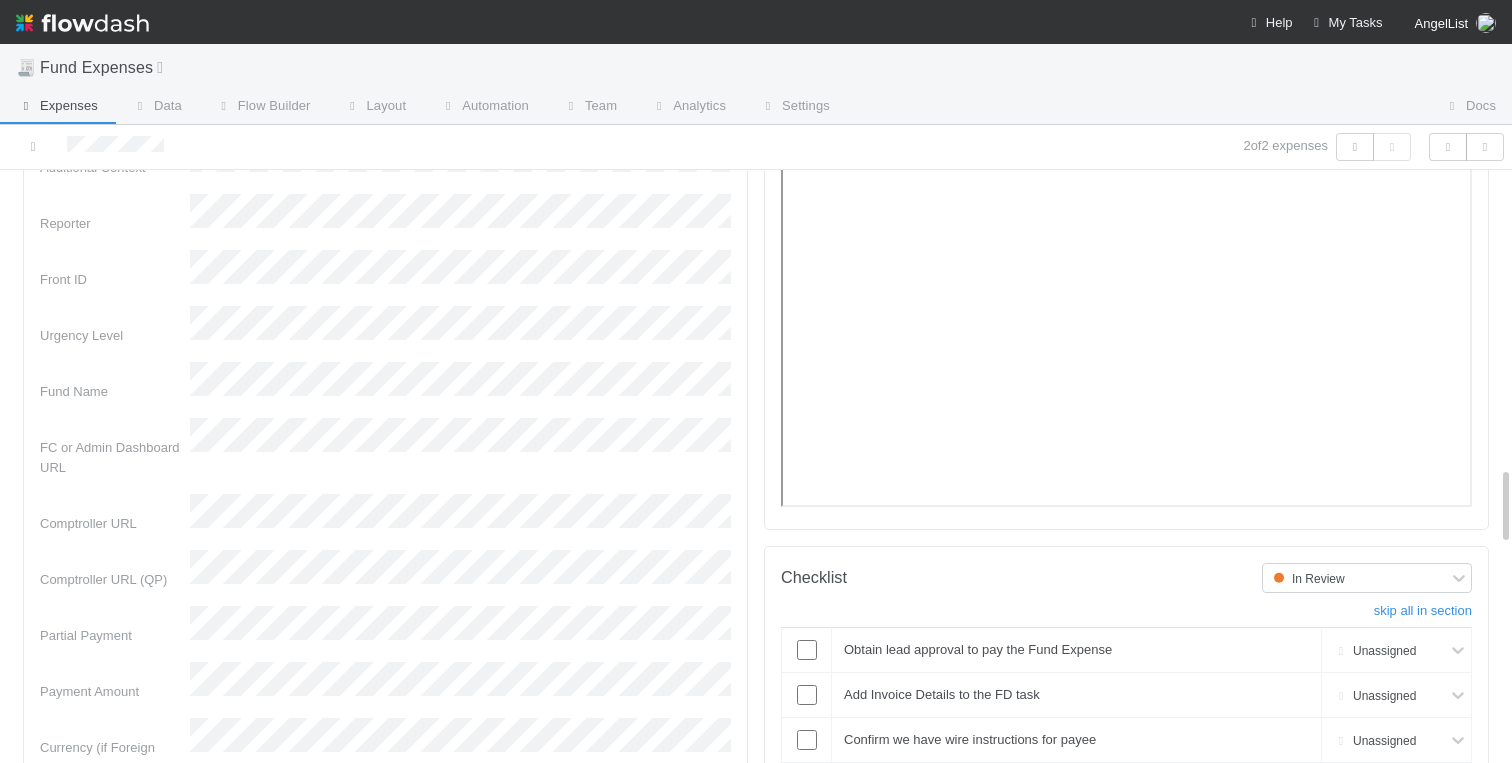 scroll, scrollTop: 2190, scrollLeft: 0, axis: vertical 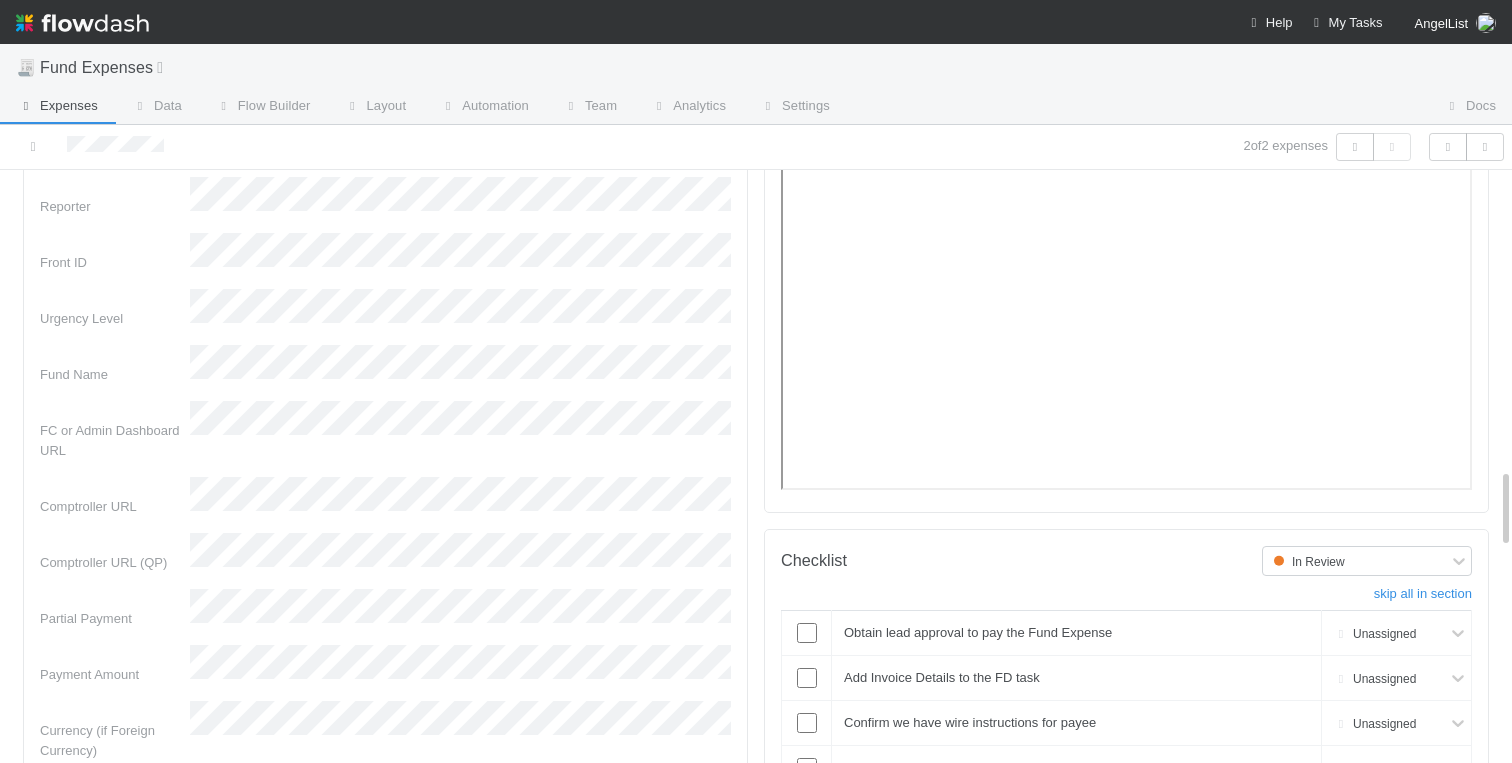 click on "Front Conversation URL  Request Type  Additional Context  Reporter  Front ID  Urgency Level  Fund Name  FC or Admin Dashboard URL  Comptroller URL  Comptroller URL (QP)  Partial Payment  Payment Amount   Currency (if Foreign Currency)  Expense Category  Reimbursement?  Recipient  On-Platform Recipient  Accrual Date  Vendor (Payee)  Vendor Wire Instructions  3PC Invoice  Invoice   Invoice Attachment  Vendor Tax Information  Fund Documents  Outgoing Wire ID - Primary   Outgoing Wire ID - Secondary (QP)   _3pc?  ACH  Funding Account  Wire  Incoming Wire ID (3PC)  MP Fees Paid via TPC  Created On Legal Launchpad Ticket  OC Ticket  Notes for Banking  Non-standard review   Expense Definition & Special Rules  Treasury Transfer Request  test field  Sanity Check Notes  Special Rules / Context  IOS Owner Slack ID   Altius Support  Create Invoice" at bounding box center [385, 1266] 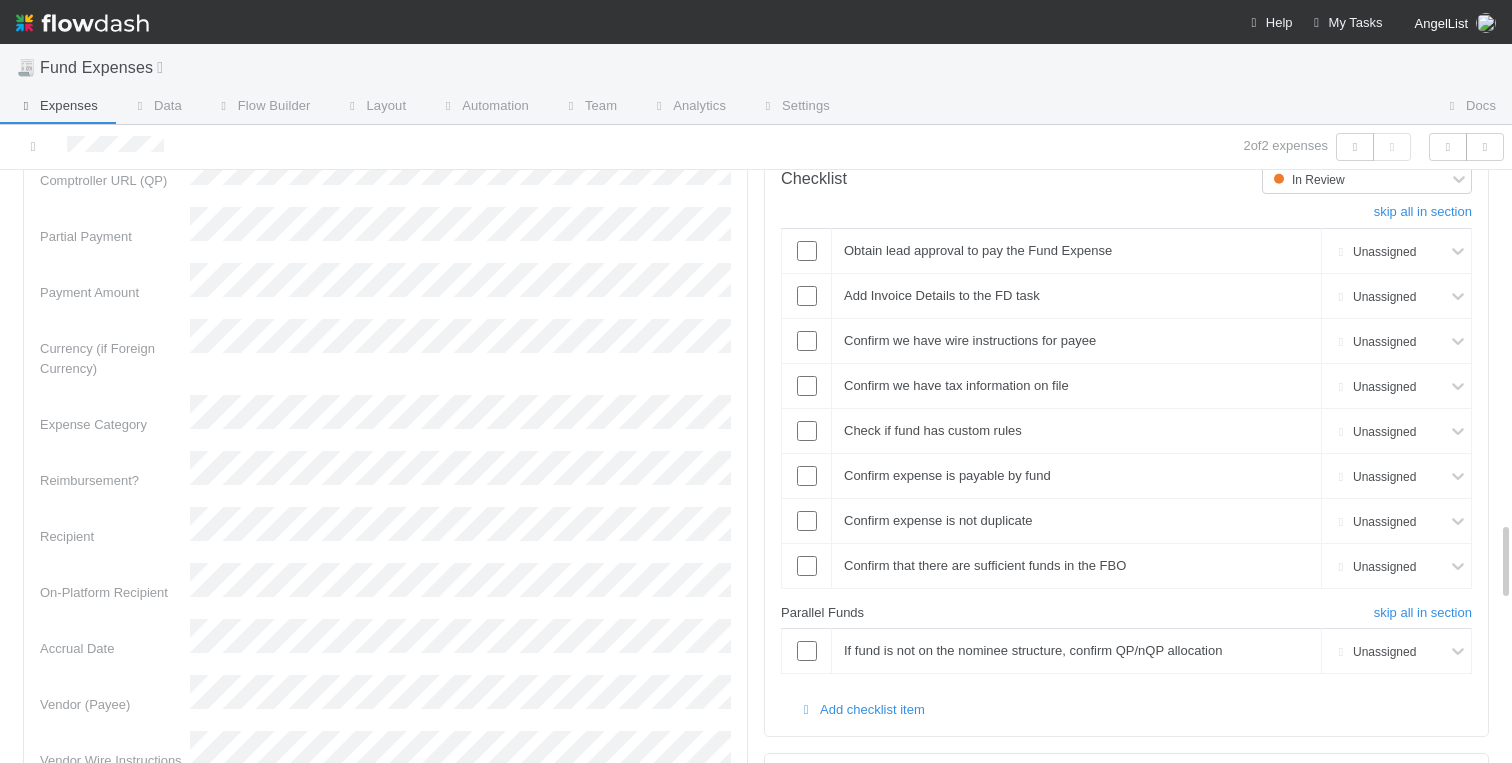 scroll, scrollTop: 2585, scrollLeft: 0, axis: vertical 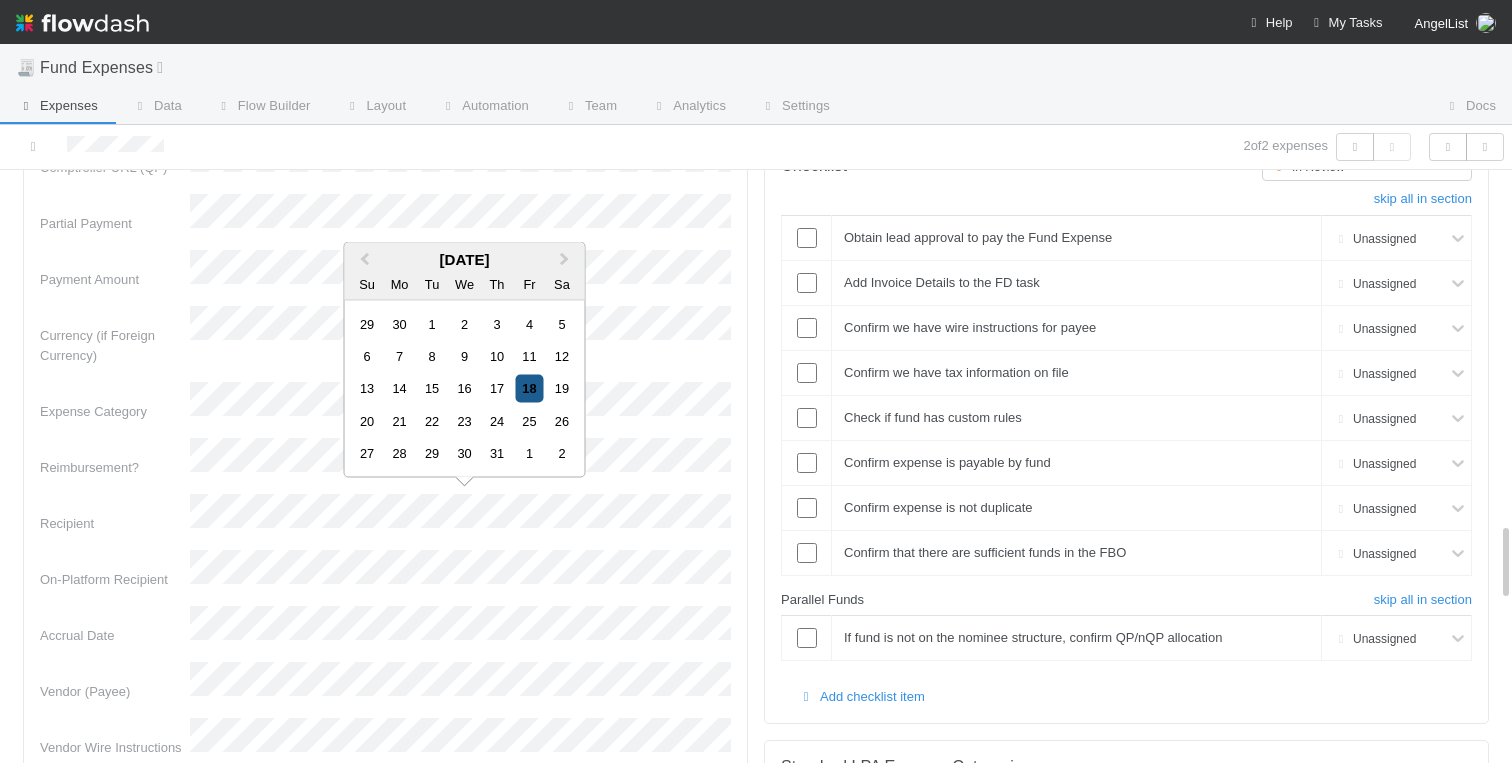 click on "18" at bounding box center (529, 388) 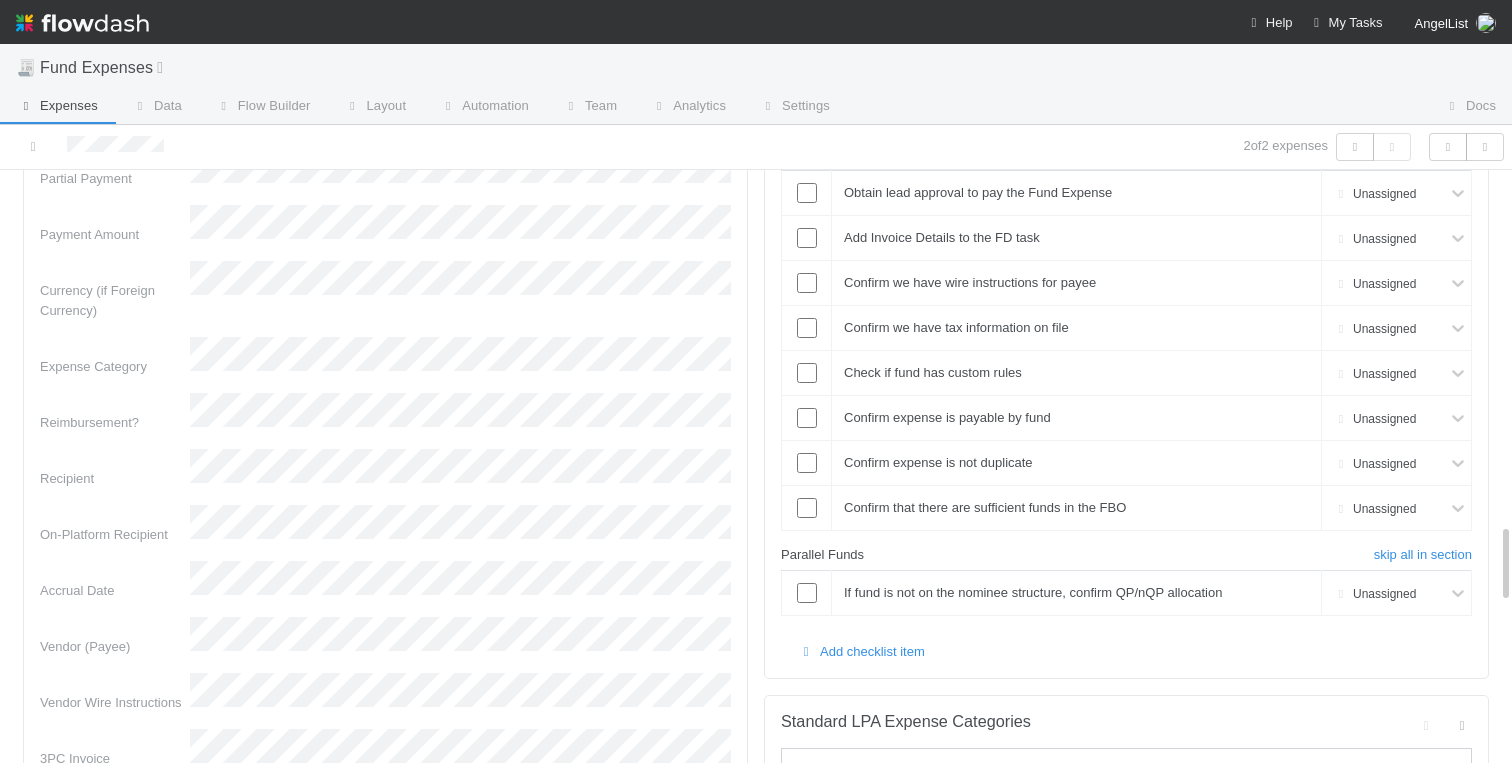 scroll, scrollTop: 2649, scrollLeft: 0, axis: vertical 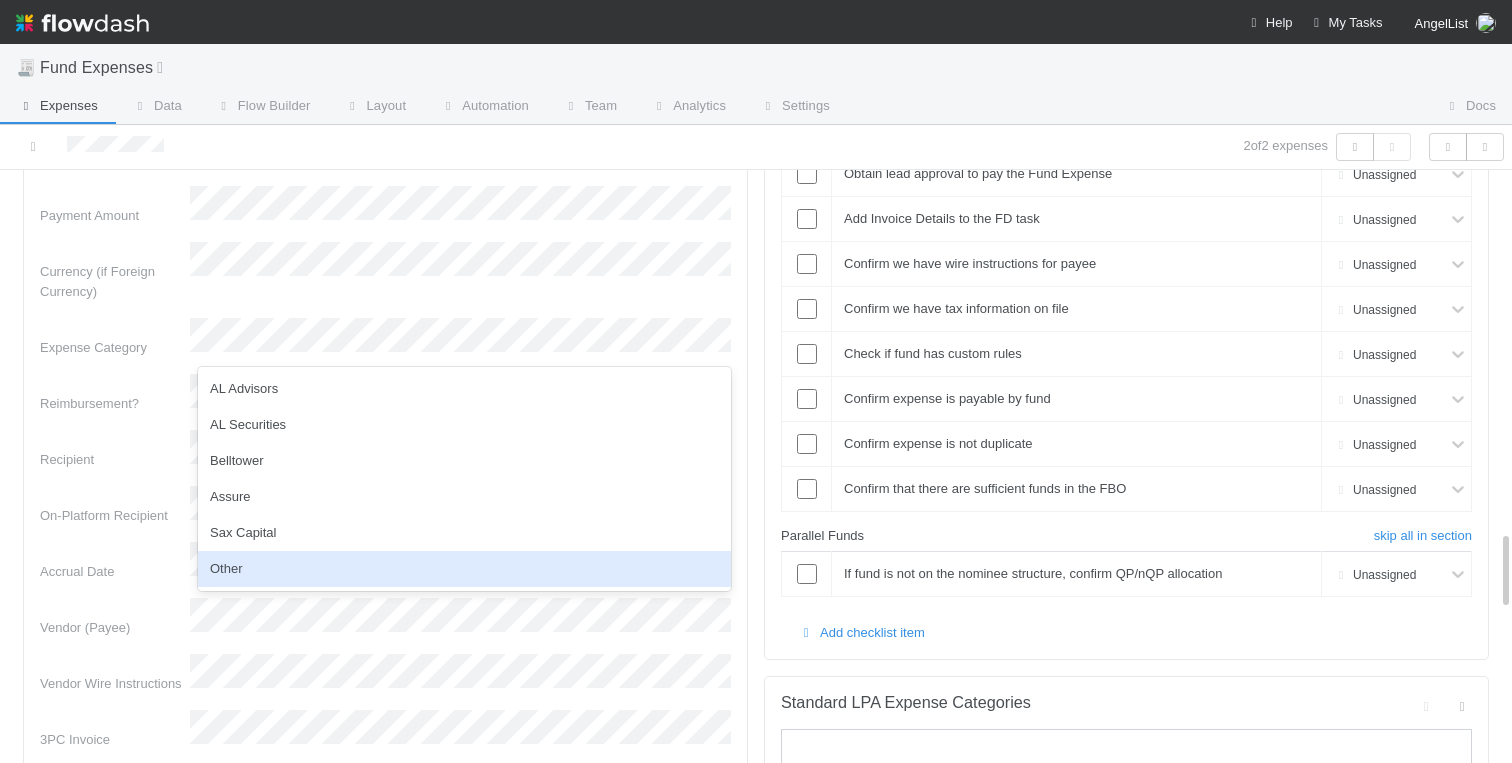 click on "Other" at bounding box center (464, 569) 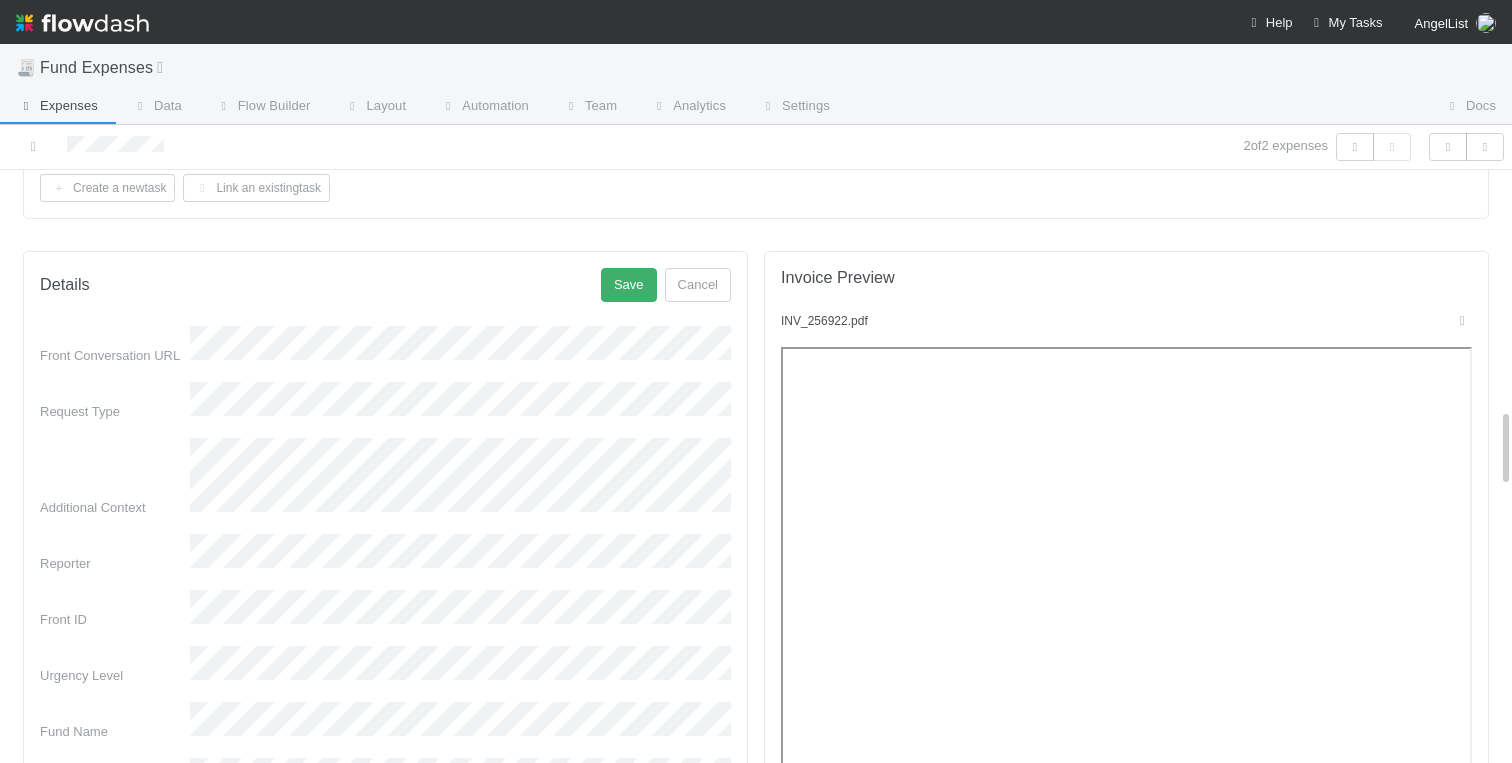 scroll, scrollTop: 1747, scrollLeft: 0, axis: vertical 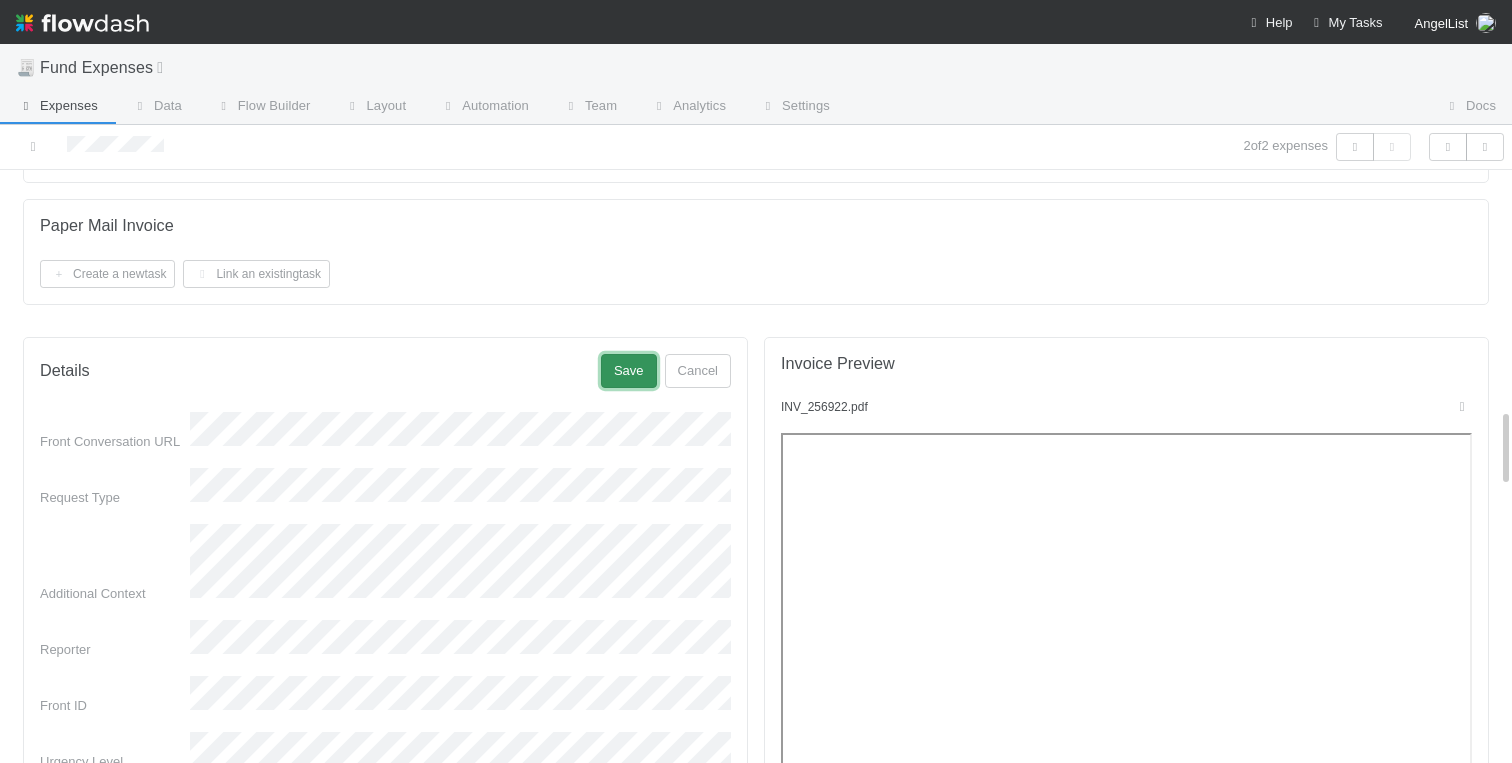 click on "Save" at bounding box center (629, 371) 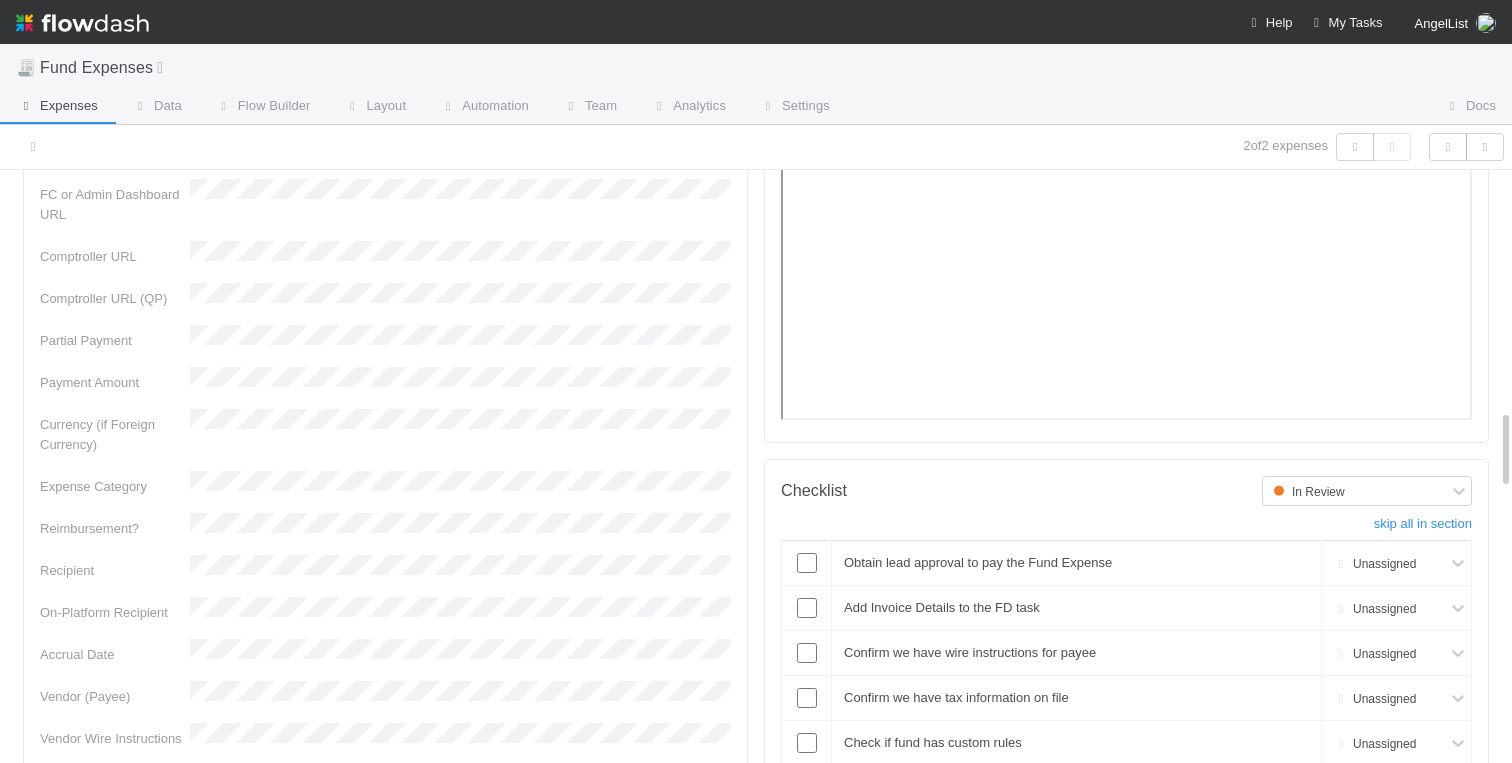 scroll, scrollTop: 2553, scrollLeft: 0, axis: vertical 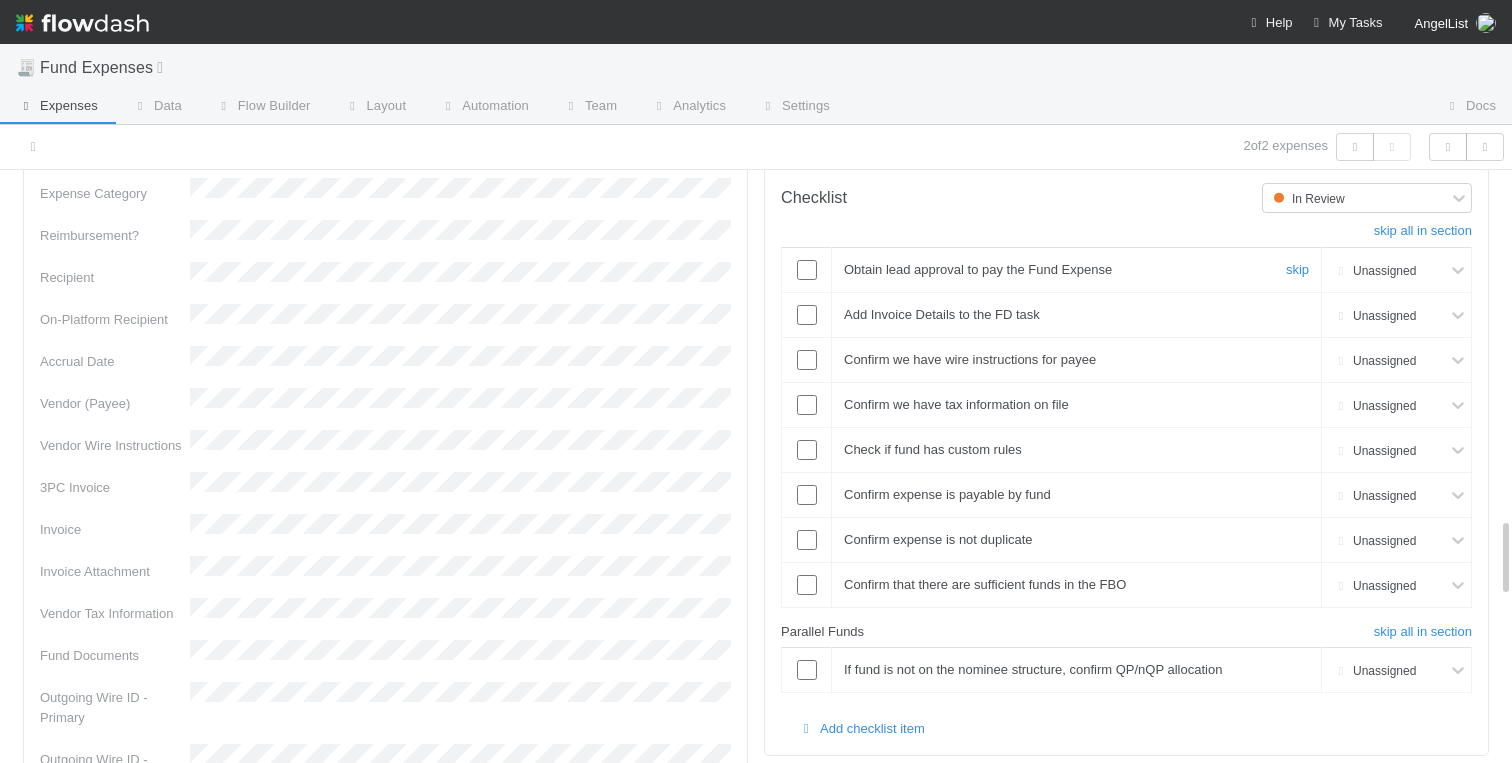 click at bounding box center [807, 270] 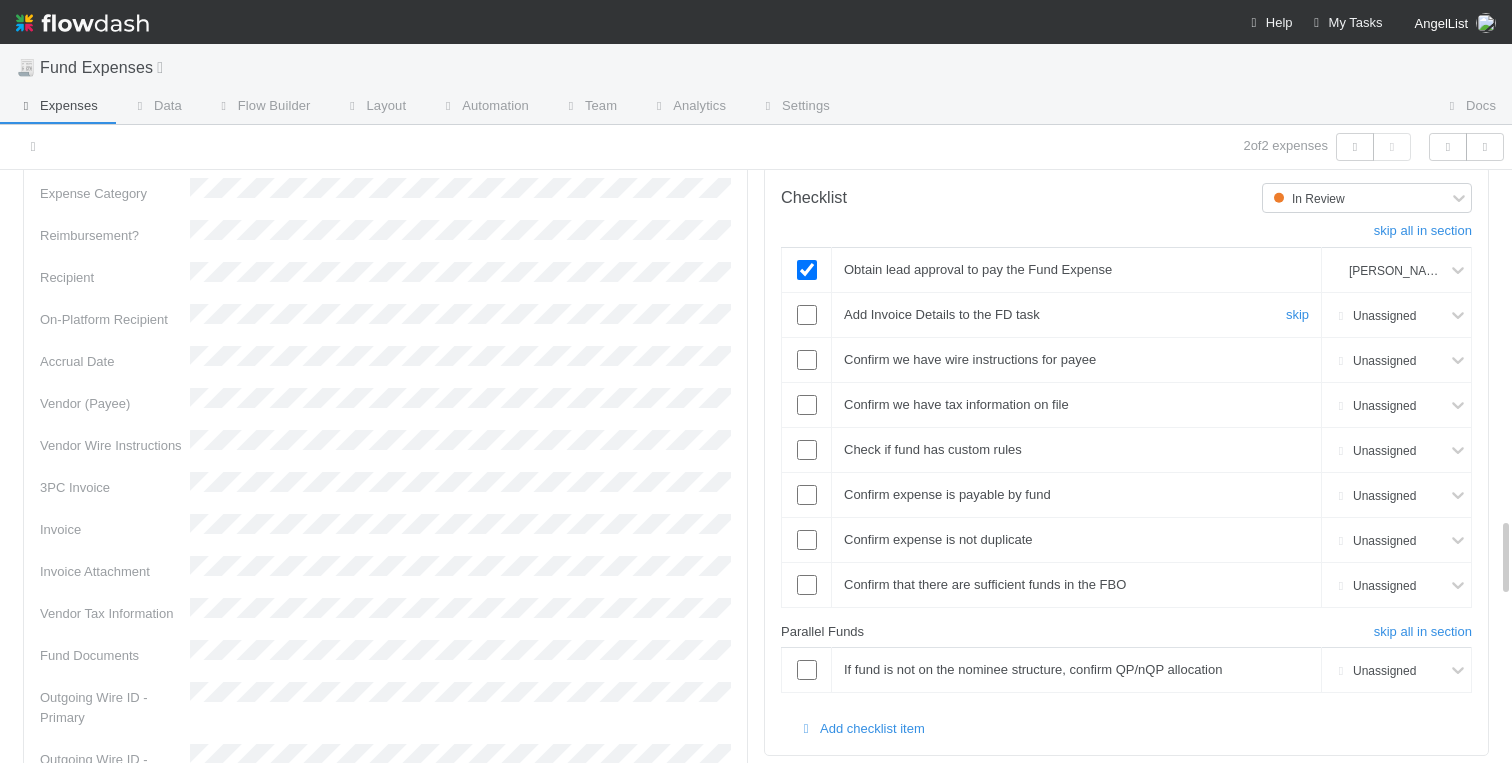click at bounding box center (807, 315) 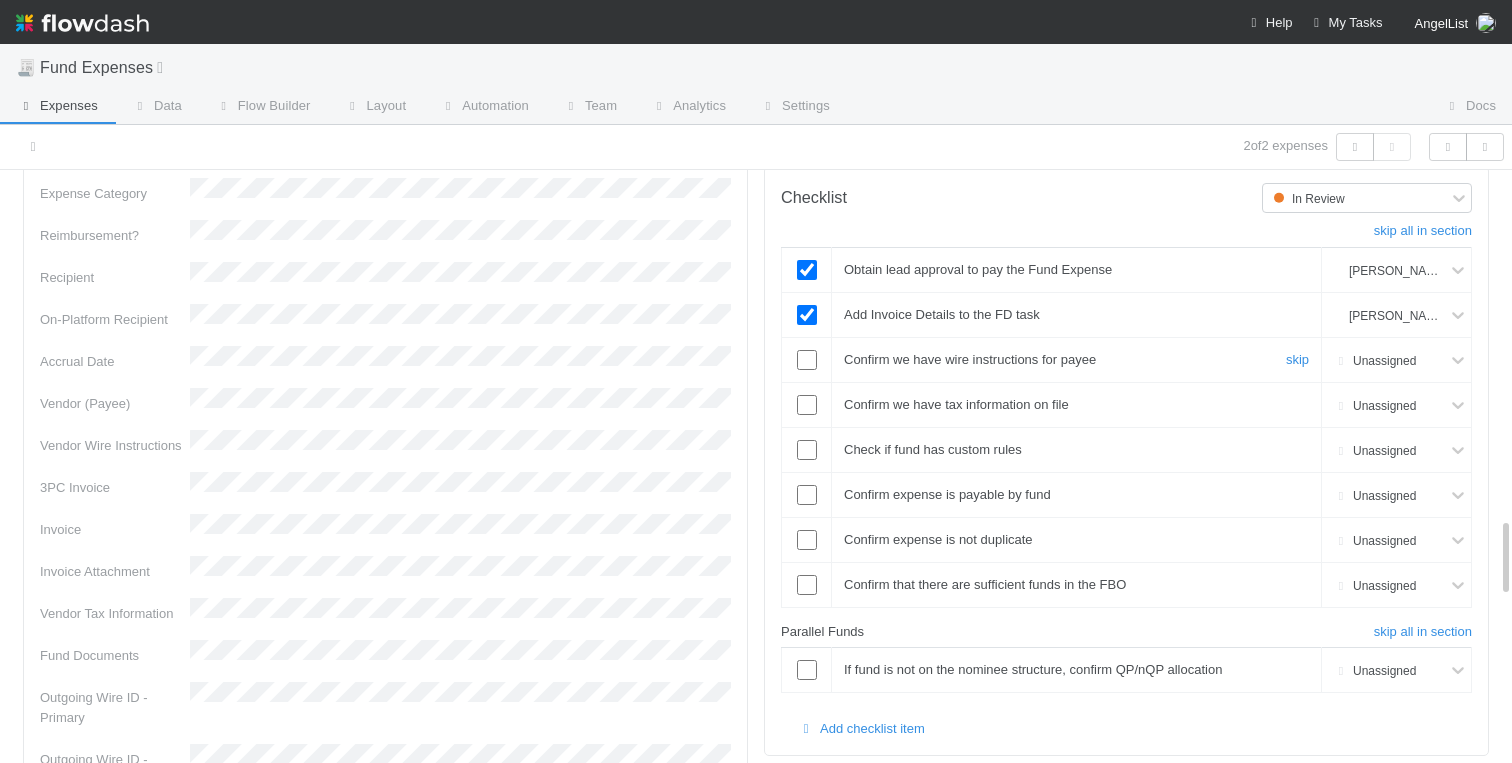 click at bounding box center [807, 360] 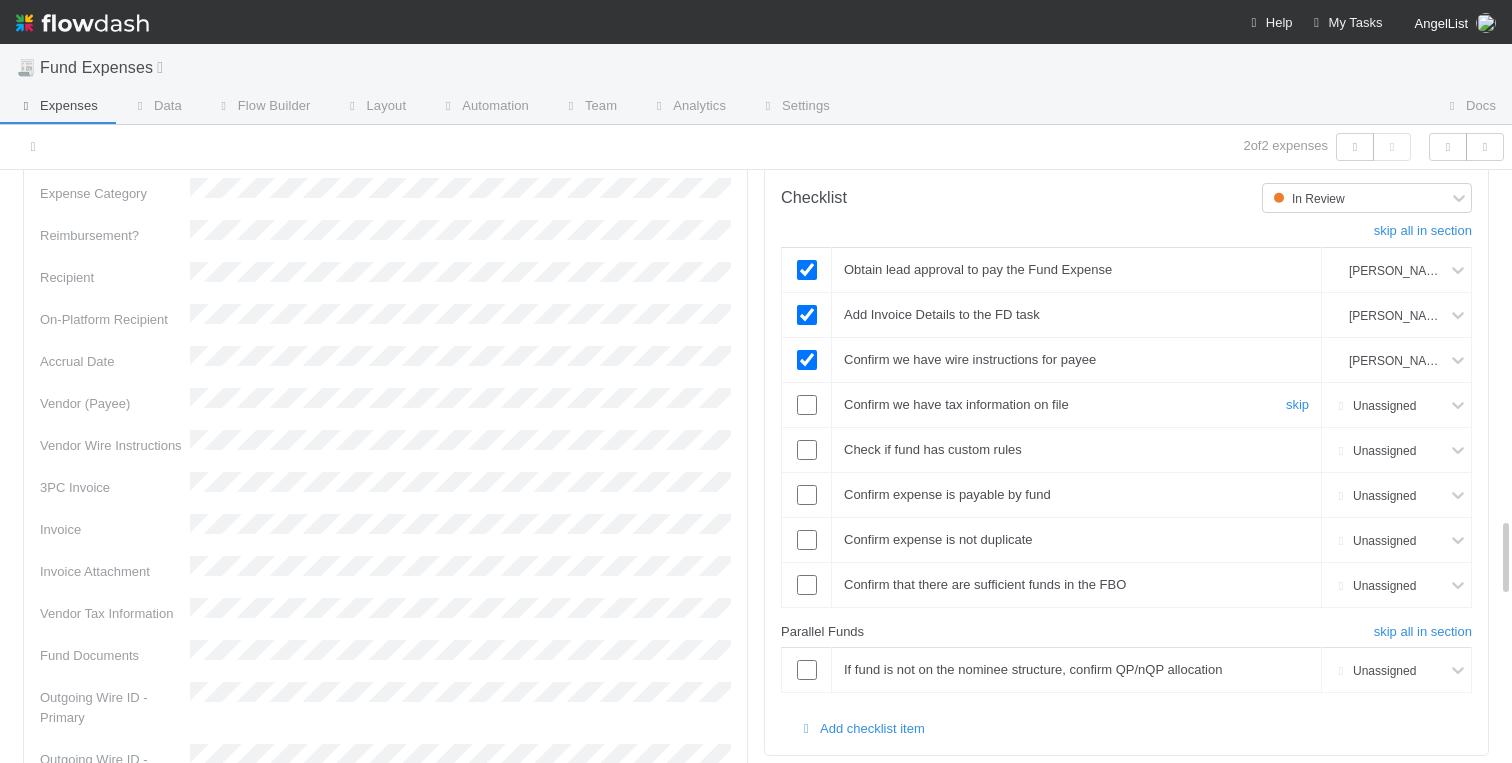 click at bounding box center [807, 405] 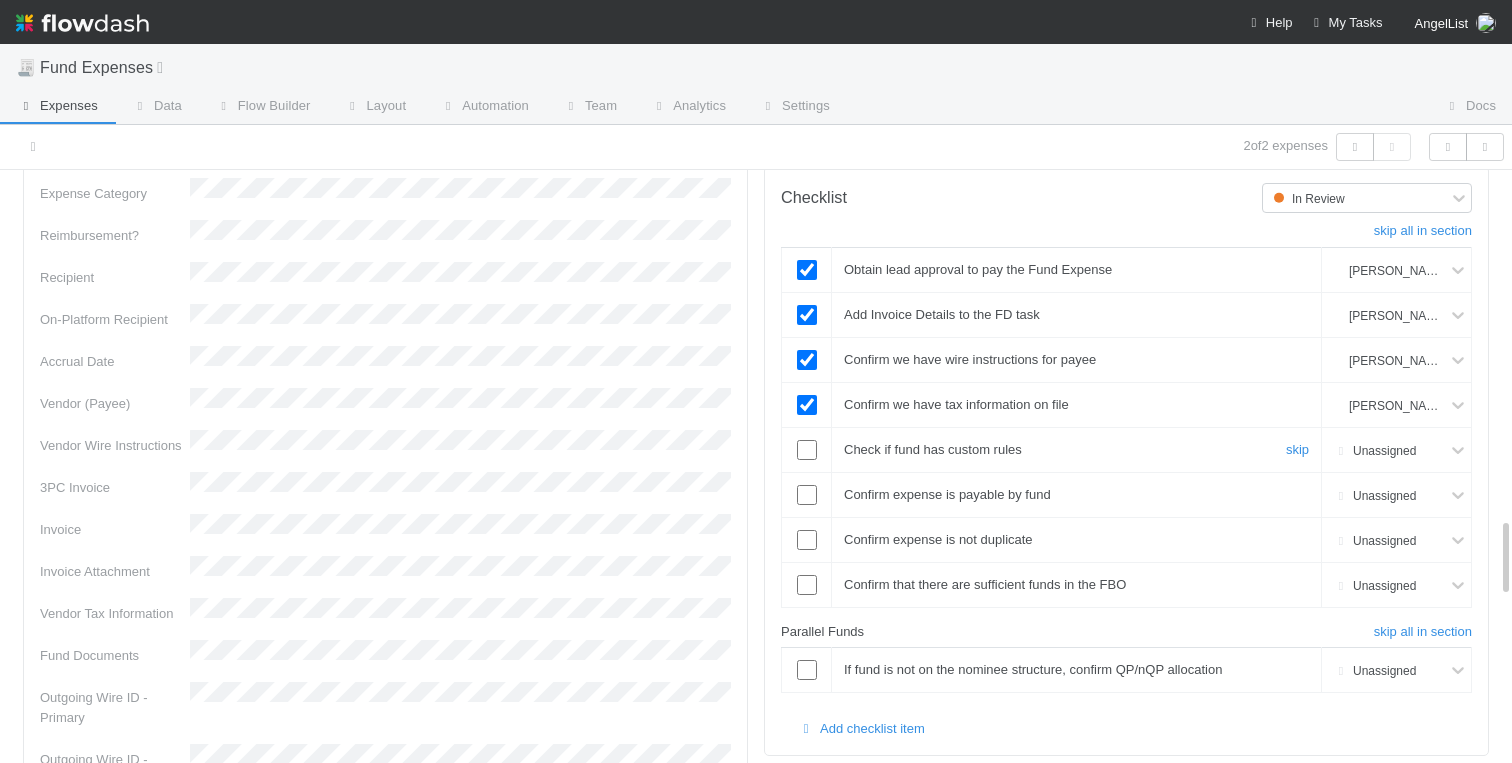 click at bounding box center (807, 450) 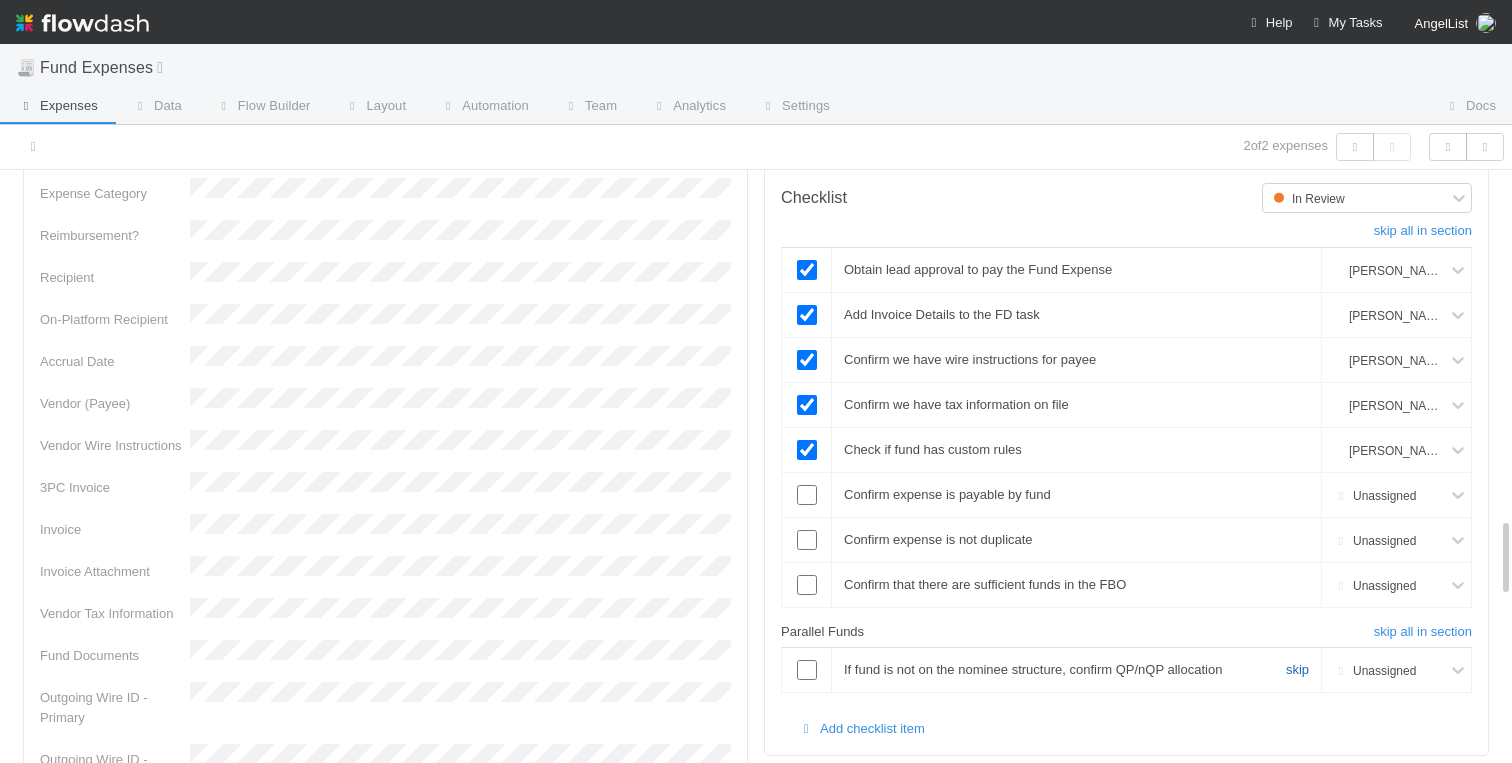 click on "skip" at bounding box center (1297, 669) 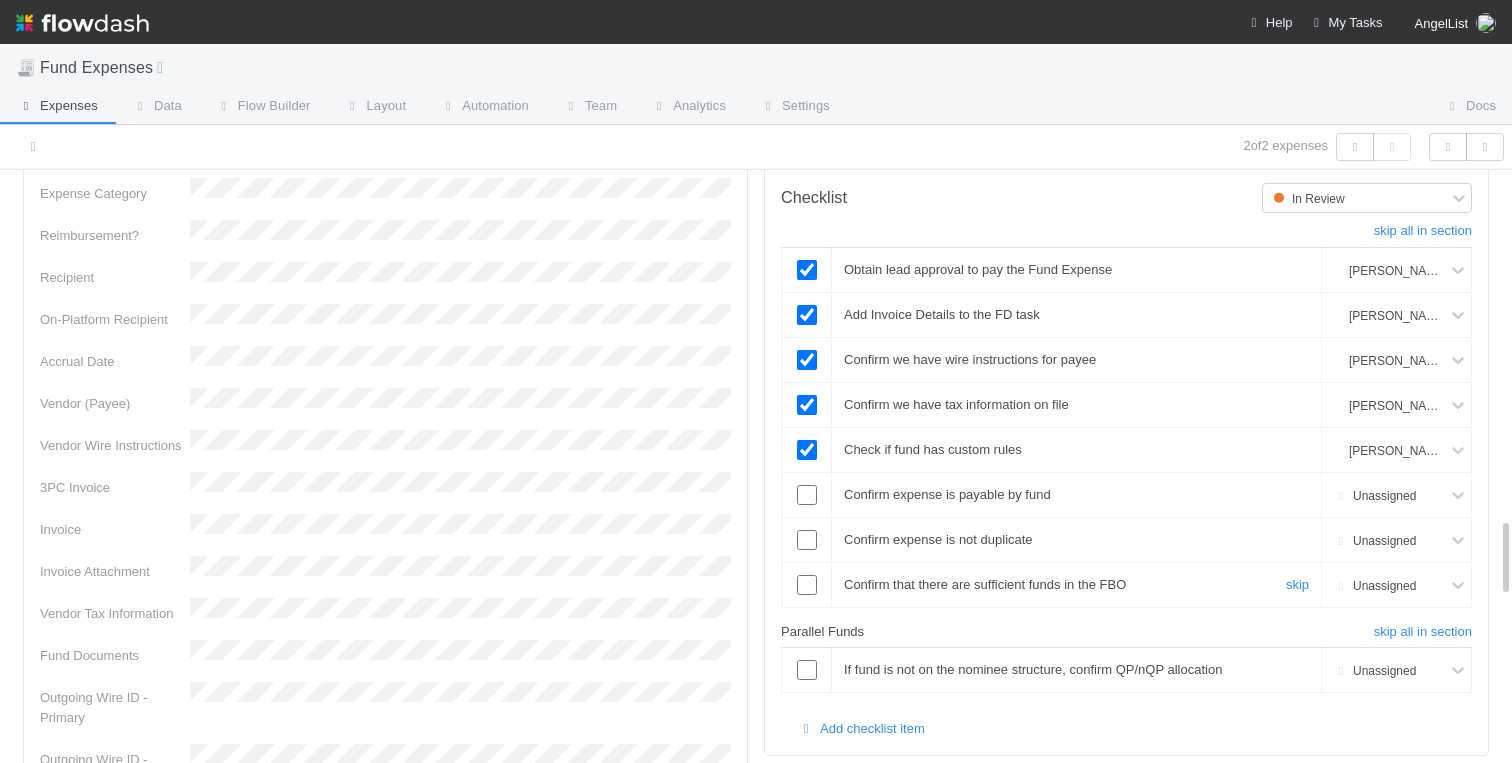 click at bounding box center [807, 585] 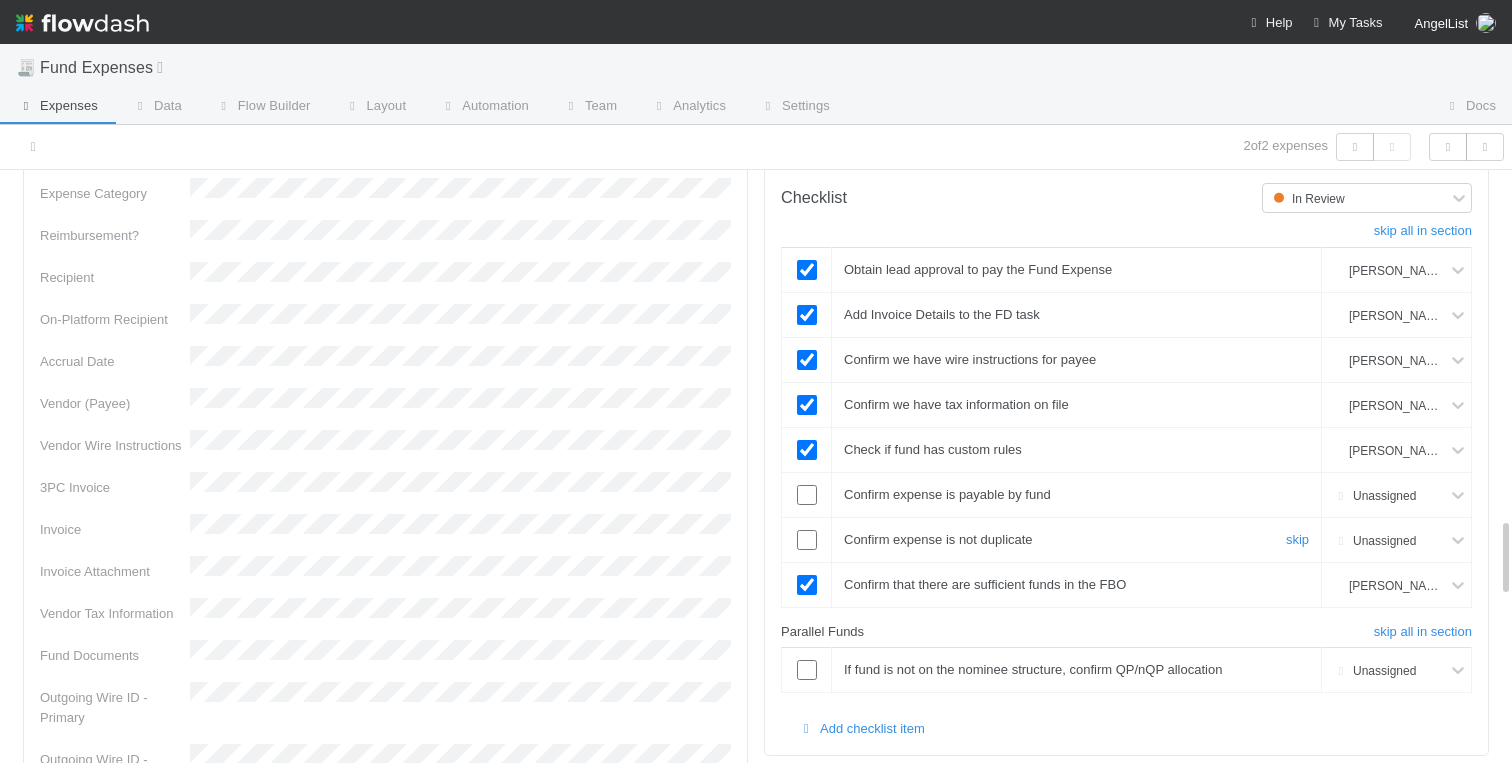click at bounding box center [807, 540] 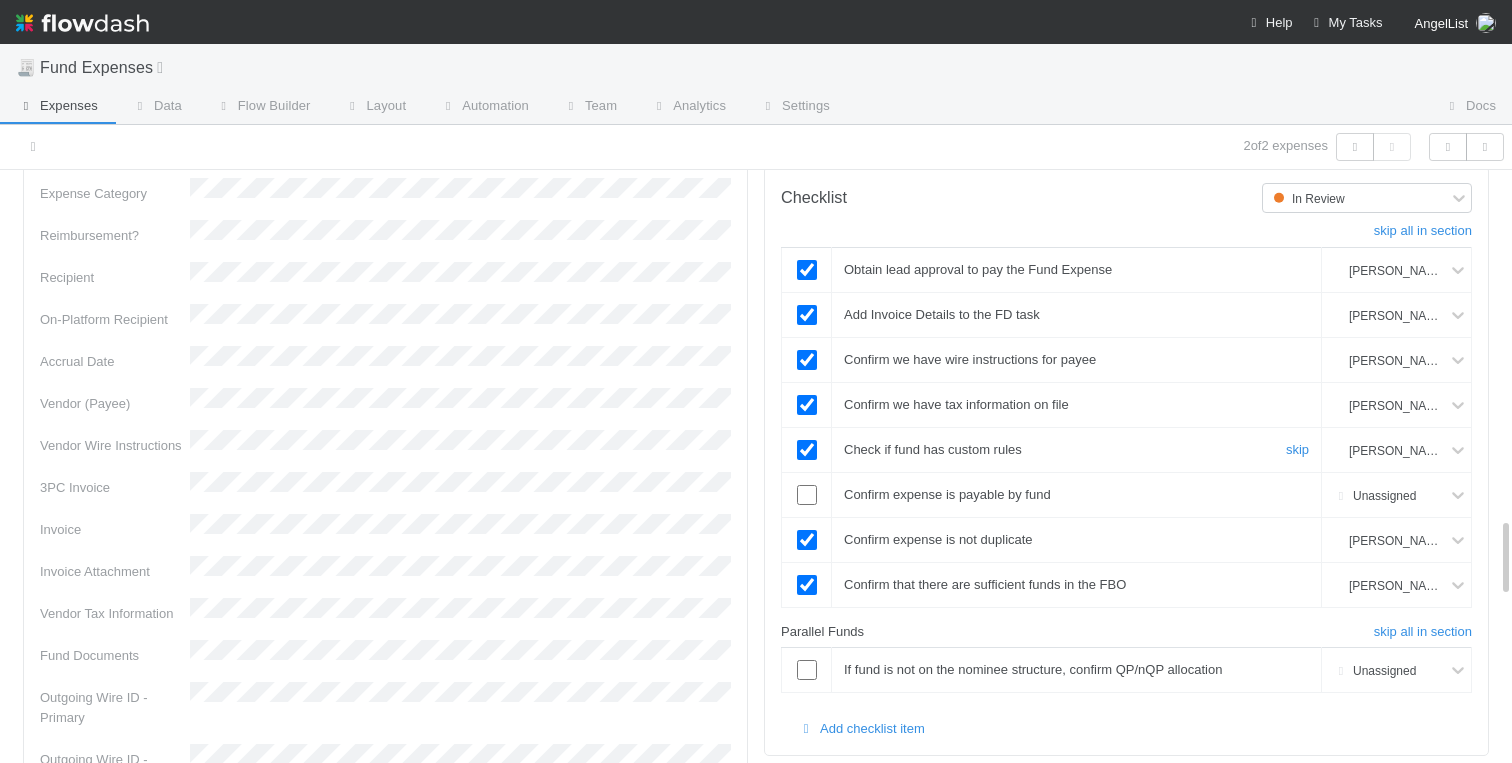 click at bounding box center (807, 449) 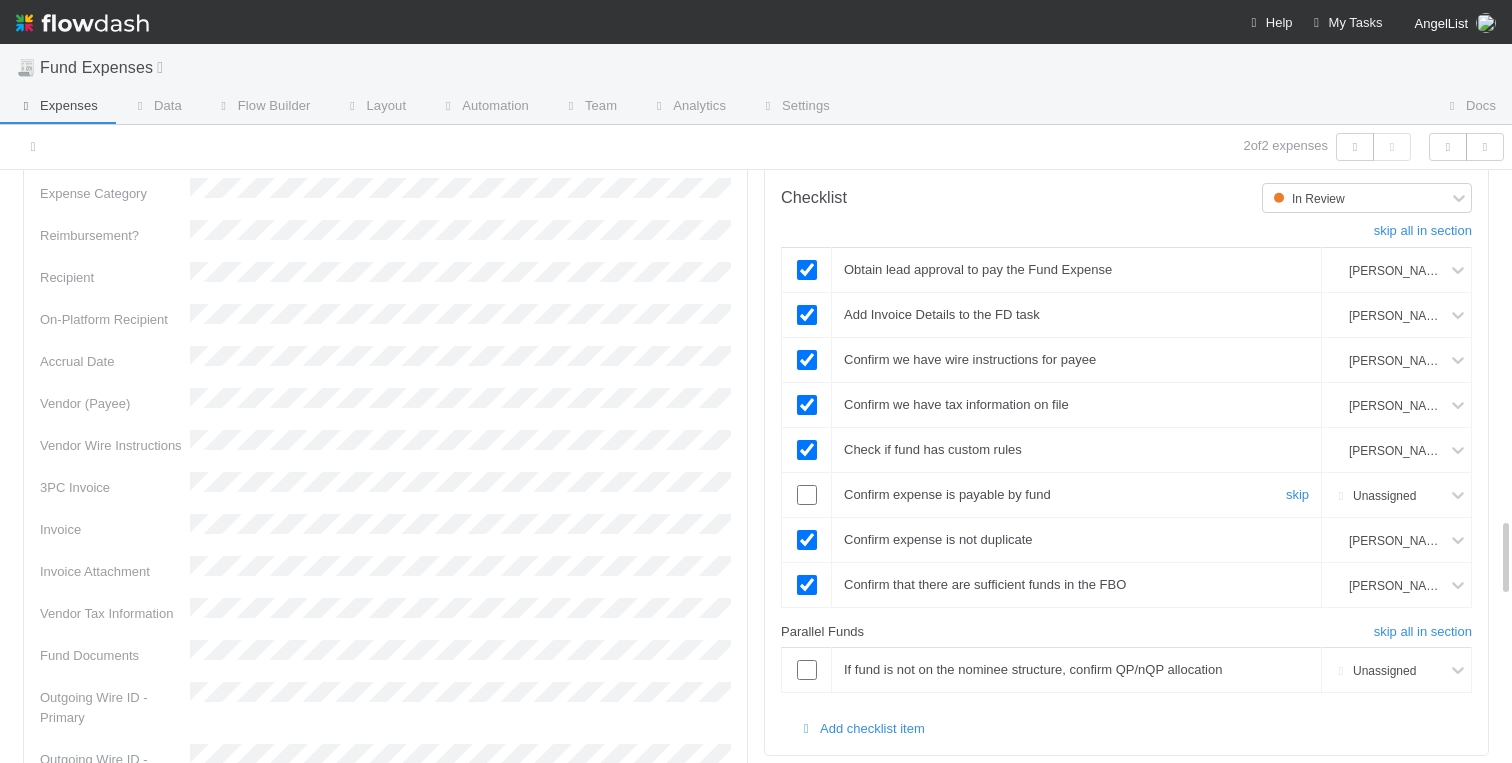 click at bounding box center [807, 495] 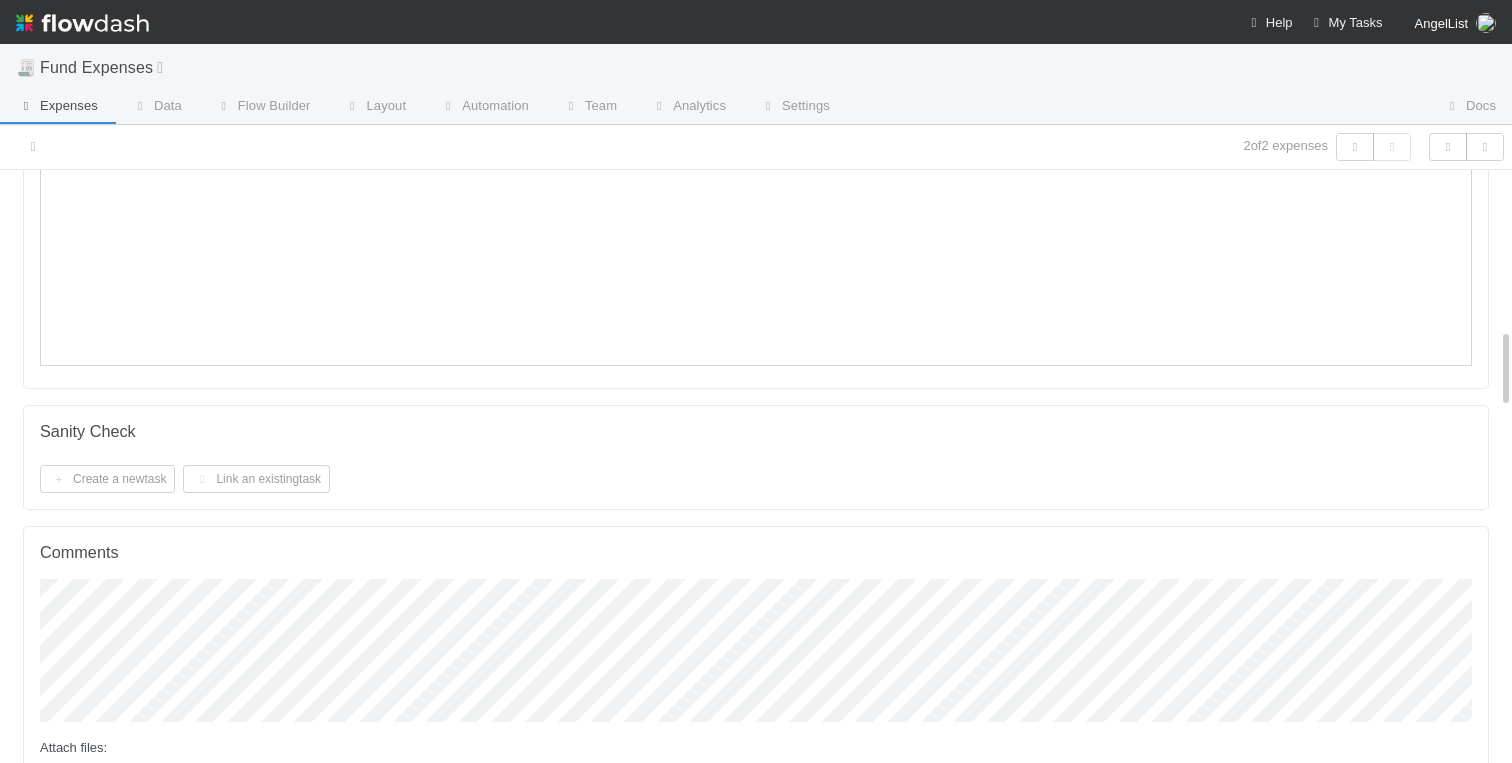 scroll, scrollTop: 0, scrollLeft: 0, axis: both 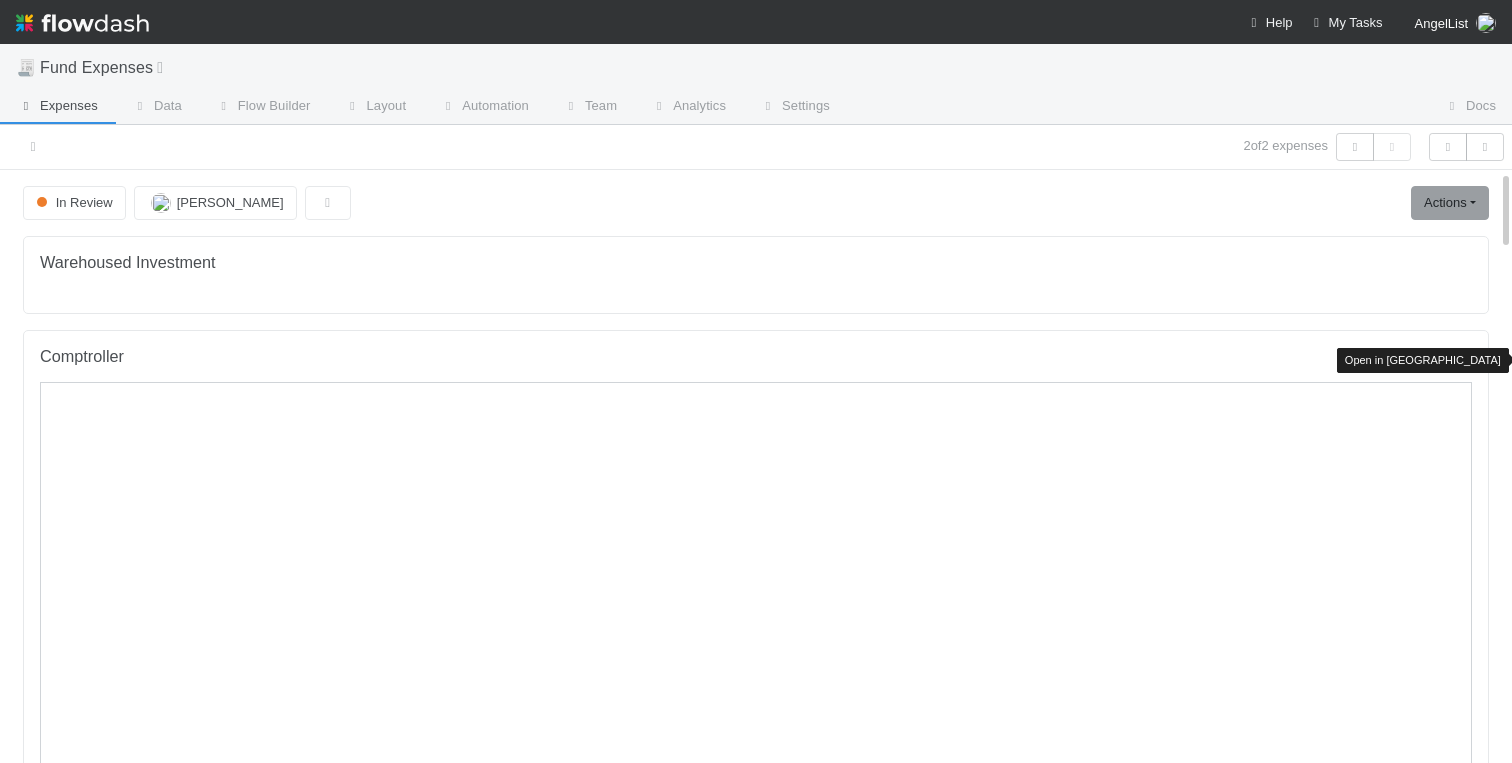 click at bounding box center [1462, 359] 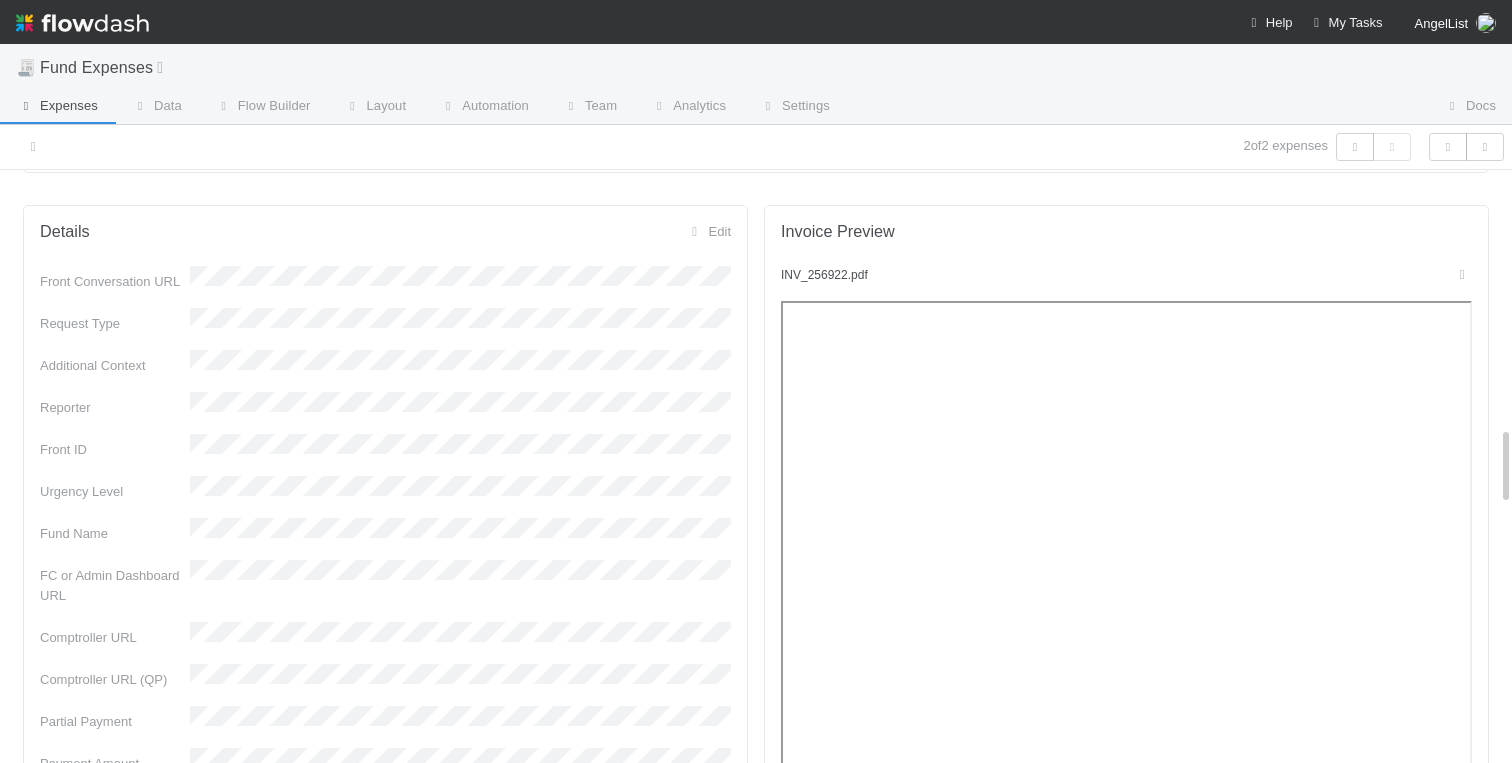 scroll, scrollTop: 1876, scrollLeft: 0, axis: vertical 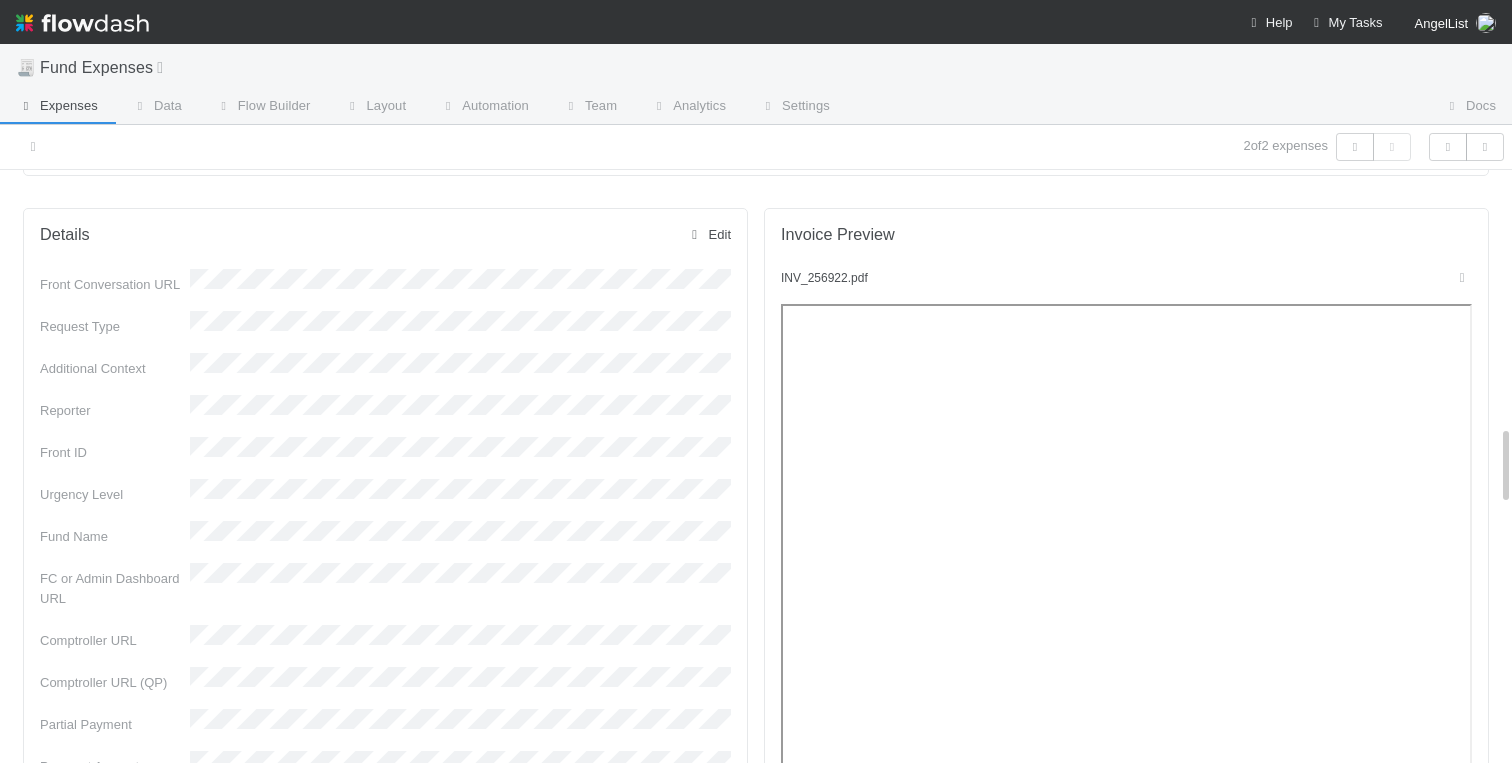click on "Edit" at bounding box center [708, 234] 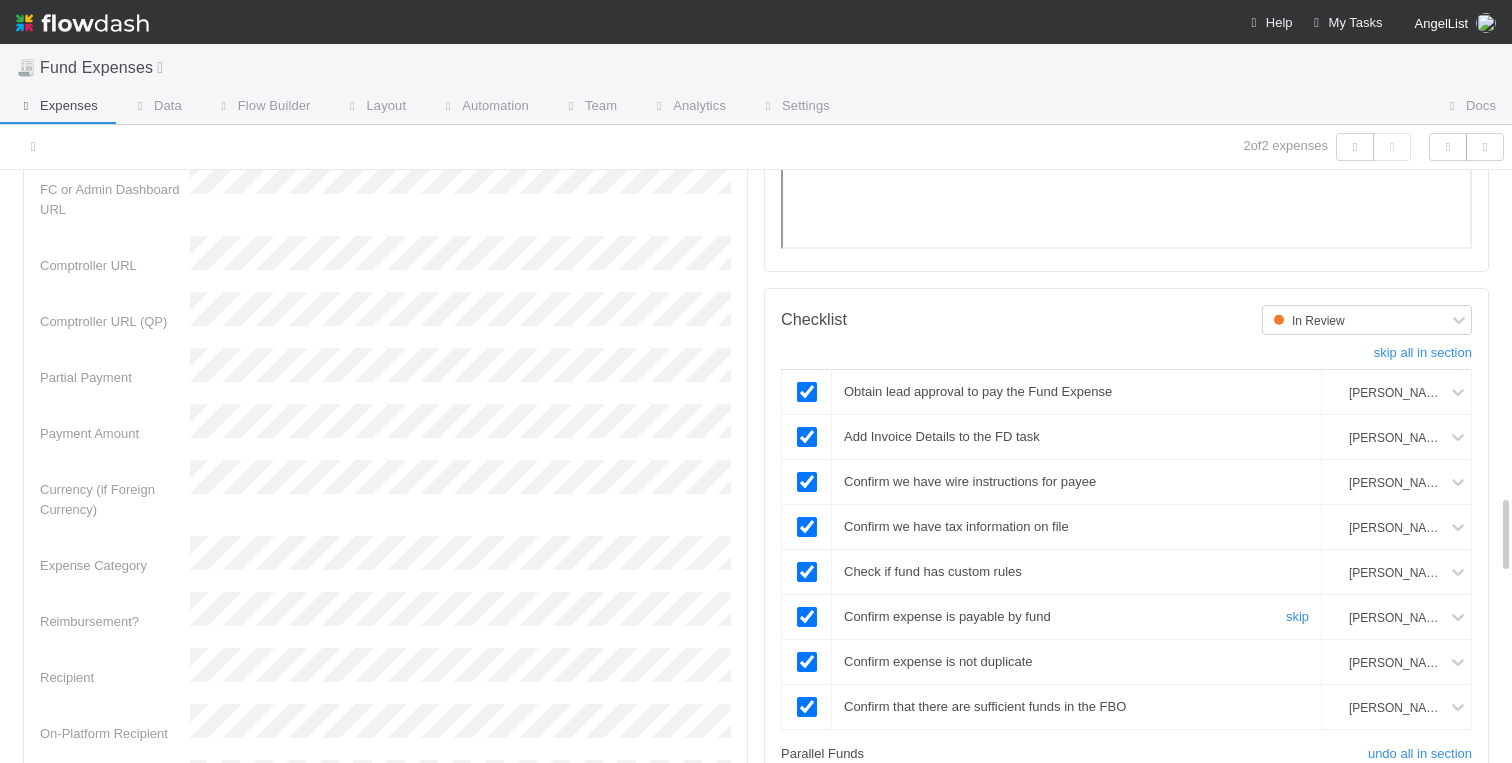 scroll, scrollTop: 2434, scrollLeft: 0, axis: vertical 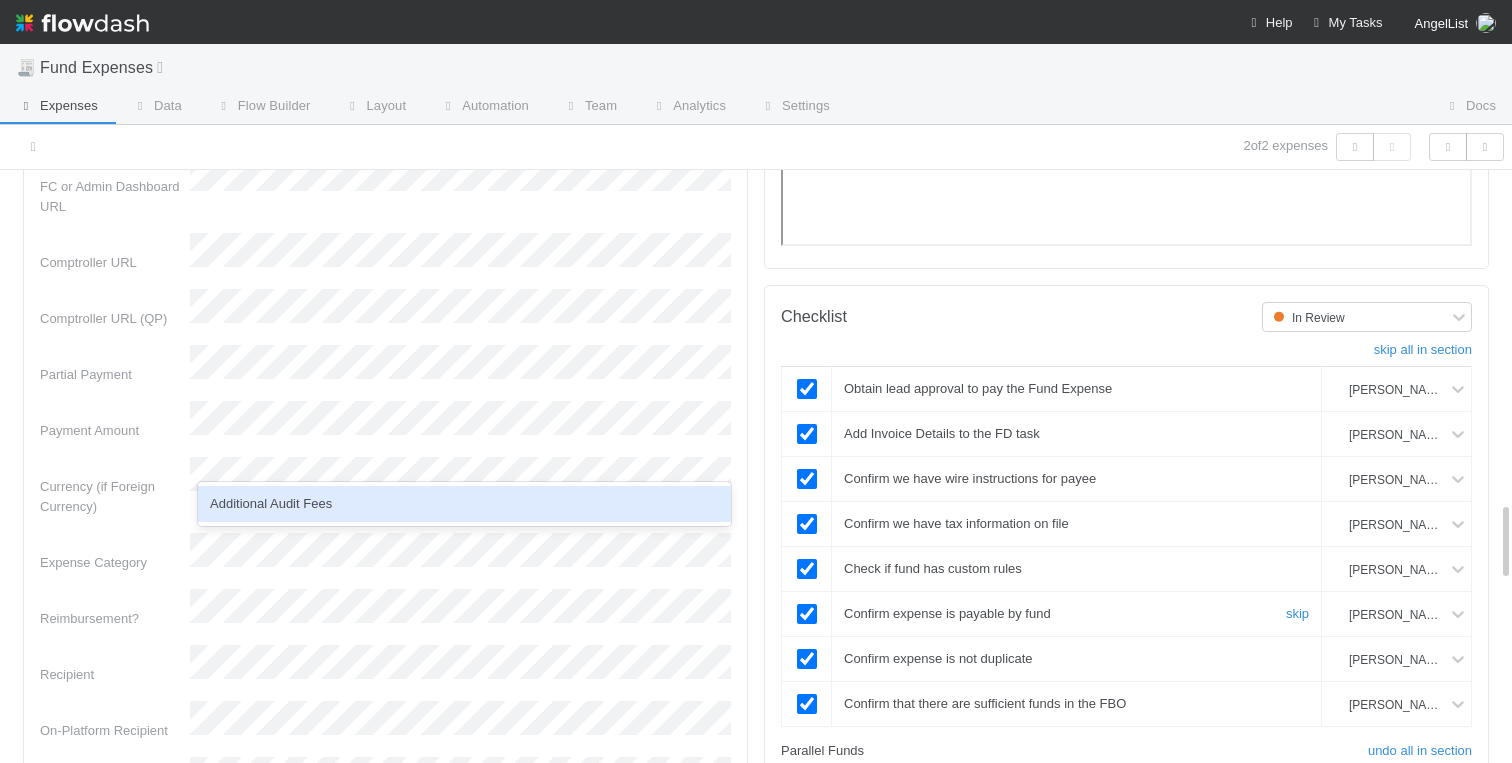 click on "Additional Audit Fees" at bounding box center [464, 504] 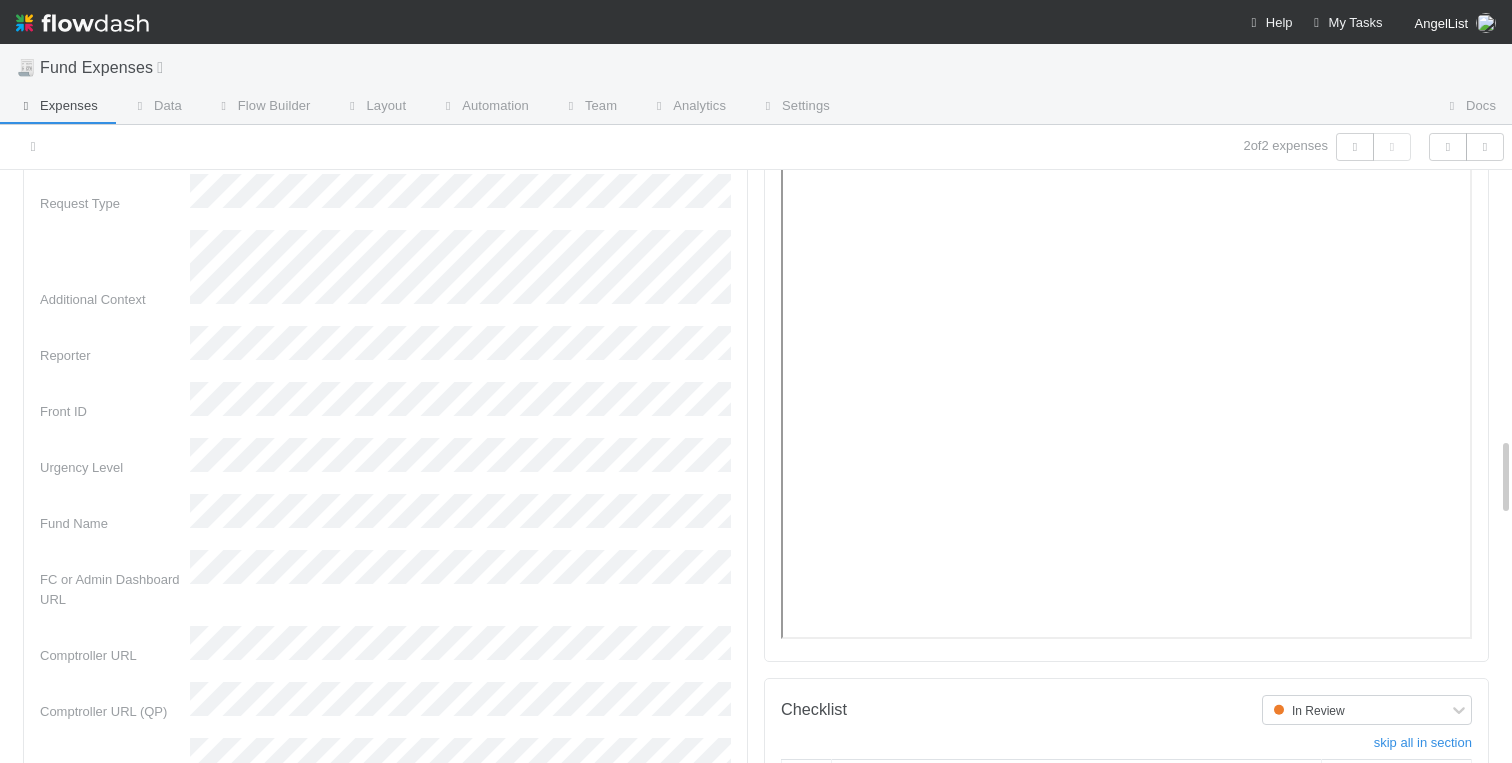 scroll, scrollTop: 1946, scrollLeft: 0, axis: vertical 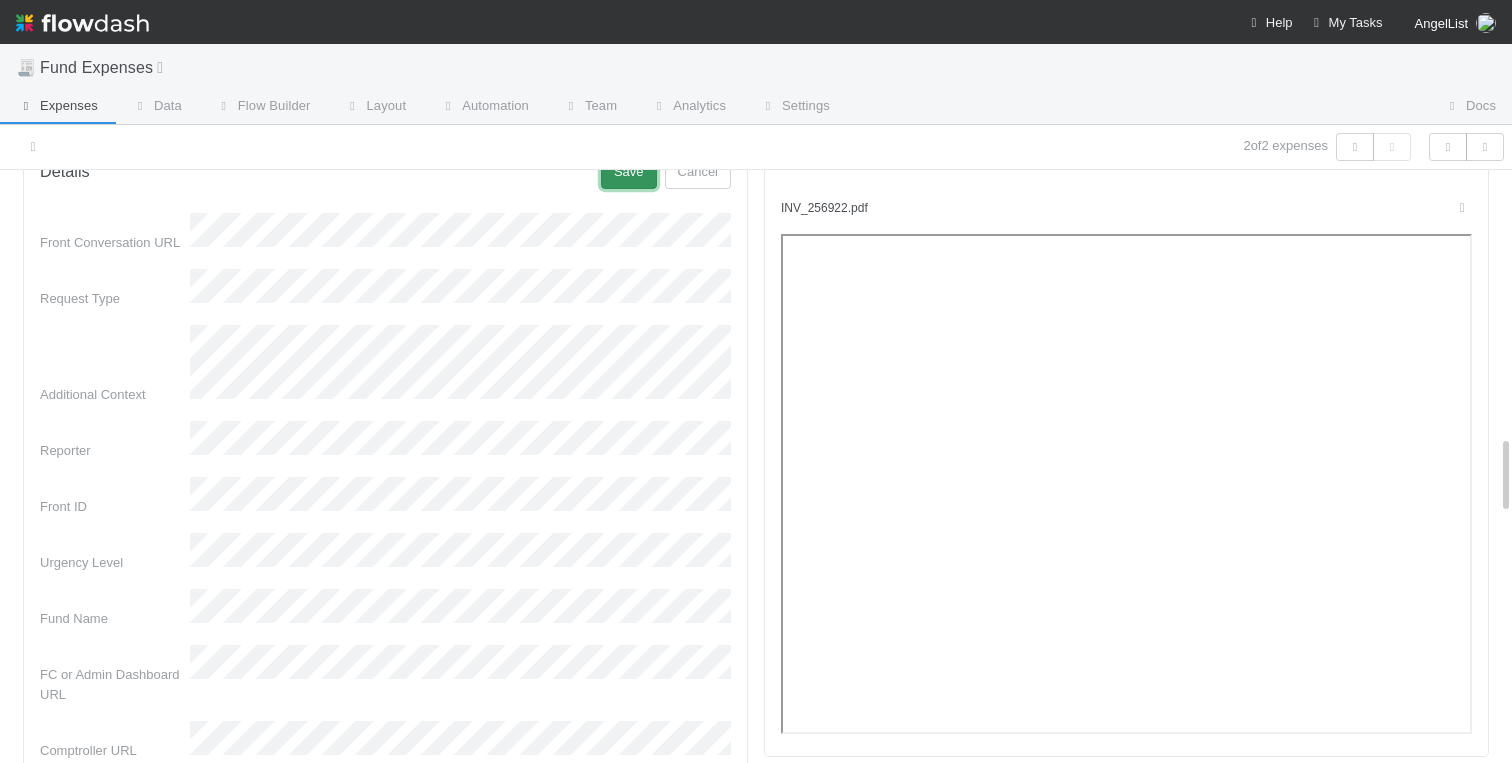 click on "Save" at bounding box center [629, 172] 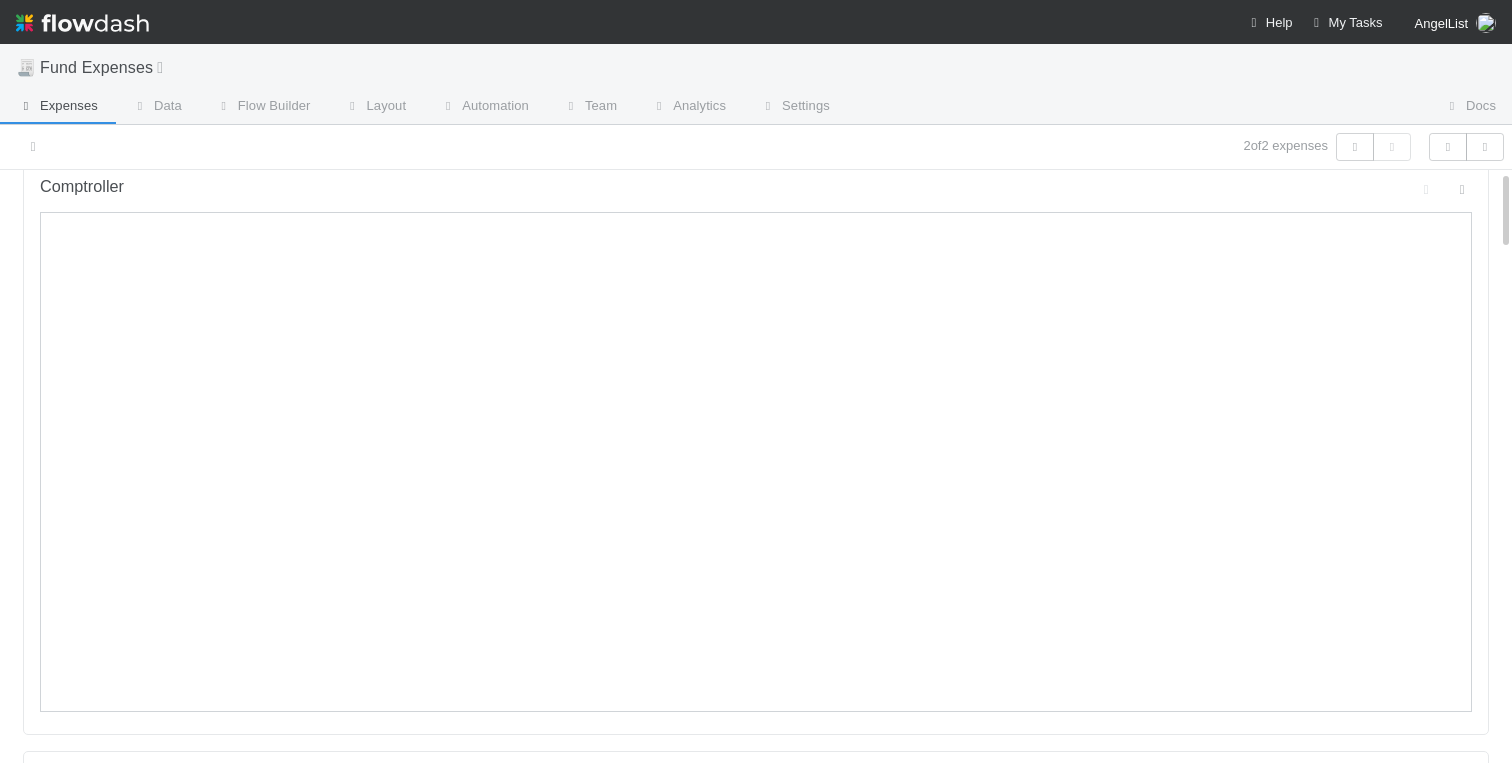 scroll, scrollTop: 0, scrollLeft: 0, axis: both 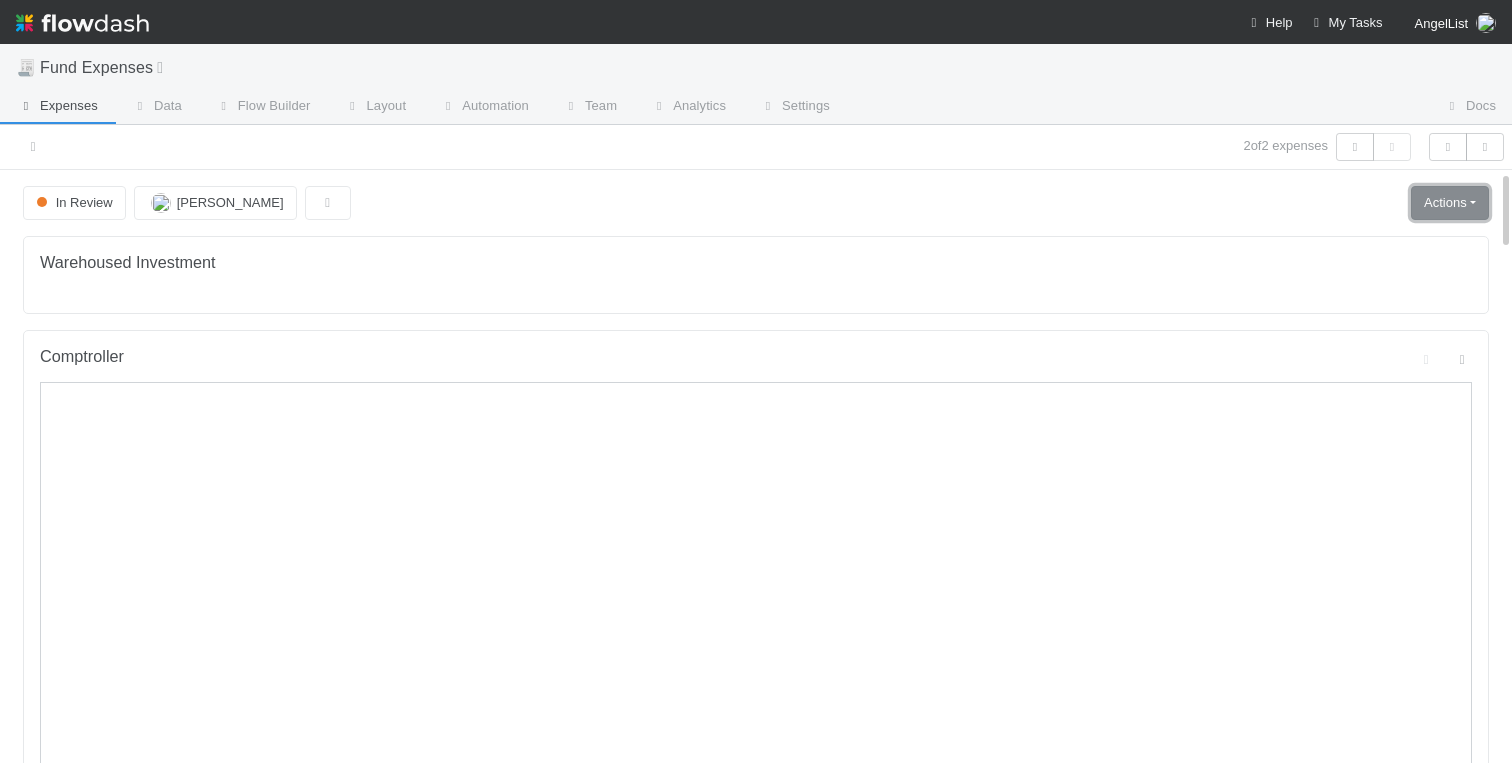 click on "Actions" at bounding box center (1450, 203) 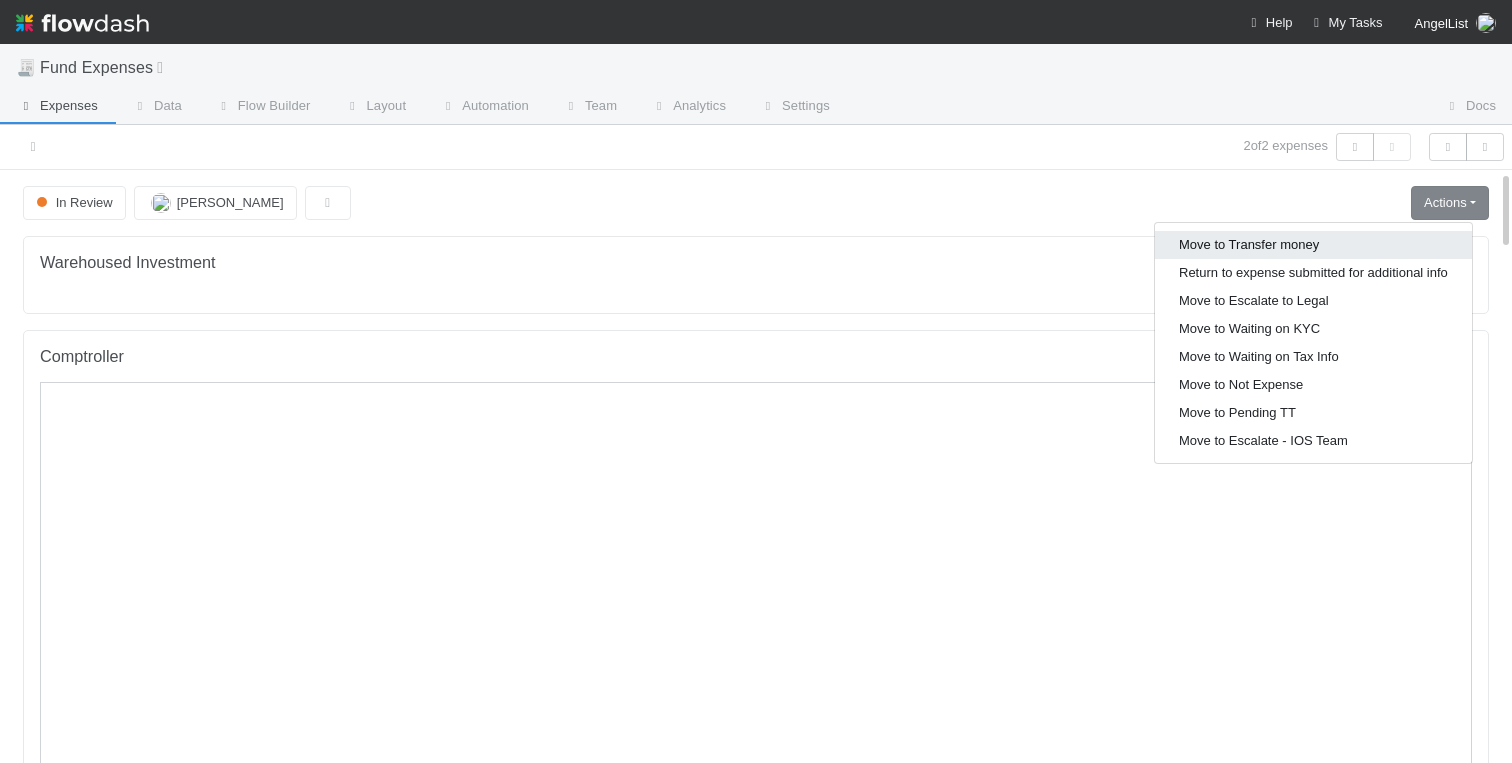 click on "Move to Transfer money" at bounding box center (1313, 245) 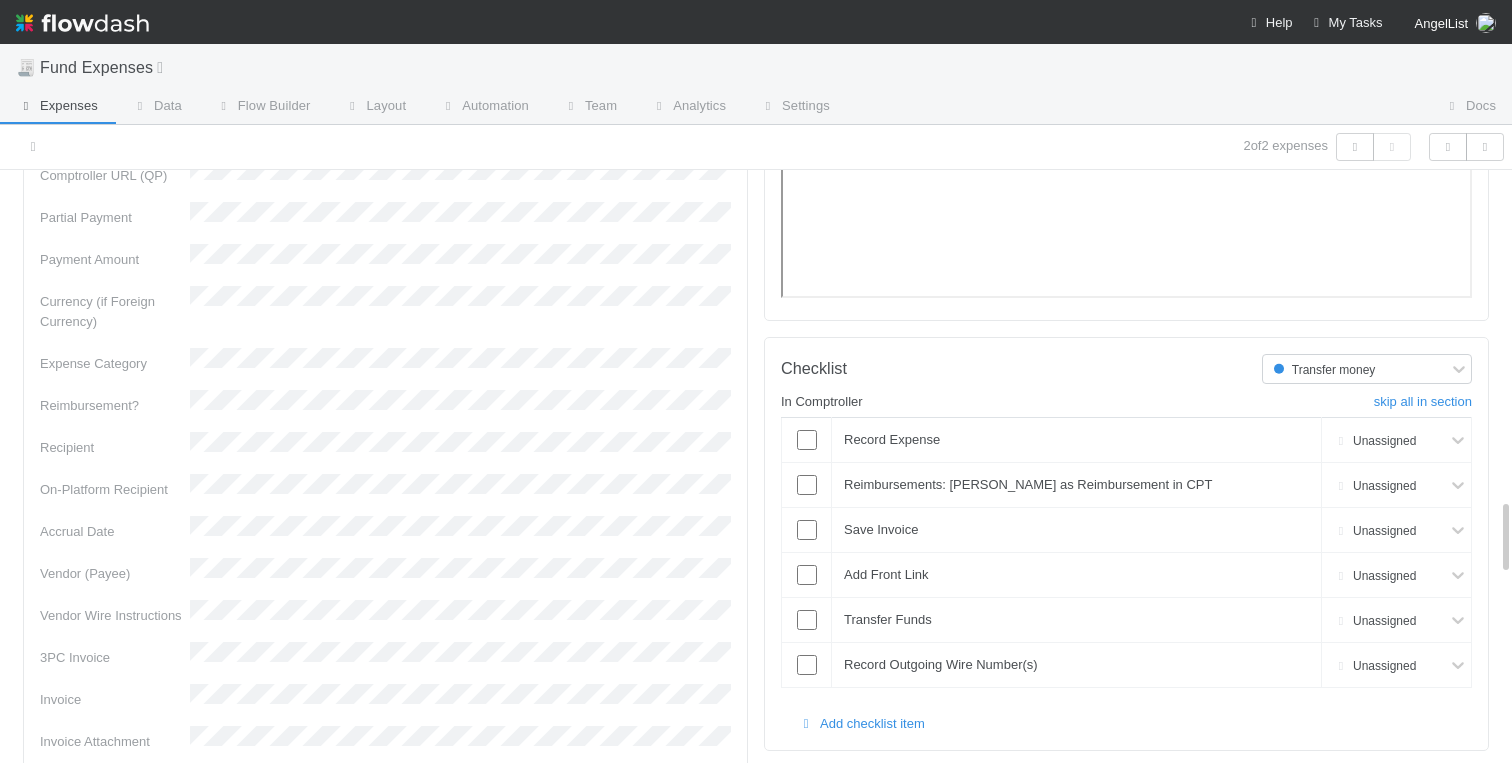 scroll, scrollTop: 2592, scrollLeft: 0, axis: vertical 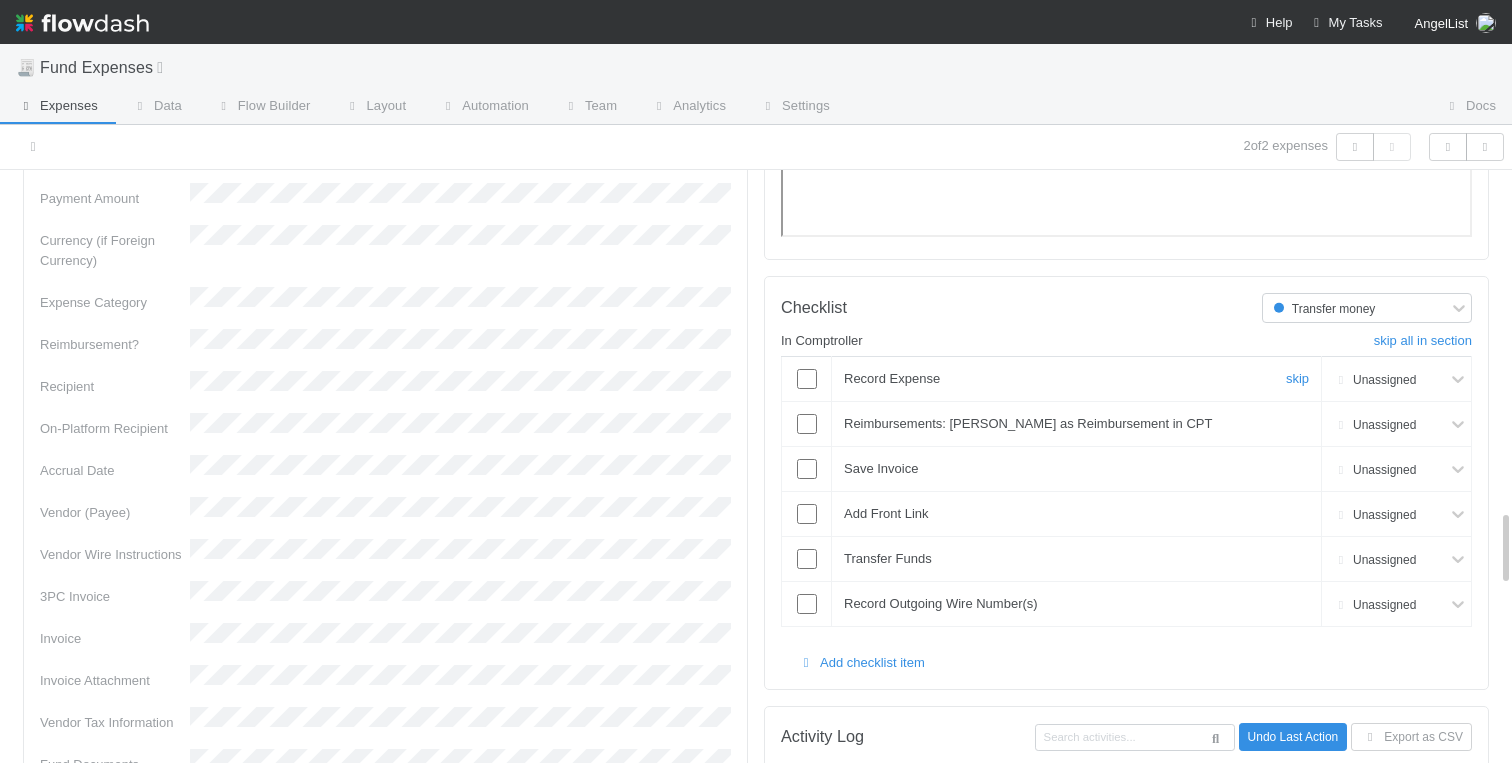 click at bounding box center (807, 379) 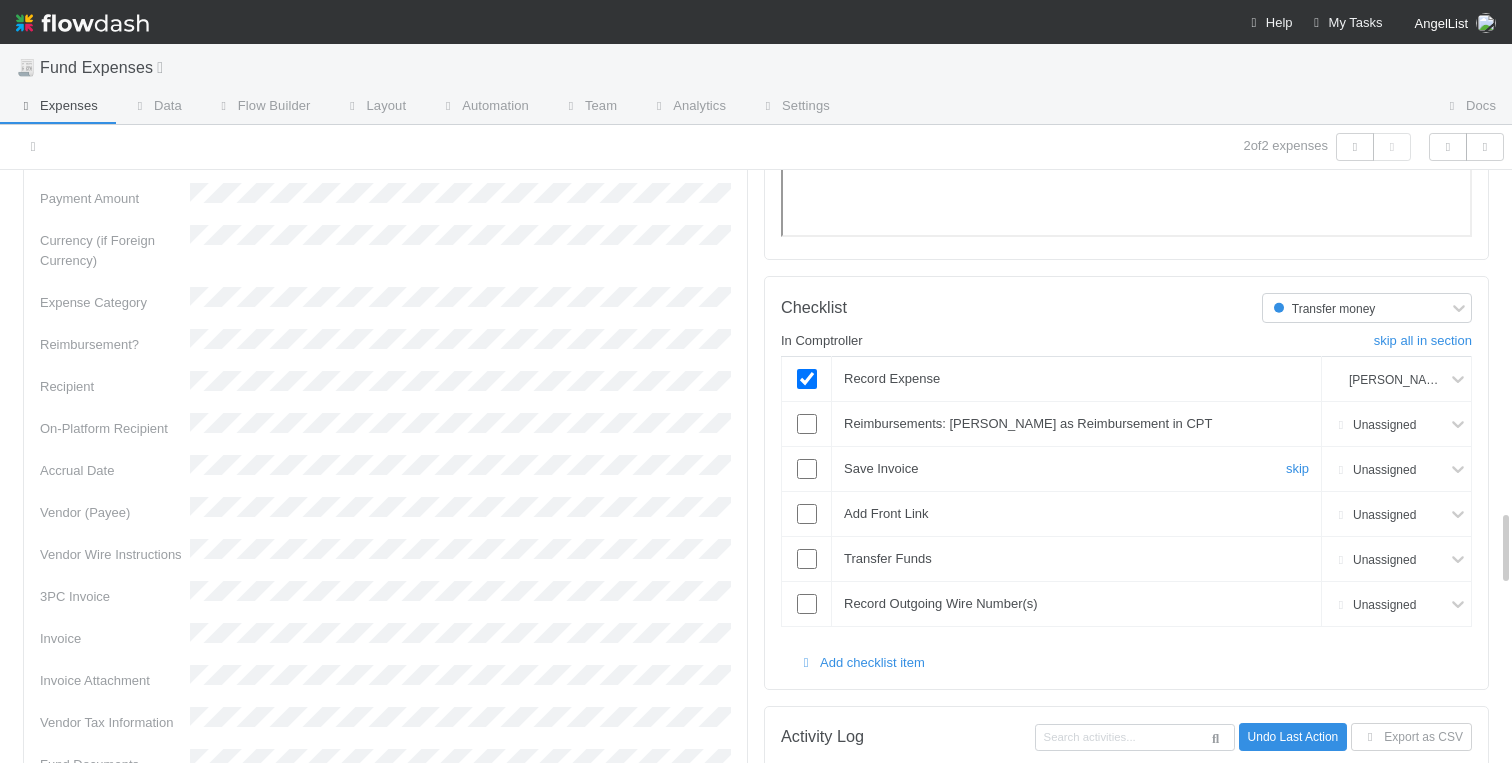 click at bounding box center [807, 469] 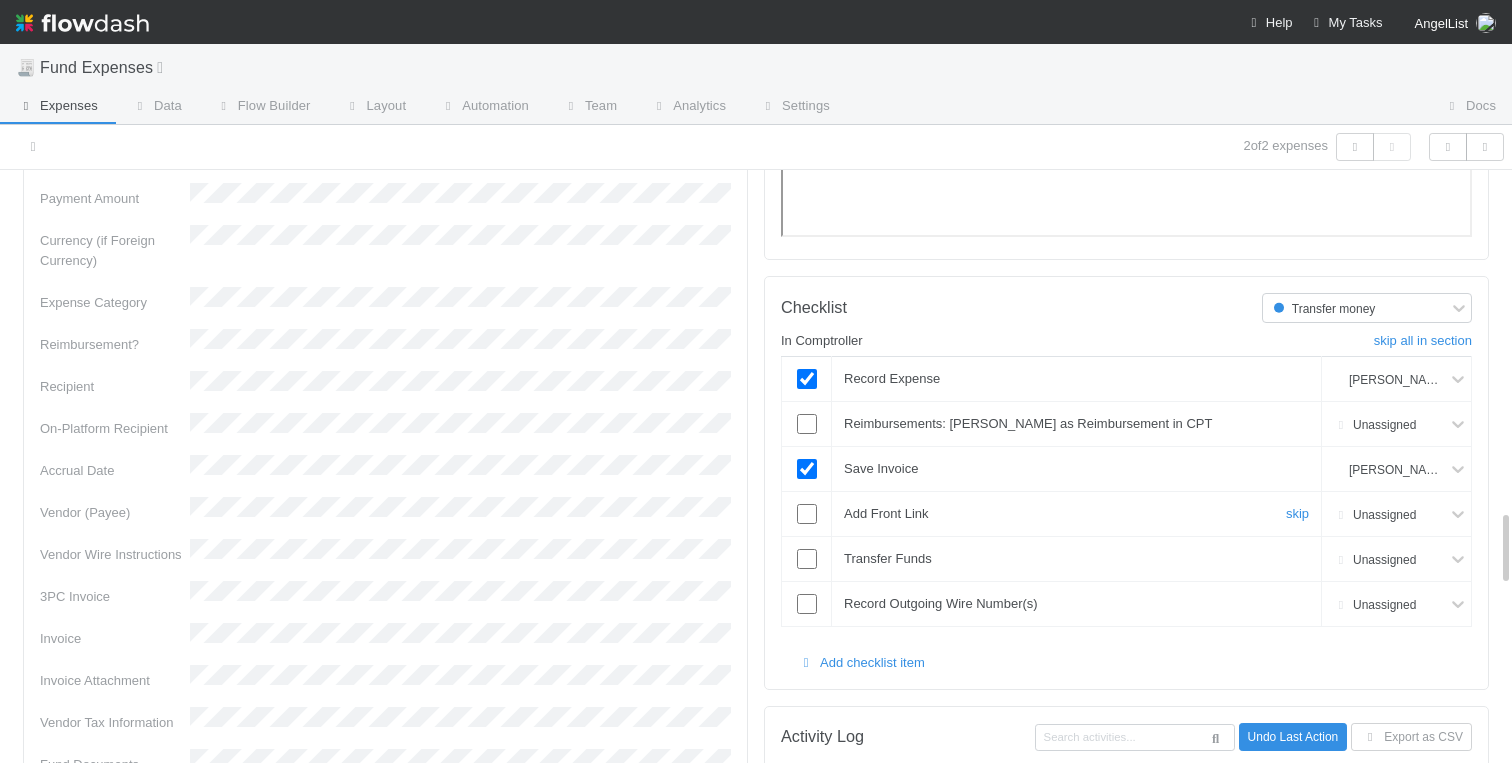 click at bounding box center [807, 514] 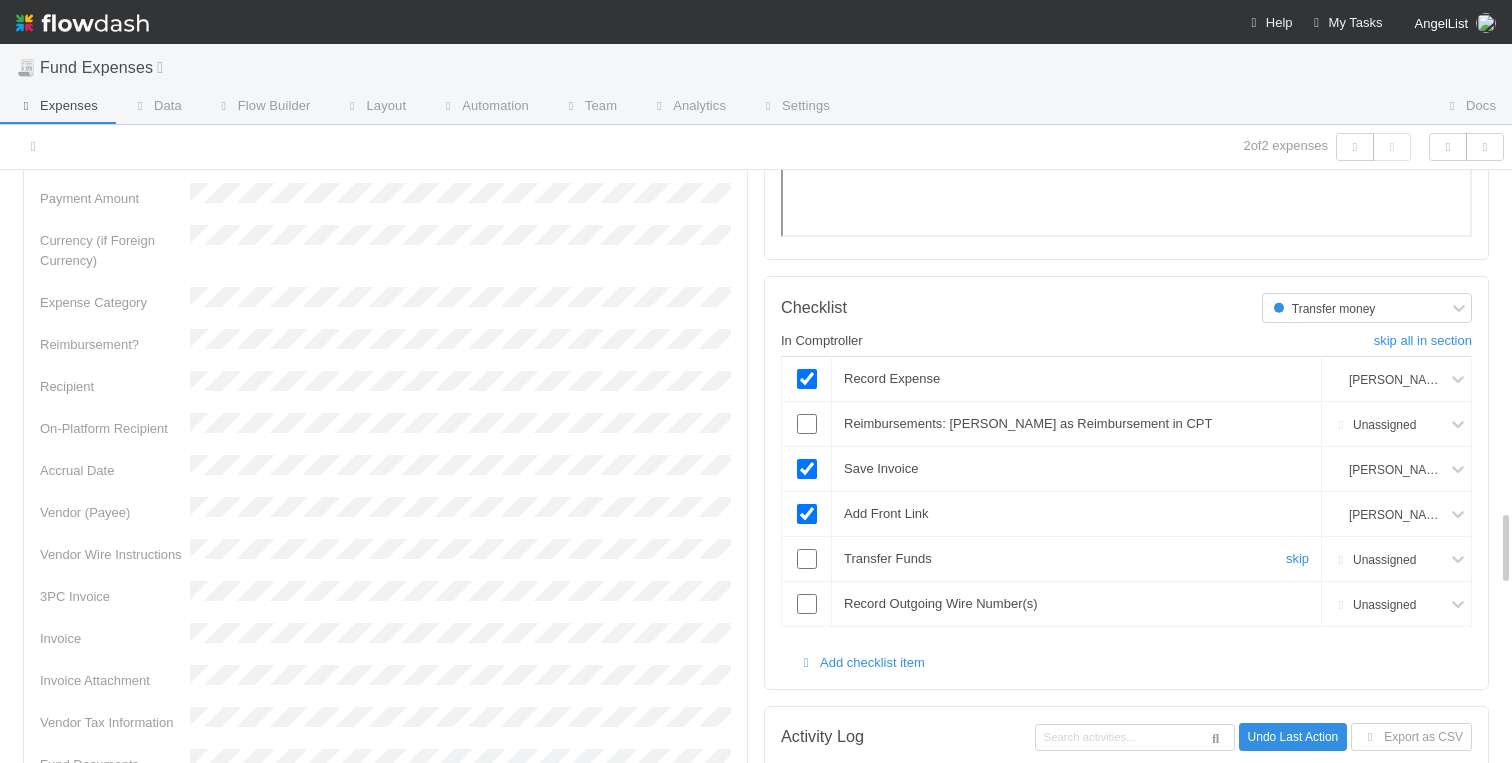 click at bounding box center (807, 559) 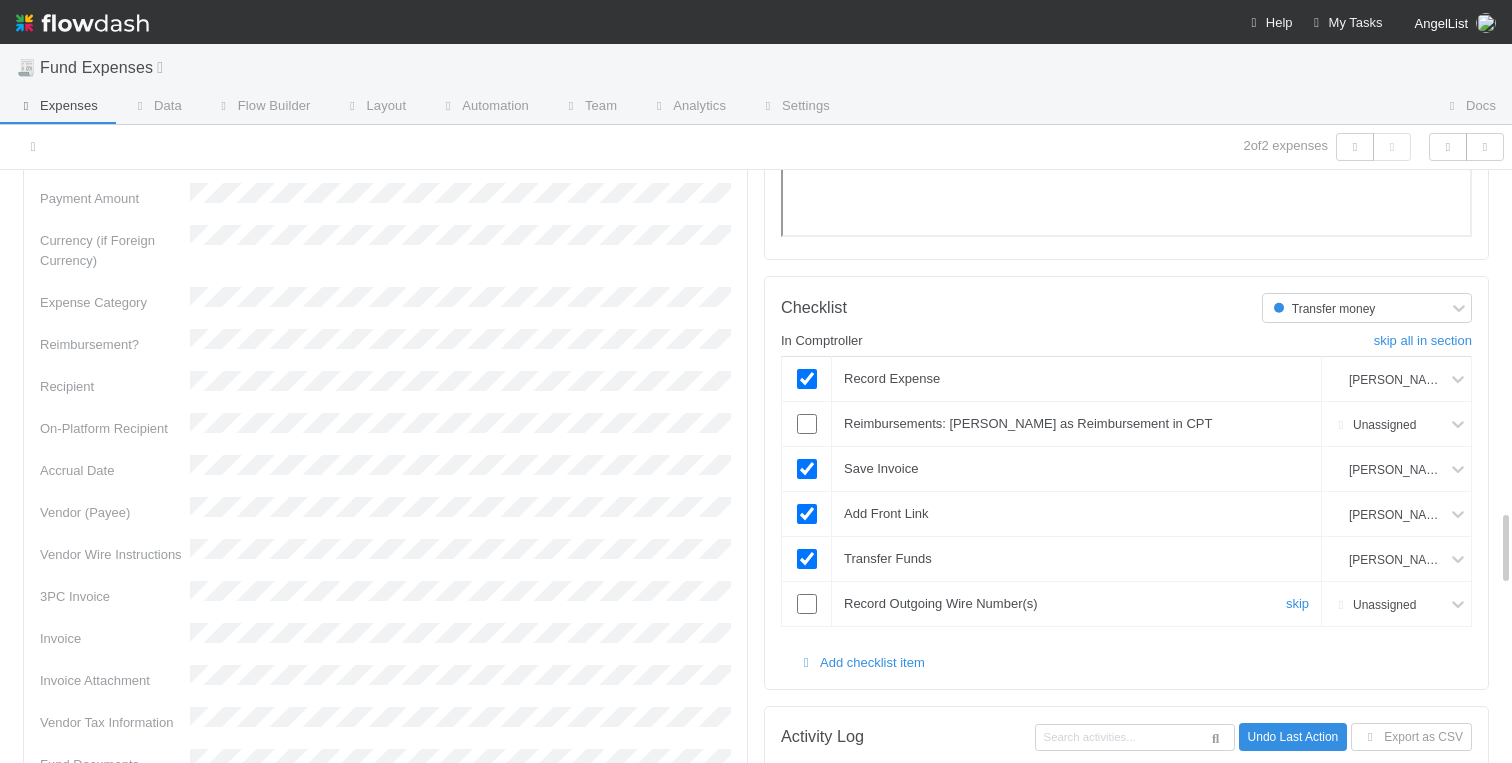 click at bounding box center (807, 604) 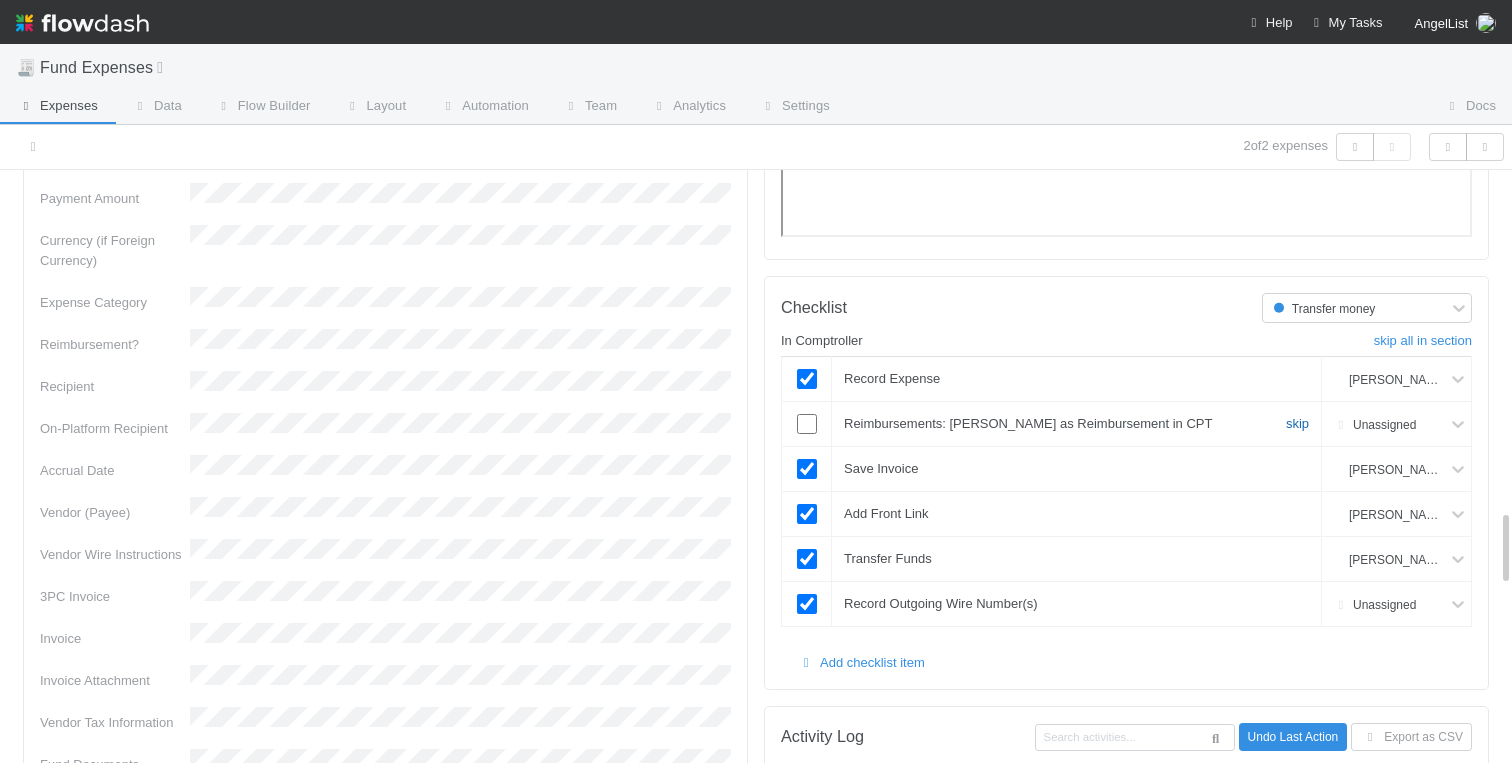 checkbox on "true" 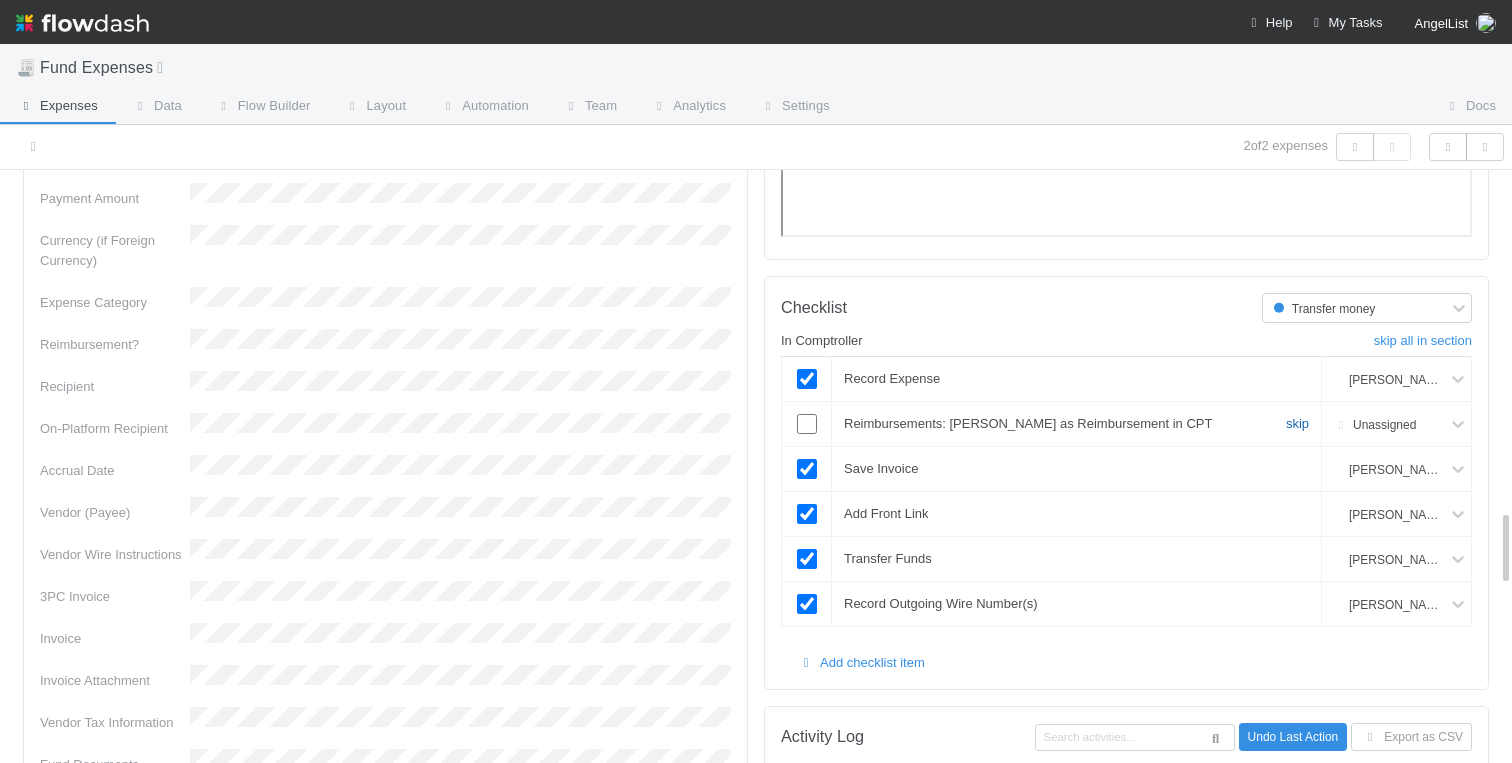 click on "skip" at bounding box center [1297, 423] 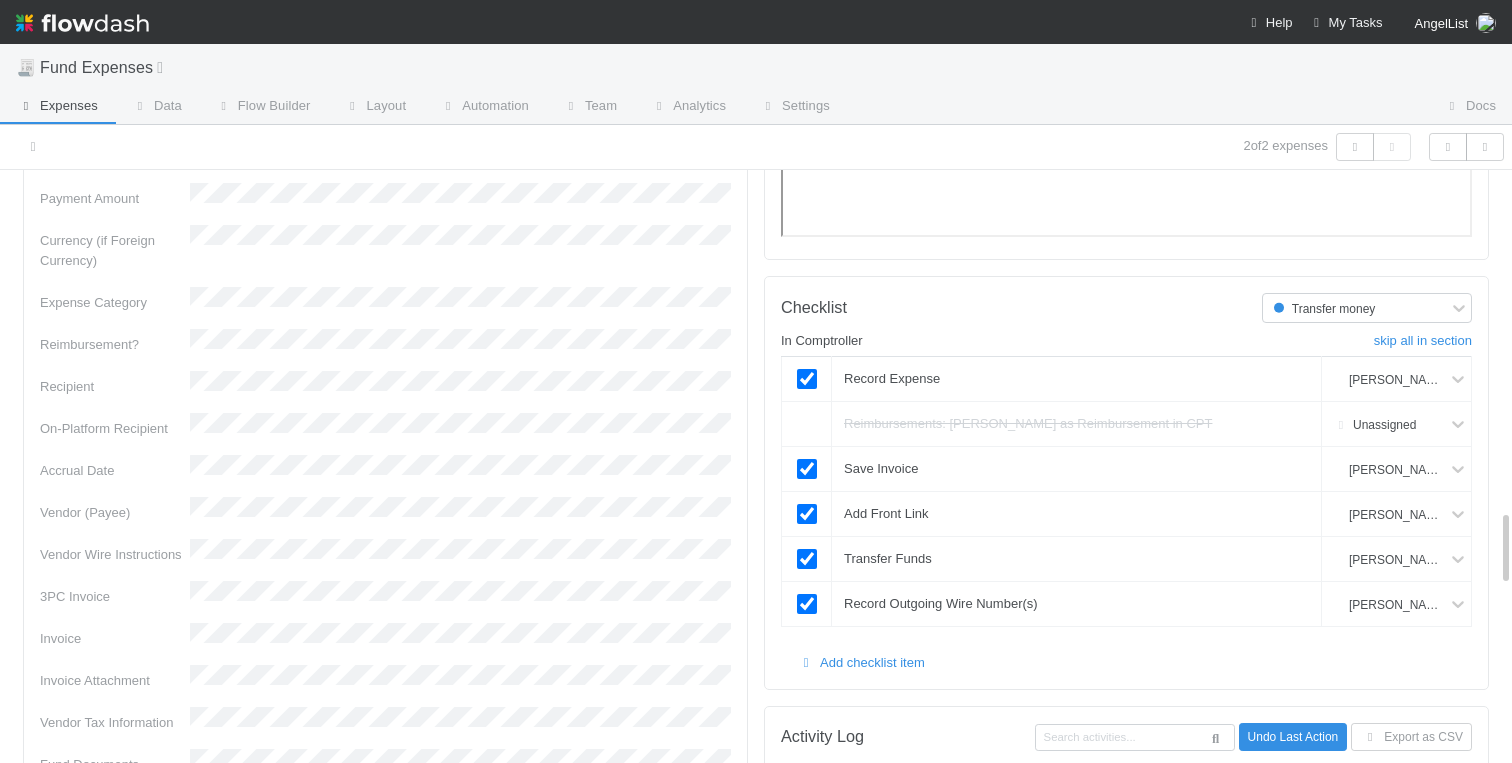 click on "Details Edit Front Conversation URL  Request Type  Additional Context  Reporter  Front ID  Urgency Level  Fund Name  FC or Admin Dashboard URL  Comptroller URL  Comptroller URL (QP)  Partial Payment  Payment Amount   Currency (if Foreign Currency)  Expense Category  Reimbursement?  Recipient  On-Platform Recipient  Accrual Date  Vendor (Payee)  Vendor Wire Instructions  3PC Invoice  Invoice   Invoice Attachment  Vendor Tax Information  Fund Documents  Outgoing Wire ID - Primary   Outgoing Wire ID - Secondary (QP)   _3pc?  ACH  Funding Account  Wire  Incoming Wire ID (3PC)  MP Fees Paid via TPC  Created On Legal Launchpad Ticket  OC Ticket  Notes for Banking  Non-standard review   Expense Definition & Special Rules  Treasury Transfer Request  test field  Sanity Check Notes  Special Rules / Context  IOS Owner Slack ID   Altius Support  Create Invoice  Outgoing Wires" at bounding box center [385, 1001] 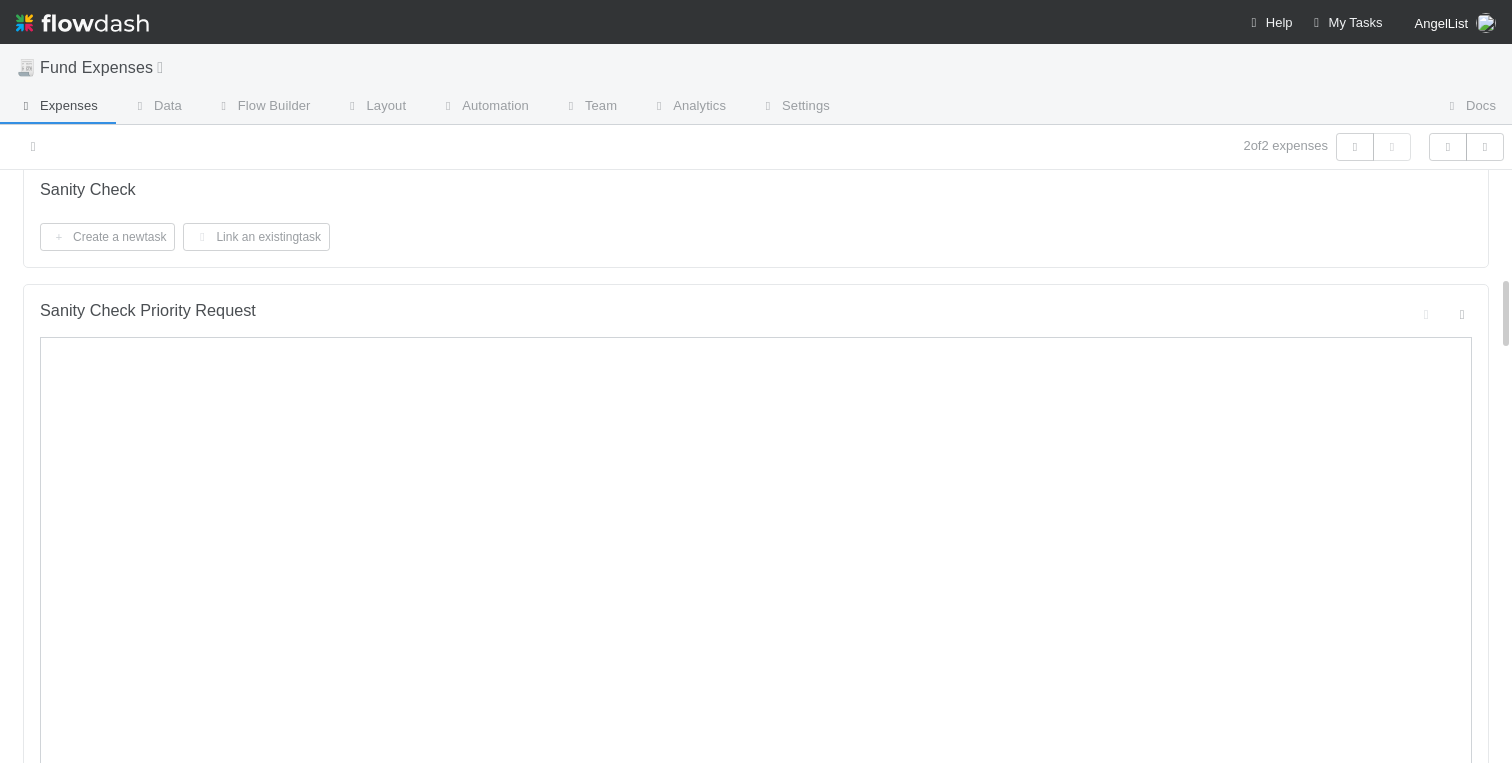 scroll, scrollTop: 0, scrollLeft: 0, axis: both 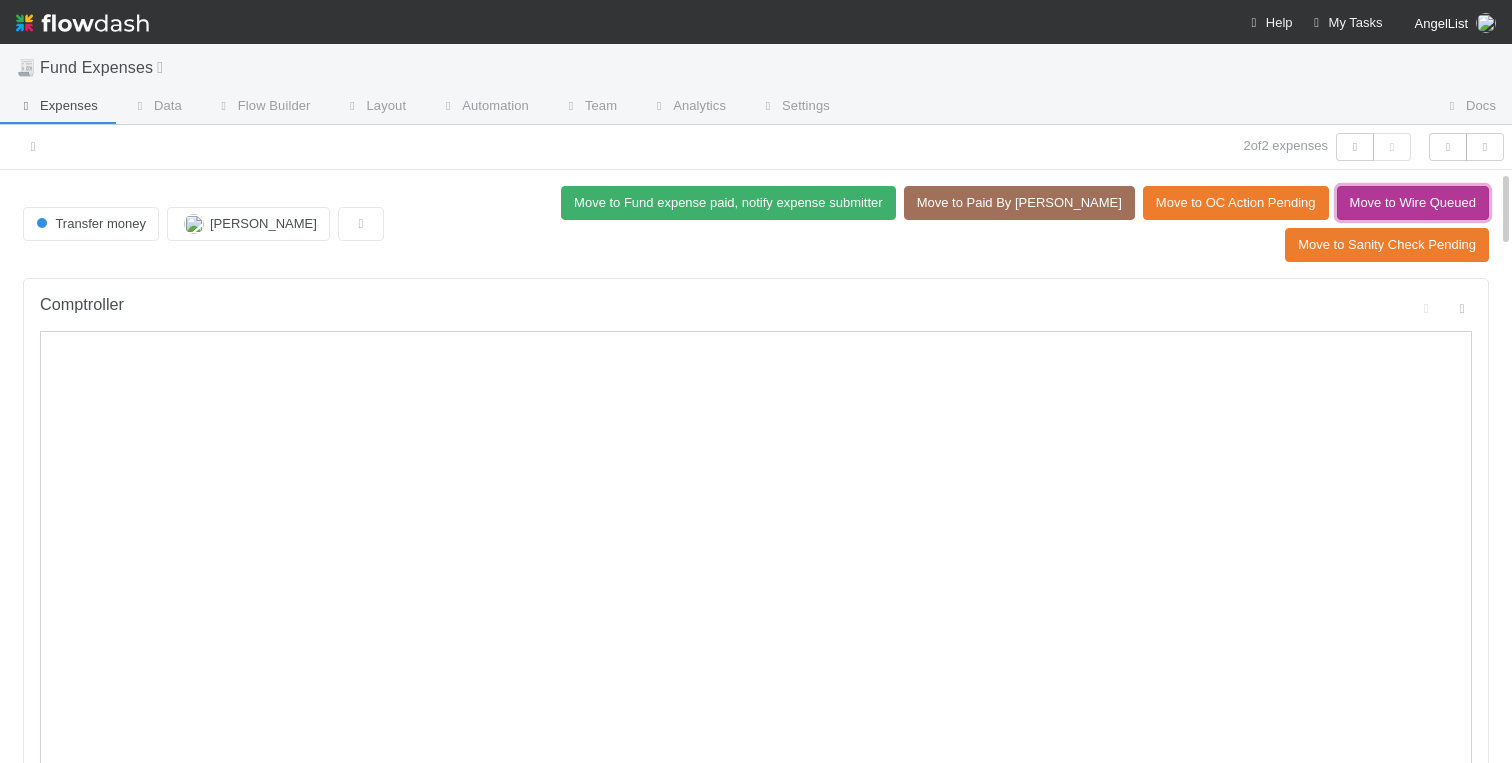 click on "Move to Wire Queued" at bounding box center [1413, 203] 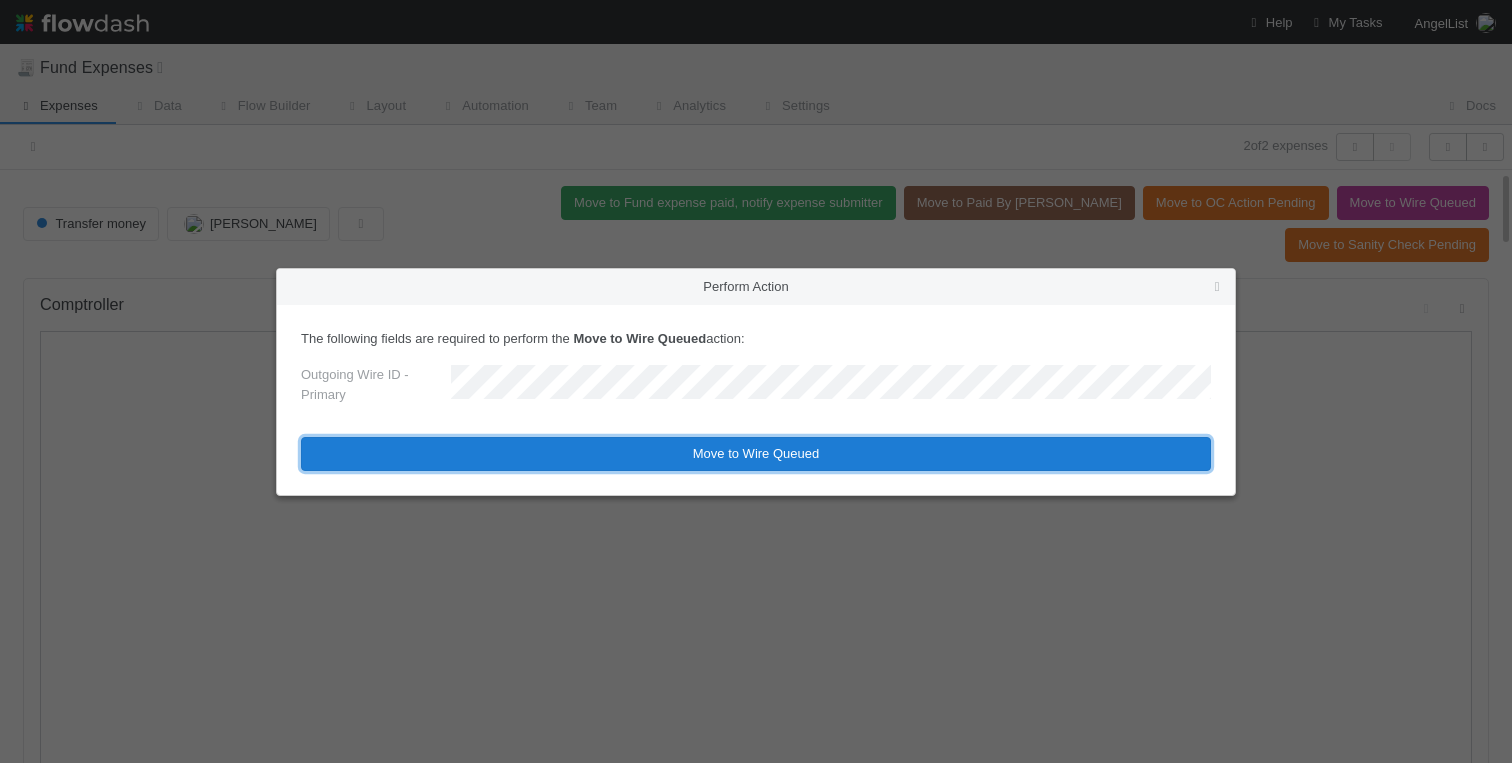 click on "Move to Wire Queued" at bounding box center (756, 454) 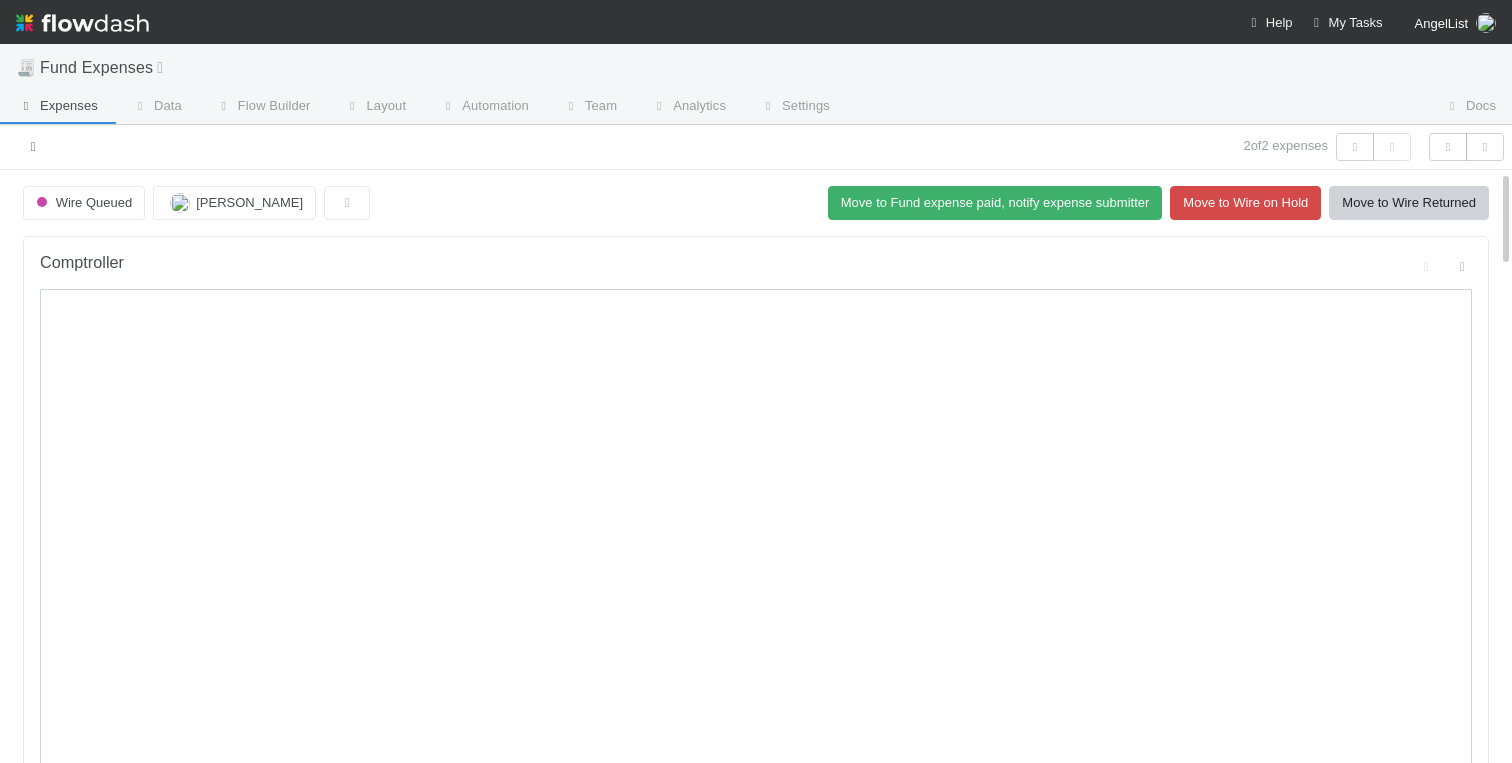 click at bounding box center [33, 146] 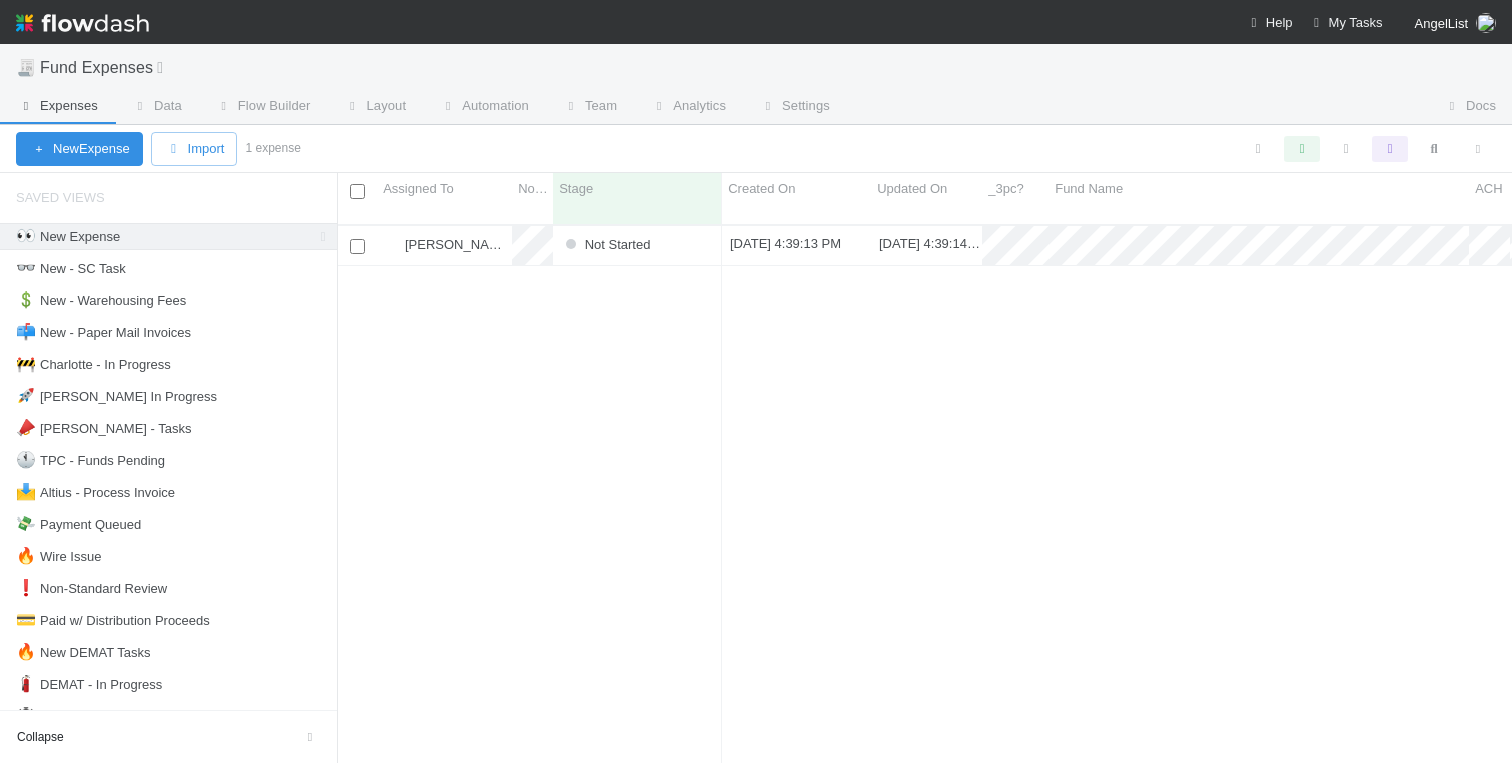 scroll, scrollTop: 554, scrollLeft: 1175, axis: both 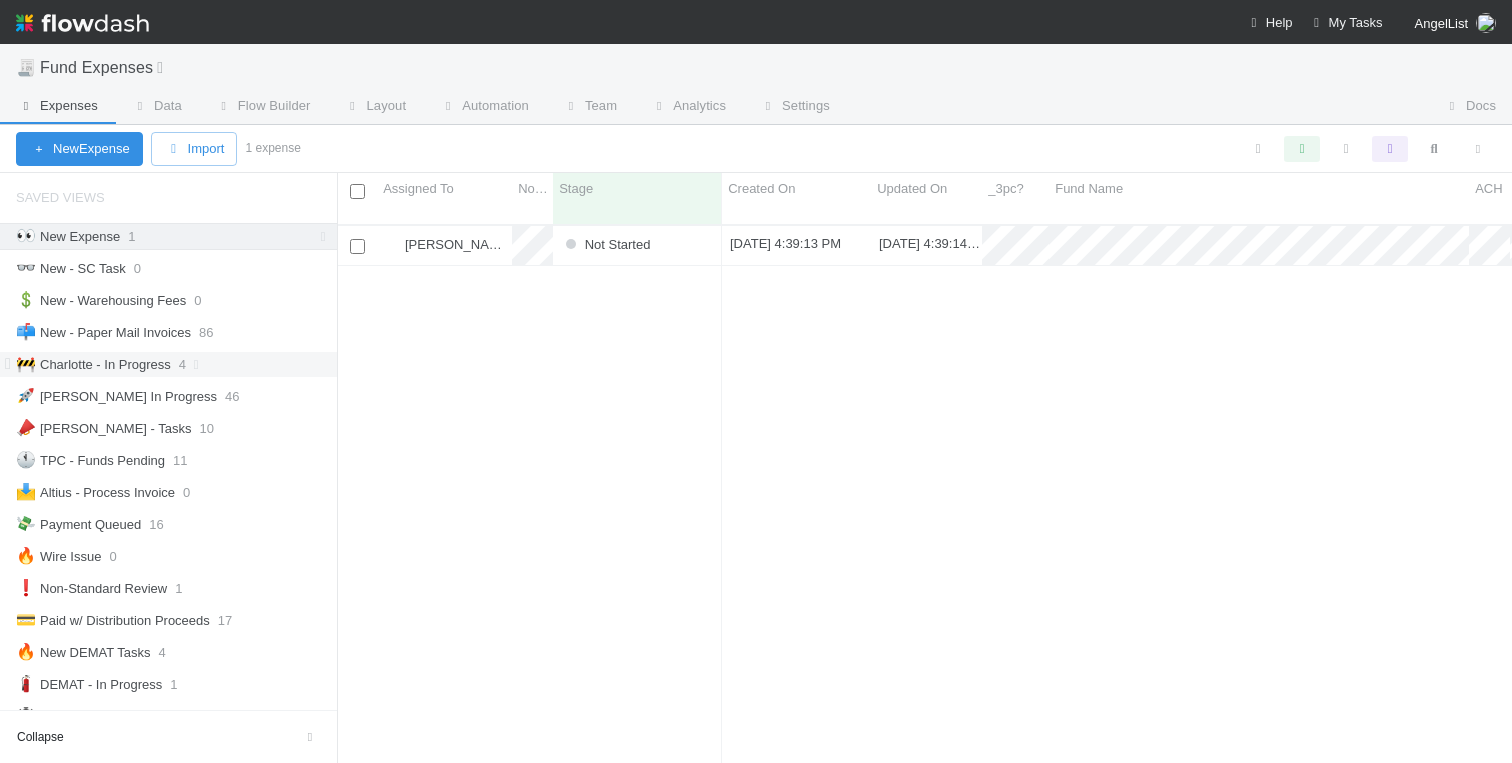 click on "🚧 Charlotte - In Progress" at bounding box center (93, 364) 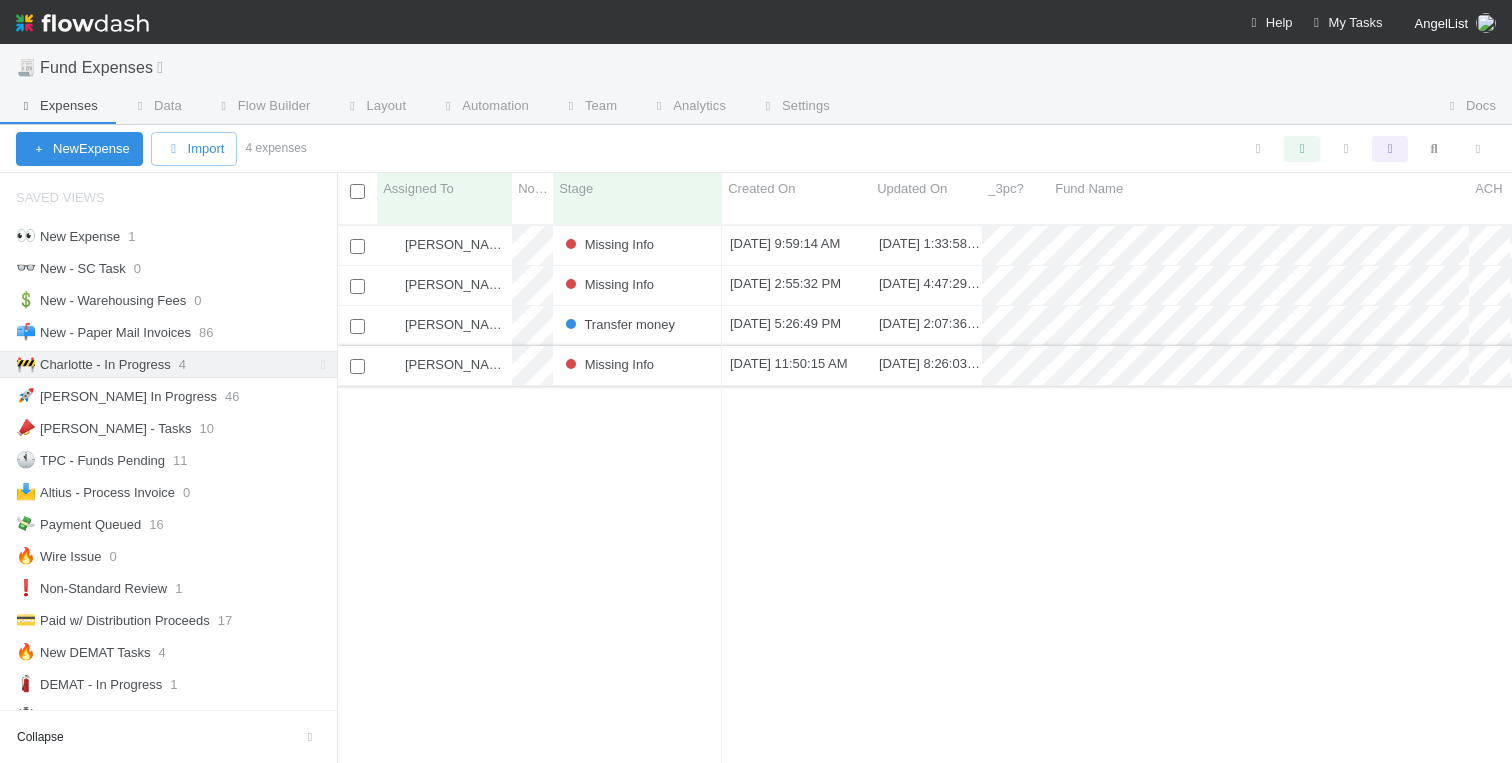 scroll, scrollTop: 0, scrollLeft: 1, axis: horizontal 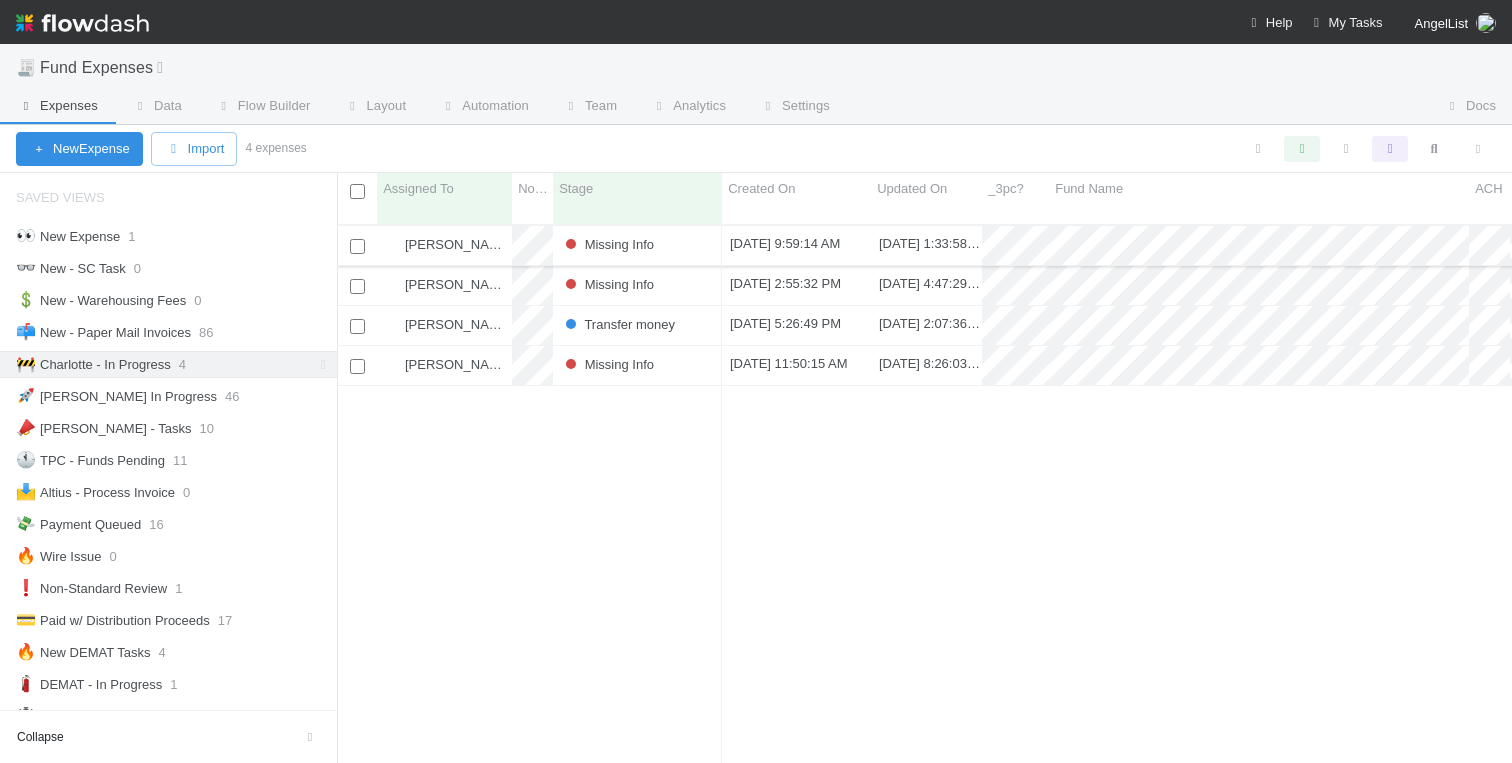 click on "Missing Info" at bounding box center [637, 245] 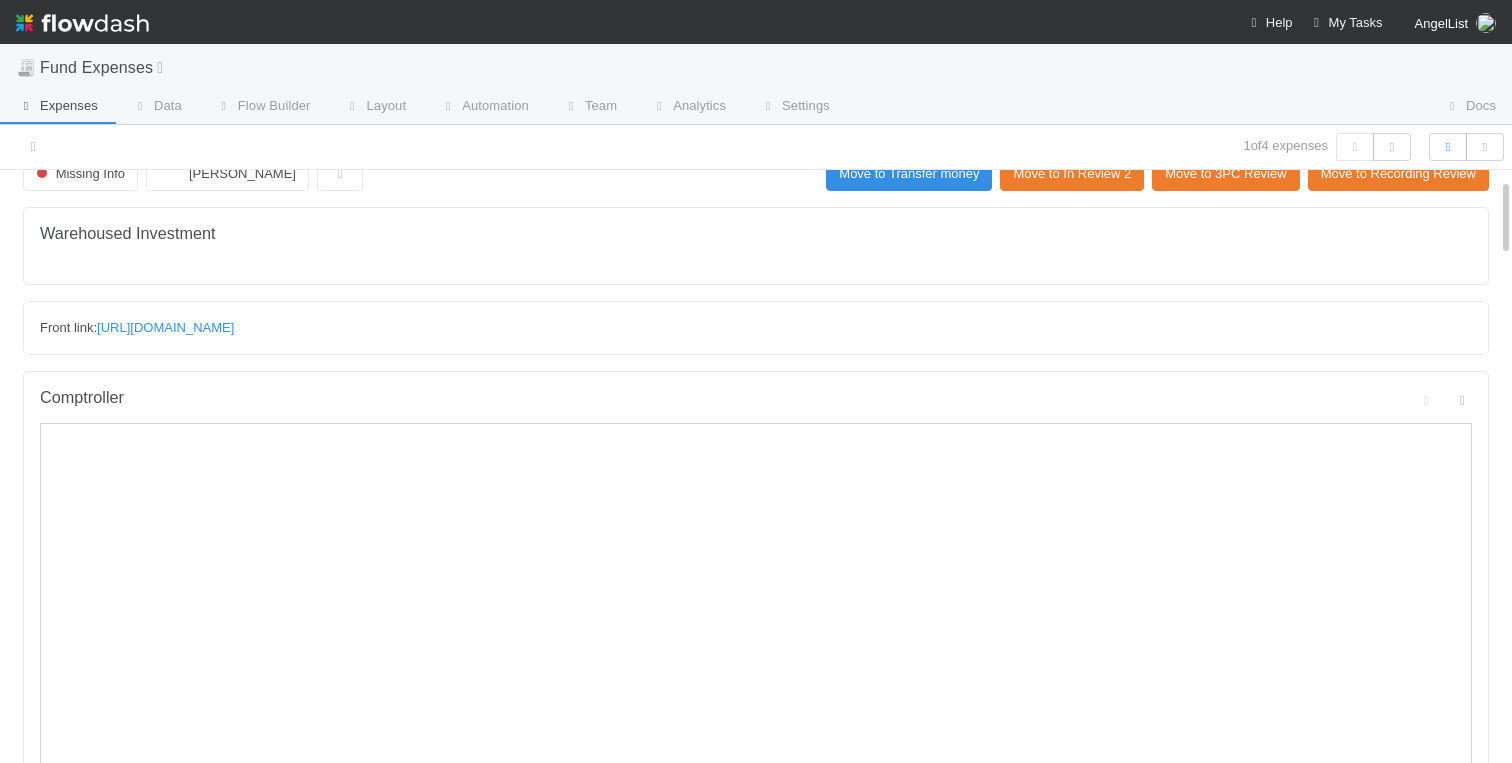 scroll, scrollTop: 0, scrollLeft: 0, axis: both 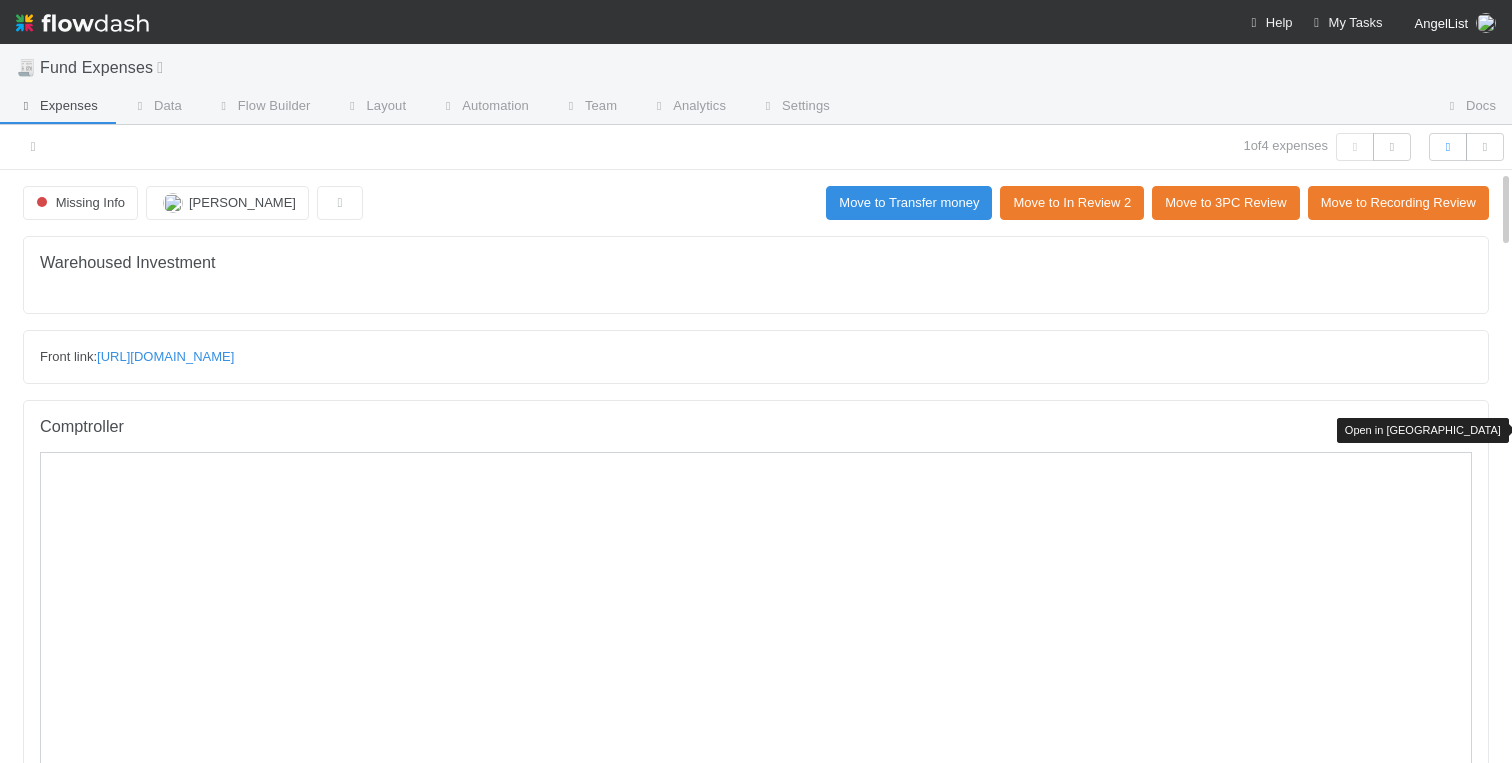 click at bounding box center [1462, 429] 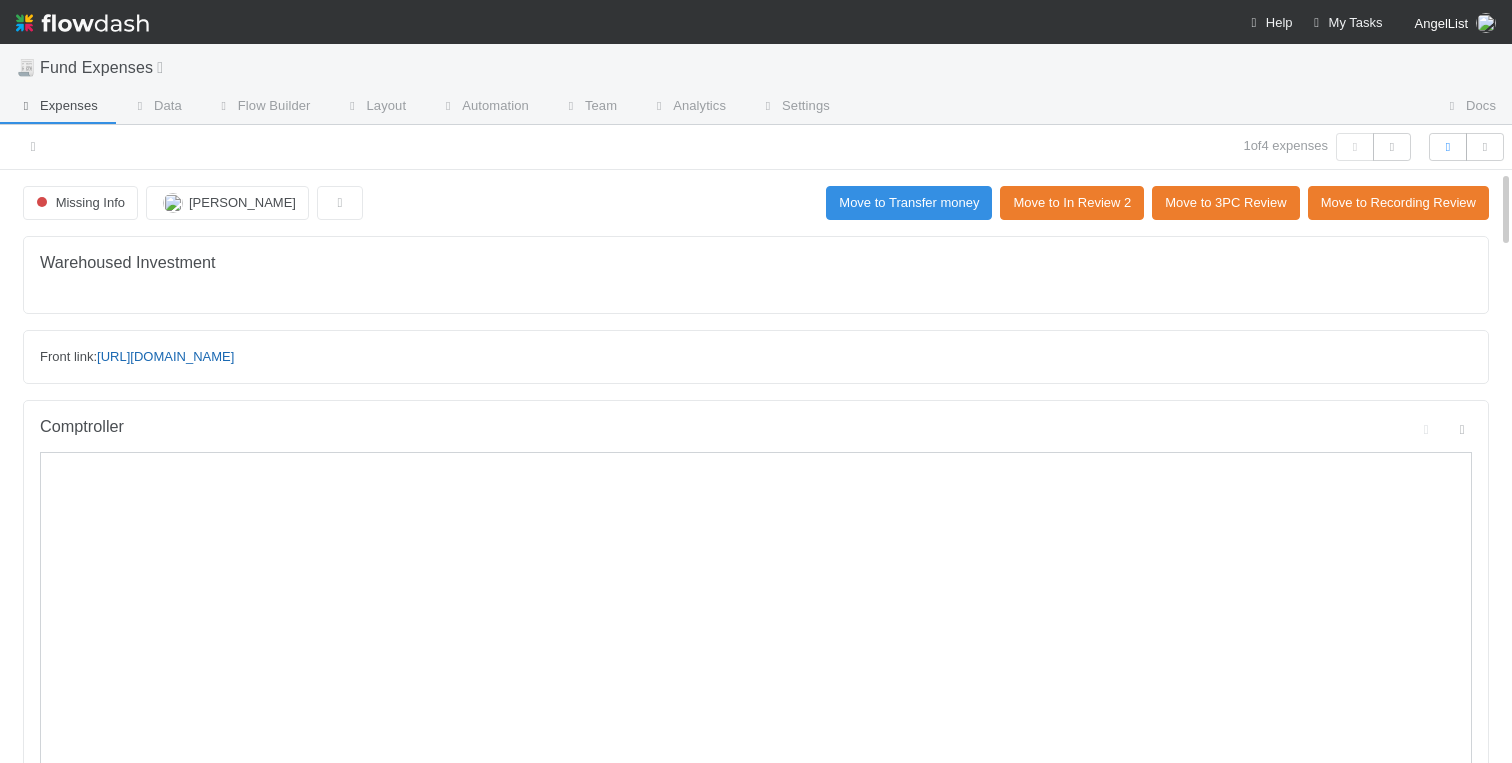 drag, startPoint x: 384, startPoint y: 360, endPoint x: 106, endPoint y: 352, distance: 278.11508 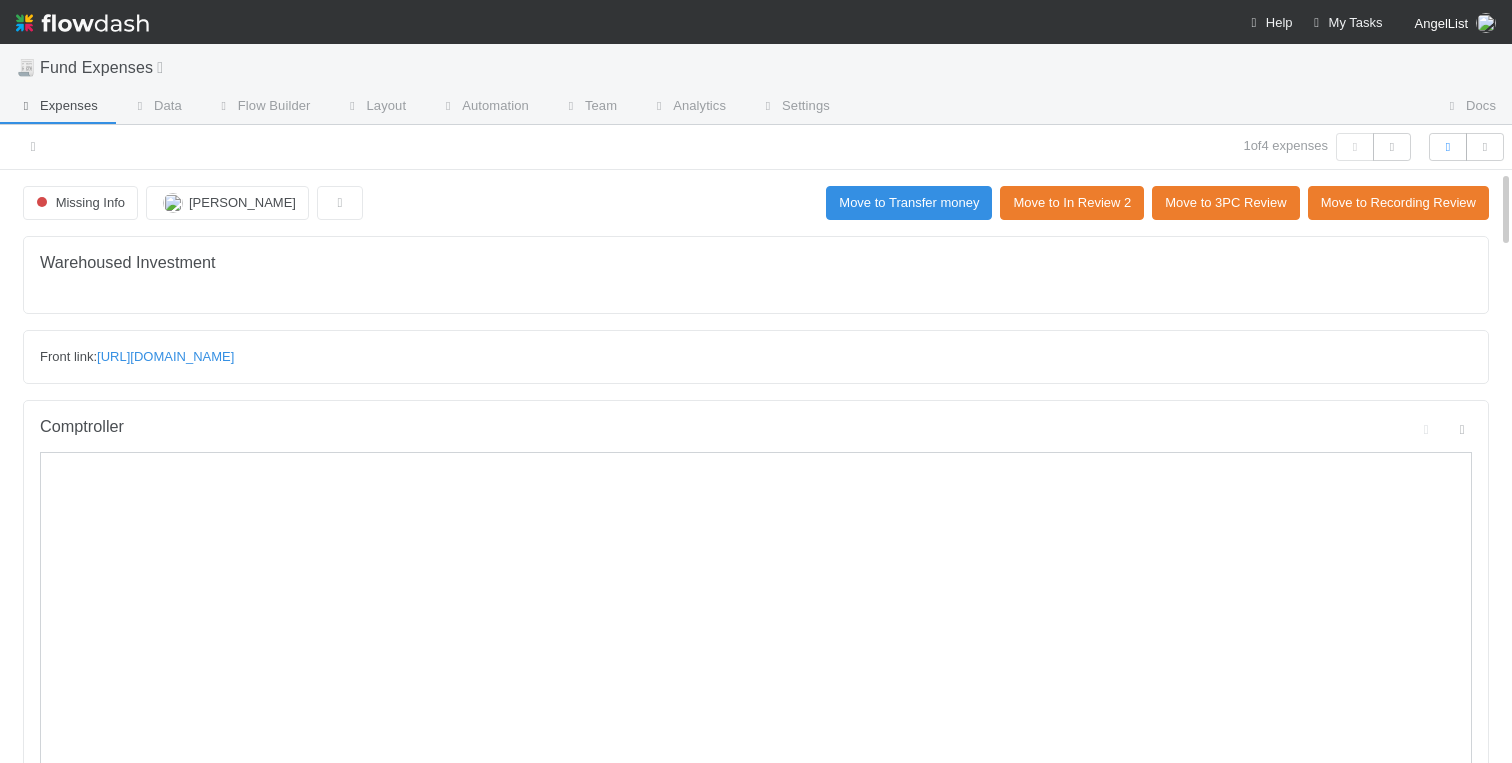 copy on "https://app.frontapp.com/open/cnv_qfrl3if" 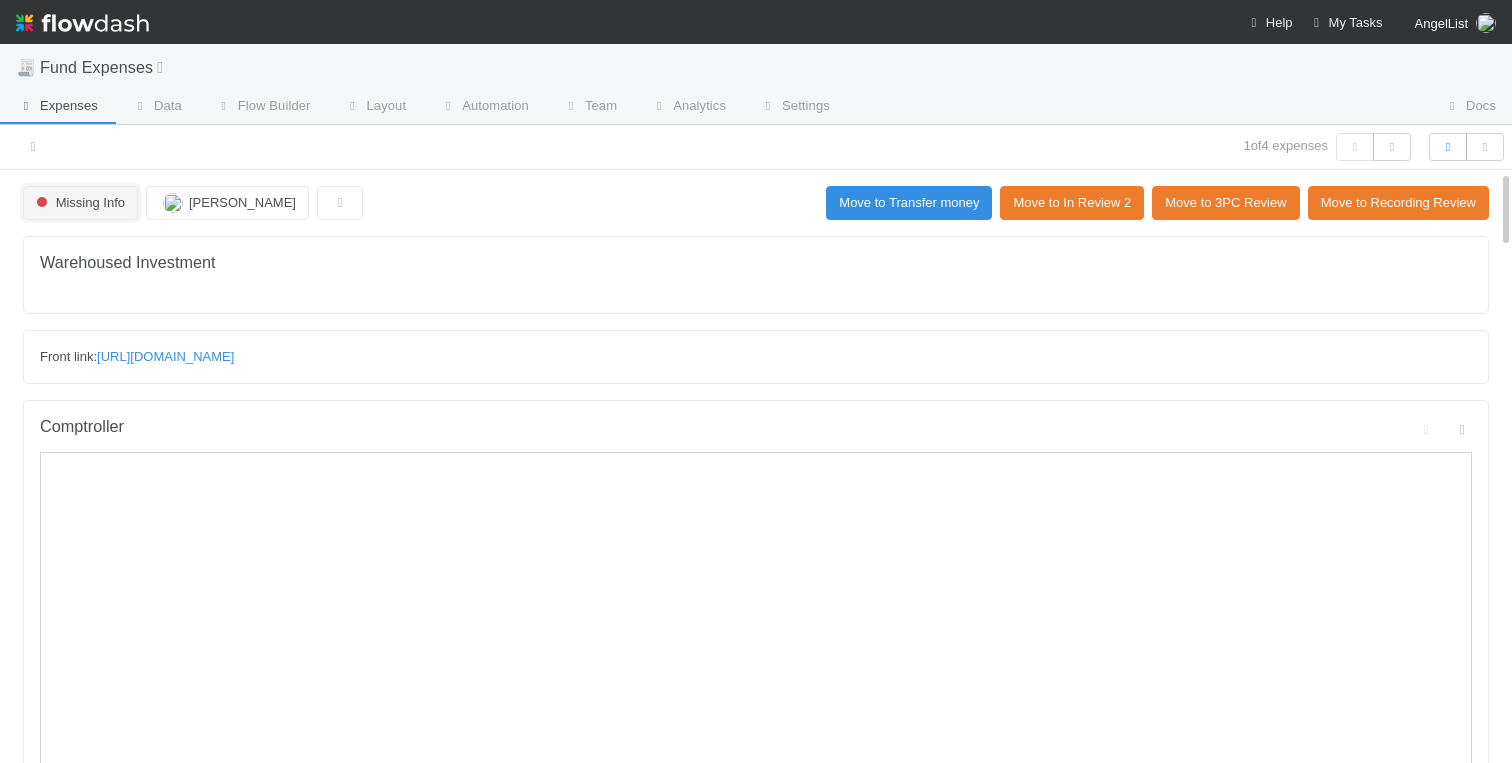 click on "Missing Info" at bounding box center (78, 202) 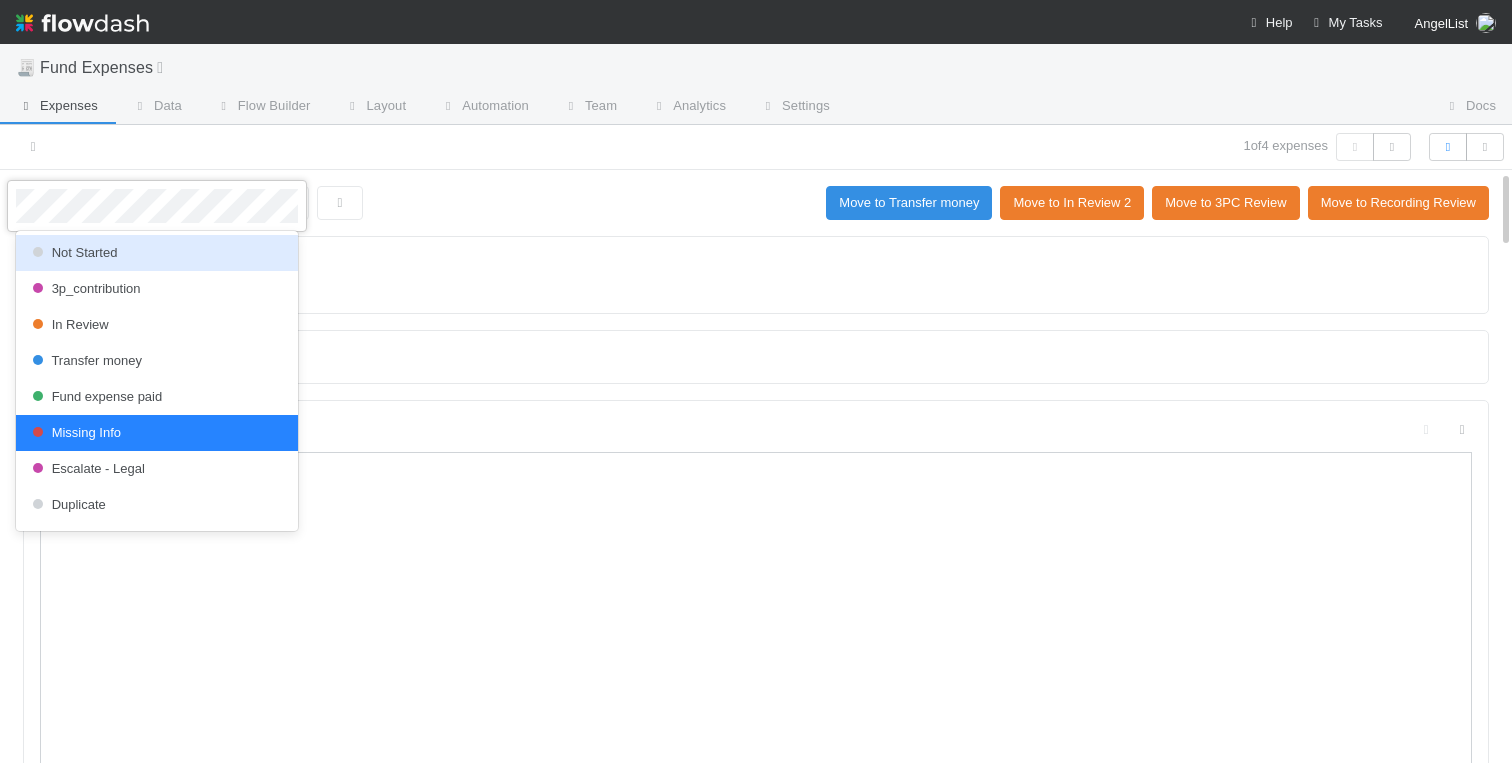 click at bounding box center (756, 381) 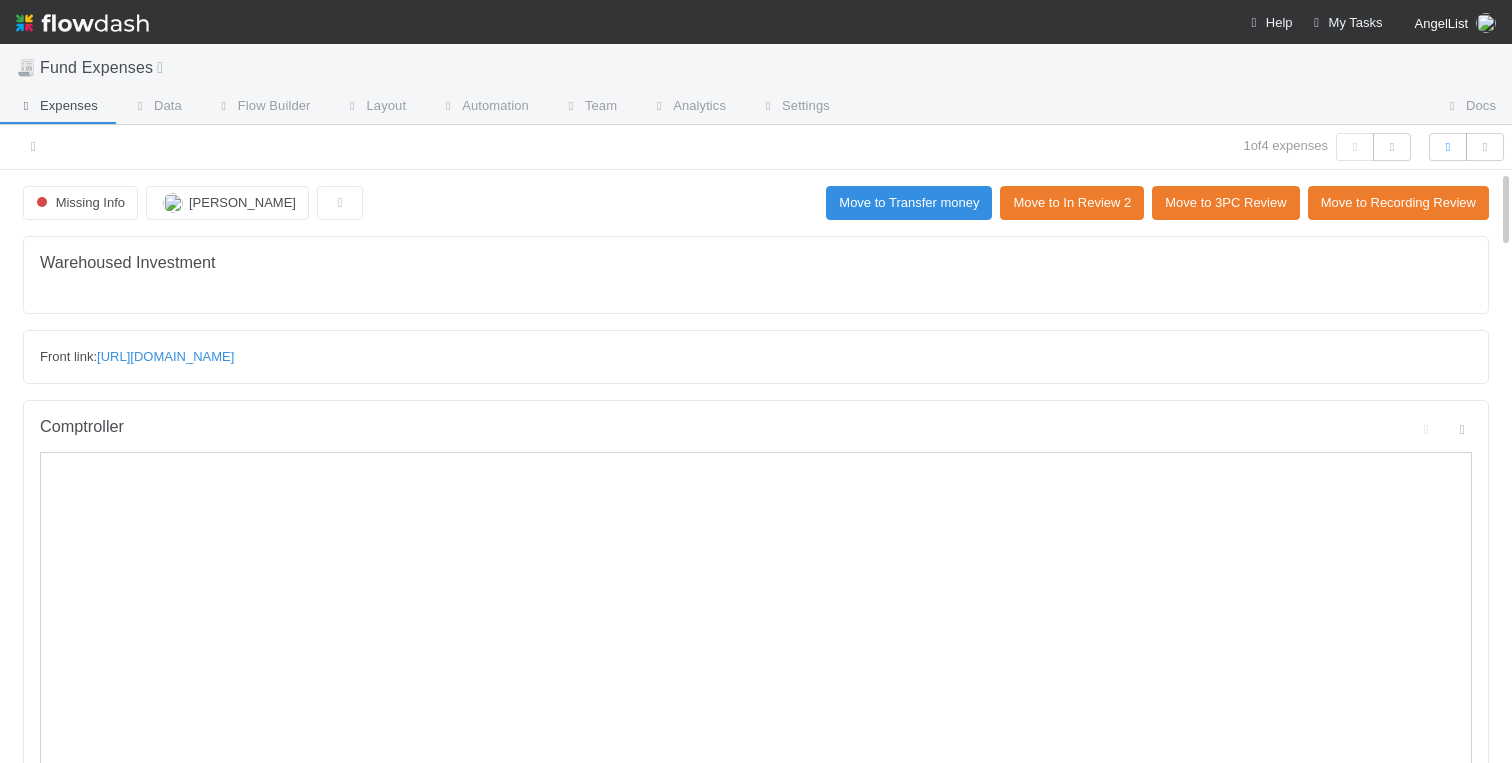 click on "Missing Info Charlotte Mas Move to Transfer money Move to In Review 2 Move to 3PC Review Move to Recording Review Warehoused Investment   Front link:  https://app.frontapp.com/open/cnv_qfrl3if Comptroller Sanity Check    Create a new  task Link an existing  task Comments Attach files: Choose or drag and drop file(s) Add Comment William Rosean 1 day ago   Charlotte Mas 1 day ago   Edit Delete Charlotte Mas 1 day ago   Edit Delete William Rosean 1 day ago   Linked Workflow Tasks You do not have access to the   Belltower Administrative Fee Contributions   workflow. Paper Mail Invoice   Create a new  task Link an existing  task Details Edit Front Conversation URL  Request Type  Additional Context  Reporter  Front ID  Urgency Level  Fund Name  FC or Admin Dashboard URL  Comptroller URL  Comptroller URL (QP)  Partial Payment  Payment Amount   Currency (if Foreign Currency)  Expense Category  Reimbursement?  Recipient  On-Platform Recipient  Accrual Date  Vendor (Payee)  Vendor Wire Instructions  3PC Invoice  ACH" at bounding box center (756, 2531) 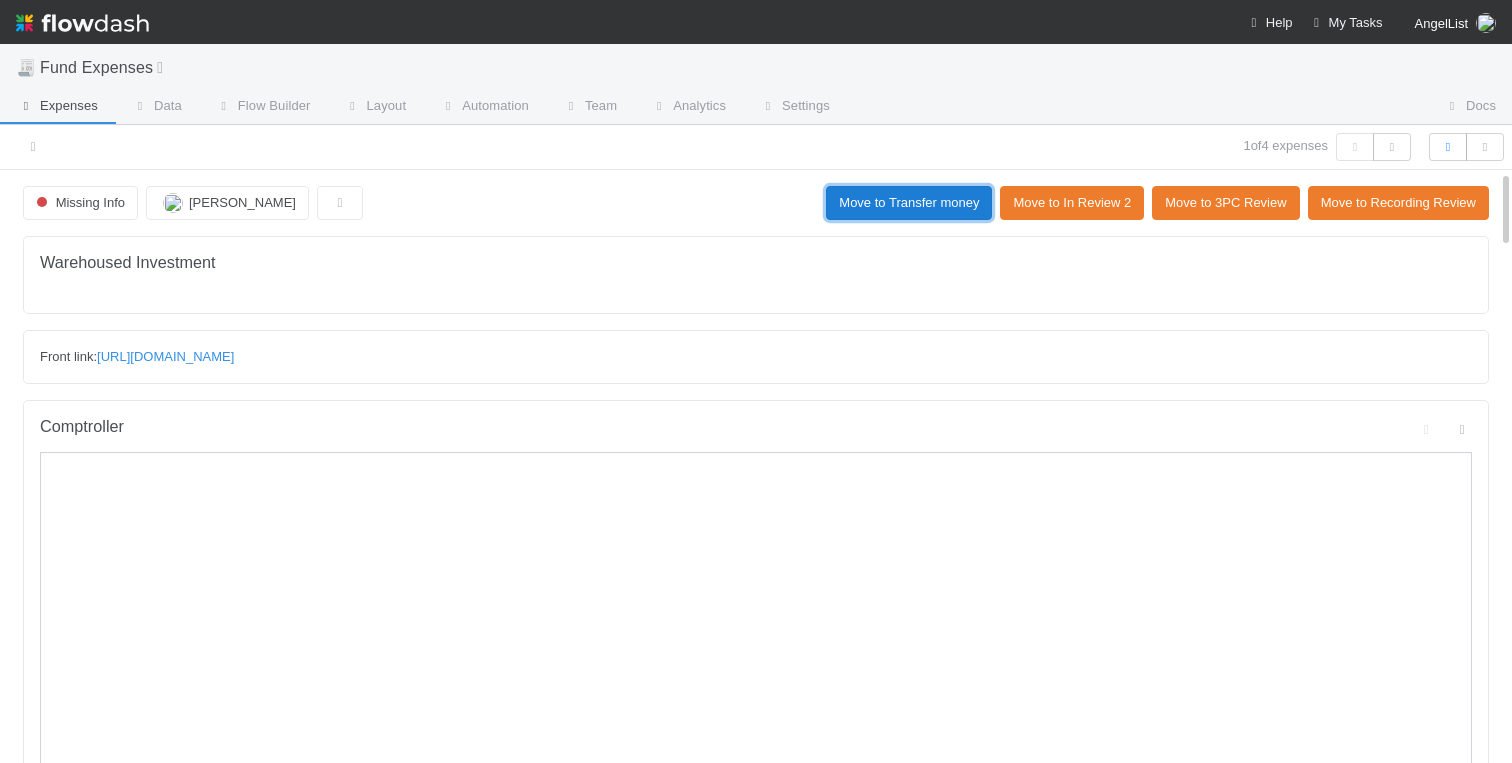 click on "Move to Transfer money" at bounding box center (909, 203) 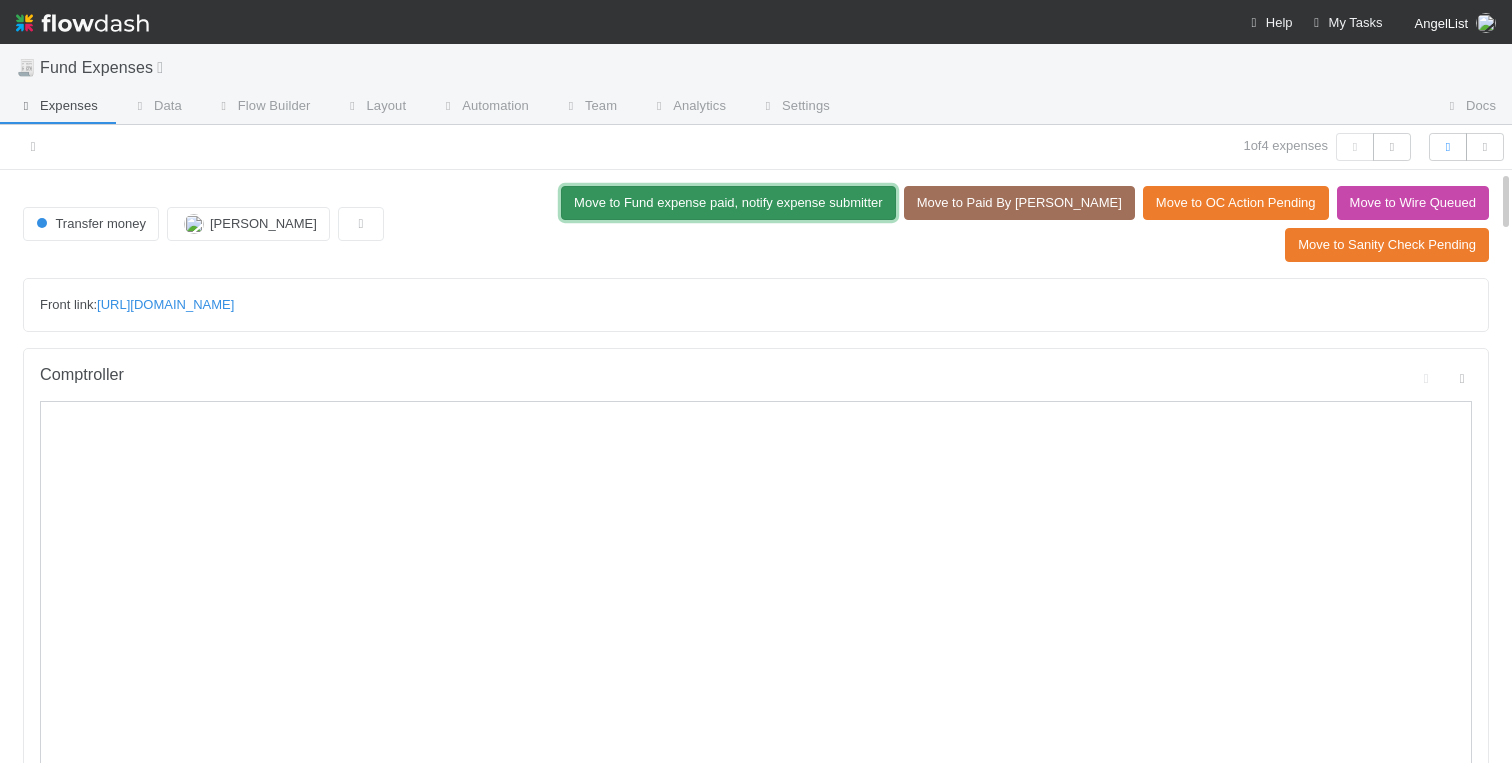 click on "Move to Fund expense paid, notify expense submitter" at bounding box center [728, 203] 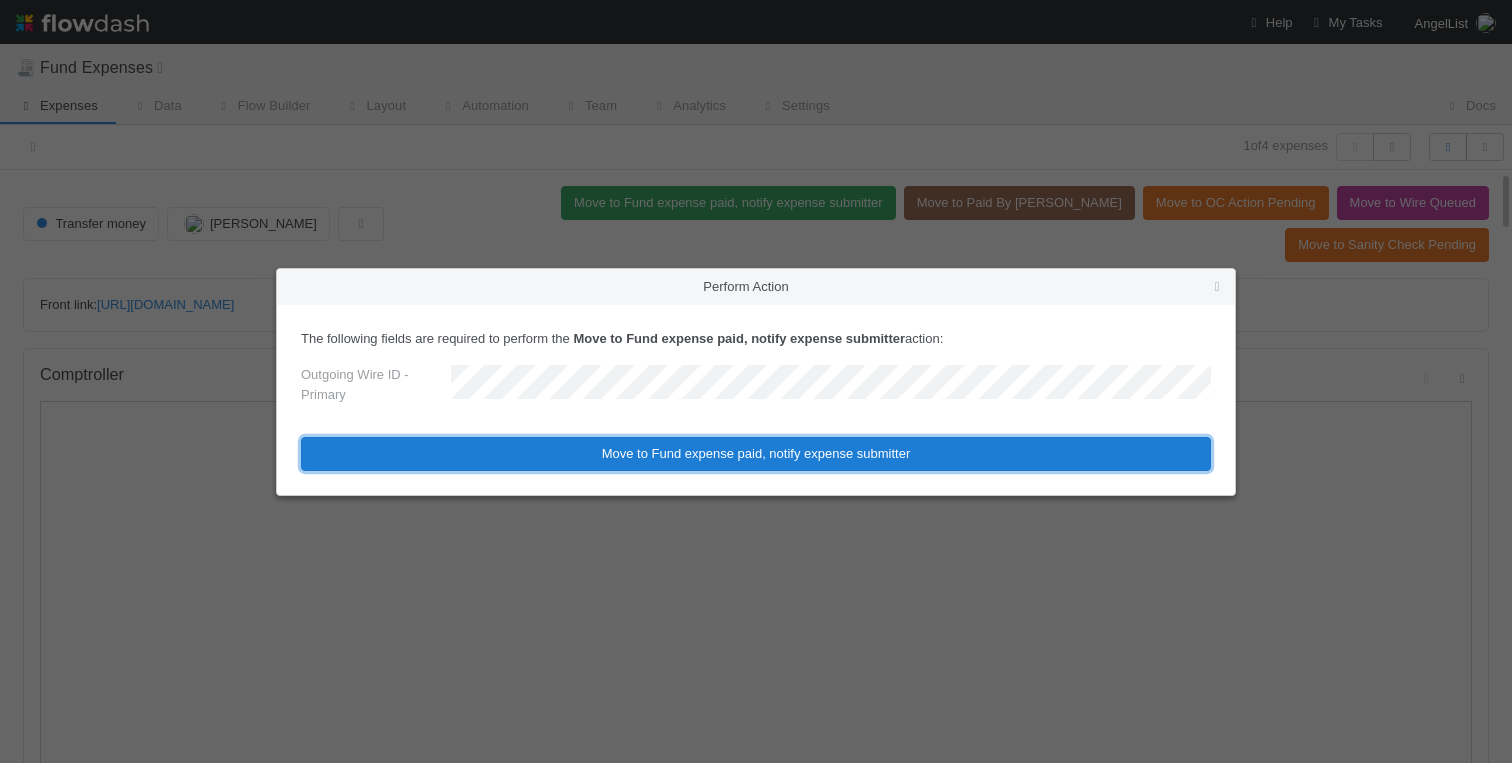 click on "Move to Fund expense paid, notify expense submitter" at bounding box center (756, 454) 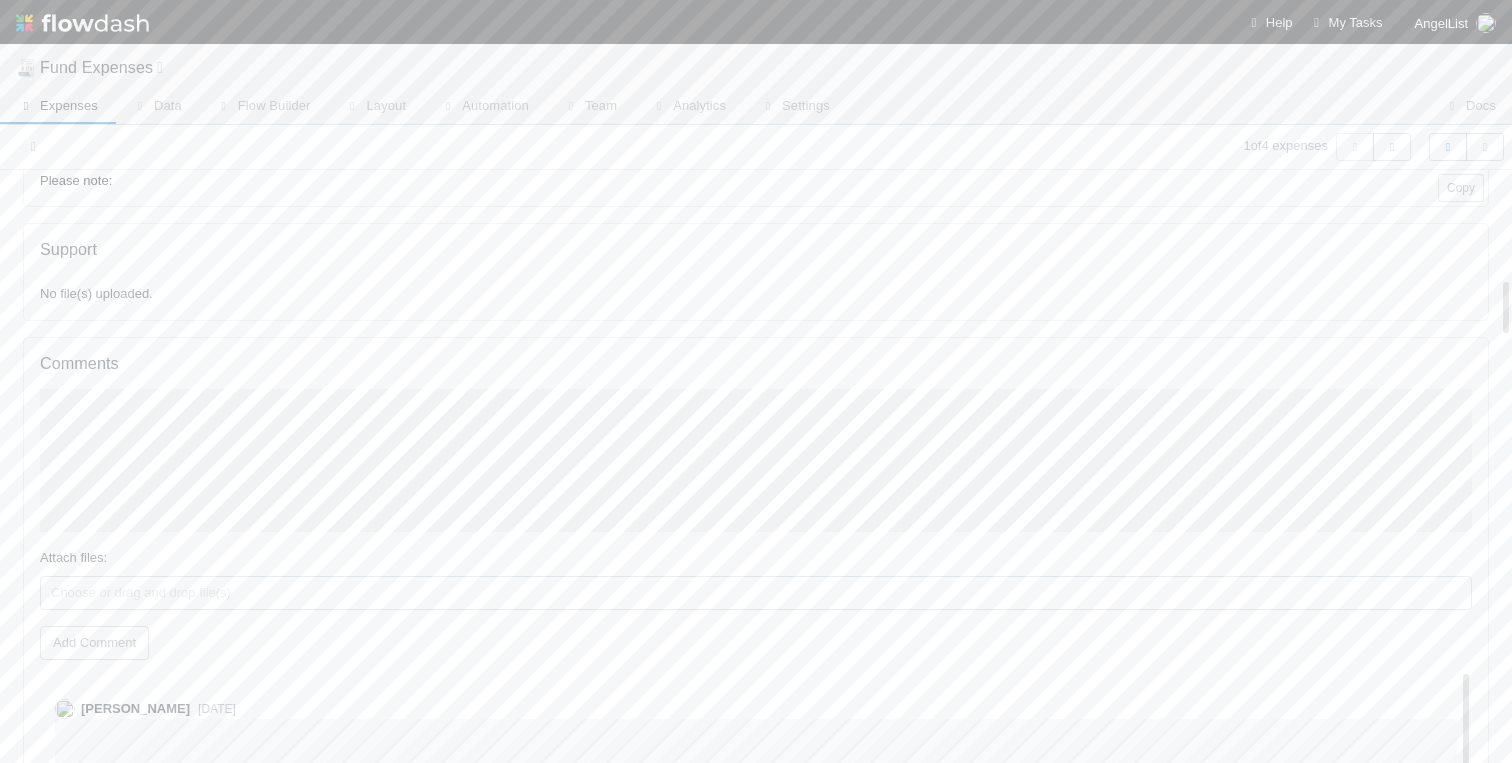 scroll, scrollTop: 1161, scrollLeft: 0, axis: vertical 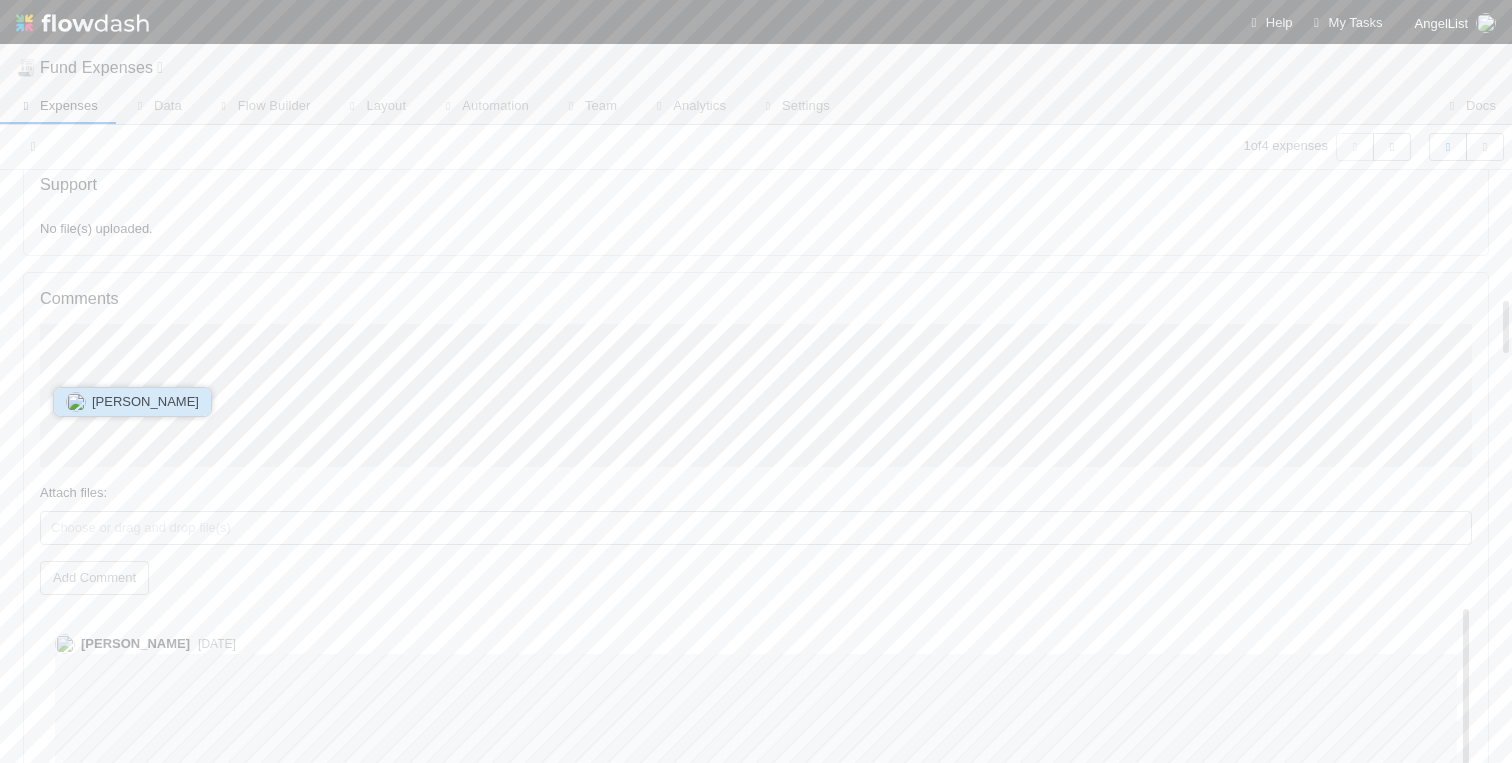 click on "[PERSON_NAME]" at bounding box center (145, 401) 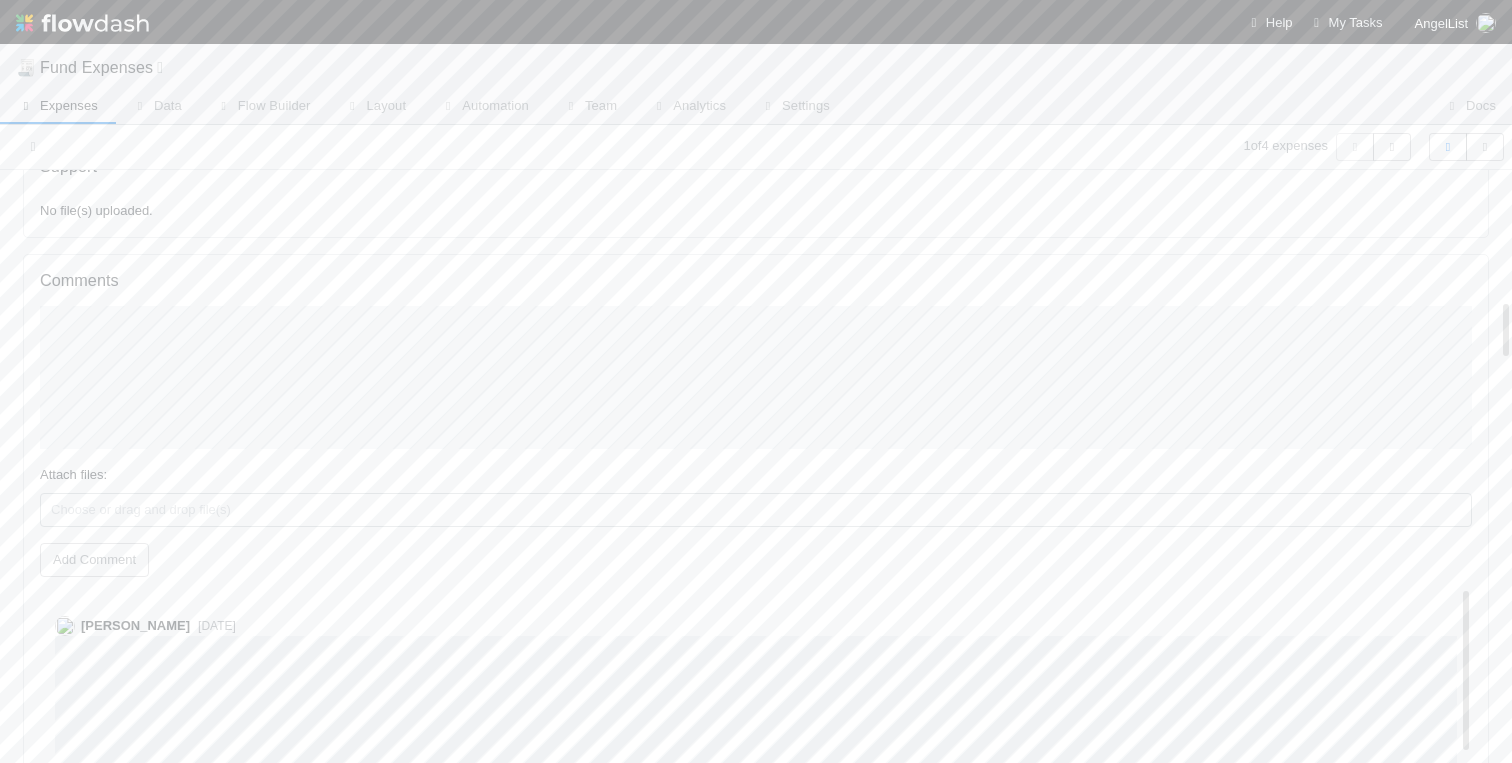 scroll, scrollTop: 1186, scrollLeft: 0, axis: vertical 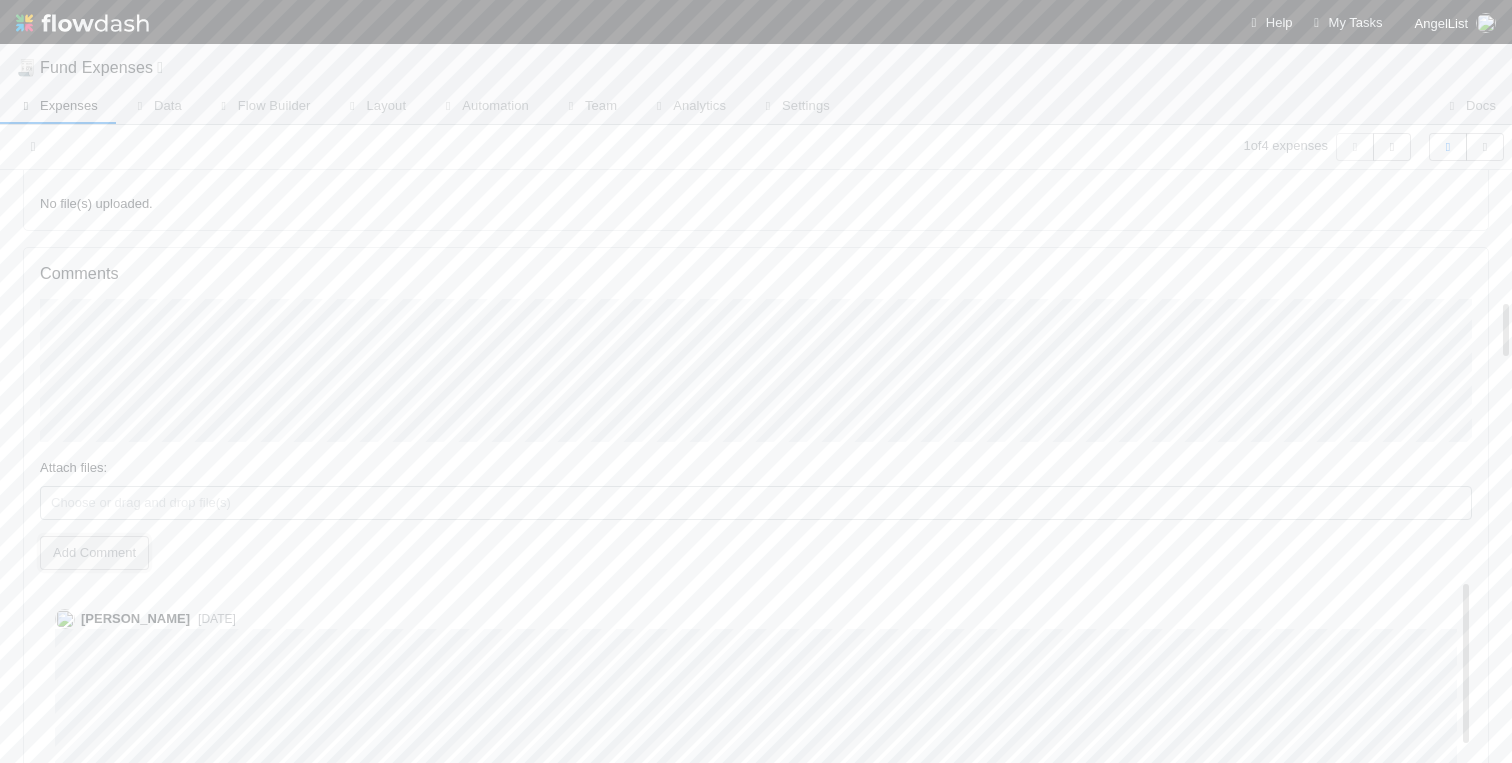 click on "Add Comment" at bounding box center (94, 553) 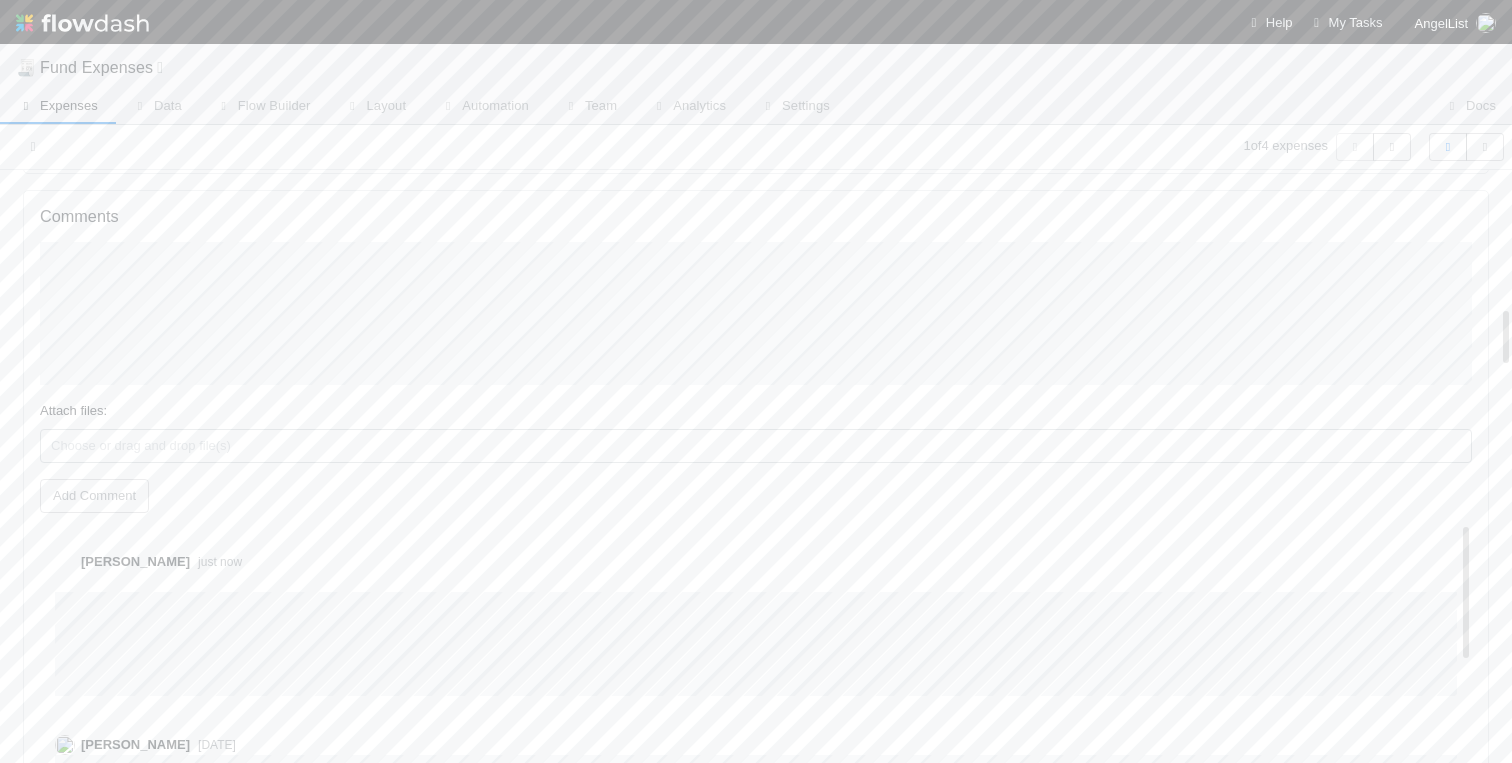 scroll, scrollTop: 1260, scrollLeft: 0, axis: vertical 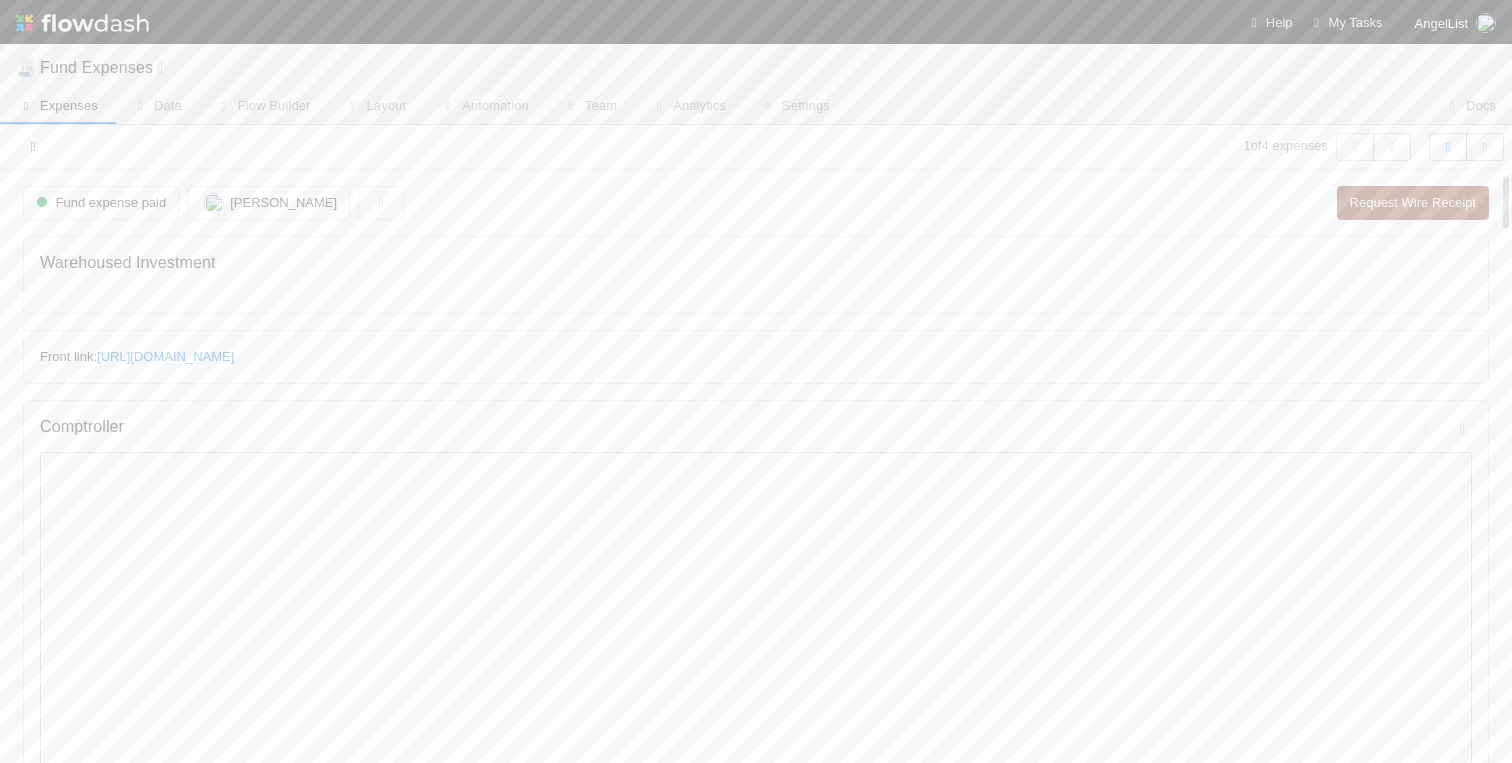 click at bounding box center (33, 146) 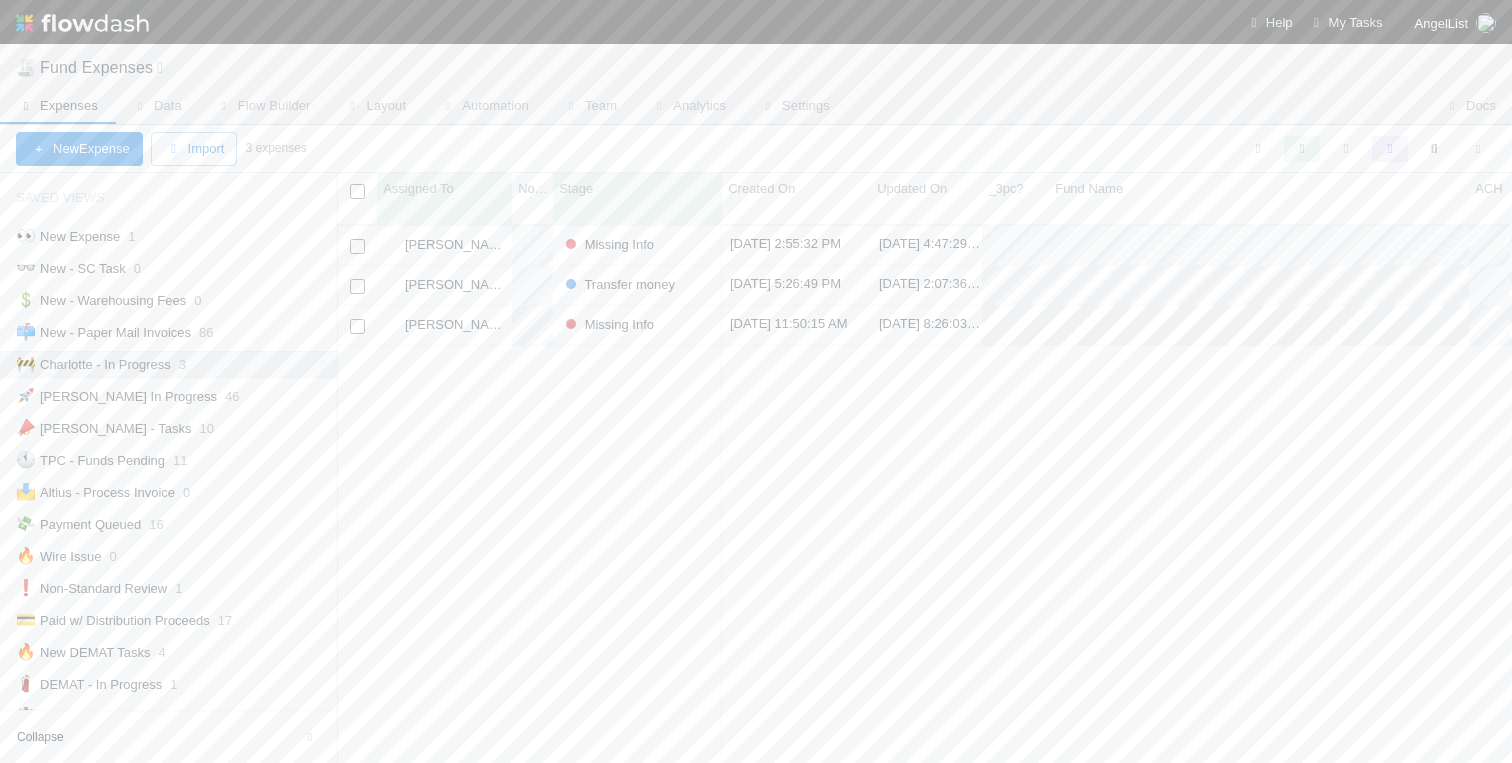 scroll, scrollTop: 554, scrollLeft: 1175, axis: both 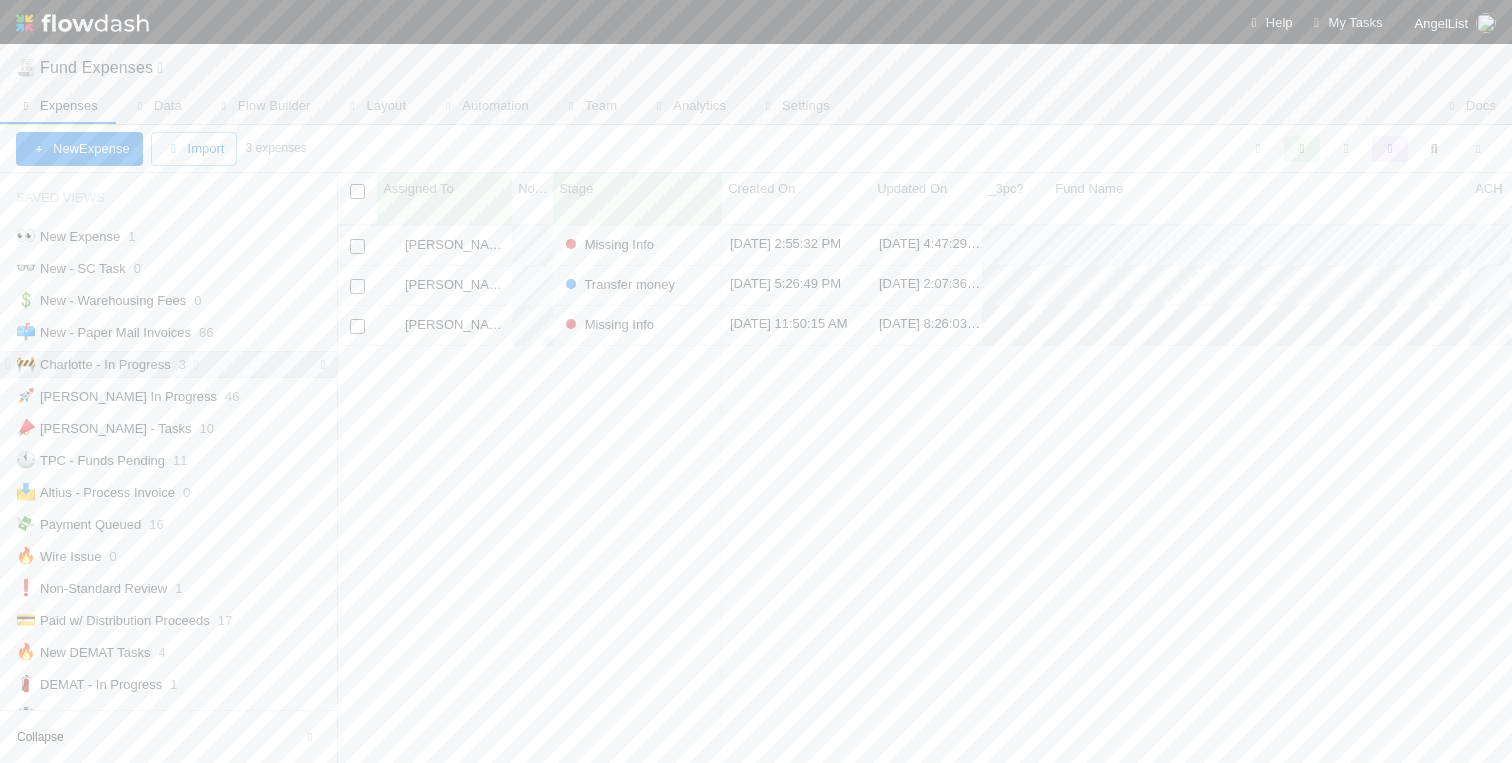 click at bounding box center (323, 364) 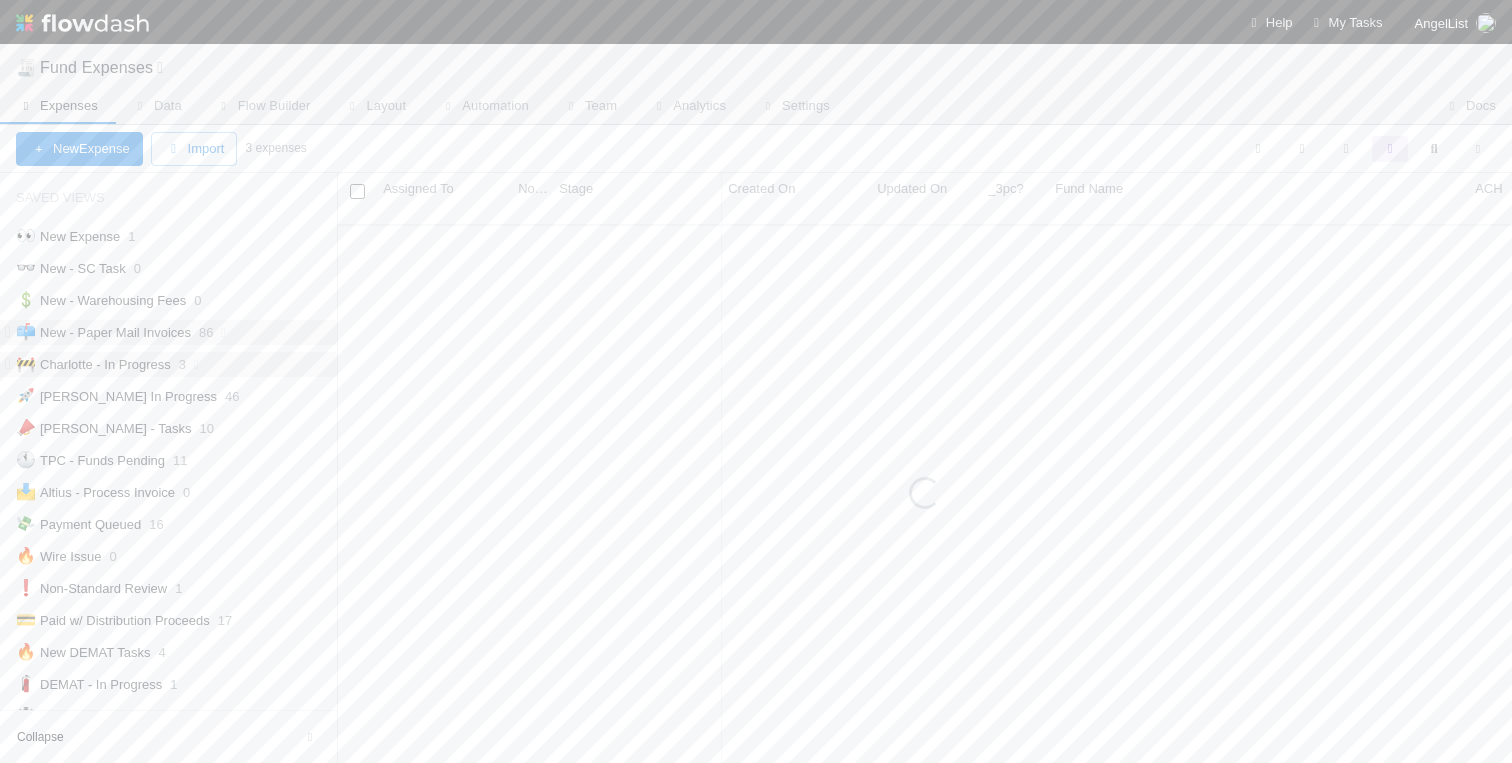 click on "📫 New - Paper Mail Invoices" at bounding box center [103, 332] 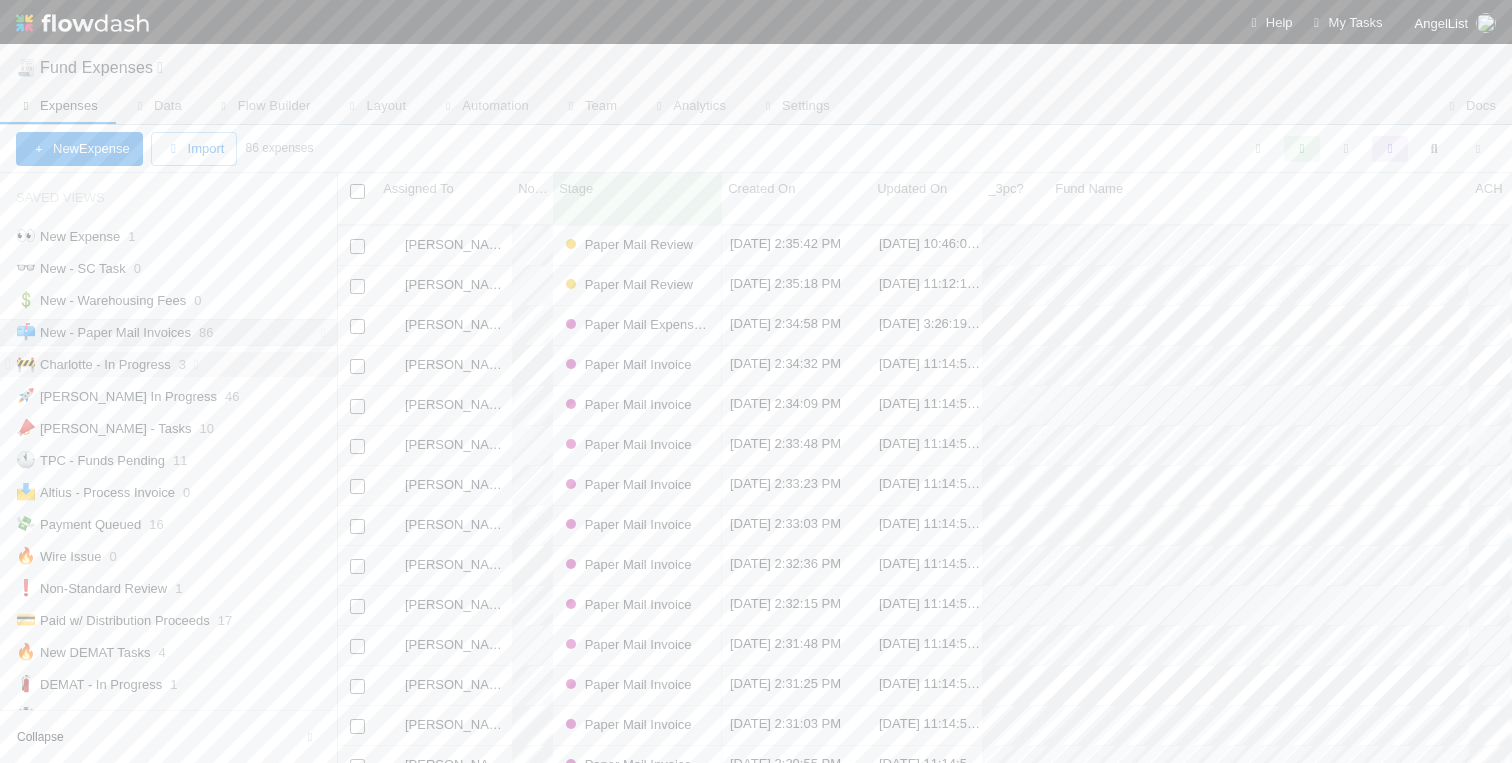 scroll, scrollTop: 0, scrollLeft: 1, axis: horizontal 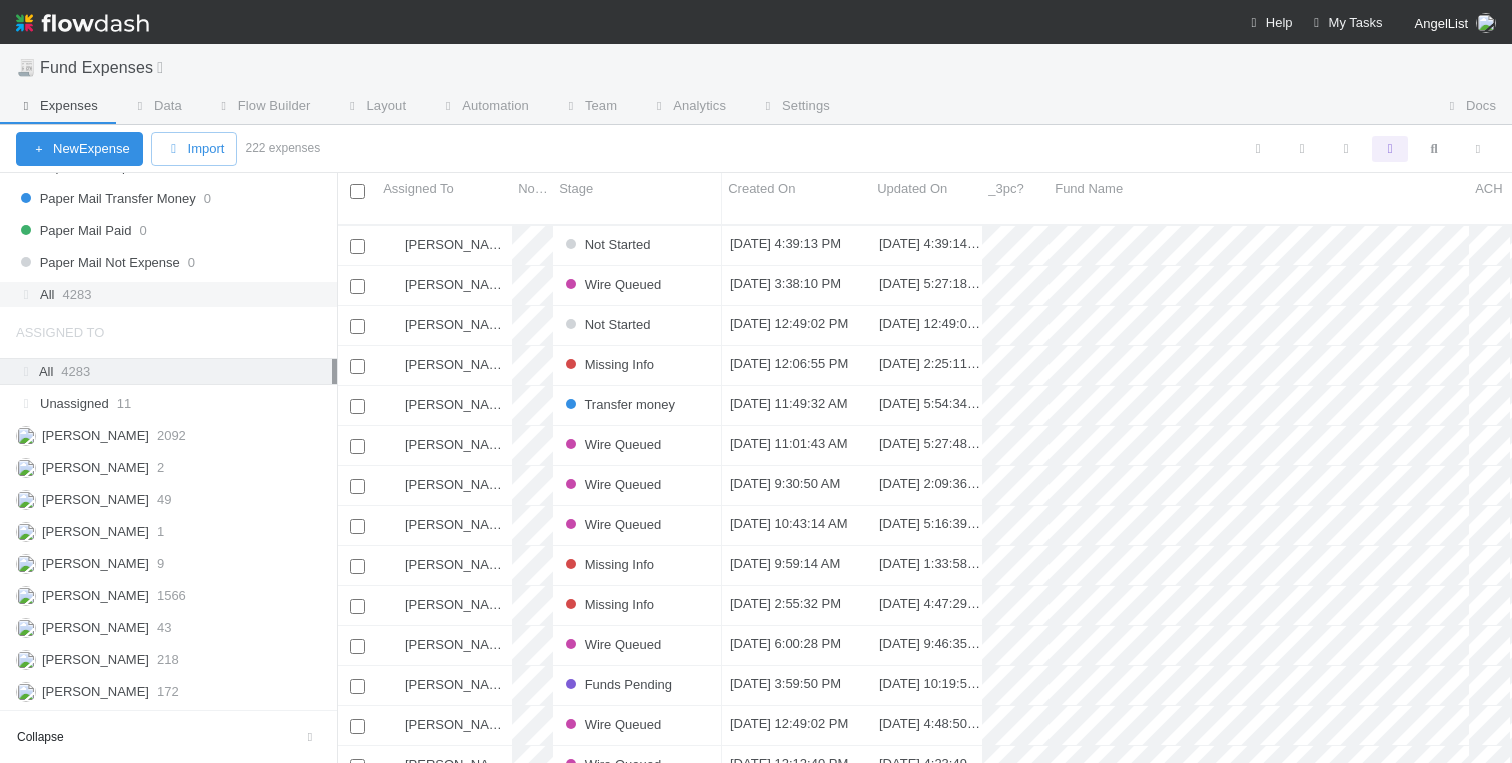 click on "4283" at bounding box center [76, 294] 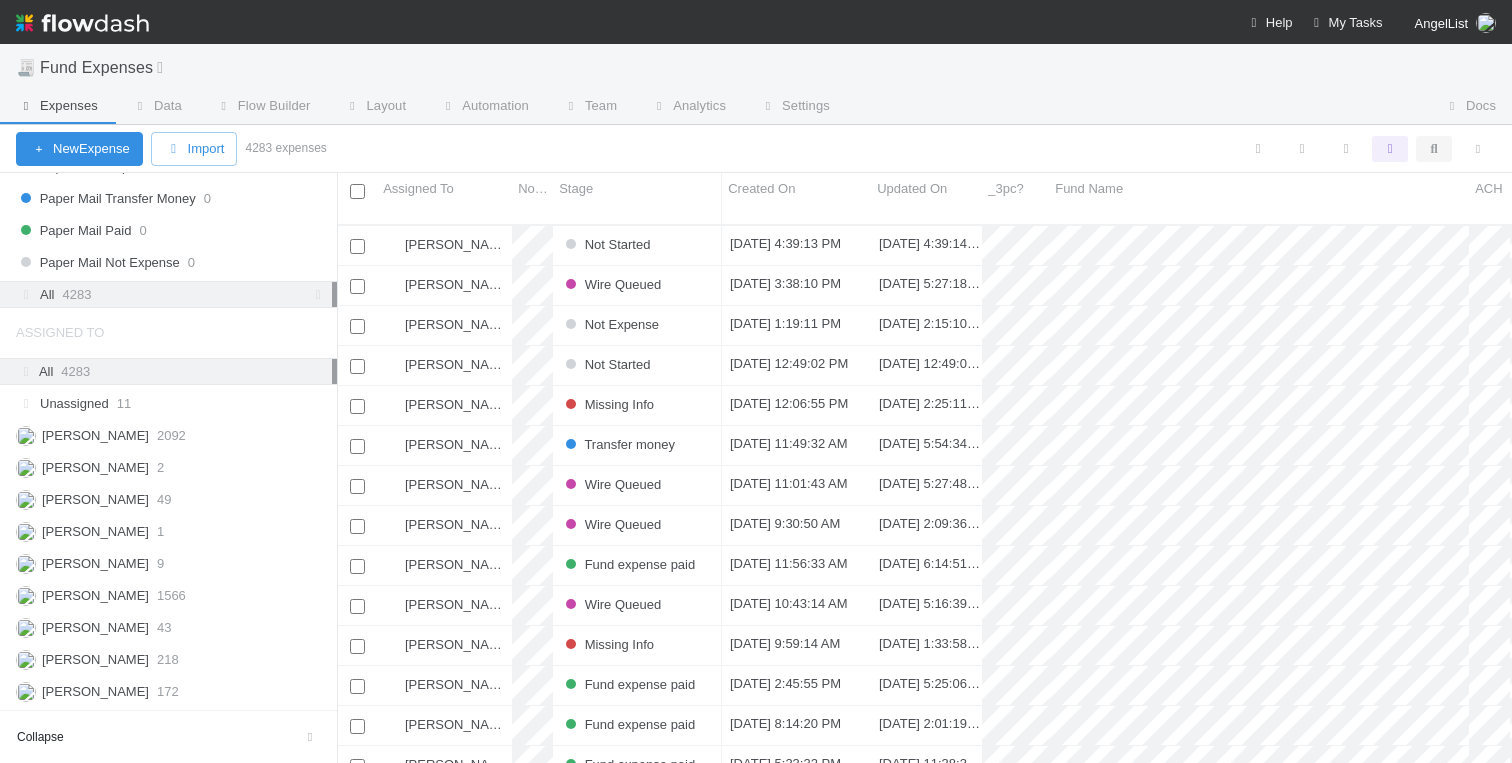 scroll, scrollTop: 1, scrollLeft: 1, axis: both 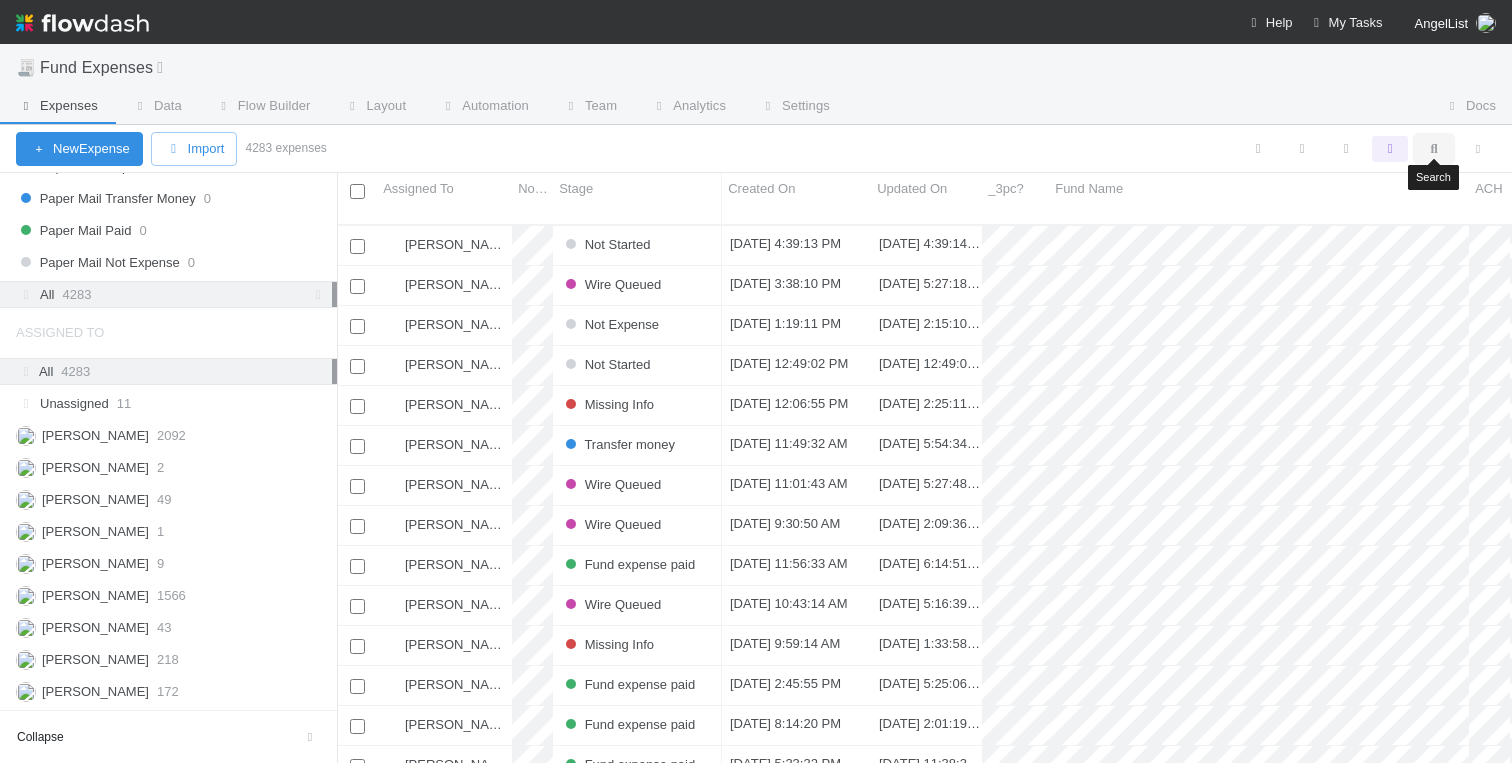 click at bounding box center [1434, 149] 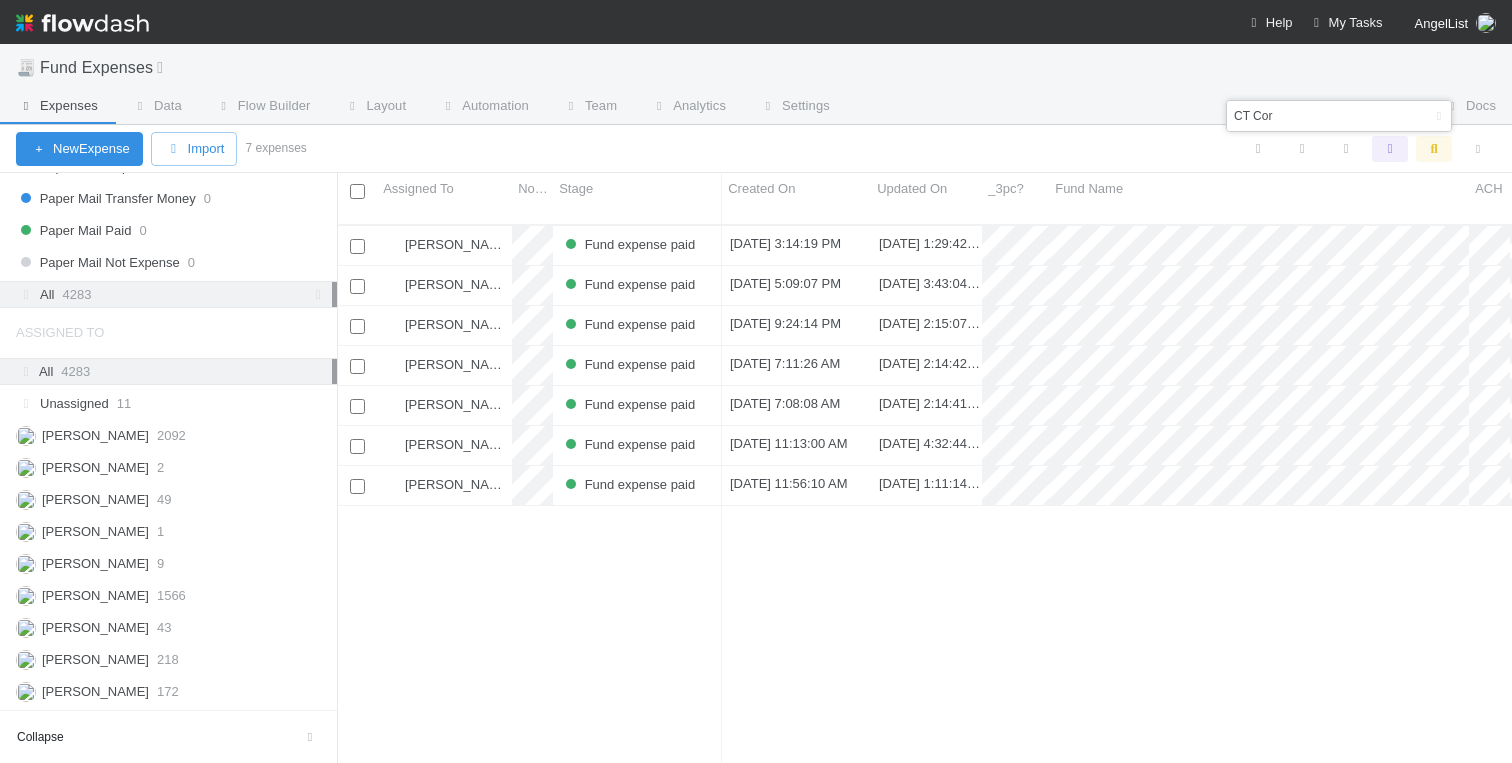 scroll, scrollTop: 1, scrollLeft: 1, axis: both 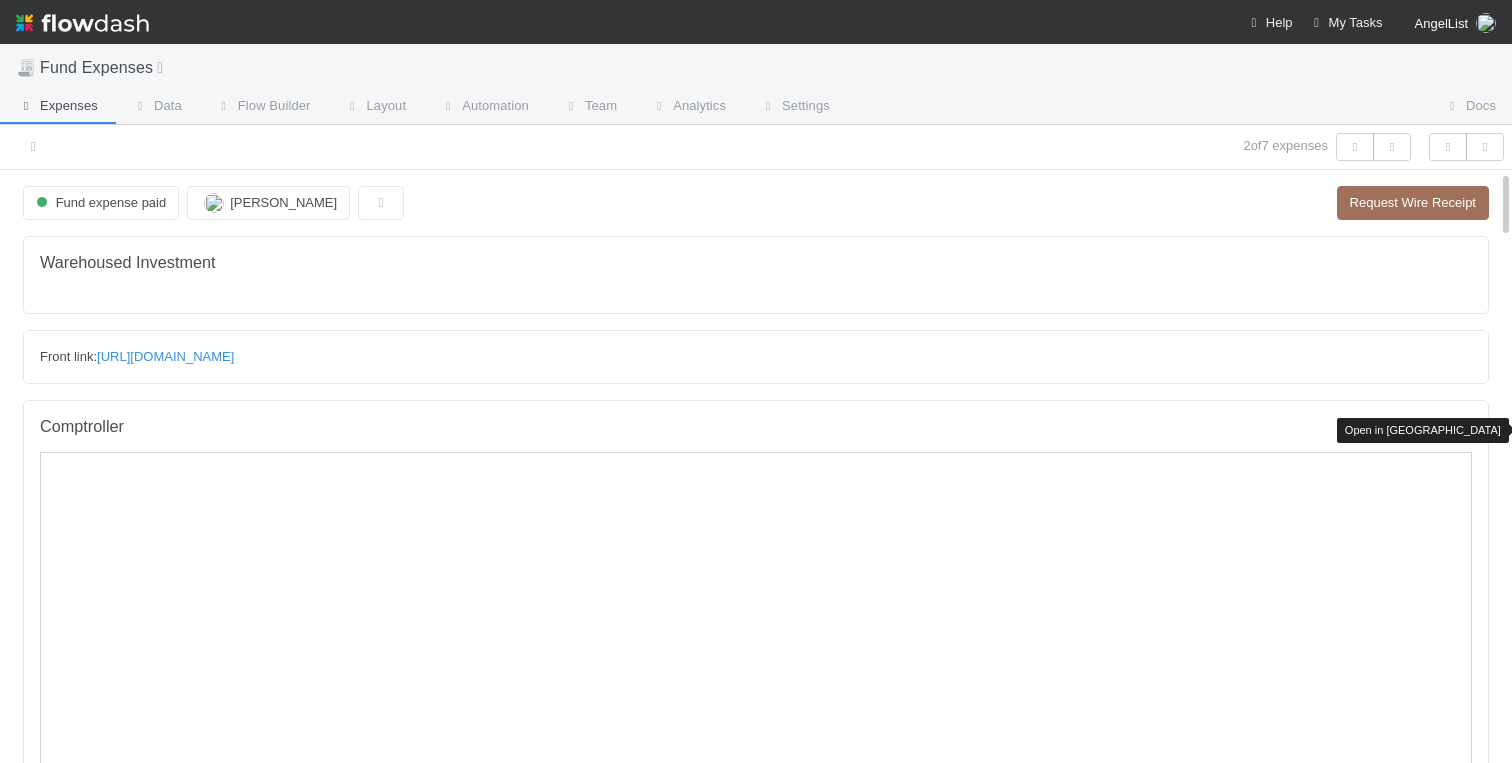 click at bounding box center [1462, 430] 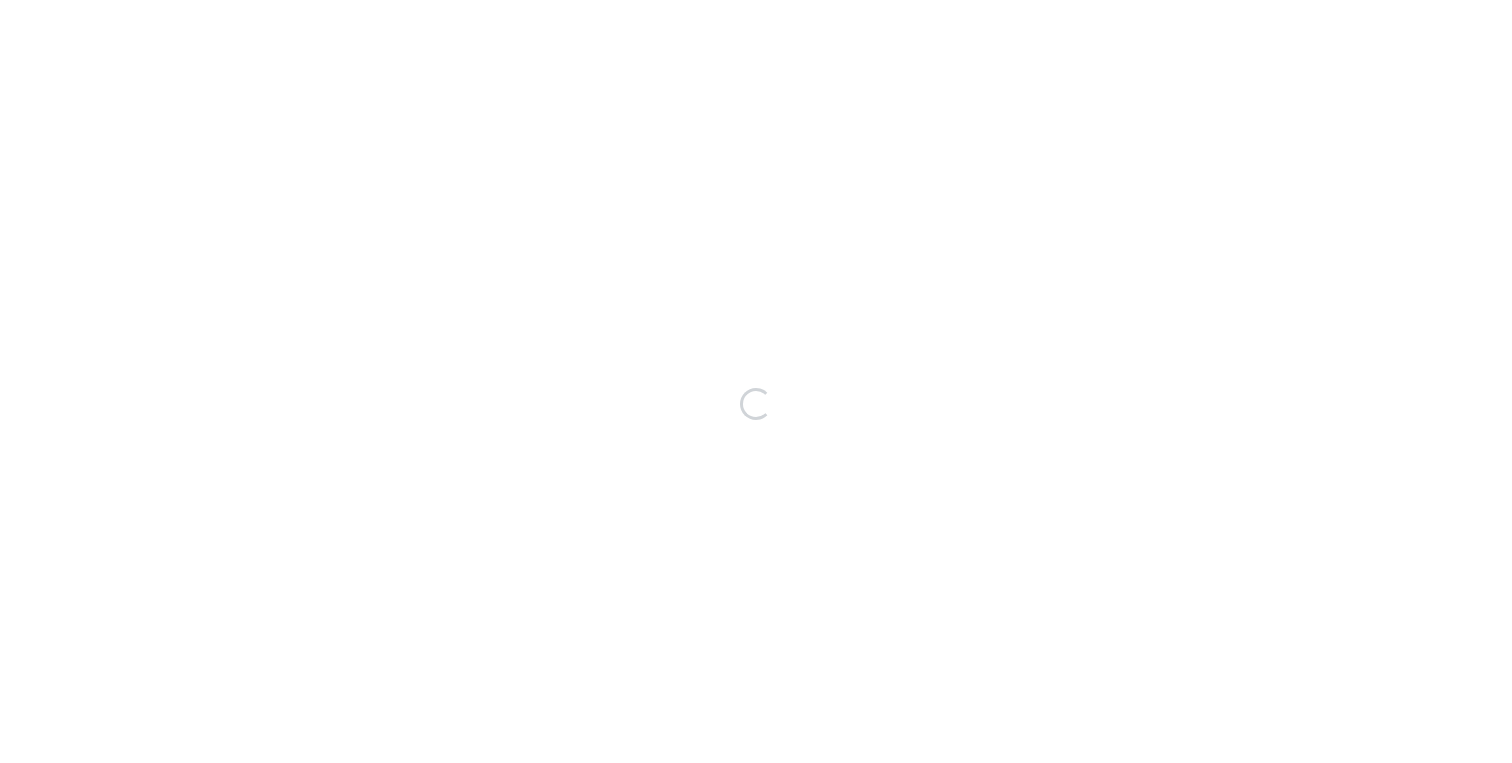 scroll, scrollTop: 0, scrollLeft: 0, axis: both 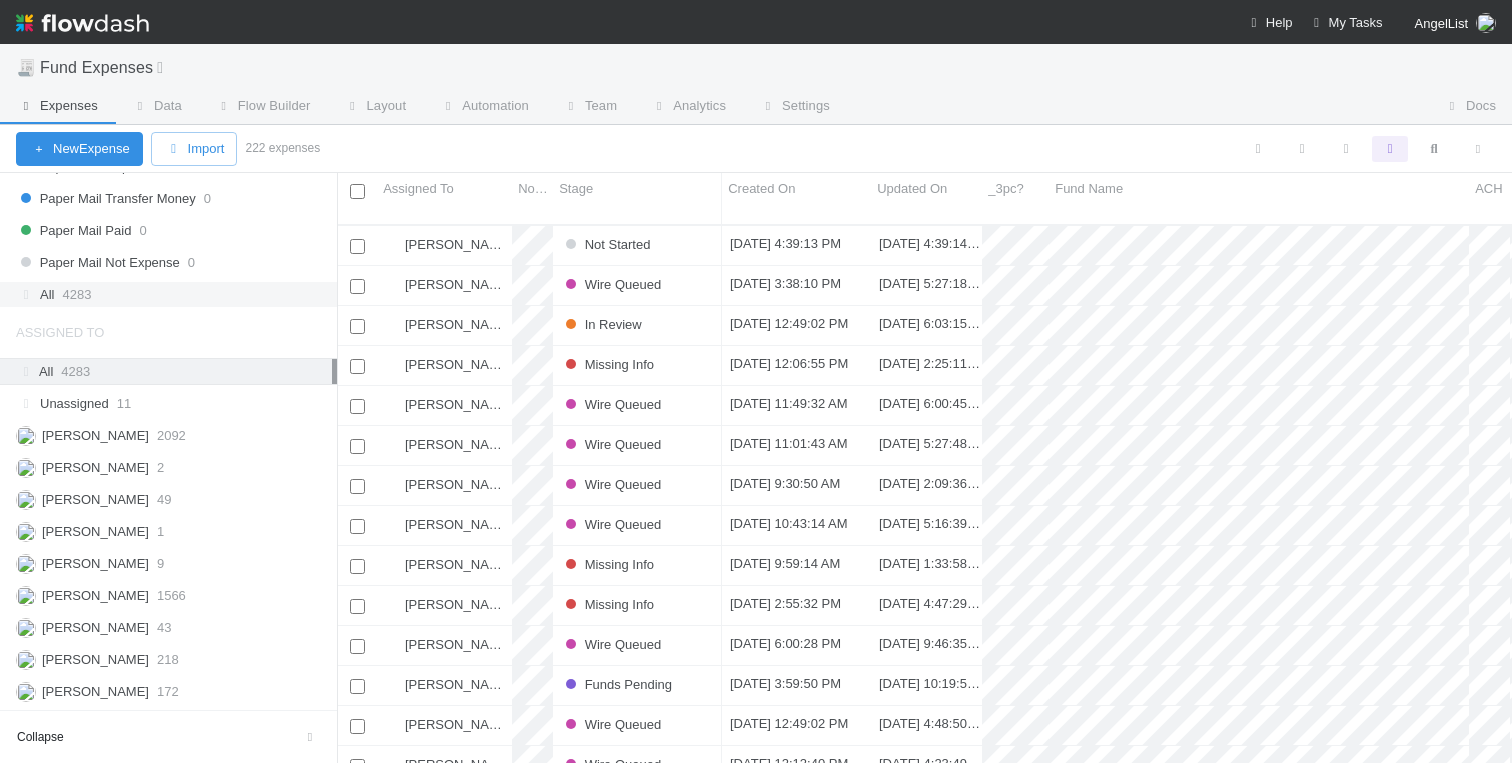 click on "4283" at bounding box center [76, 294] 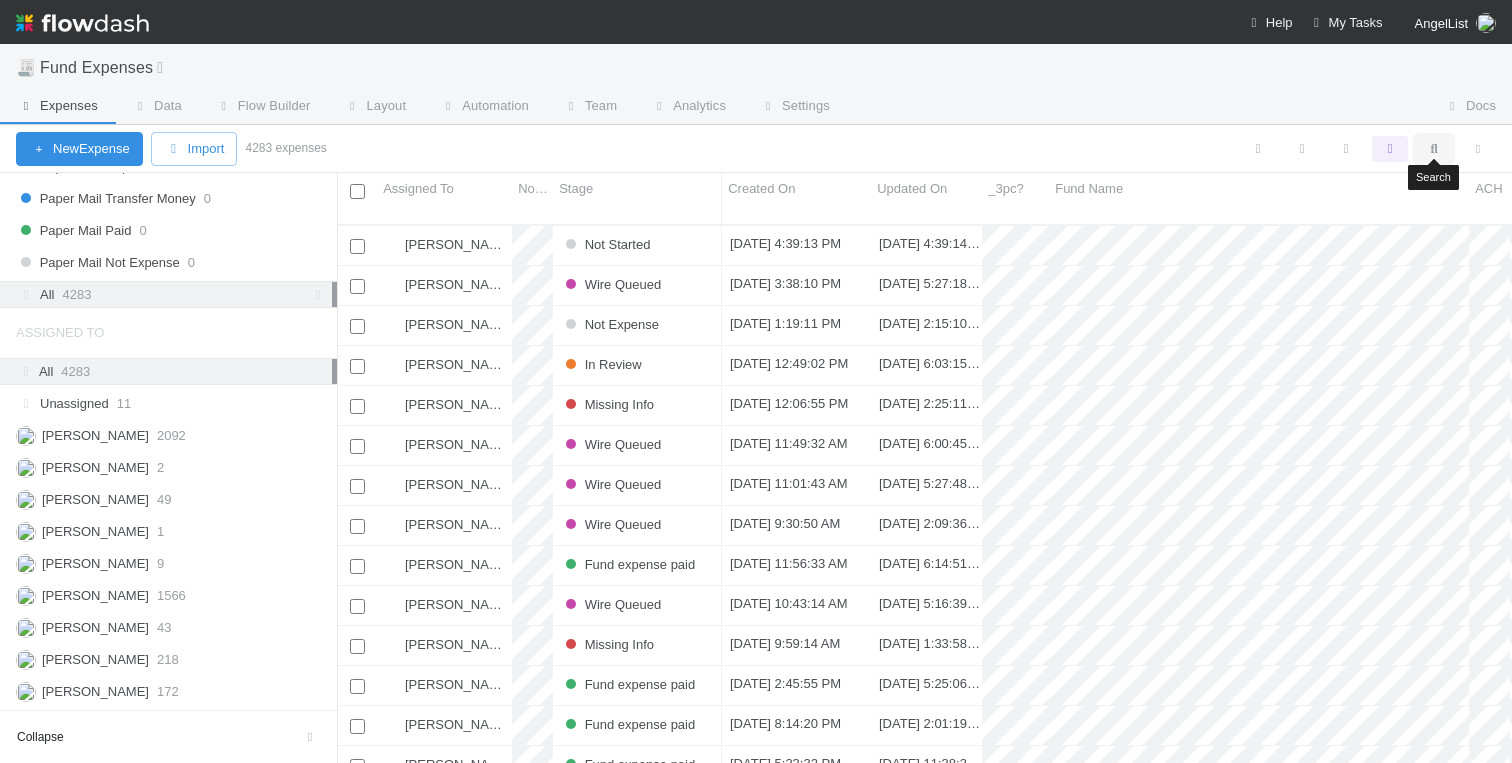 click at bounding box center [1434, 149] 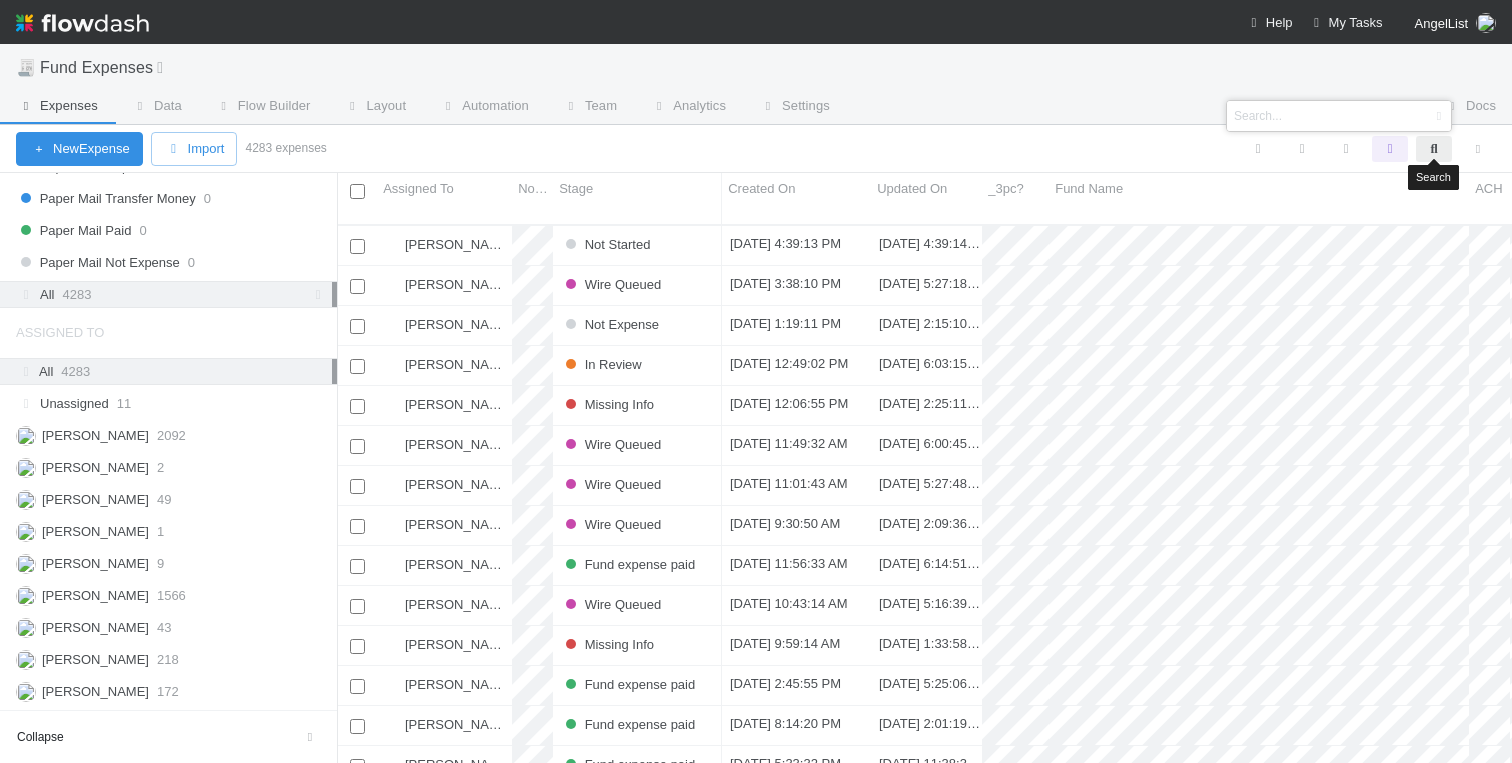 paste on "256922" 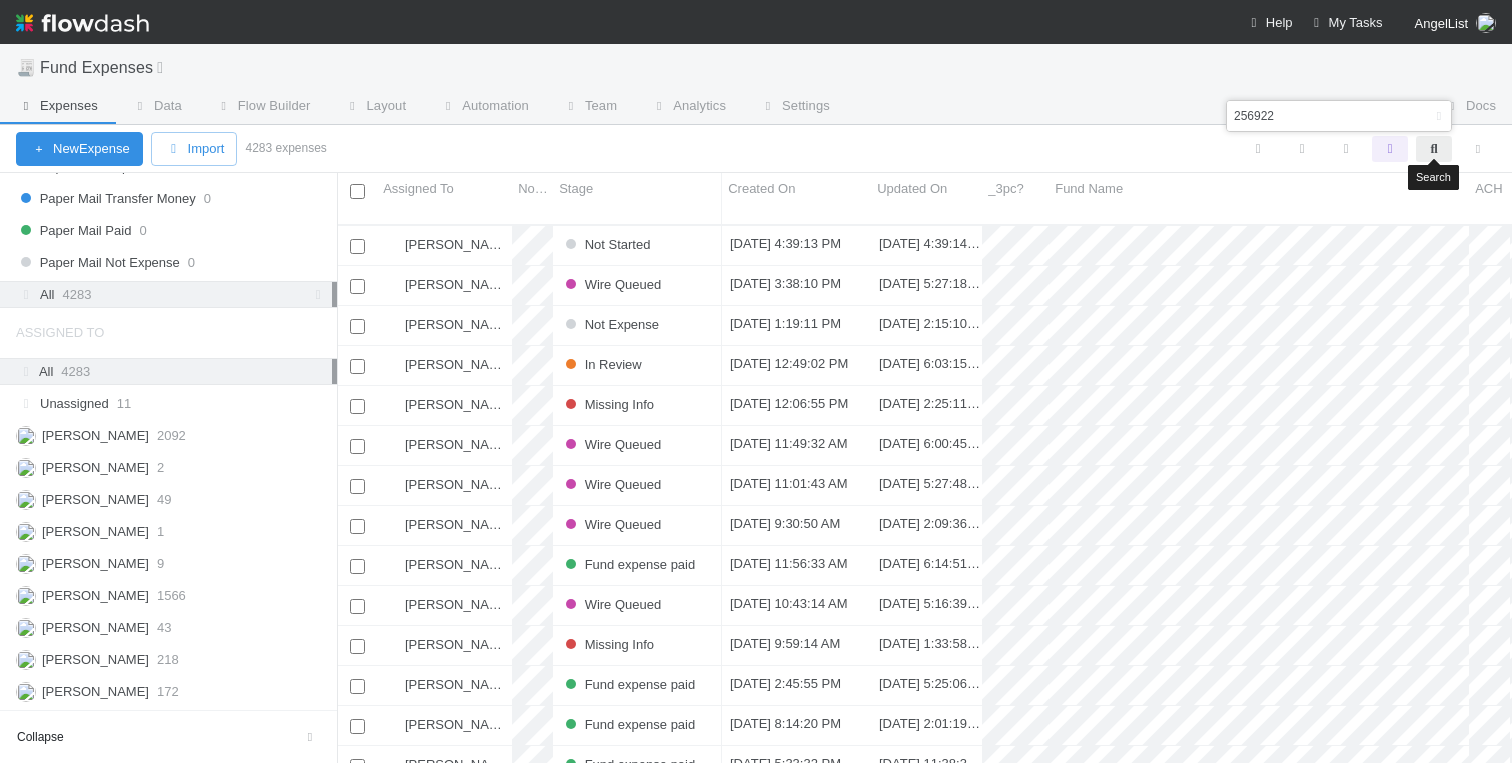 scroll, scrollTop: 0, scrollLeft: 1, axis: horizontal 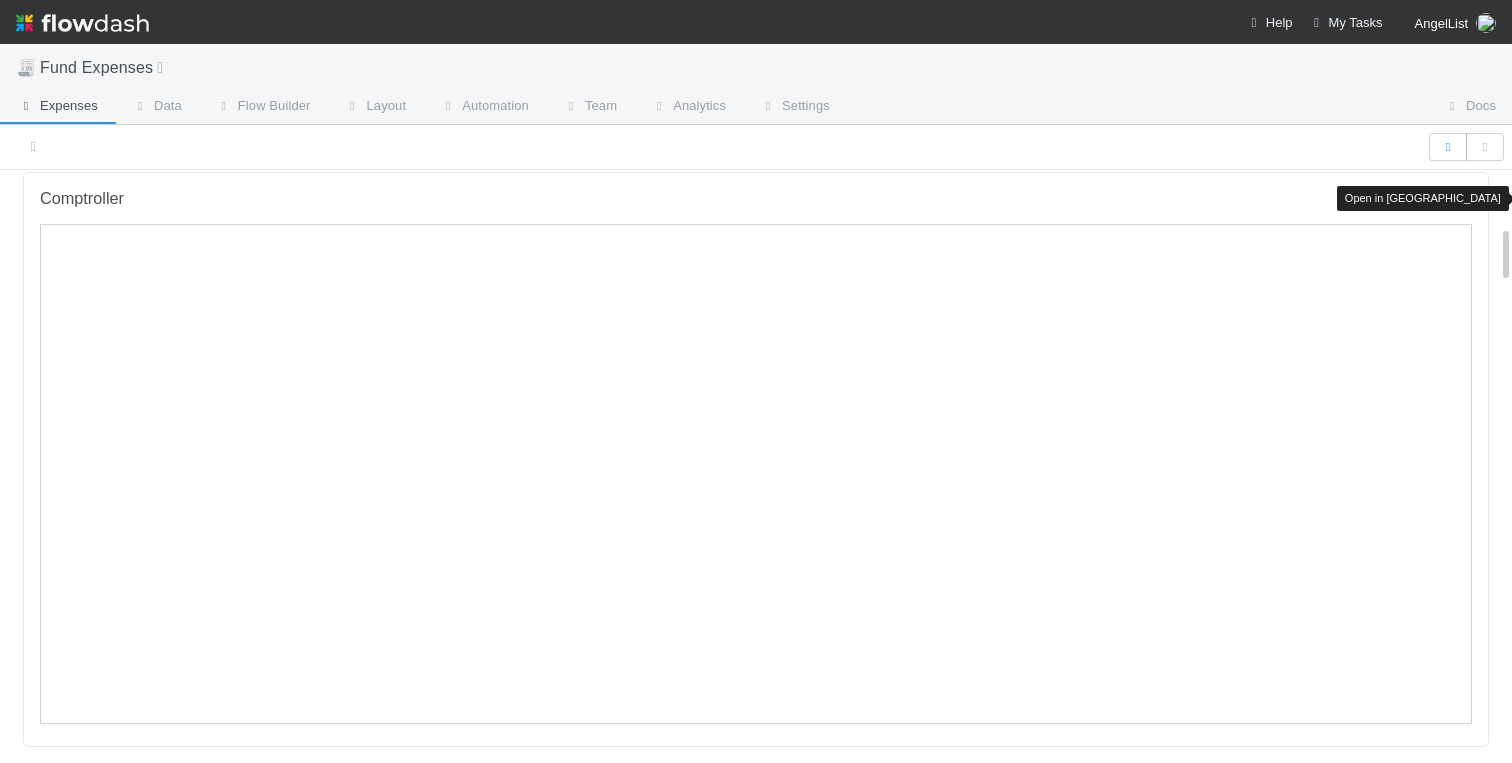 click at bounding box center (1462, 202) 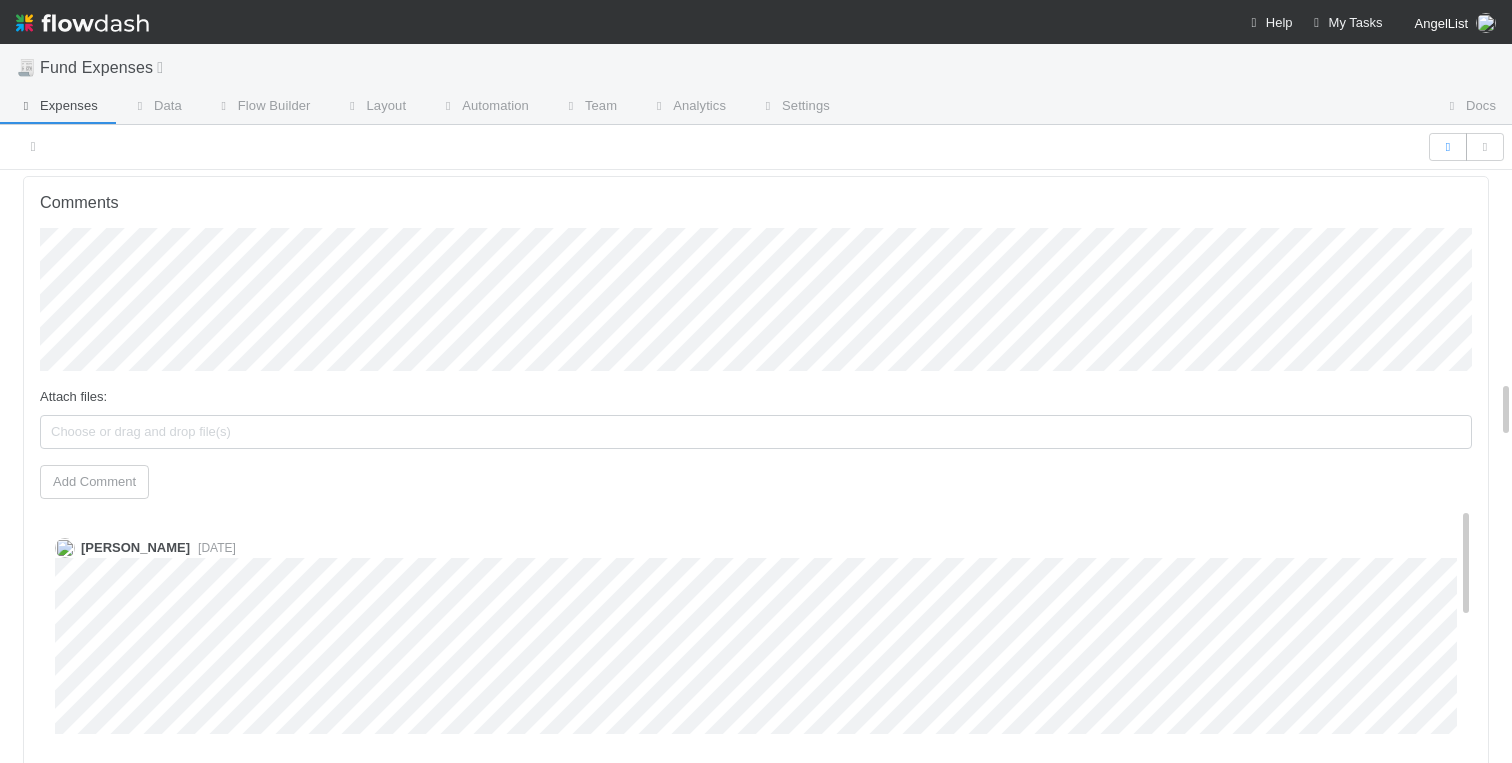scroll, scrollTop: 2097, scrollLeft: 0, axis: vertical 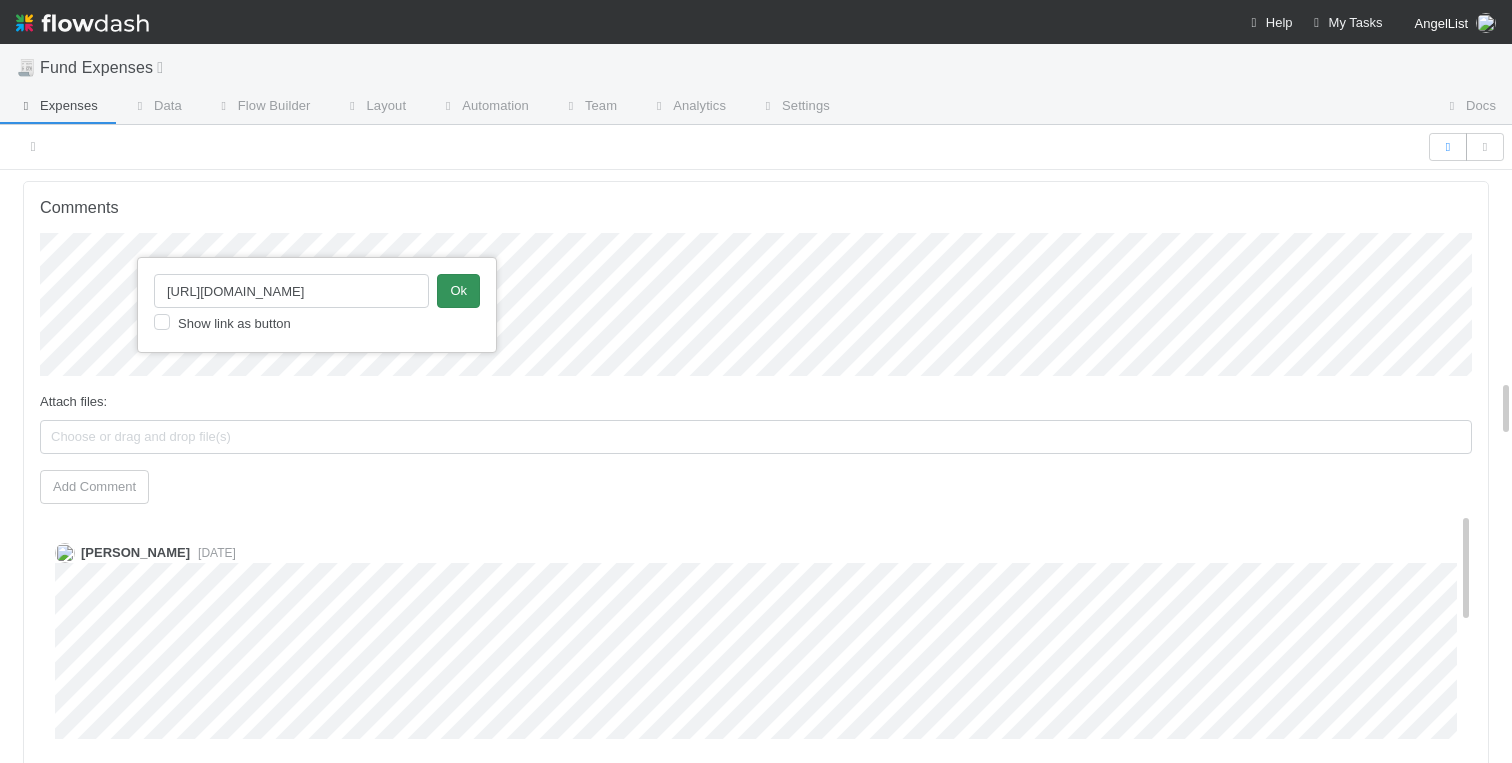 type on "[URL][DOMAIN_NAME]" 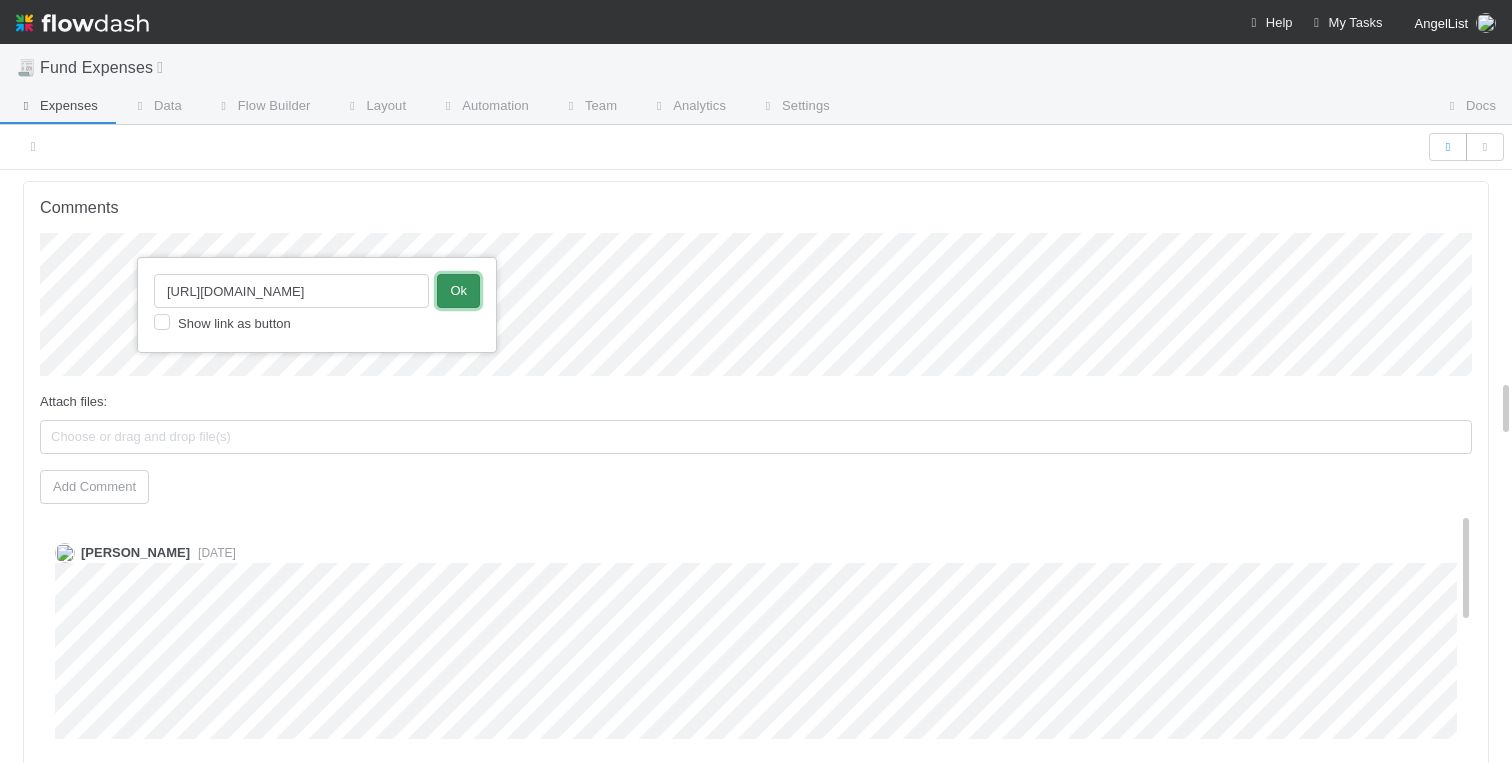 scroll, scrollTop: 0, scrollLeft: 0, axis: both 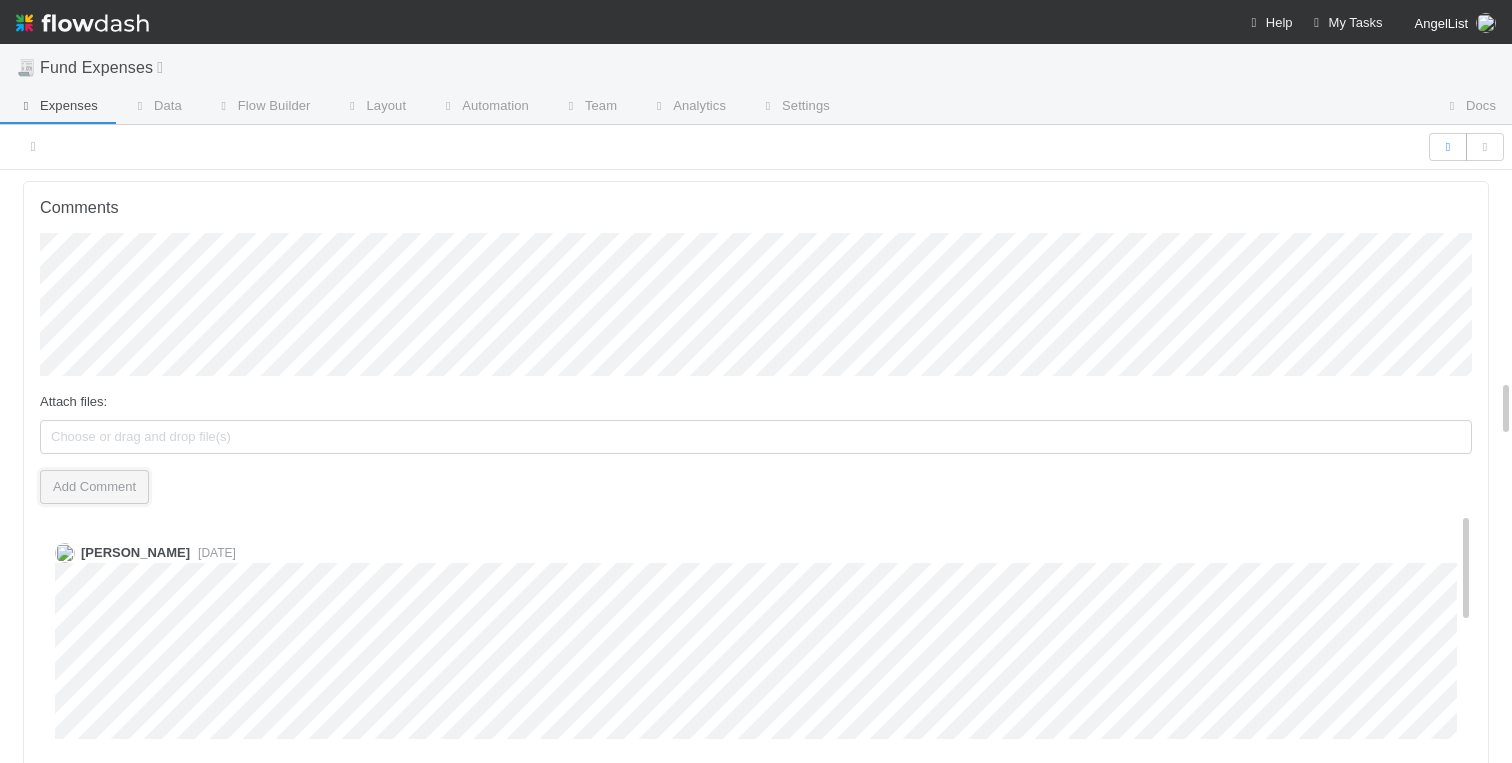 click on "Add Comment" at bounding box center (94, 487) 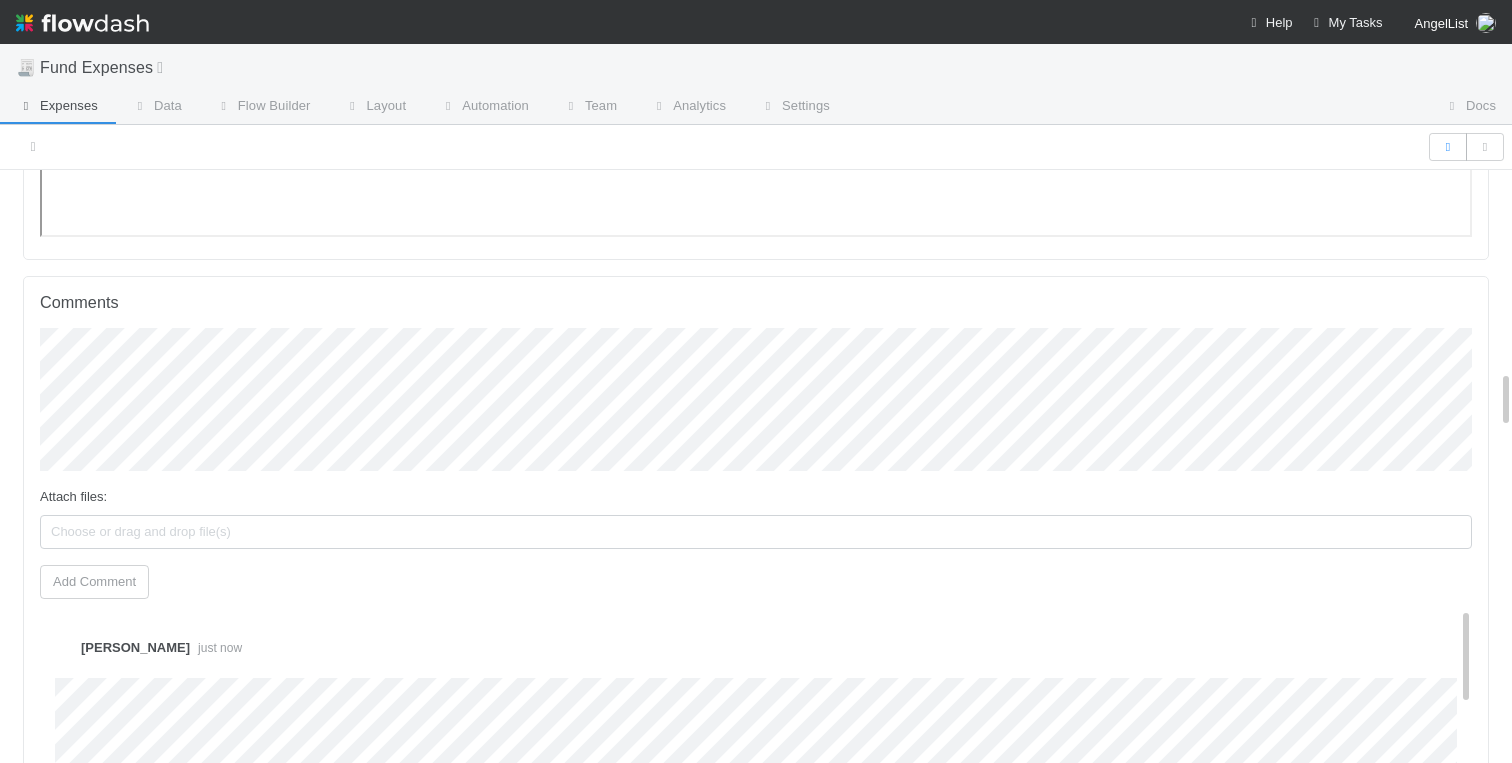 scroll, scrollTop: 2005, scrollLeft: 0, axis: vertical 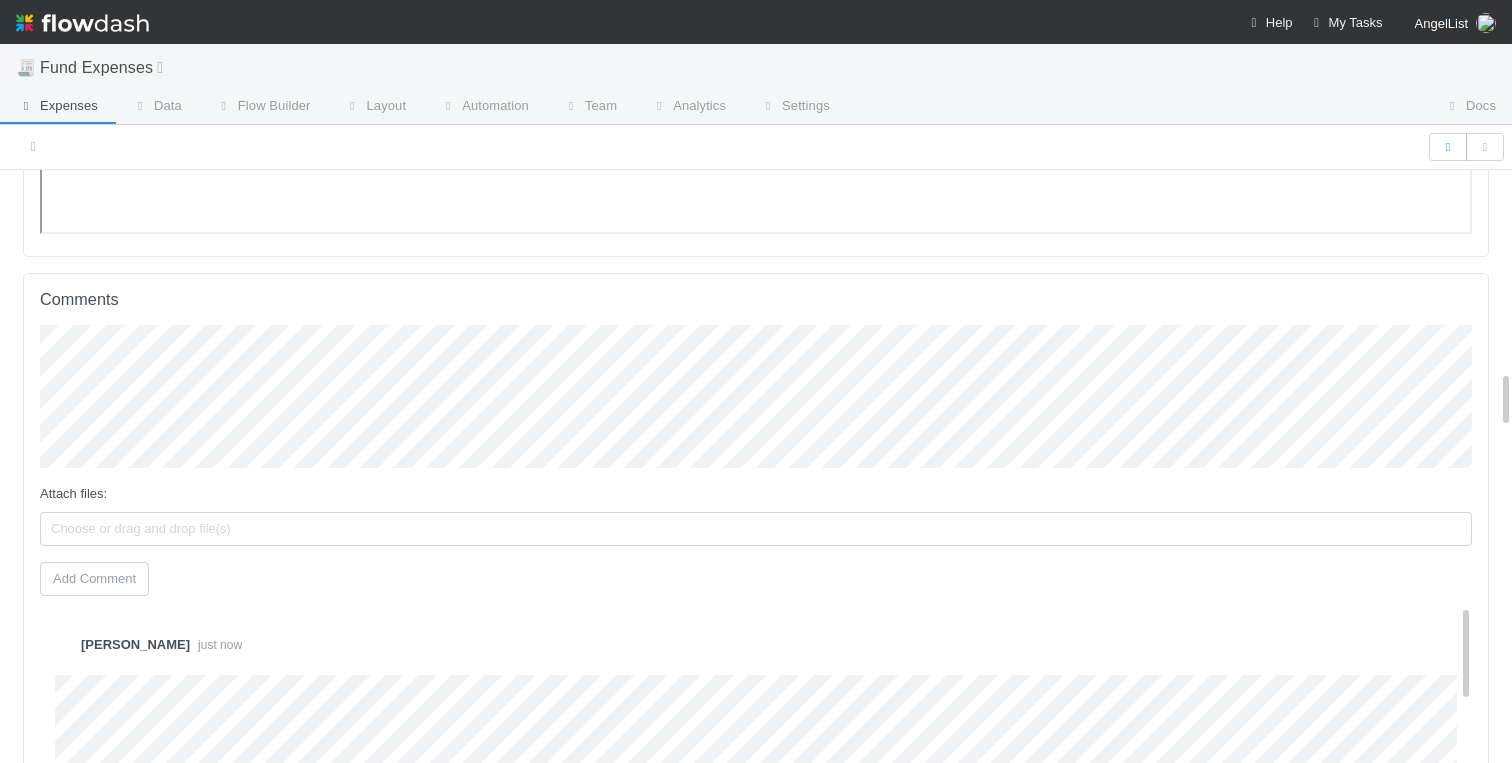 click on "Warehoused Investment   Assigned To Stage What is the company's legal name? Did you purchase the asset directly from the company? When did you make the investment? What was the original purchase price of the asset? Do you manage any pre-existing funds that have a claim on these assets? How did you determine which assets to warehouse?  Will you be warehousing all investments that meet your objective criterion above into this same fund? What is the legal name of the individual/entity who originally purchased the asset? If the original purchaser is an entity, are you the sole owner of the purchaser? What is the email address of the individual/entity who originally purchased the asset? What is the address of the individual/entity who originally purchased the asset? What is the legal name of the fund purchasing the investment? Fund FC or Admin Page Link Will you be contributing the asset in exchange for interest in your fund or cash? Were you actively fundraising for the fund when you made this investment? VCA" at bounding box center (756, -171) 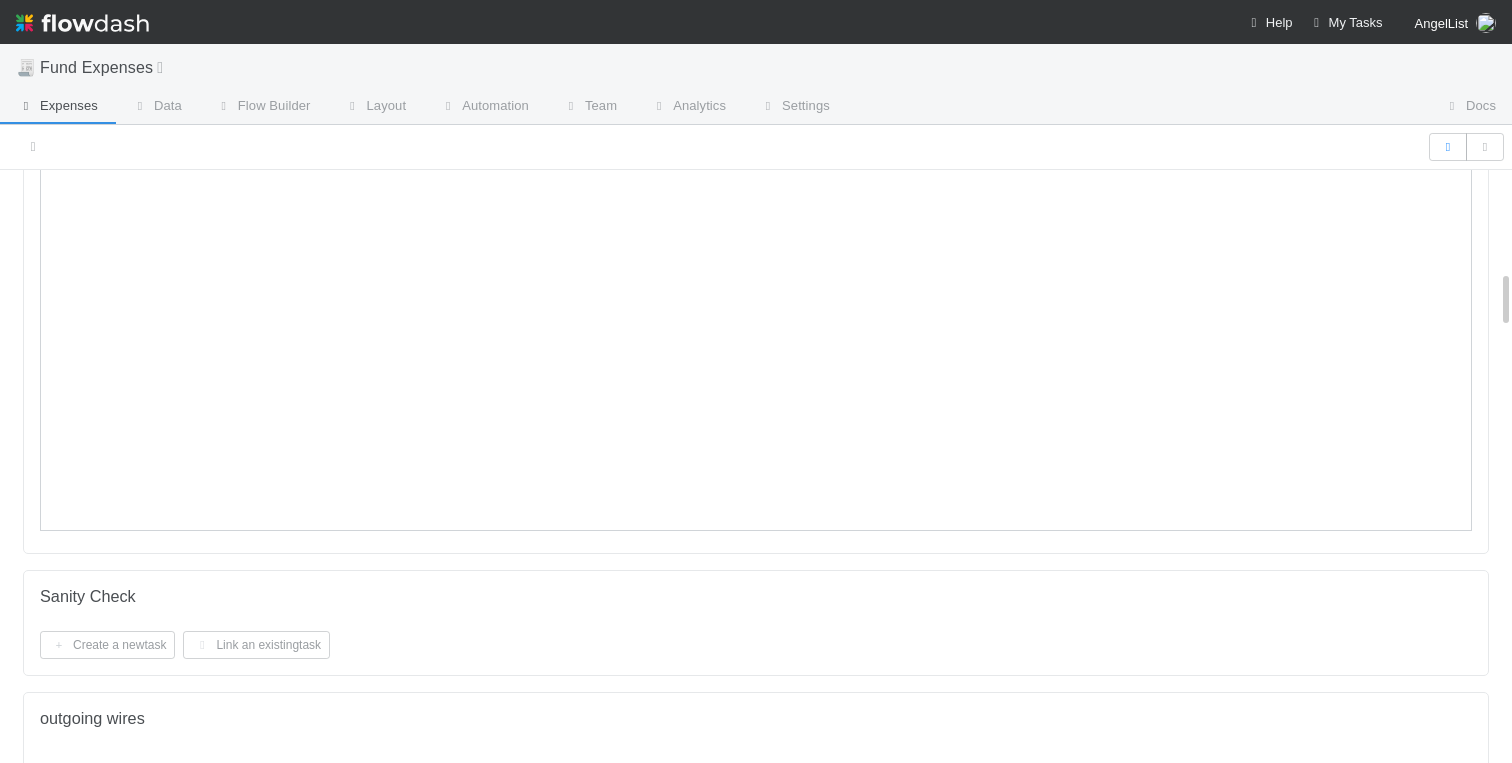 scroll, scrollTop: 0, scrollLeft: 0, axis: both 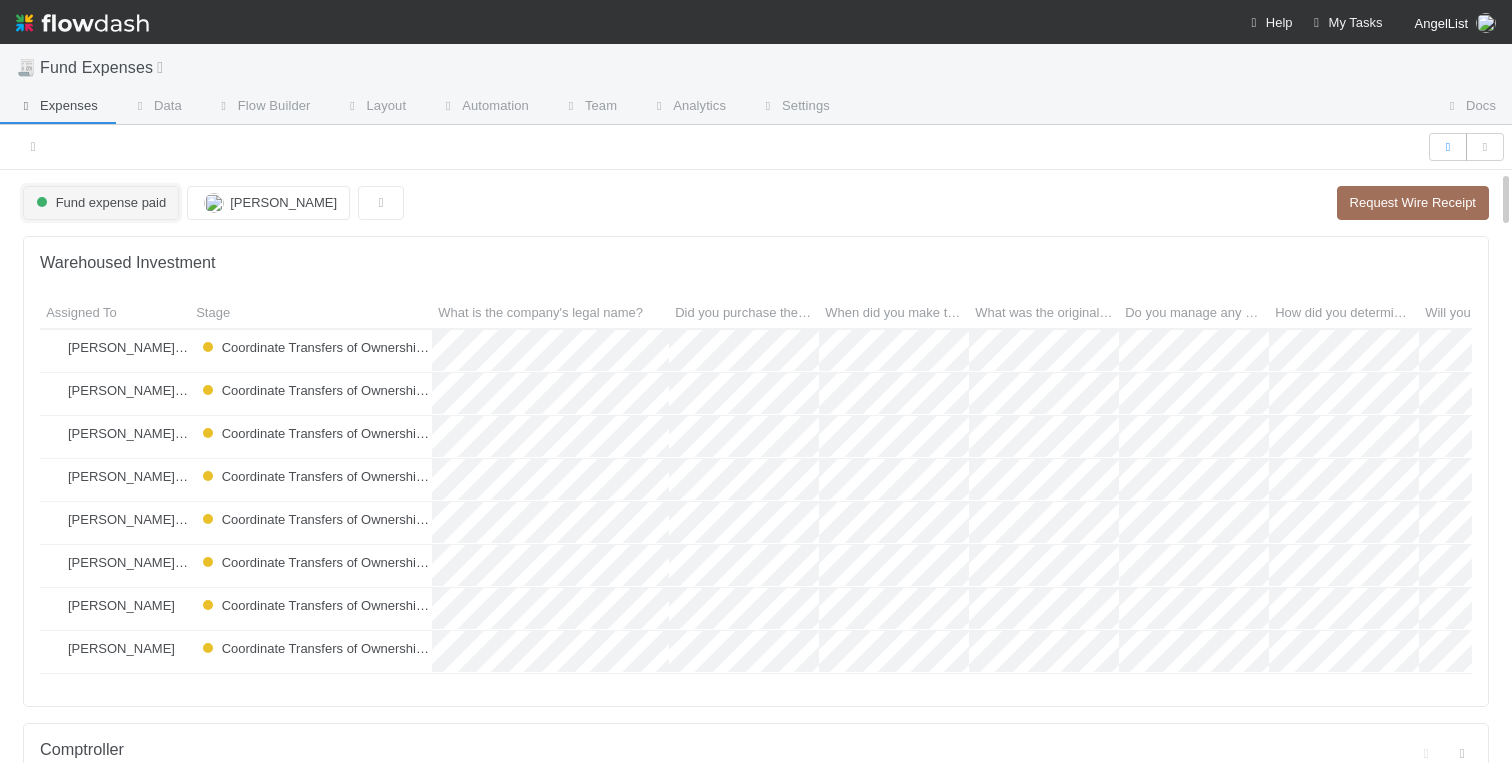 click on "Fund expense paid" at bounding box center [99, 202] 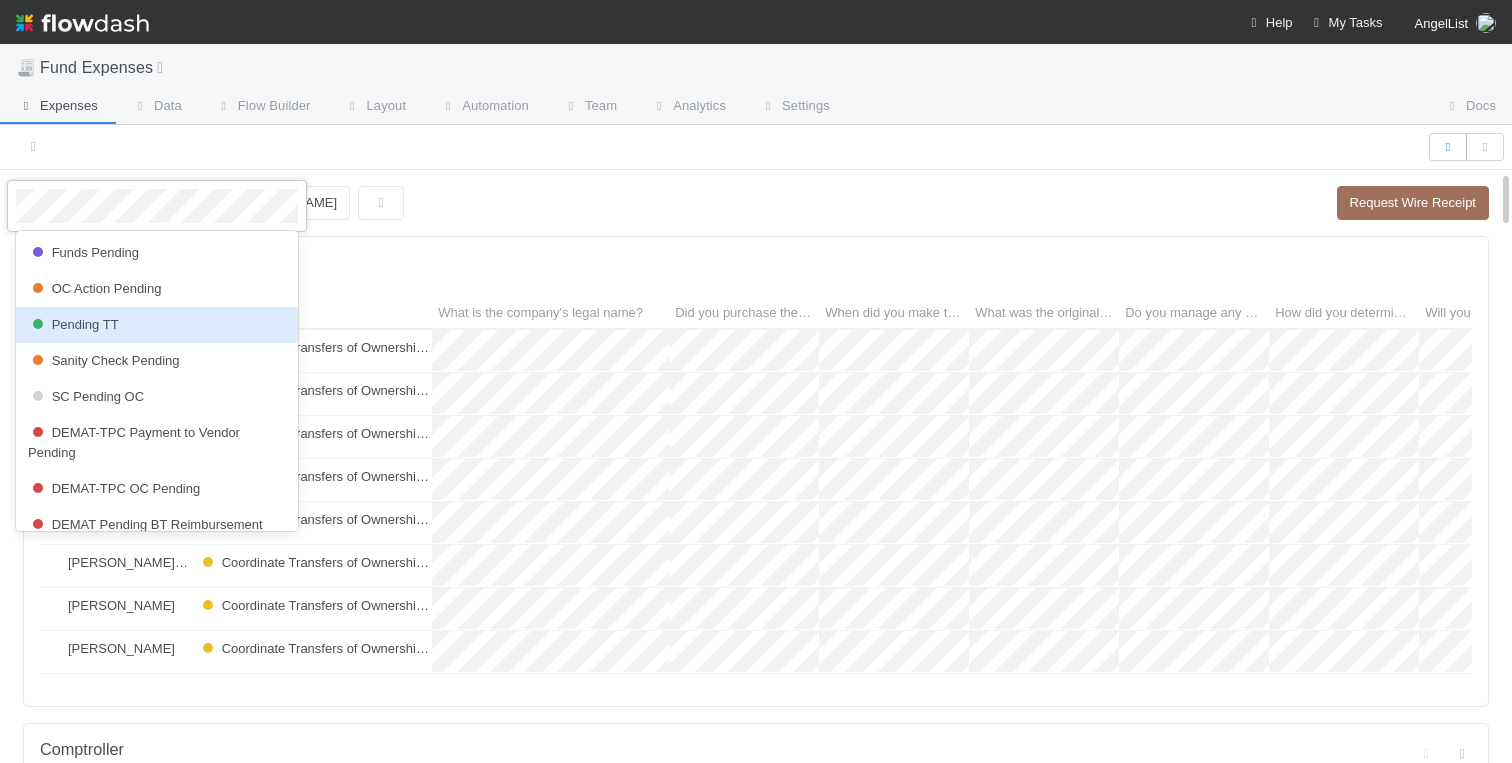 click on "Pending TT" at bounding box center (73, 324) 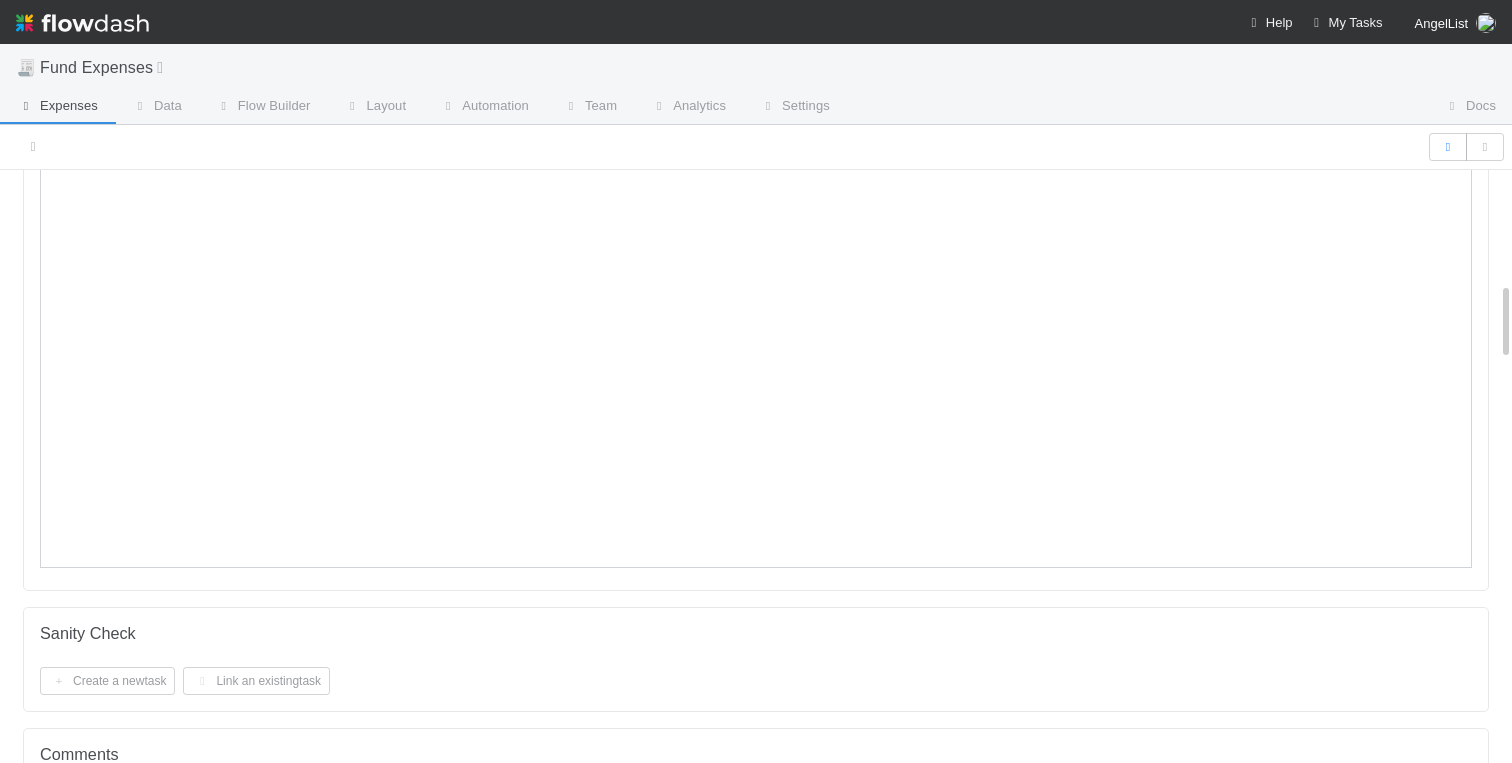 scroll, scrollTop: 696, scrollLeft: 0, axis: vertical 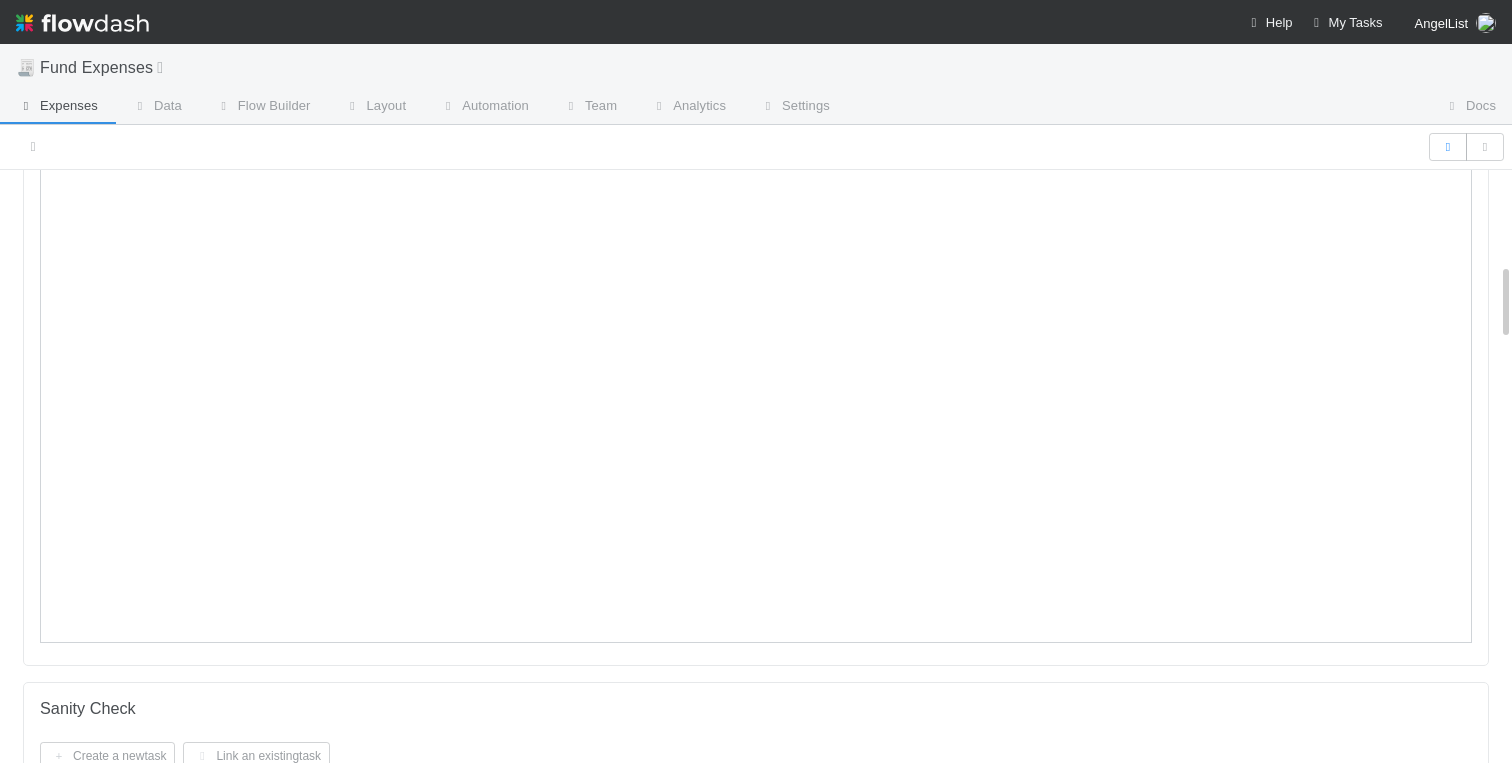 click at bounding box center (713, 147) 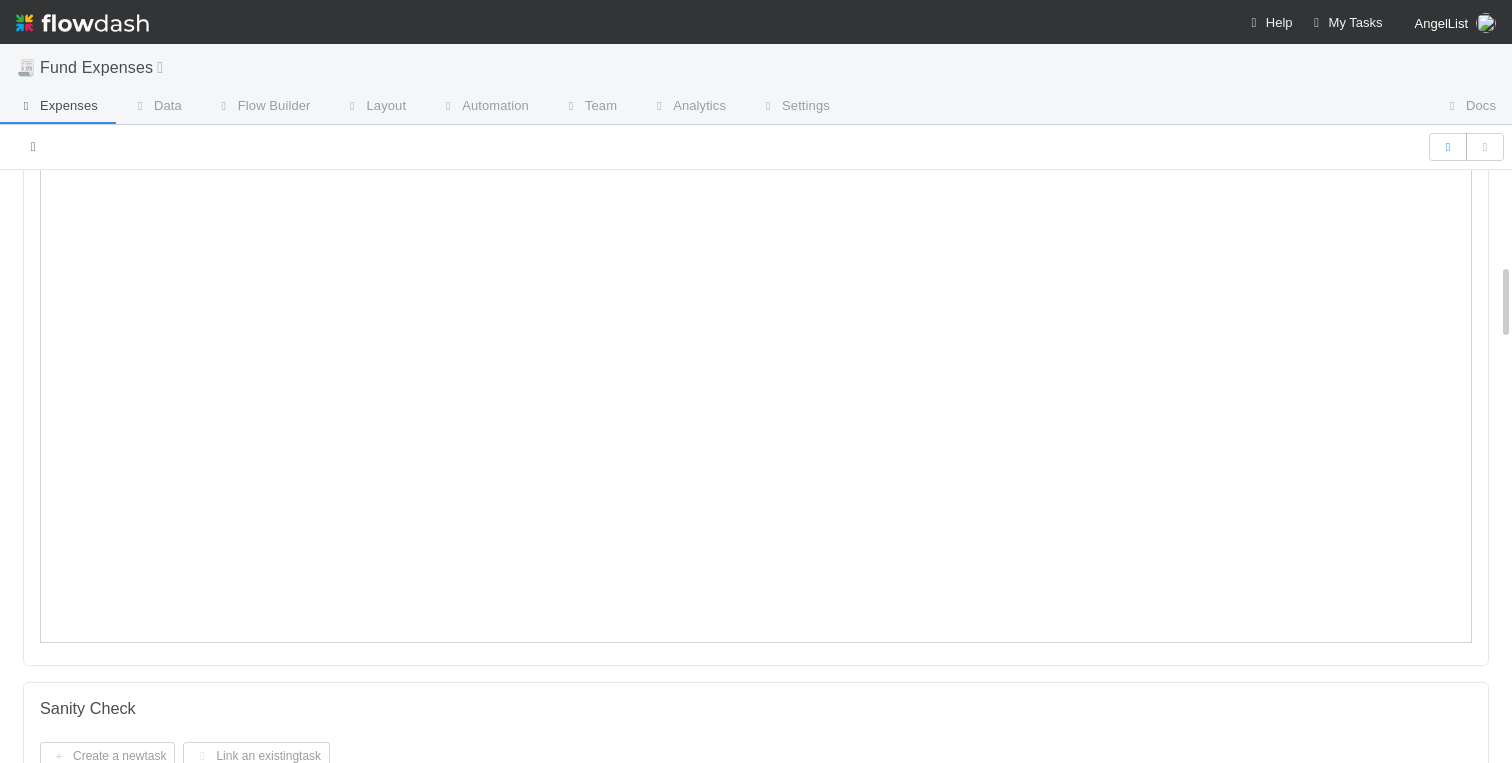 click at bounding box center (33, 146) 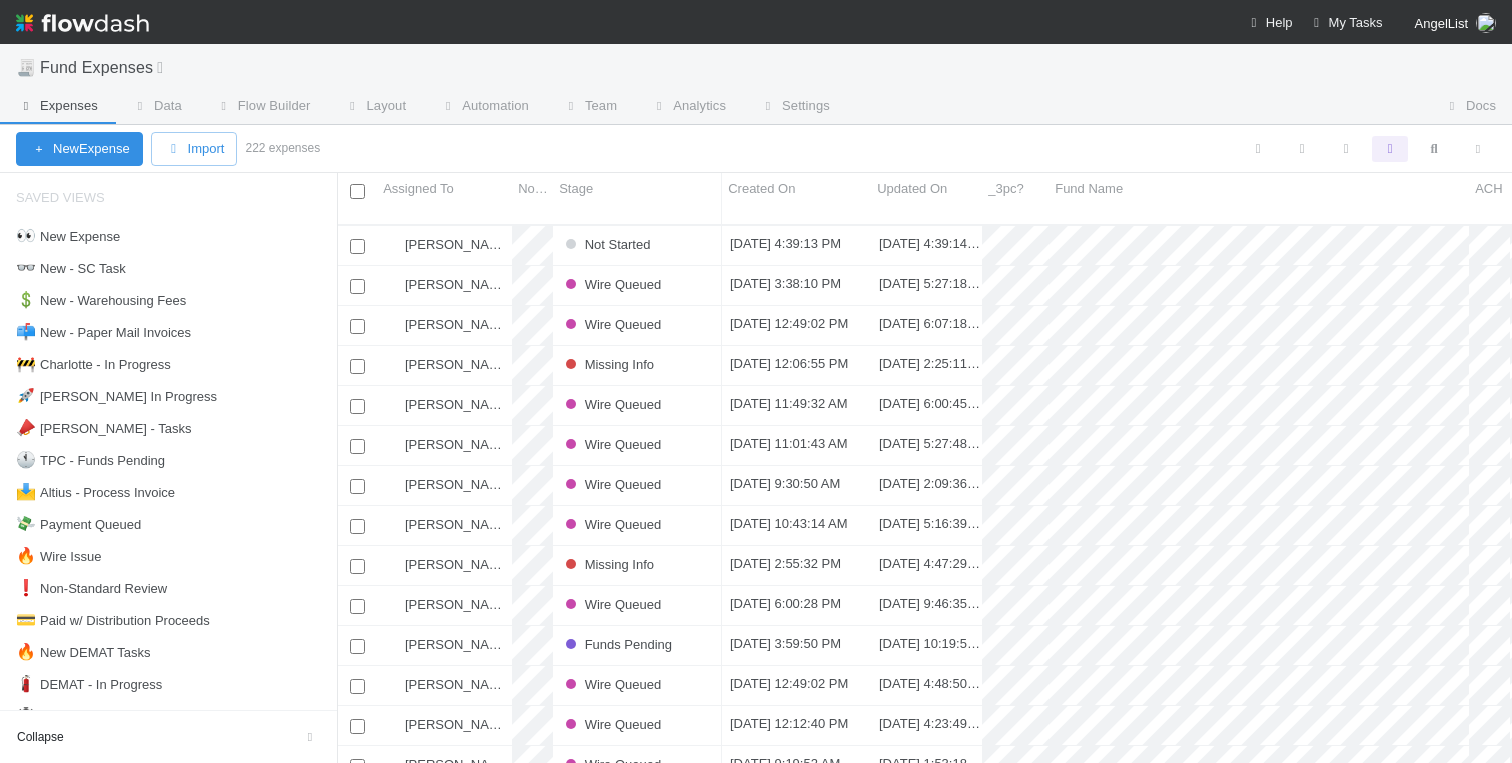 scroll, scrollTop: 554, scrollLeft: 1175, axis: both 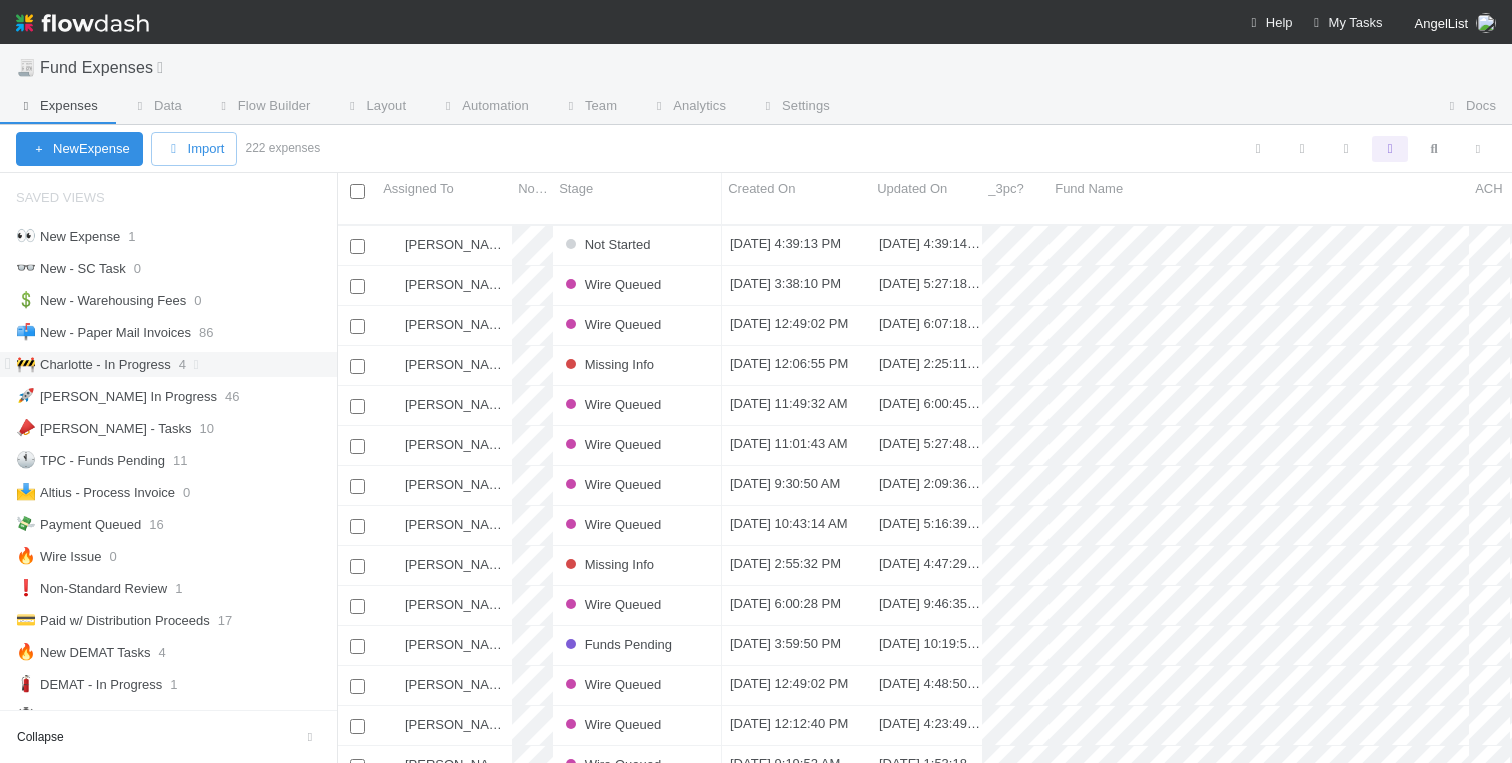 click on "🚧 Charlotte - In Progress" at bounding box center (93, 364) 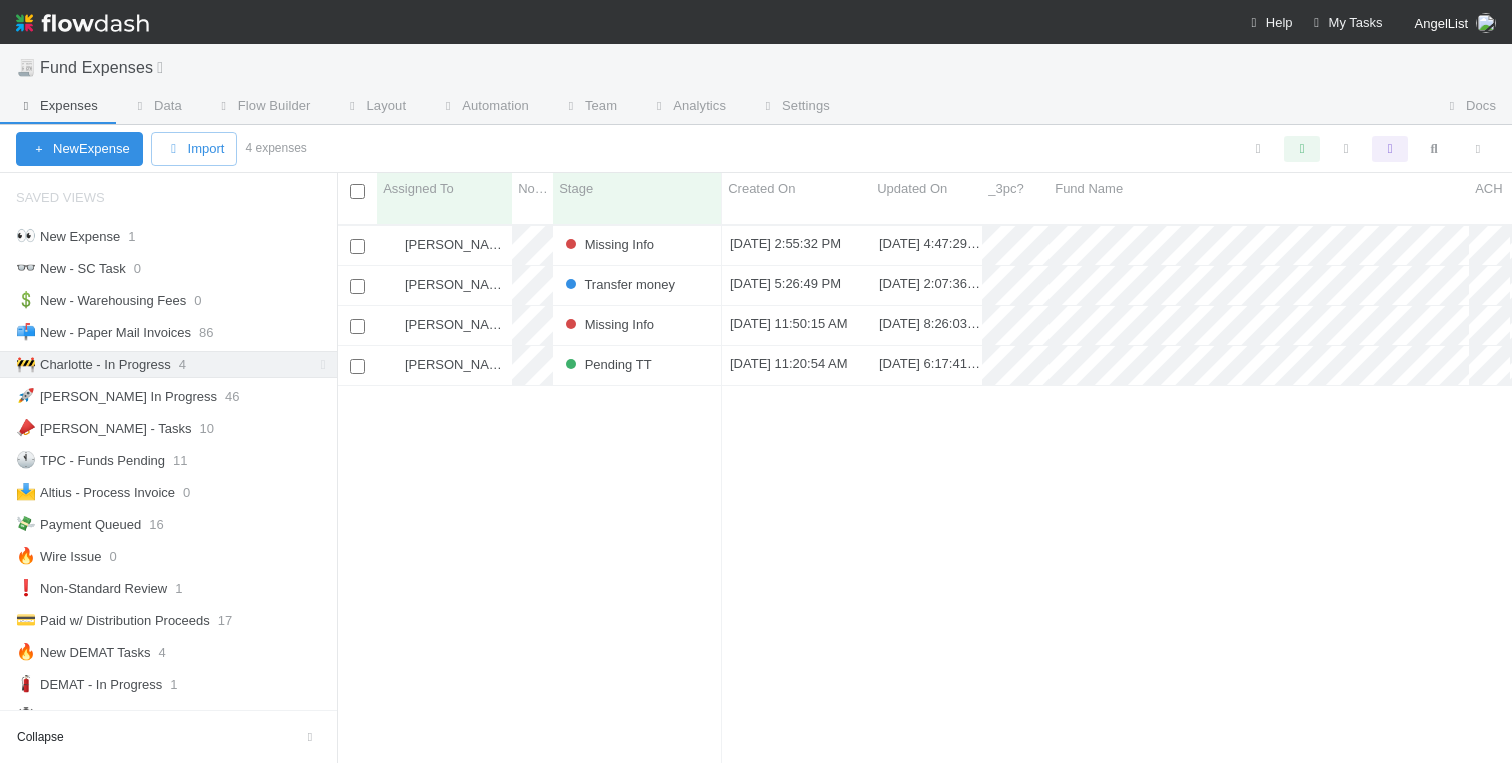 scroll, scrollTop: 0, scrollLeft: 1, axis: horizontal 